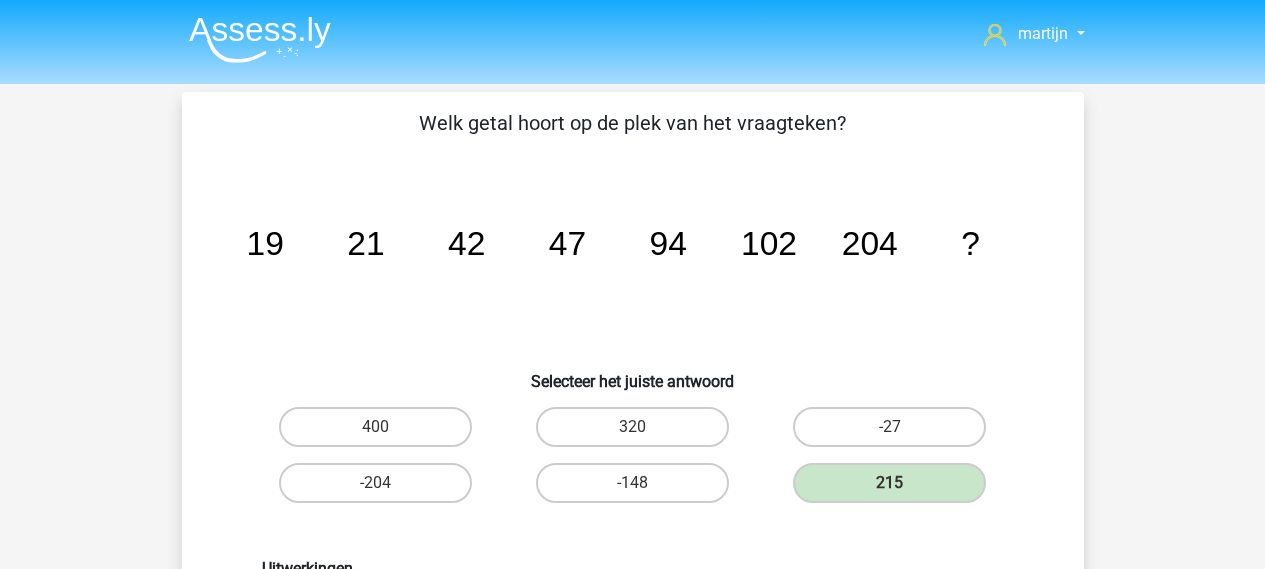 scroll, scrollTop: 592, scrollLeft: 0, axis: vertical 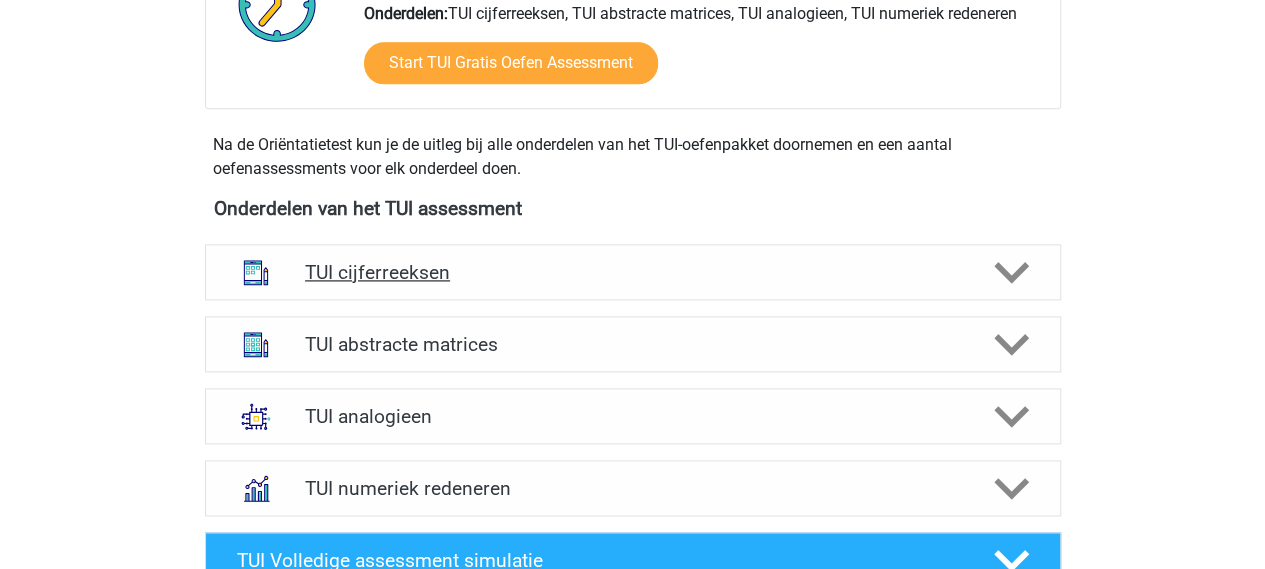 click on "TUI cijferreeksen" at bounding box center (632, 272) 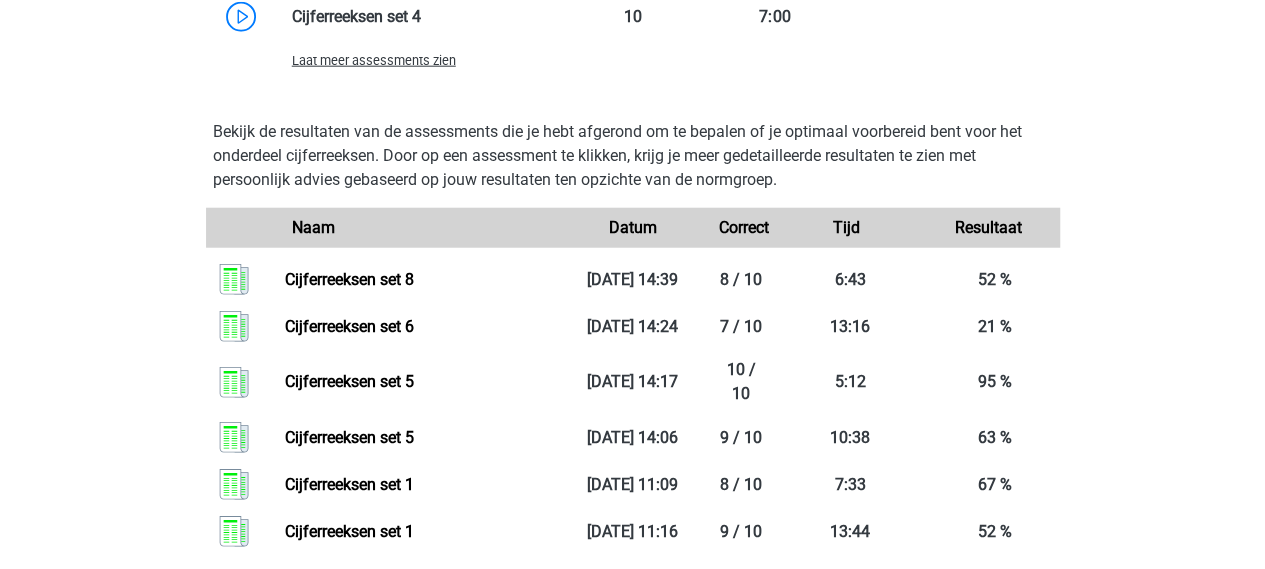 scroll, scrollTop: 2300, scrollLeft: 0, axis: vertical 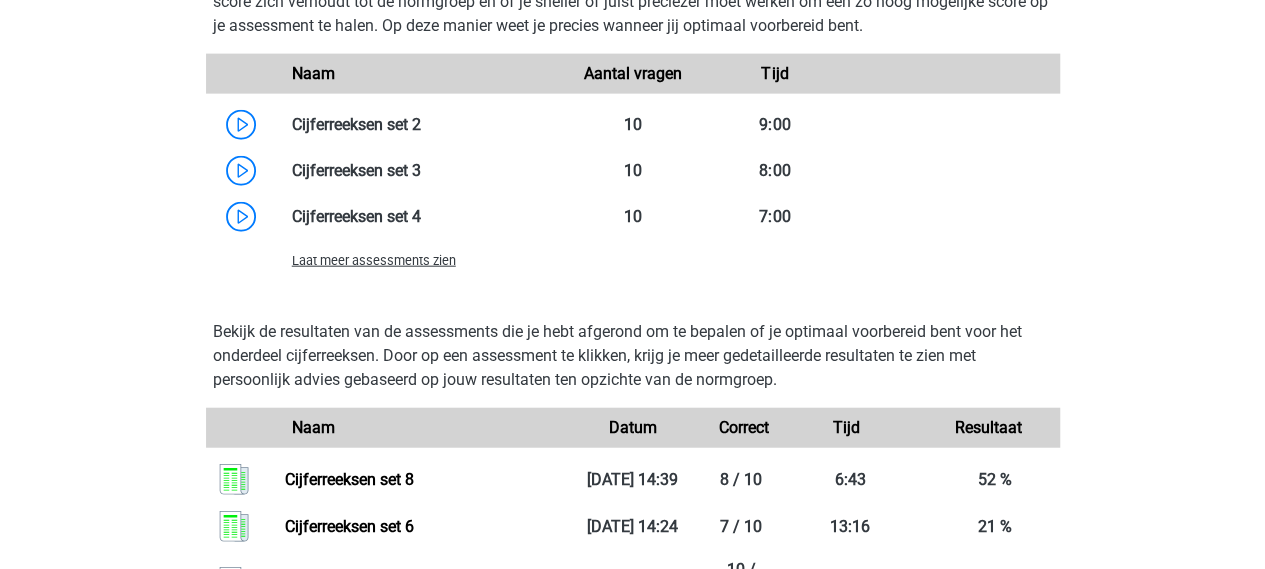 click on "Laat meer assessments zien" at bounding box center (374, 260) 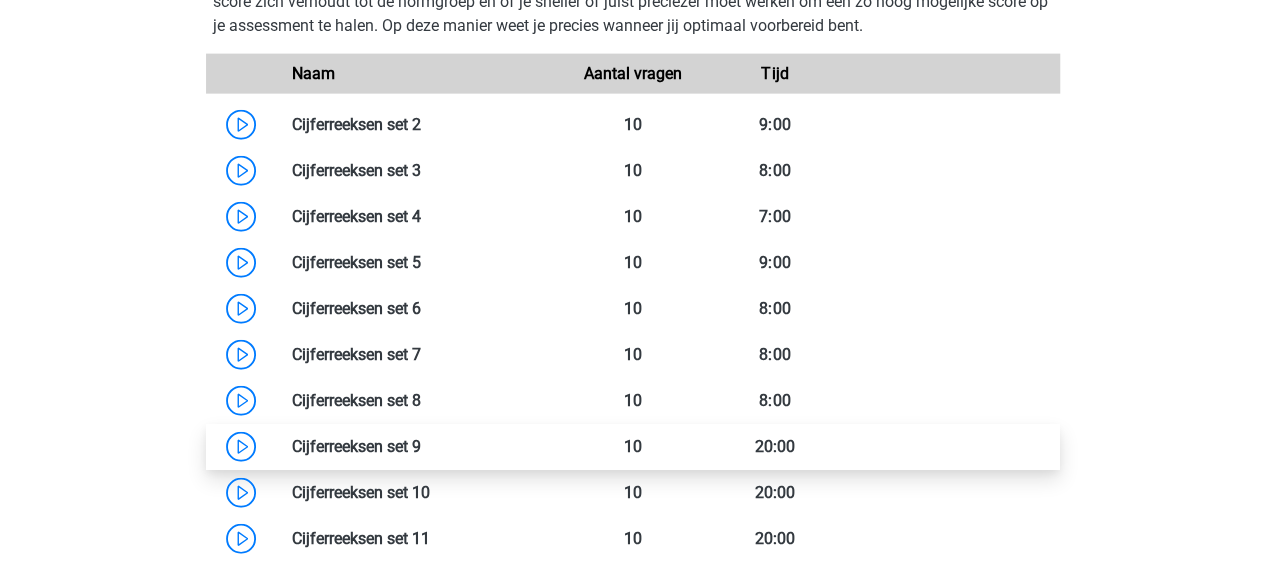click at bounding box center (421, 446) 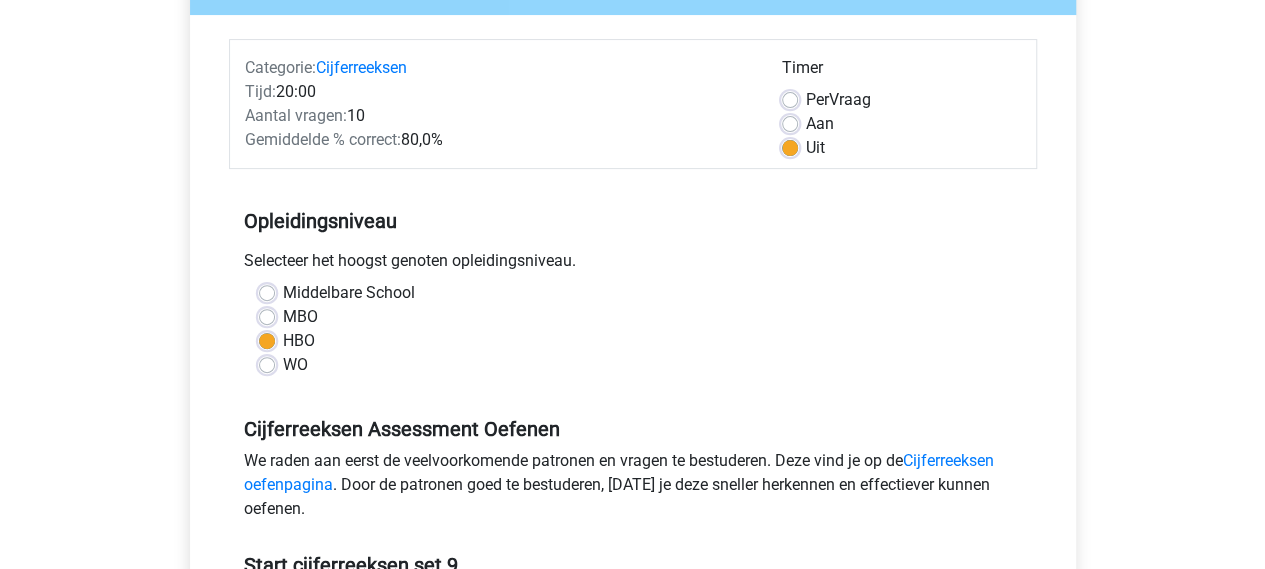 scroll, scrollTop: 500, scrollLeft: 0, axis: vertical 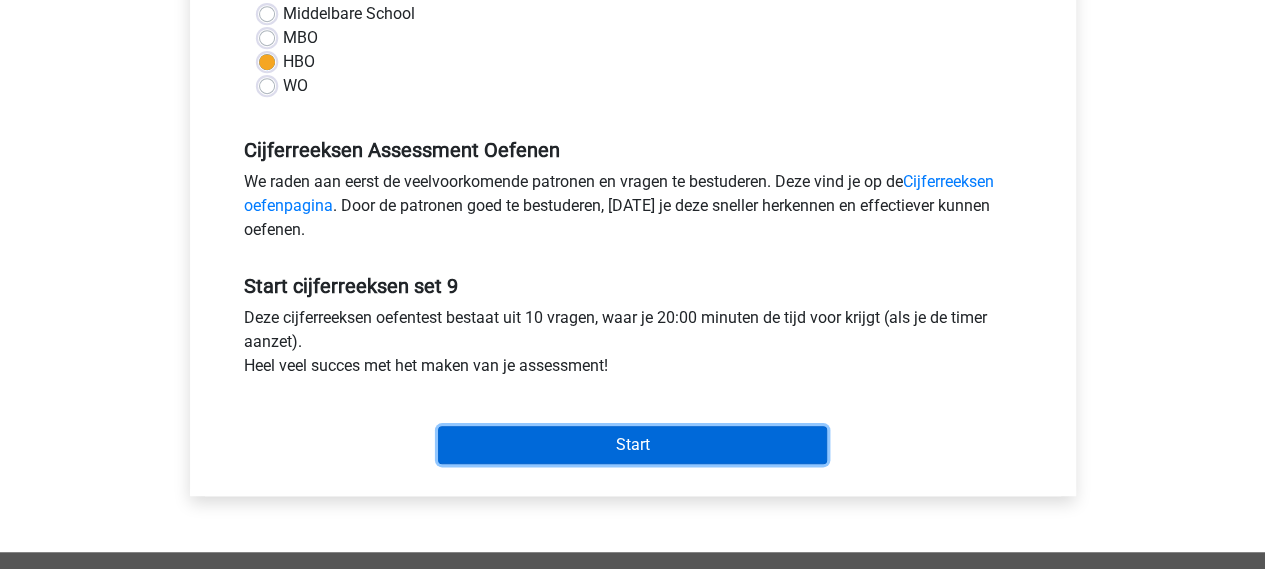 click on "Start" at bounding box center (632, 445) 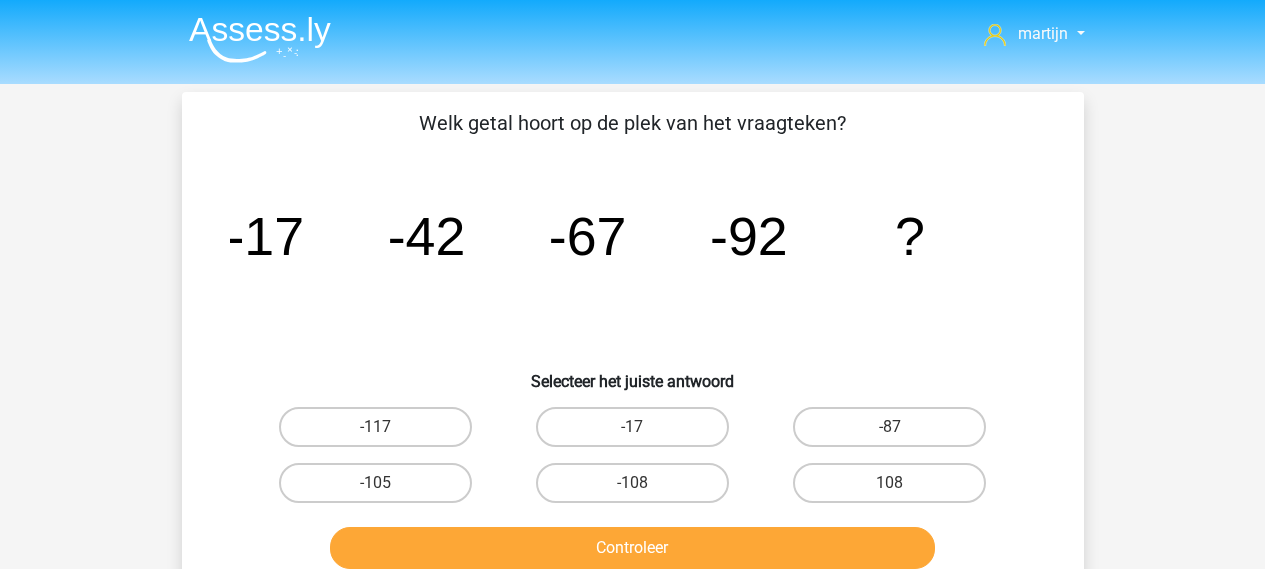 scroll, scrollTop: 0, scrollLeft: 0, axis: both 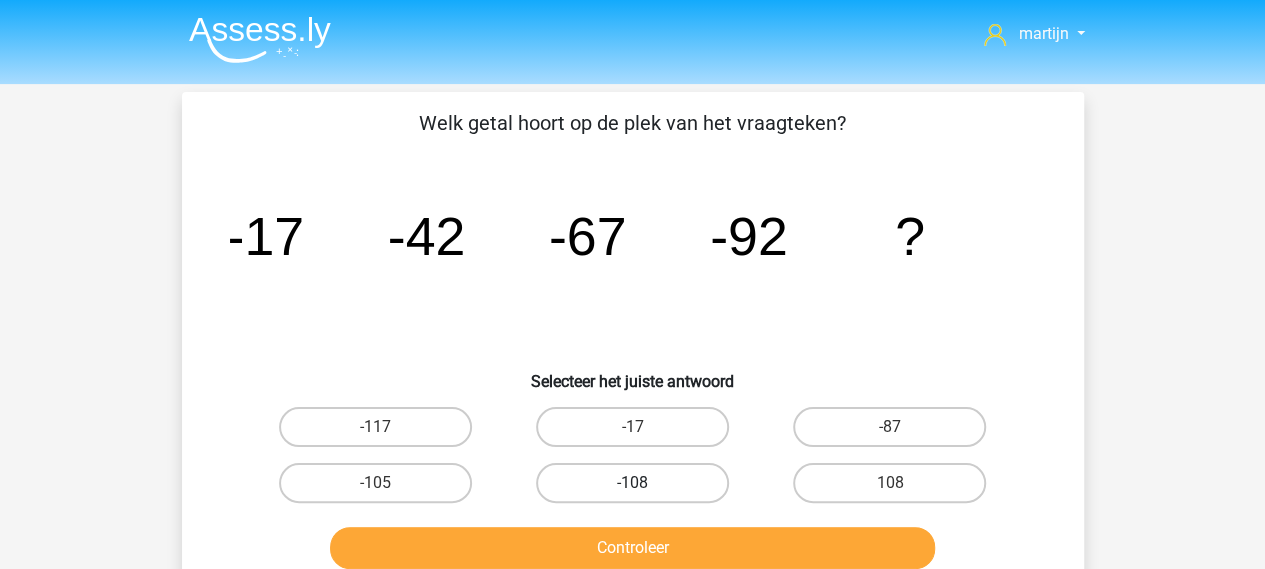 click on "-108" at bounding box center [632, 483] 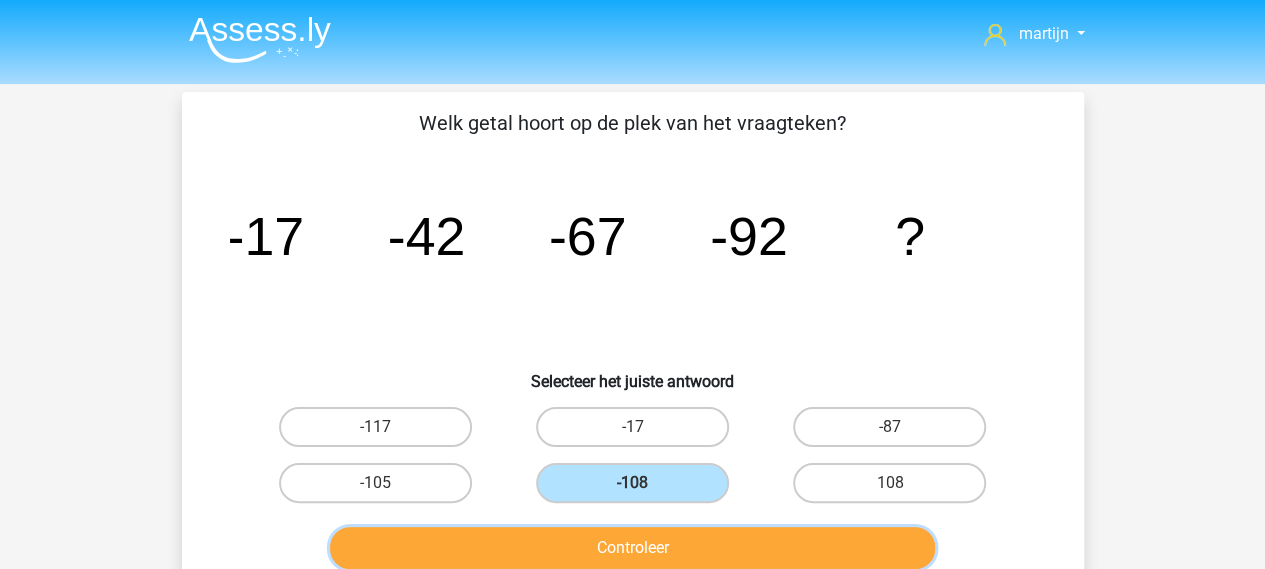click on "Controleer" at bounding box center [632, 548] 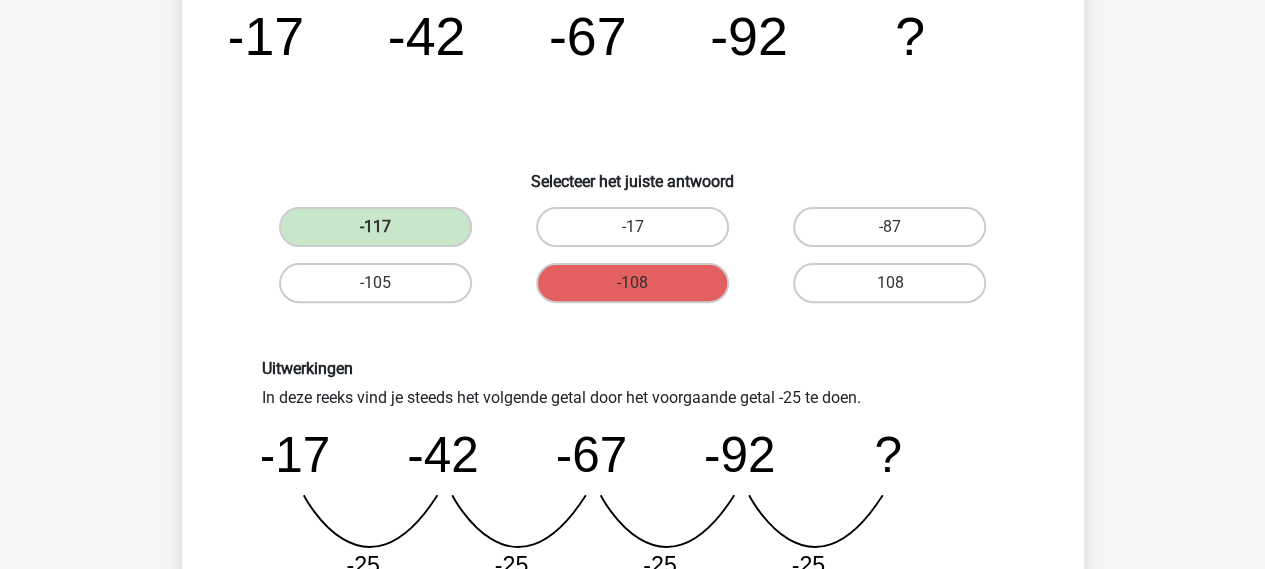 scroll, scrollTop: 400, scrollLeft: 0, axis: vertical 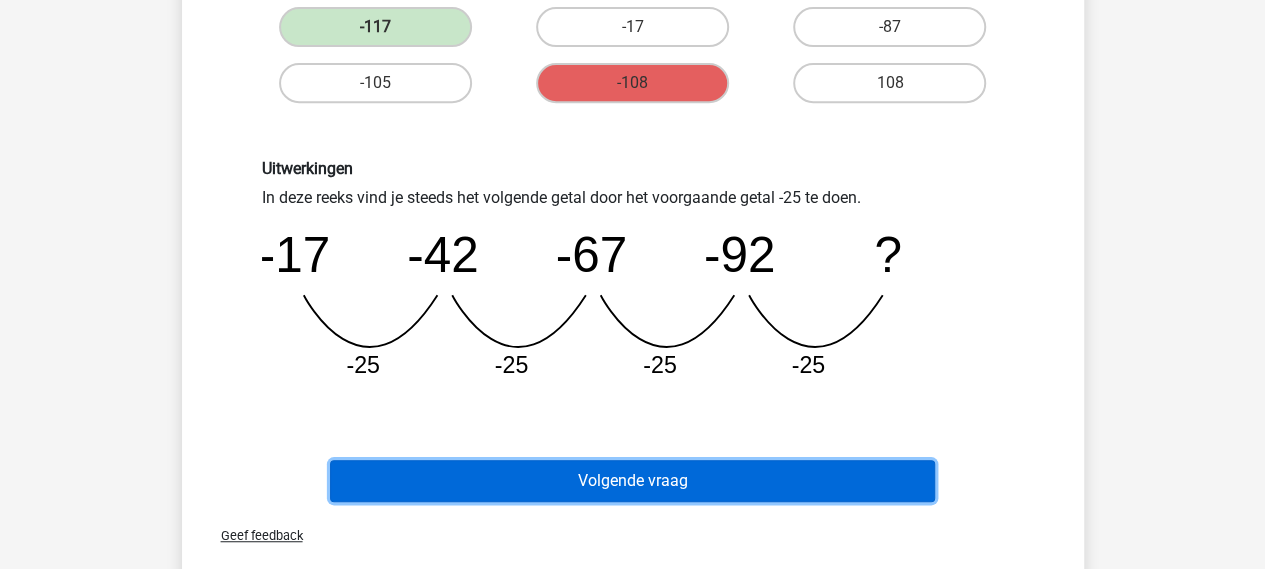 click on "Volgende vraag" at bounding box center (632, 481) 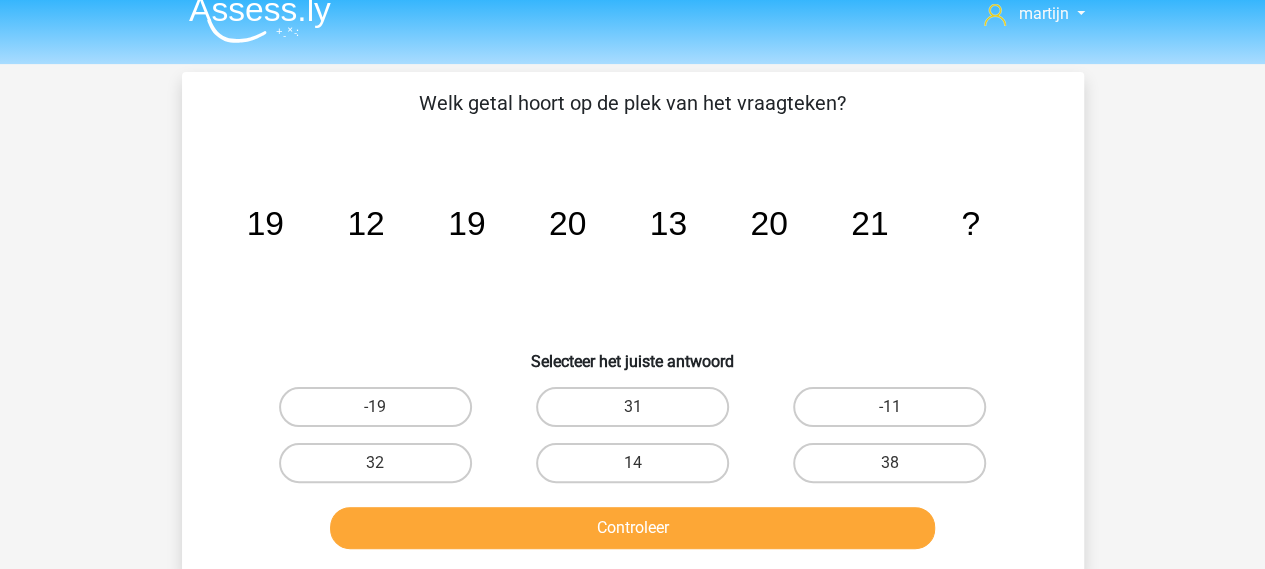 scroll, scrollTop: 0, scrollLeft: 0, axis: both 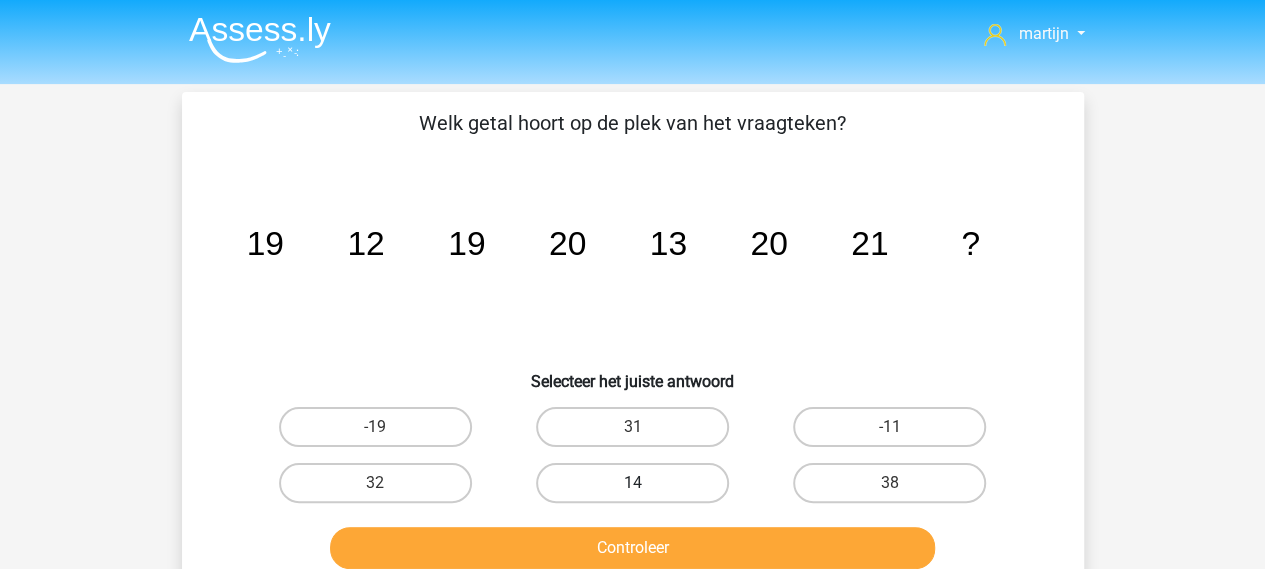 click on "14" at bounding box center [632, 483] 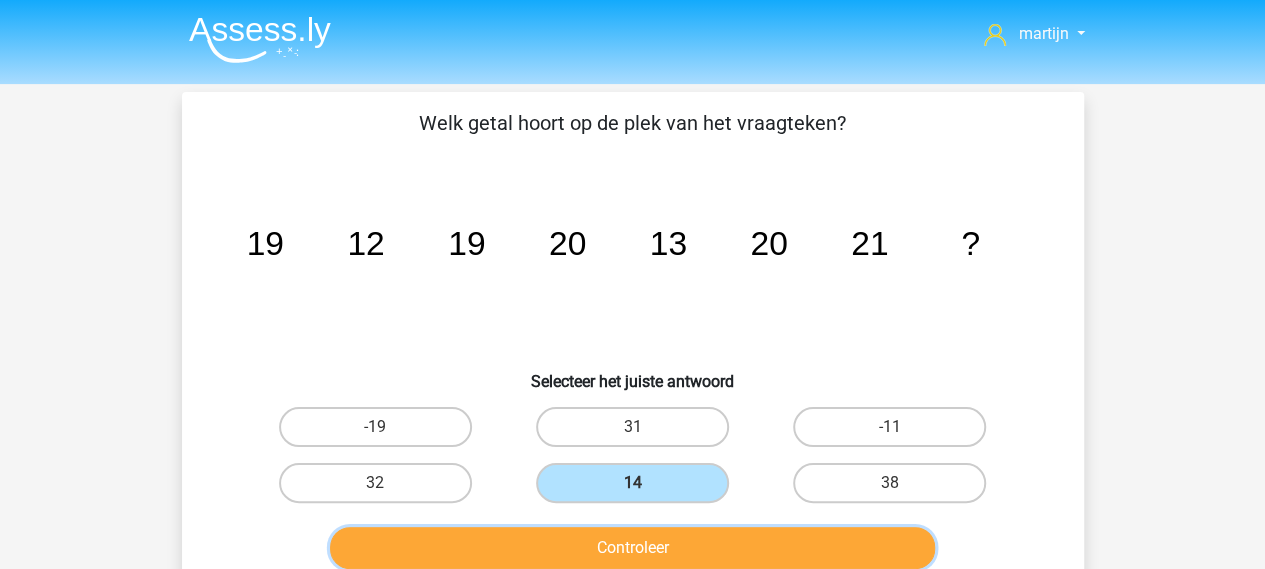 click on "Controleer" at bounding box center [632, 548] 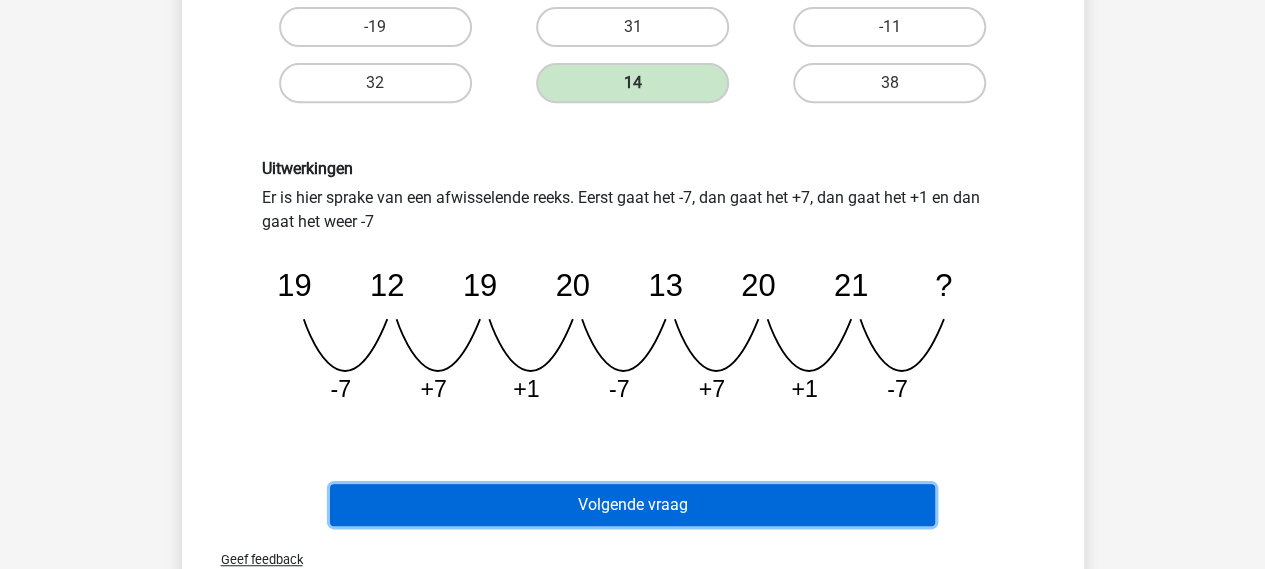 click on "Volgende vraag" at bounding box center (632, 505) 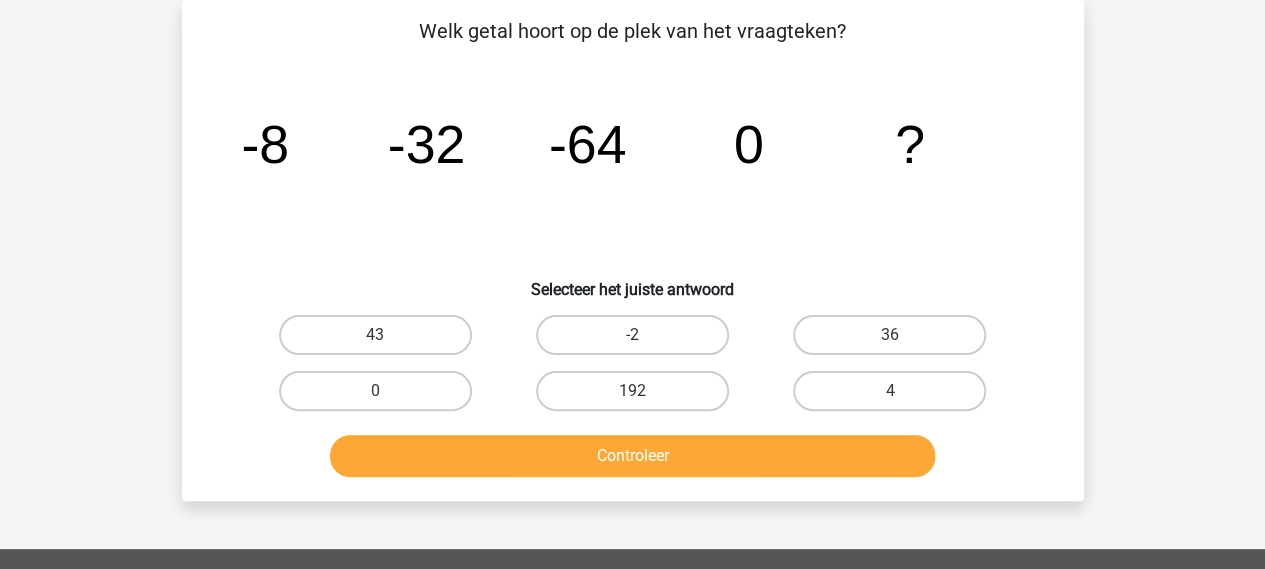scroll, scrollTop: 92, scrollLeft: 0, axis: vertical 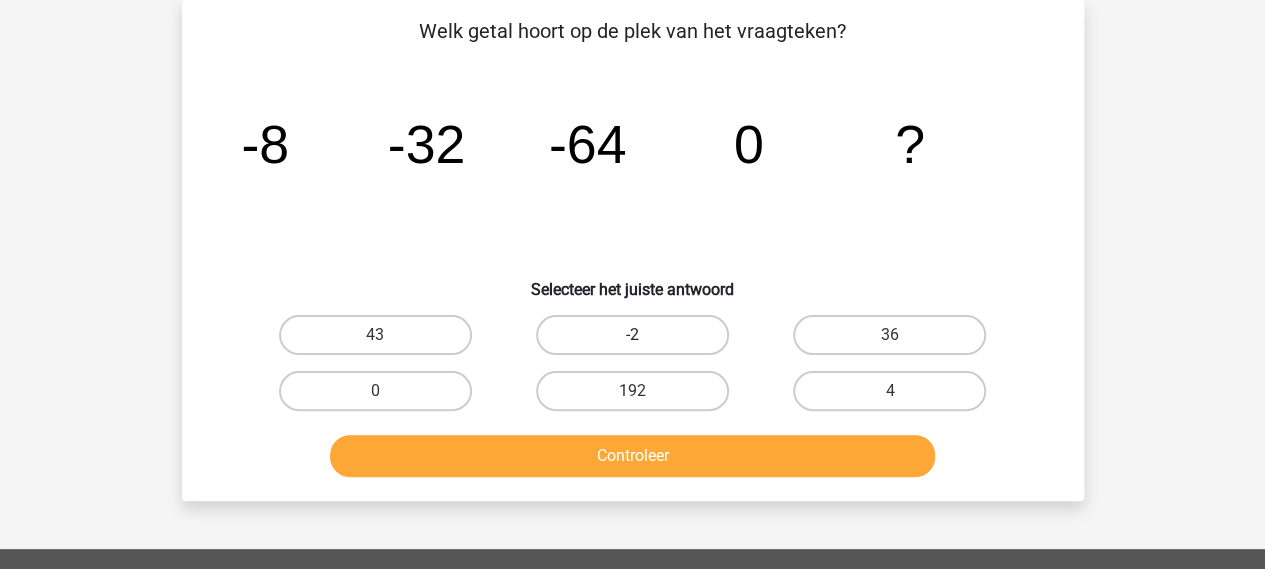 click on "-2" at bounding box center [632, 335] 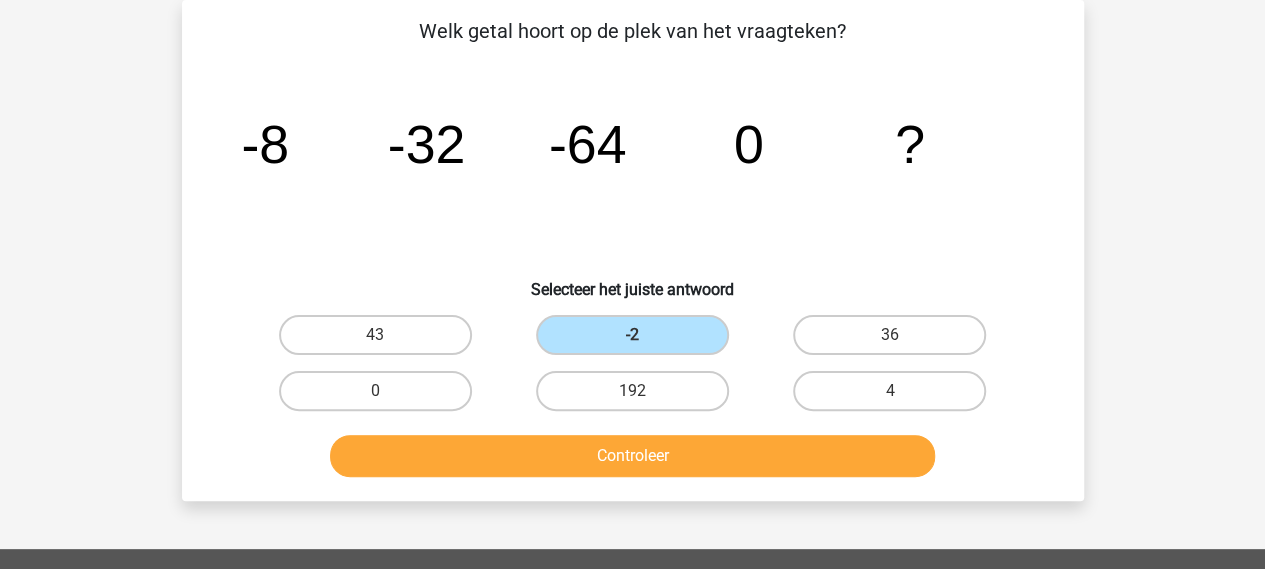 click on "Controleer" at bounding box center [633, 460] 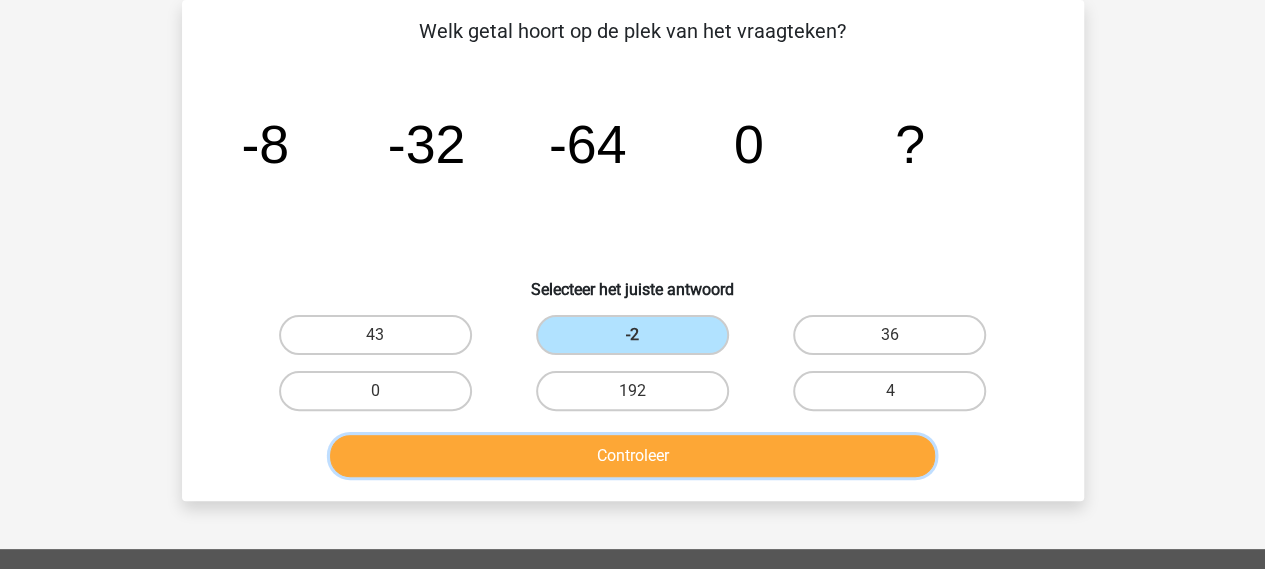 click on "Controleer" at bounding box center [632, 456] 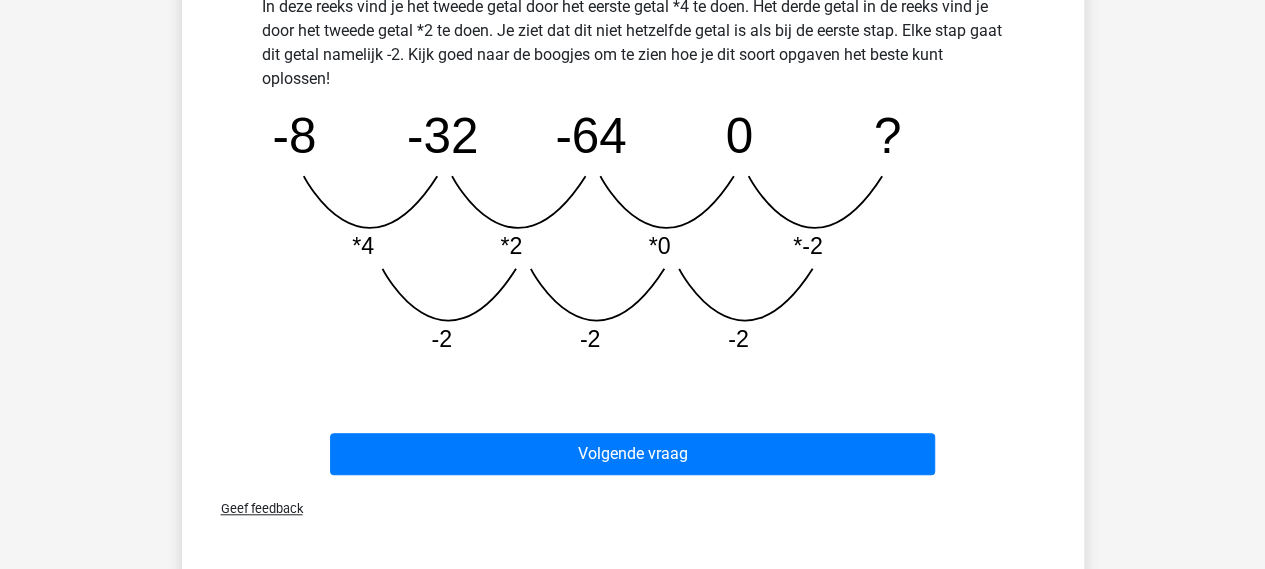 scroll, scrollTop: 592, scrollLeft: 0, axis: vertical 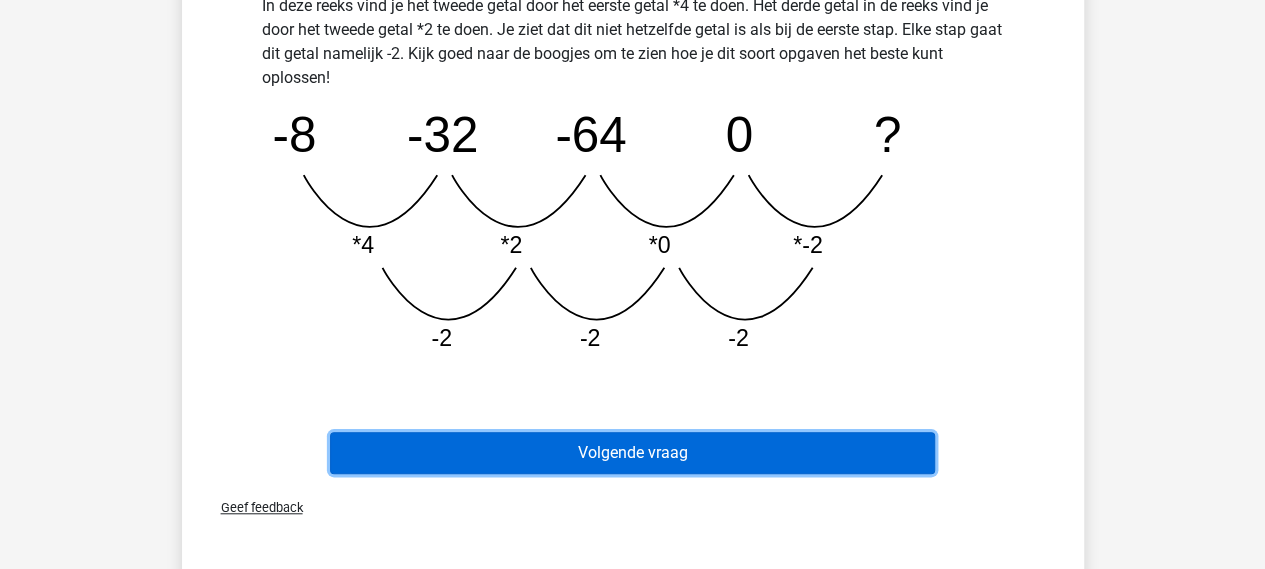 click on "Volgende vraag" at bounding box center (632, 453) 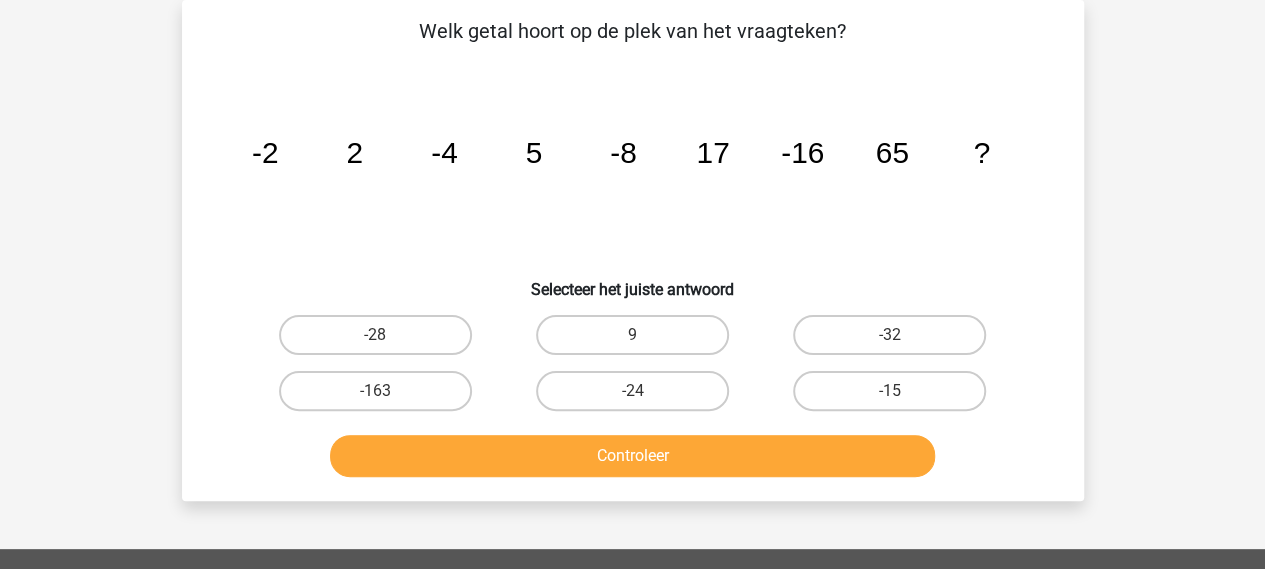scroll, scrollTop: 0, scrollLeft: 0, axis: both 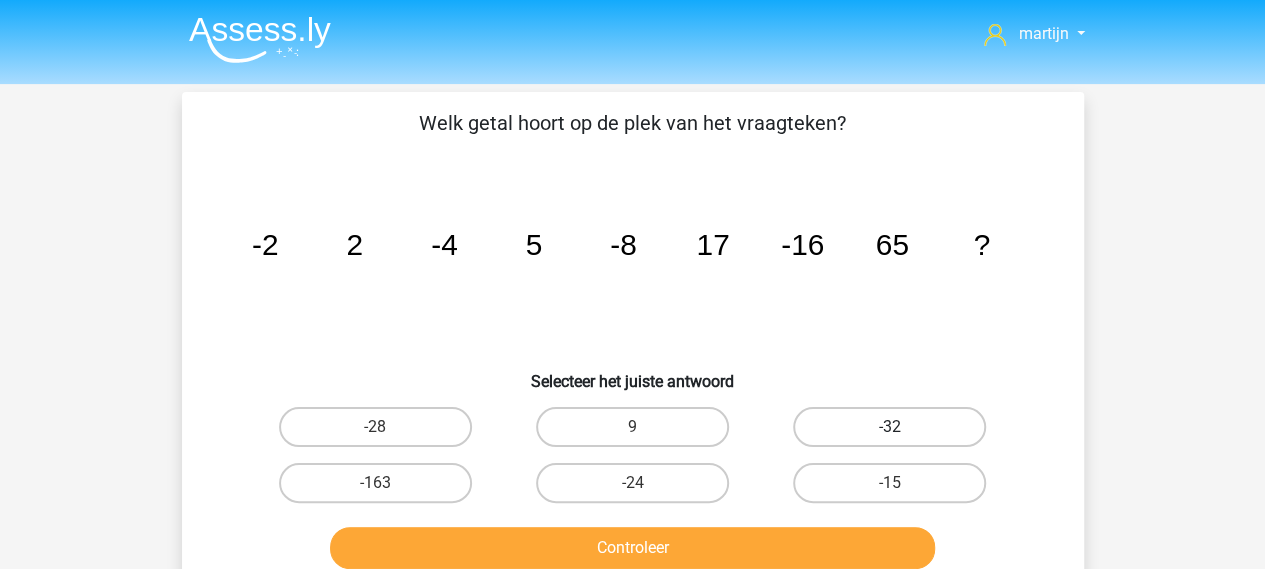 click on "-32" at bounding box center (889, 427) 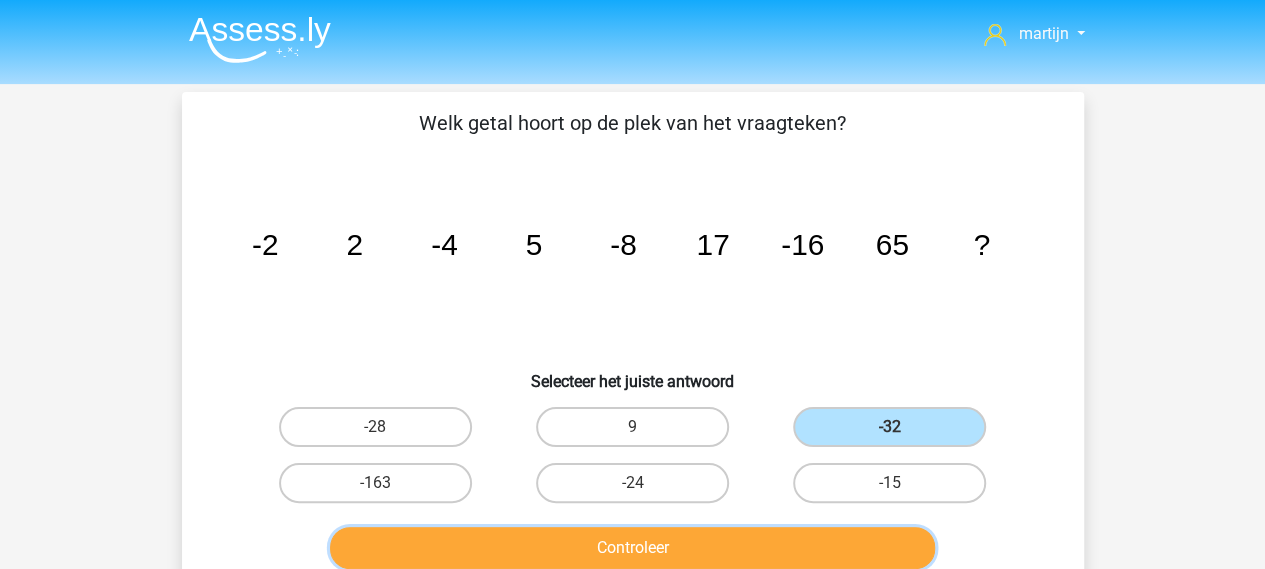 click on "Controleer" at bounding box center [632, 548] 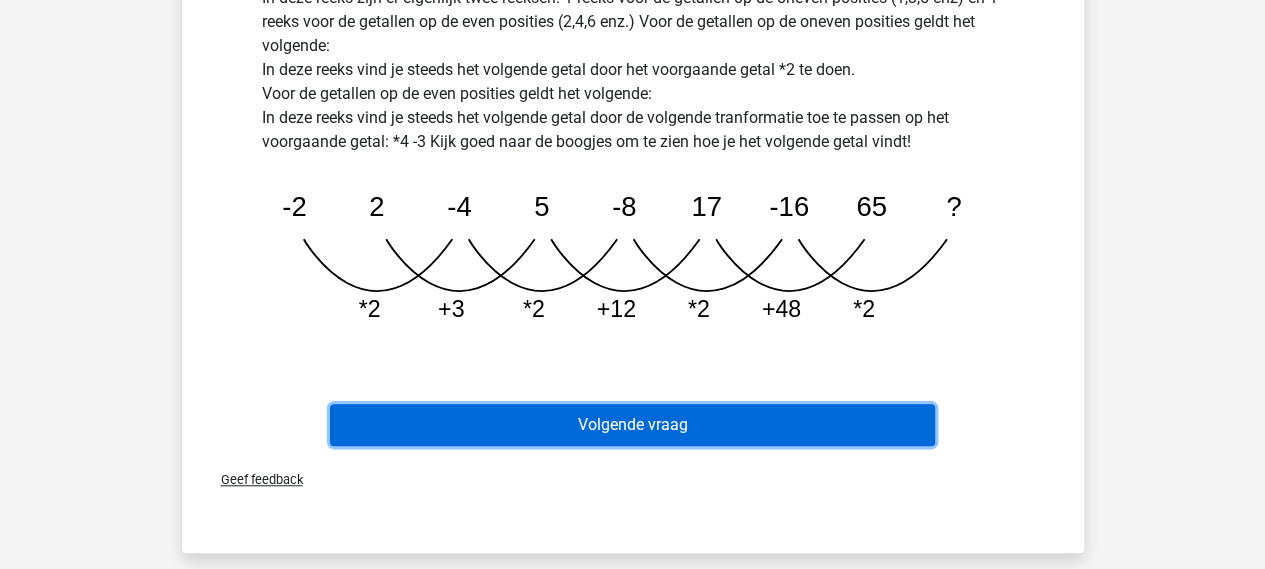 click on "Volgende vraag" at bounding box center (632, 425) 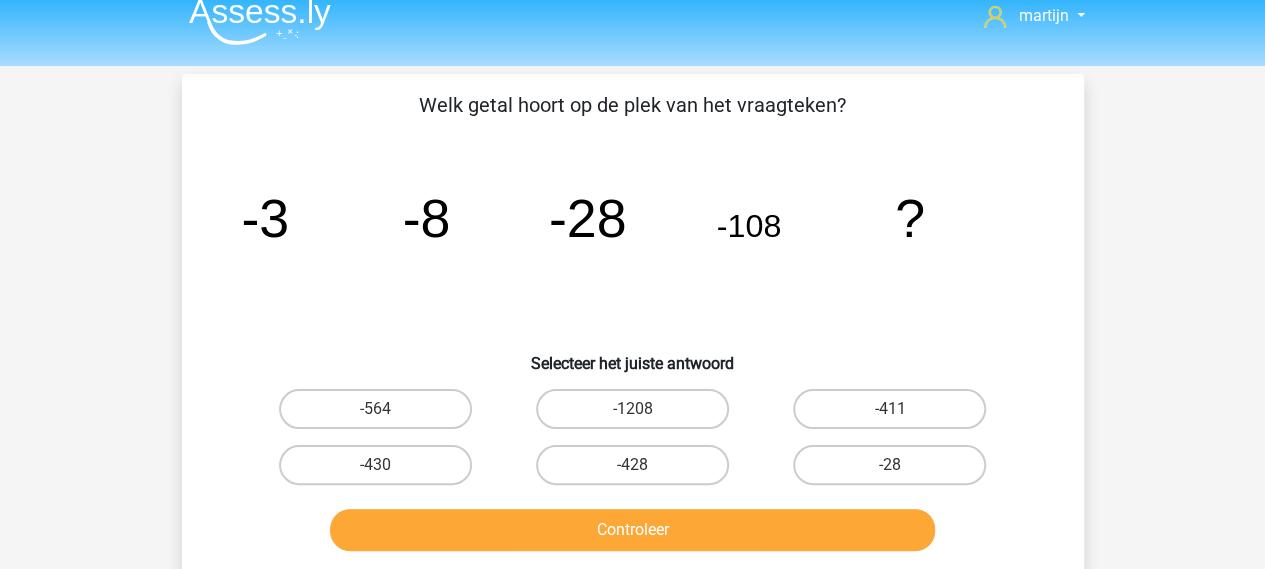 scroll, scrollTop: 0, scrollLeft: 0, axis: both 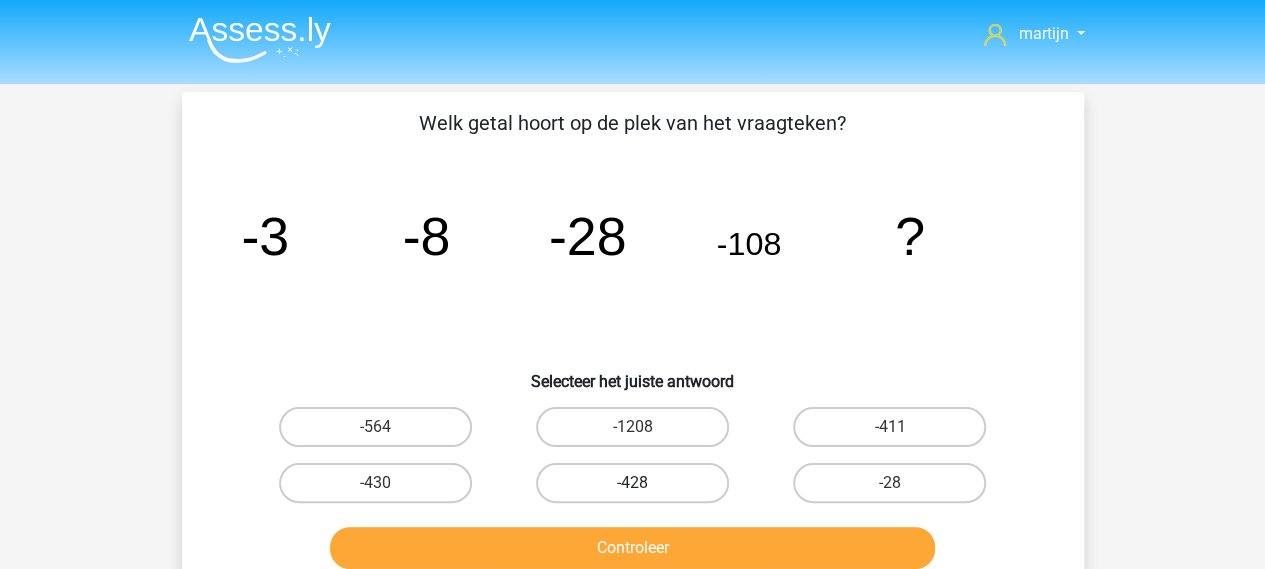 click on "-428" at bounding box center (632, 483) 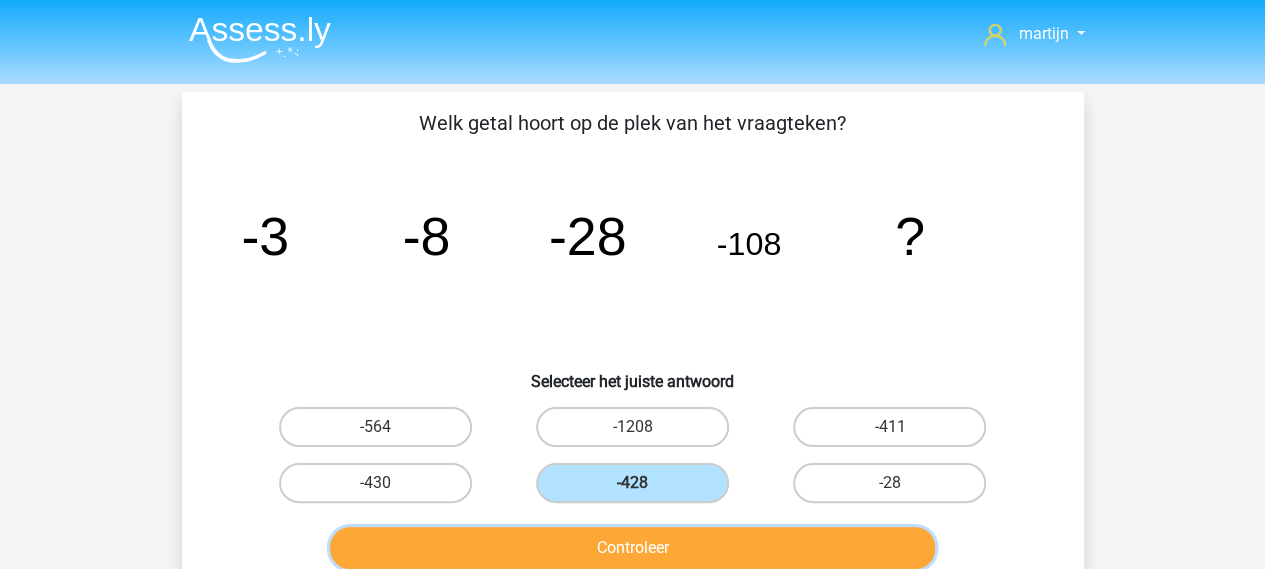 click on "Controleer" at bounding box center (632, 548) 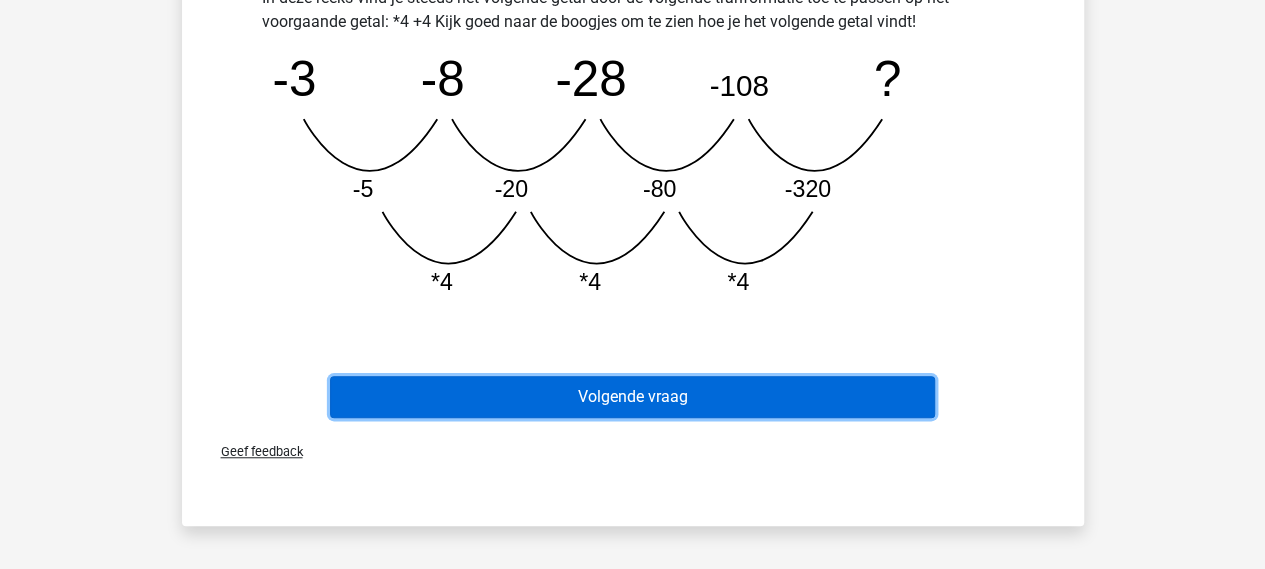 click on "Volgende vraag" at bounding box center [632, 397] 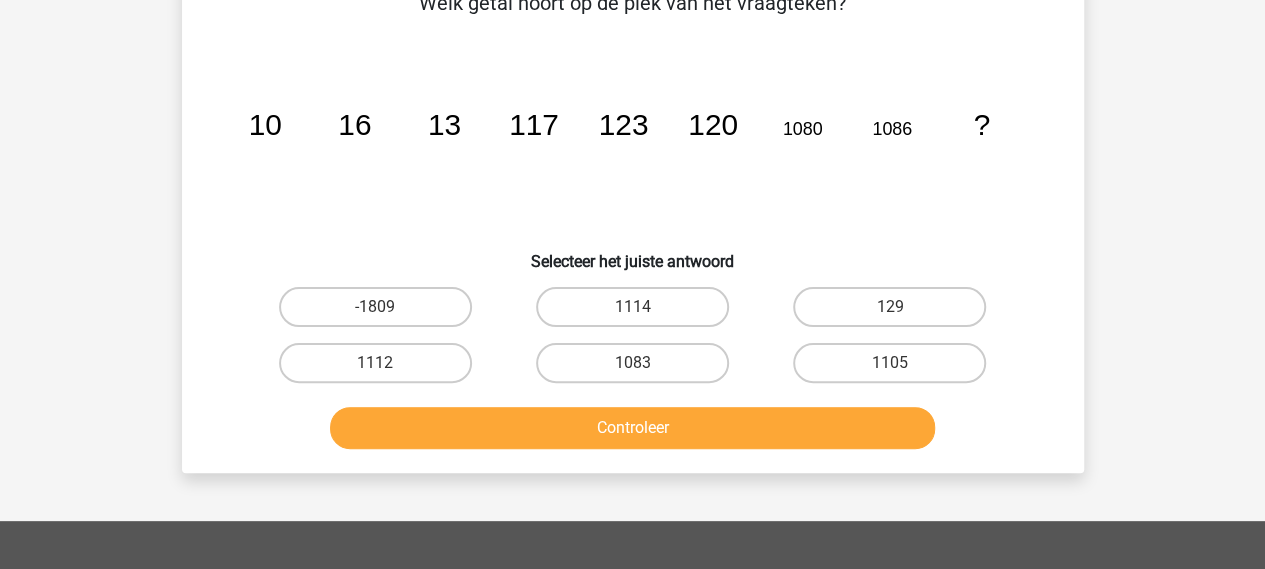 scroll, scrollTop: 92, scrollLeft: 0, axis: vertical 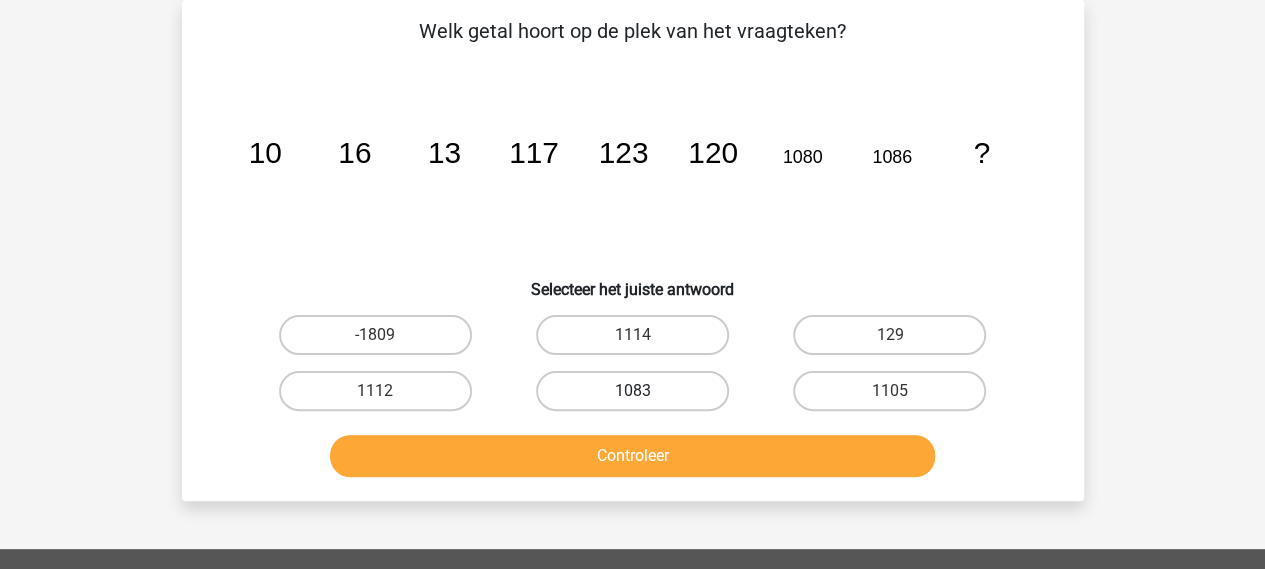 click on "1083" at bounding box center (632, 391) 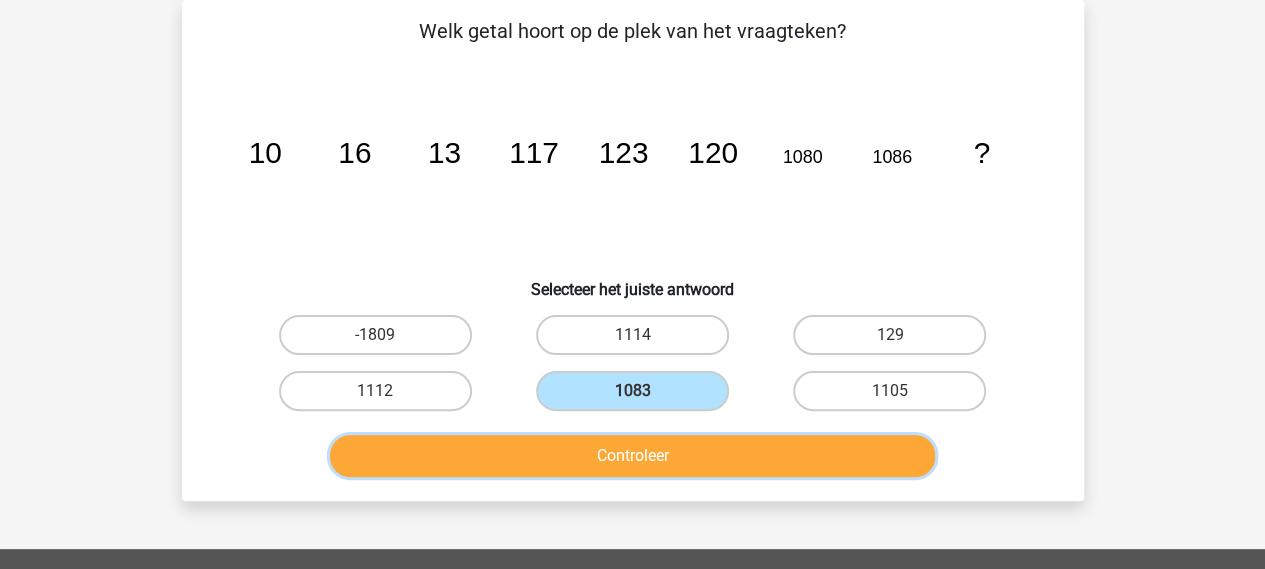 click on "Controleer" at bounding box center (632, 456) 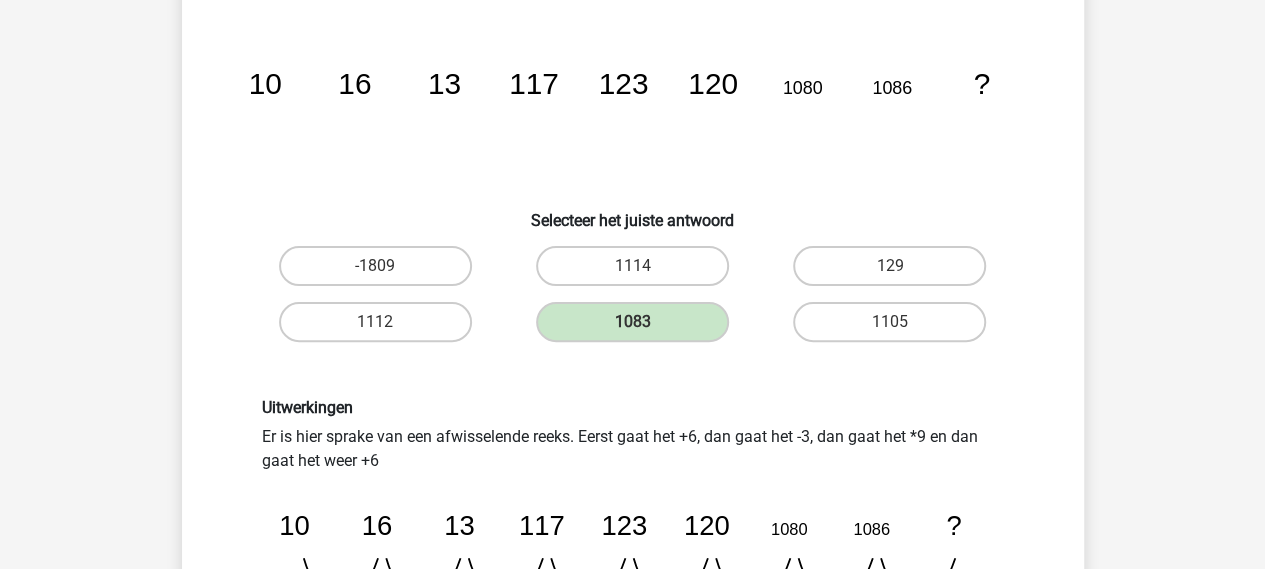 scroll, scrollTop: 392, scrollLeft: 0, axis: vertical 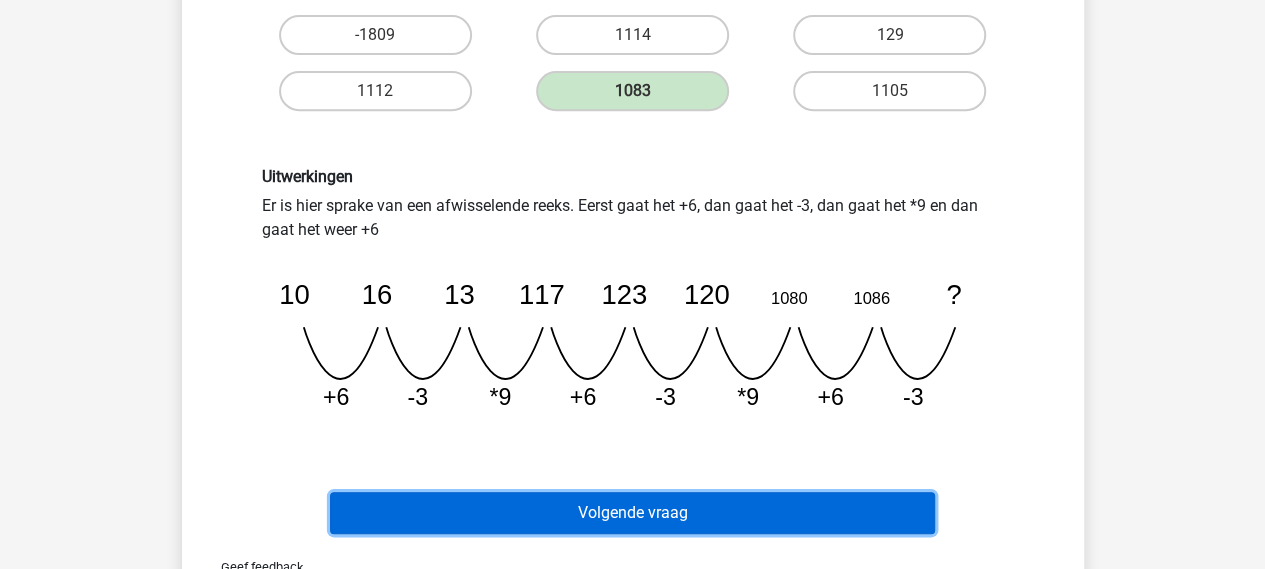 click on "Volgende vraag" at bounding box center (632, 513) 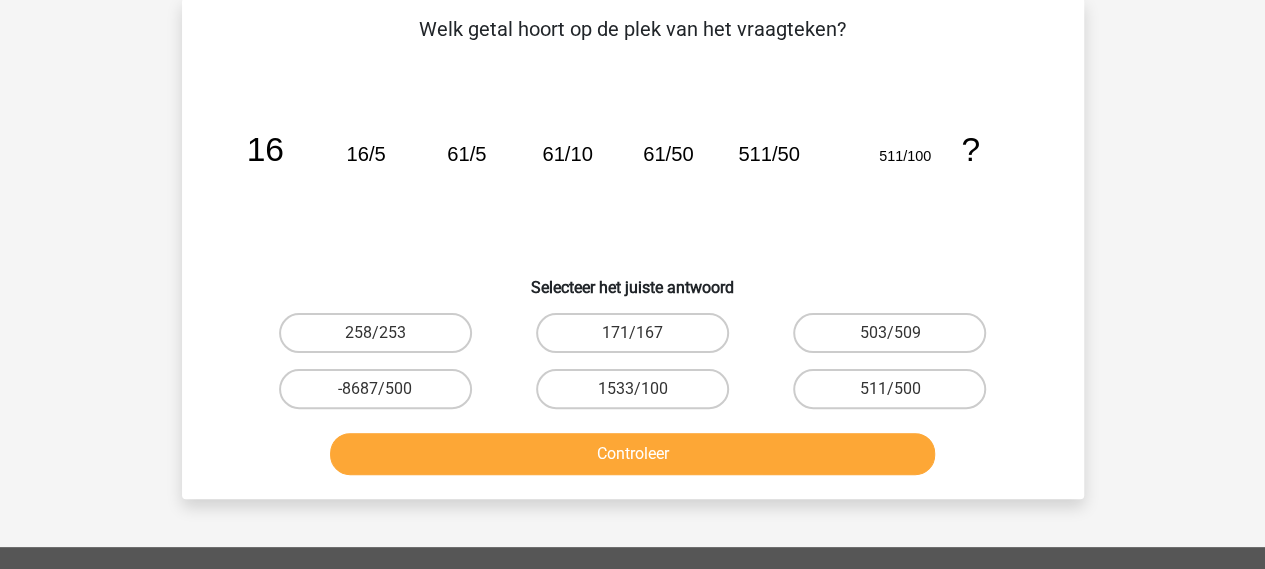 scroll, scrollTop: 0, scrollLeft: 0, axis: both 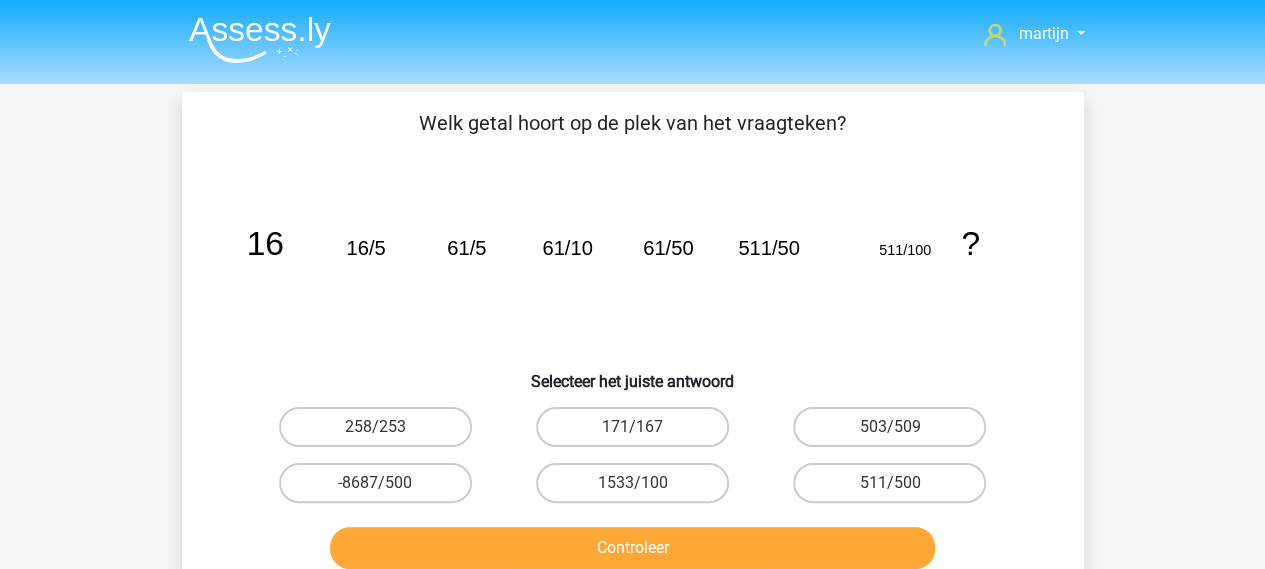 drag, startPoint x: 904, startPoint y: 487, endPoint x: 854, endPoint y: 545, distance: 76.57676 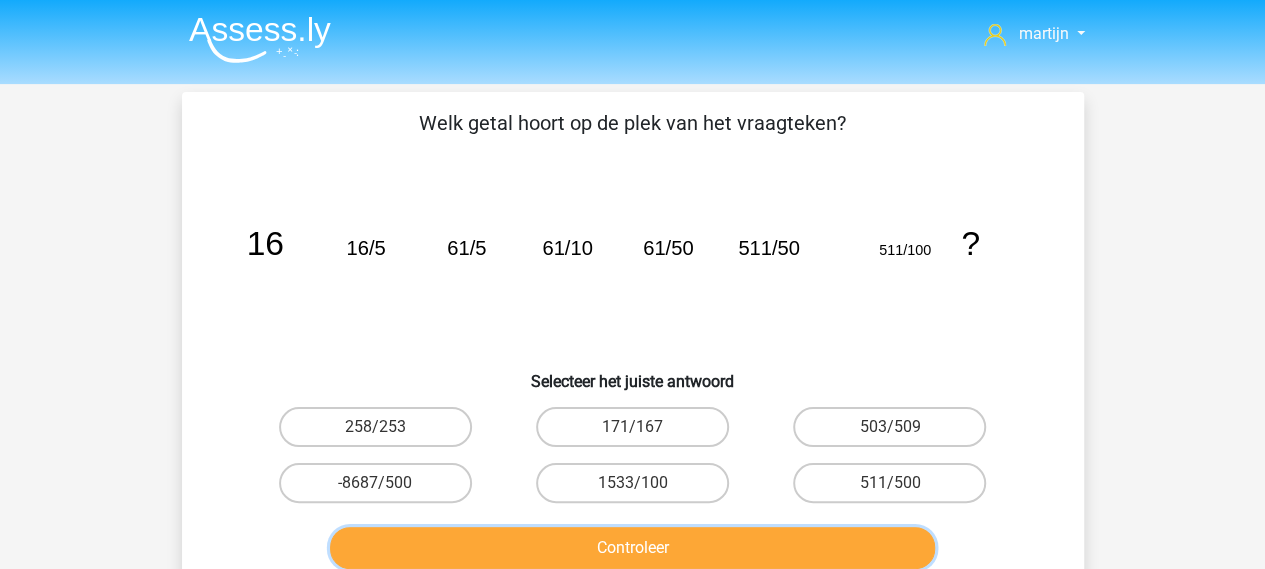 click on "Controleer" at bounding box center [632, 548] 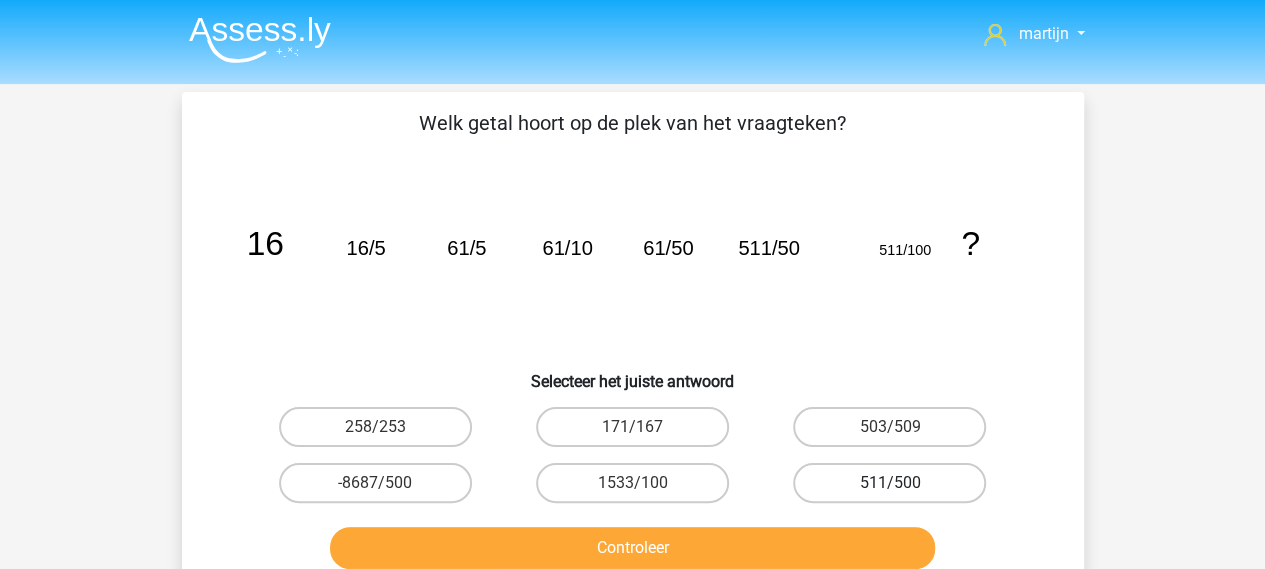 click on "511/500" at bounding box center [889, 483] 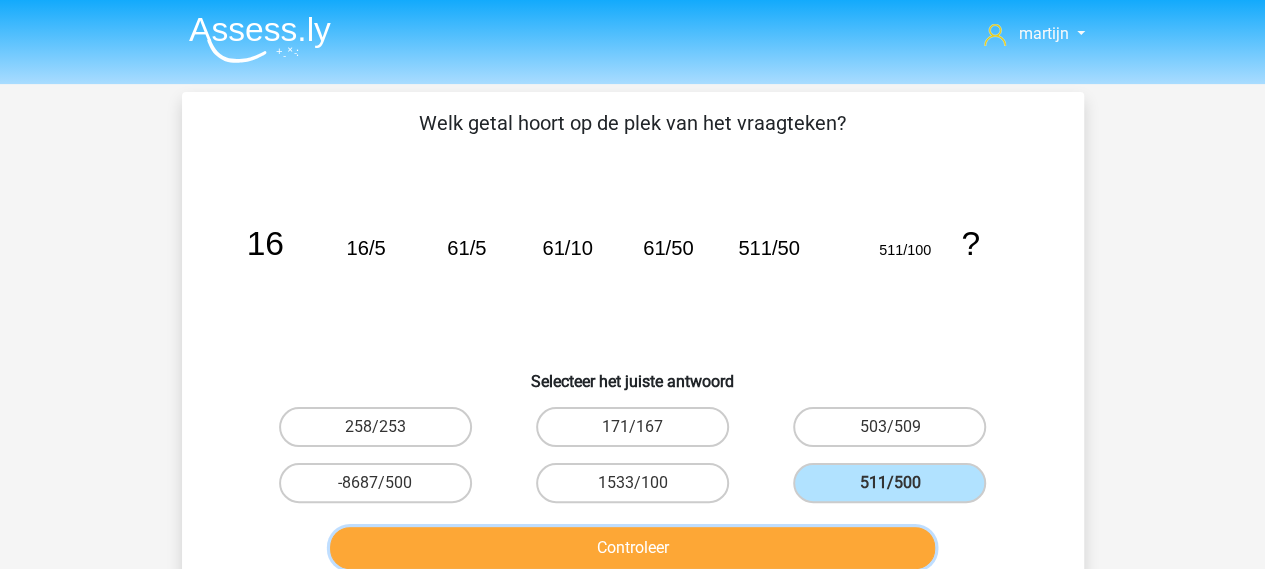 click on "Controleer" at bounding box center [632, 548] 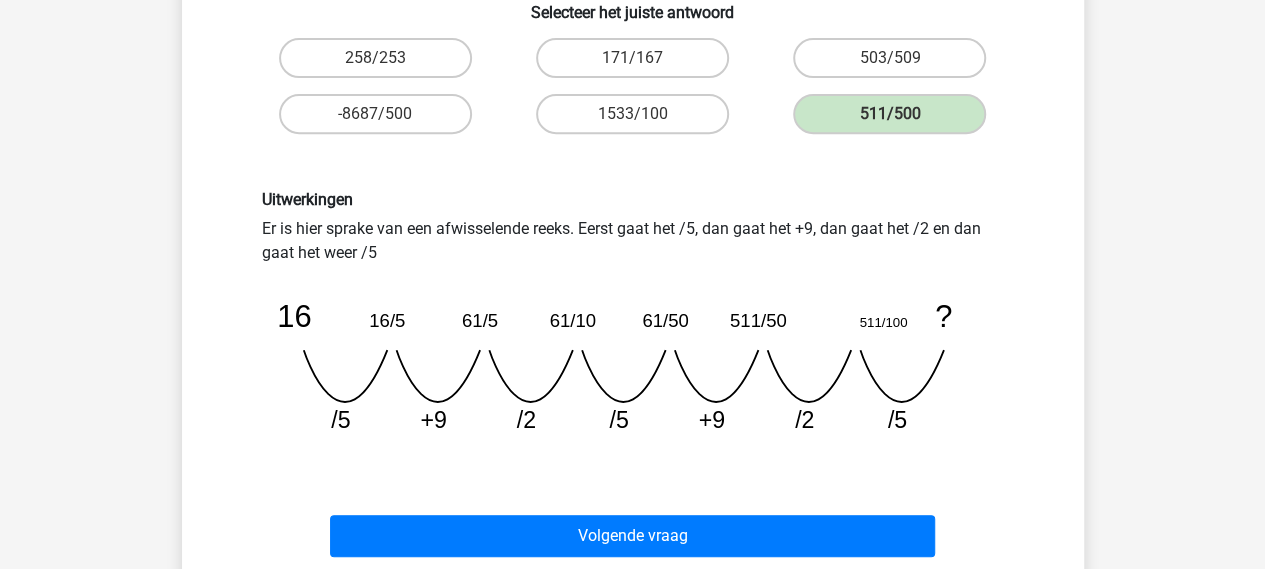 scroll, scrollTop: 400, scrollLeft: 0, axis: vertical 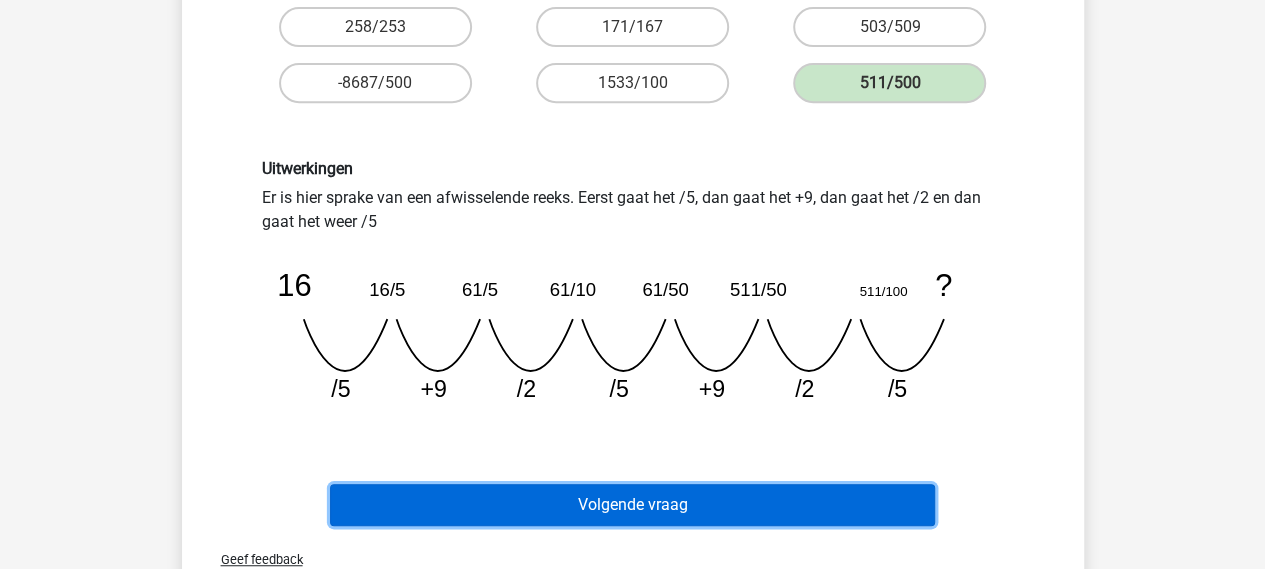 click on "Volgende vraag" at bounding box center (632, 505) 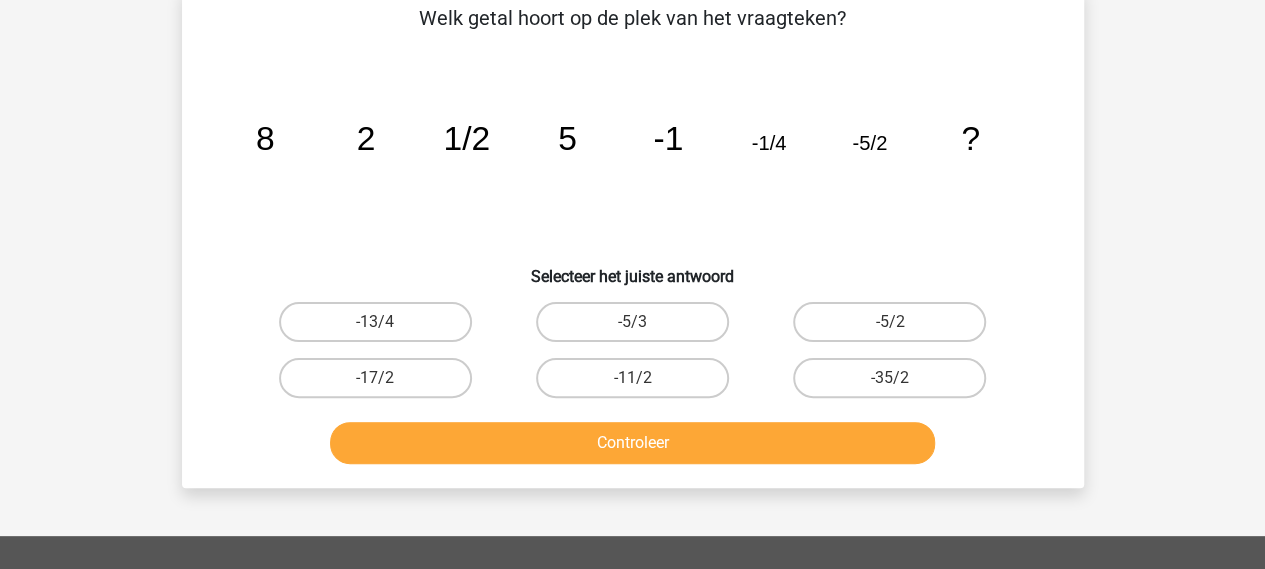 scroll, scrollTop: 0, scrollLeft: 0, axis: both 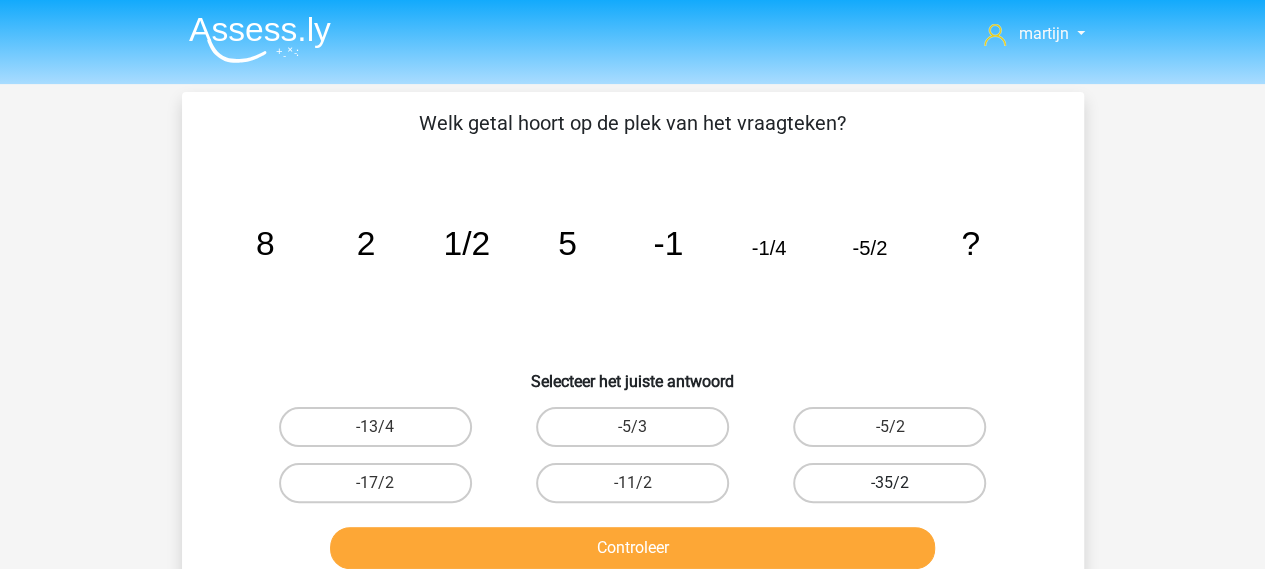 click on "-35/2" at bounding box center (889, 483) 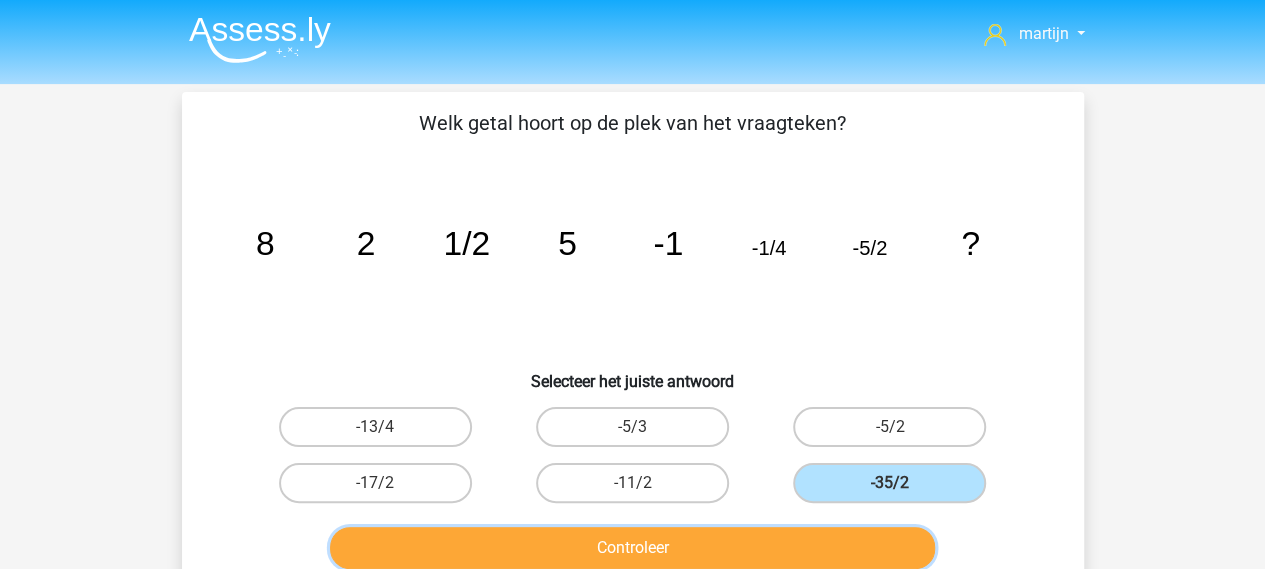click on "Controleer" at bounding box center (632, 548) 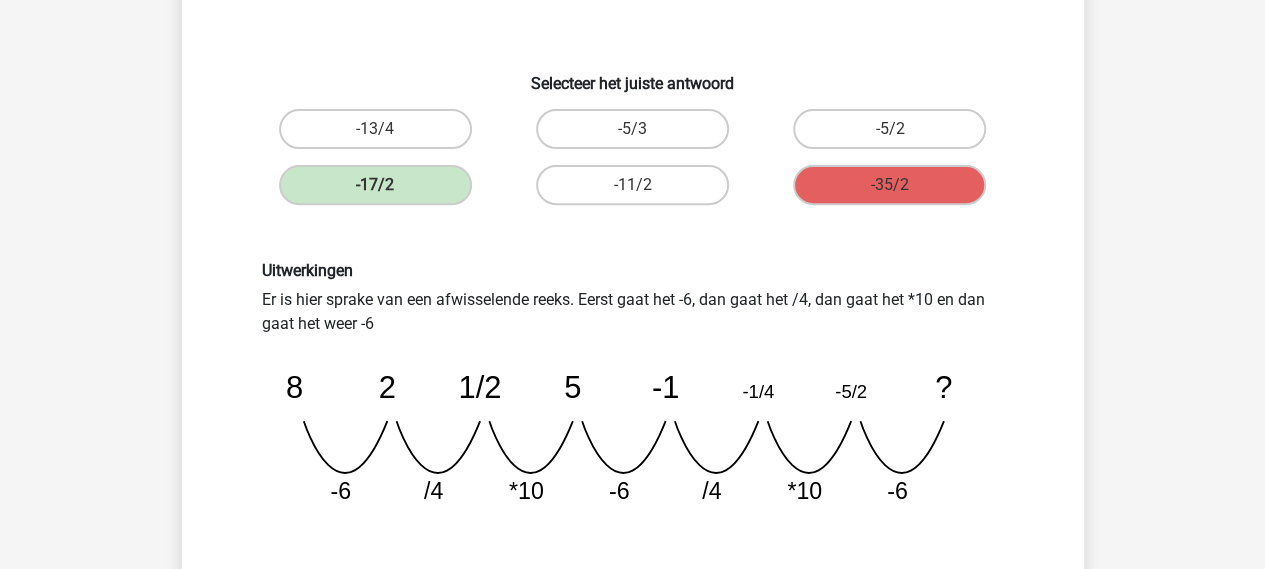 scroll, scrollTop: 200, scrollLeft: 0, axis: vertical 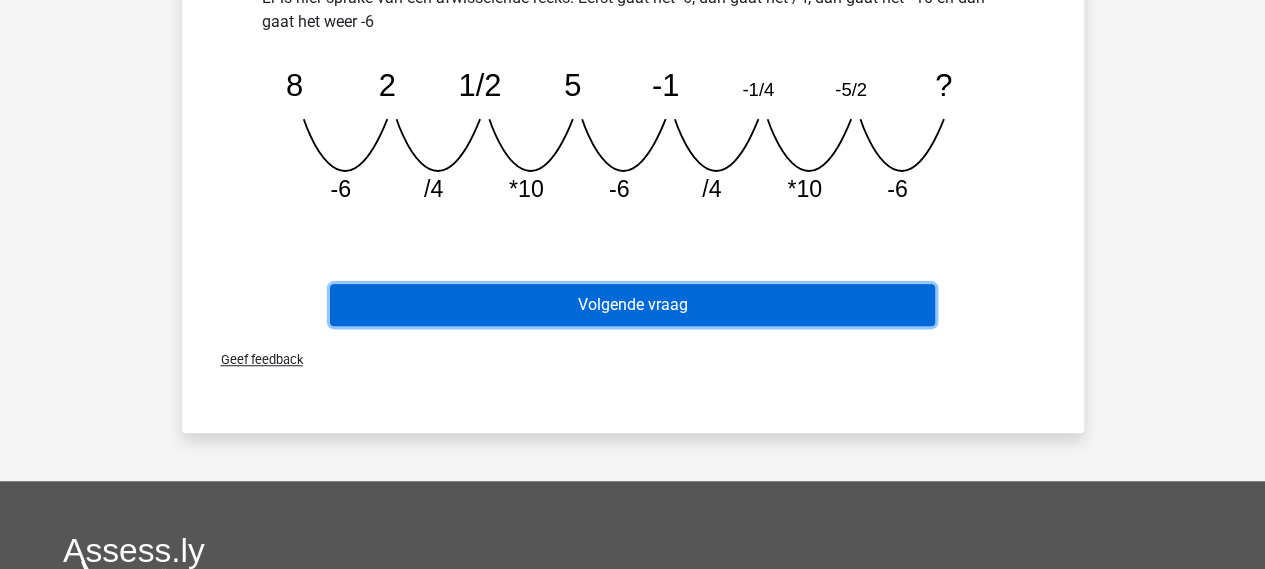 click on "Volgende vraag" at bounding box center (632, 305) 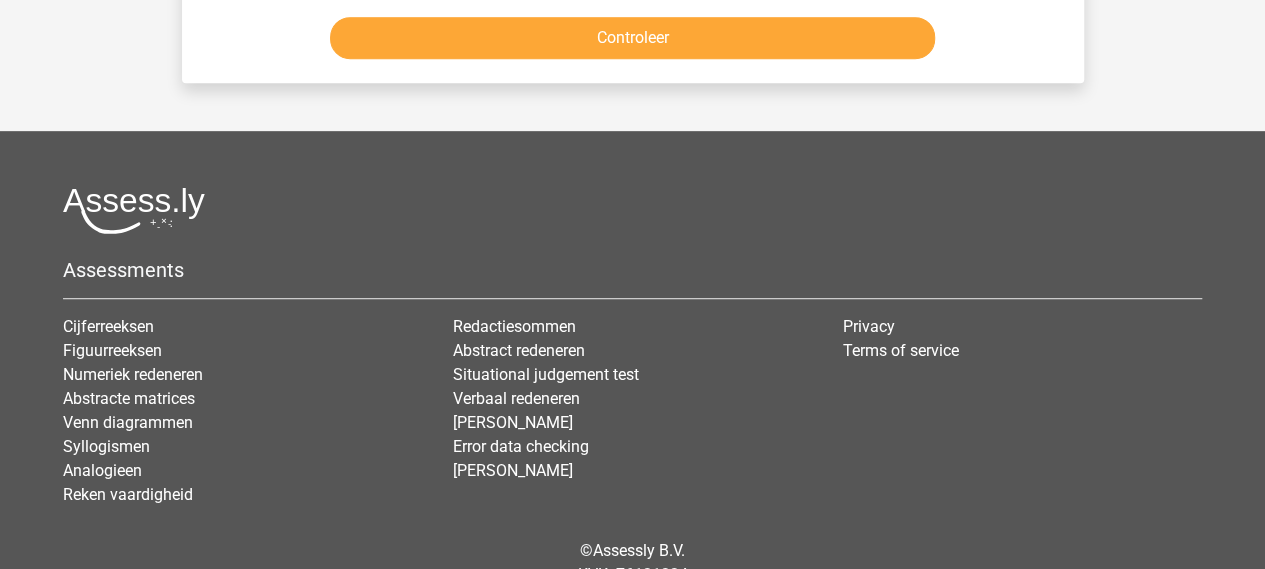 click on "Assessments
Cijferreeksen
Figuurreeksen
Numeriek redeneren
Abstracte matrices
Venn diagrammen" at bounding box center [632, 355] 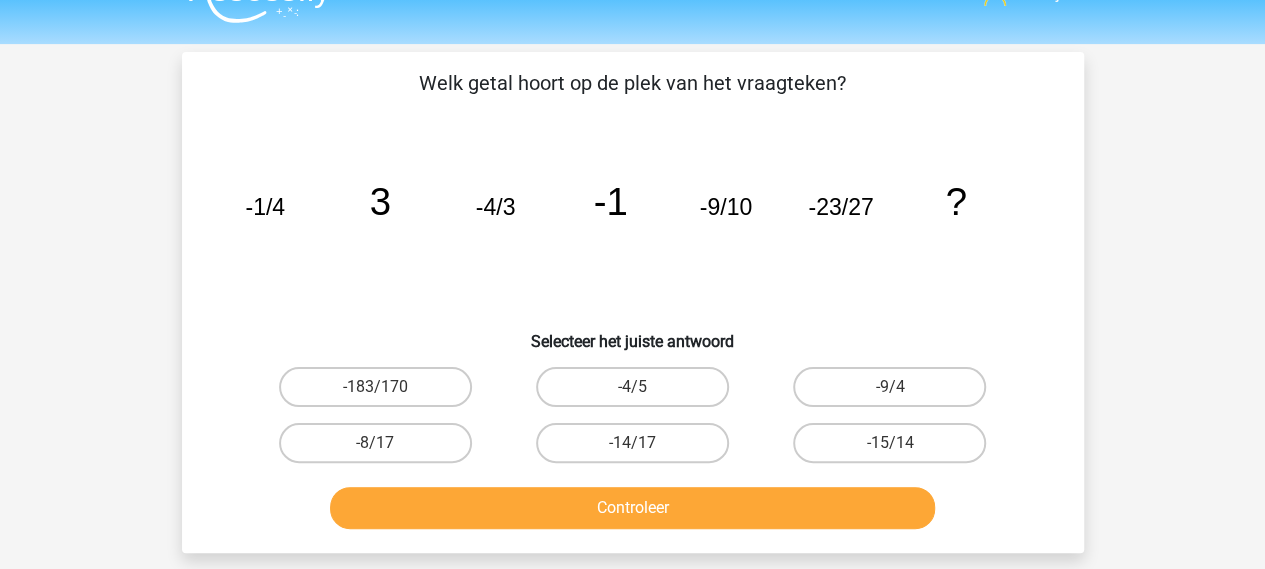 scroll, scrollTop: 100, scrollLeft: 0, axis: vertical 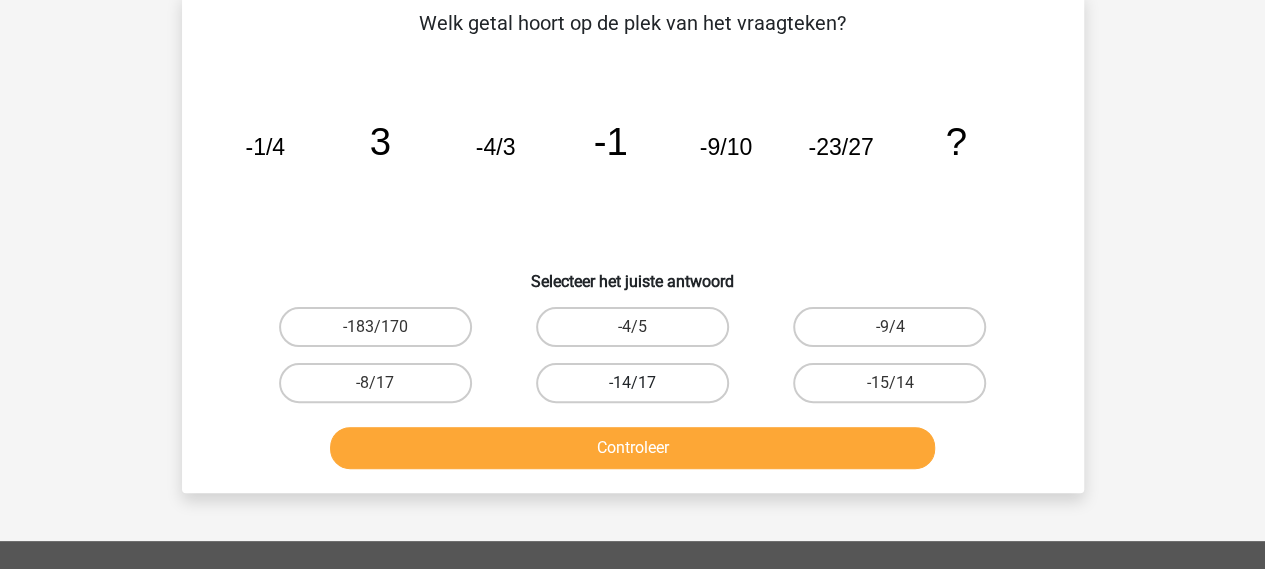 click on "-14/17" at bounding box center [632, 383] 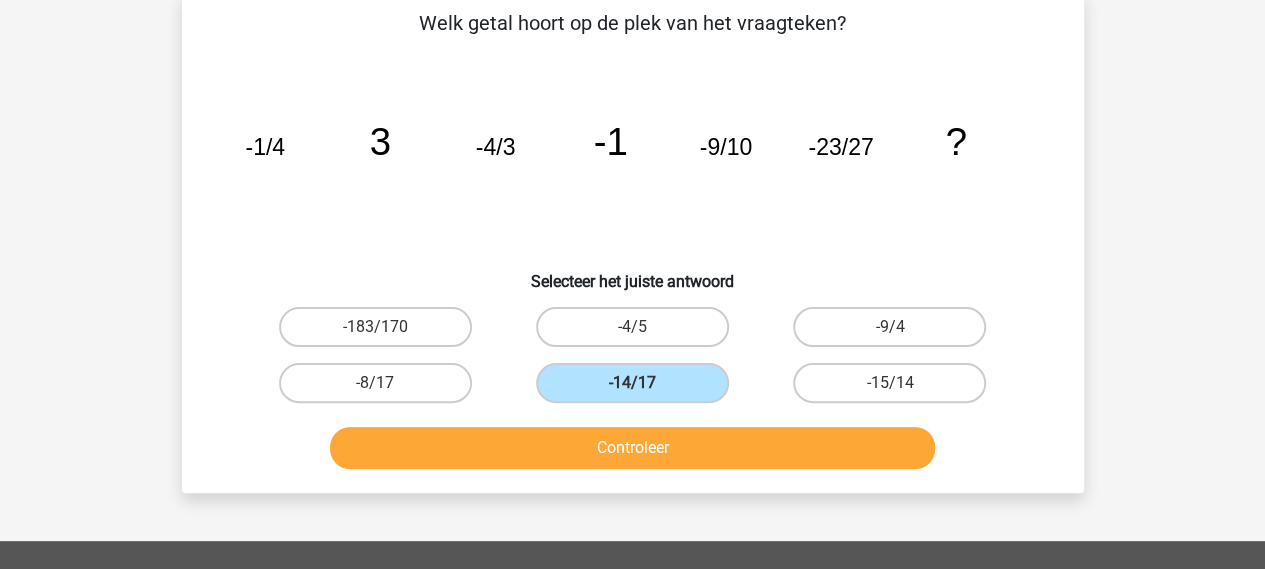 click on "Controleer" at bounding box center (633, 444) 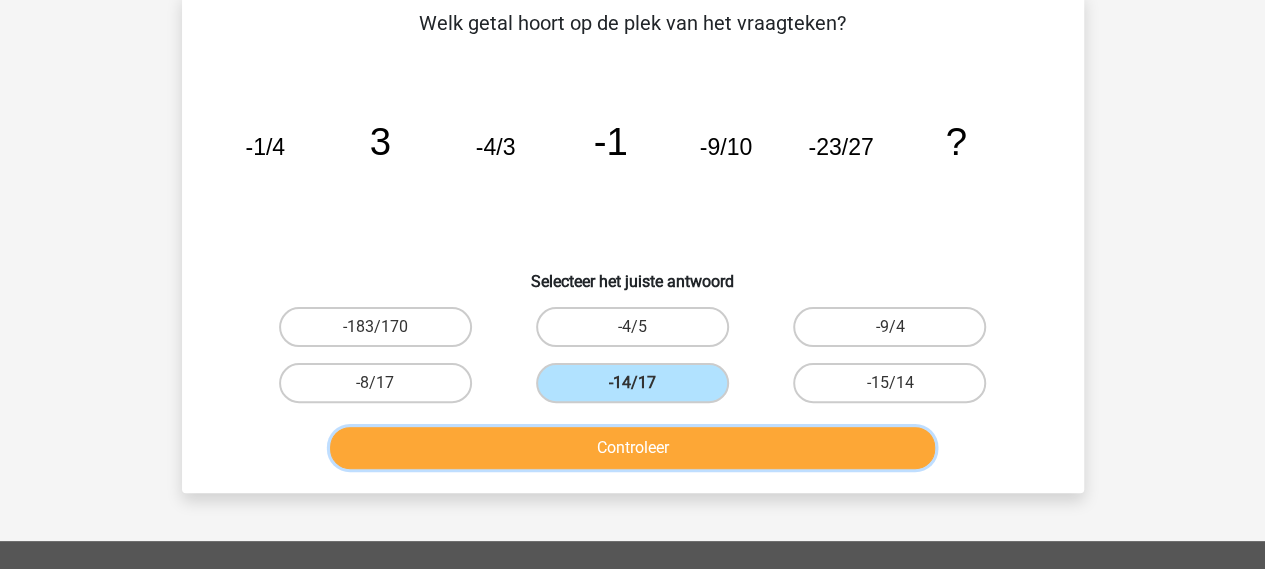 click on "Controleer" at bounding box center (632, 448) 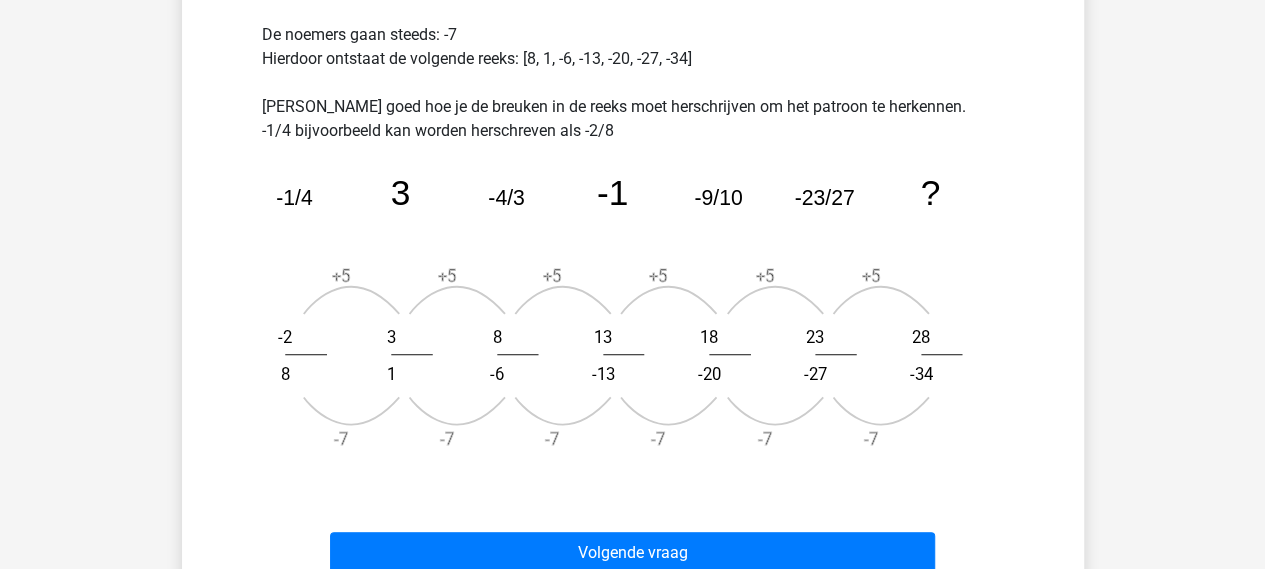 scroll, scrollTop: 700, scrollLeft: 0, axis: vertical 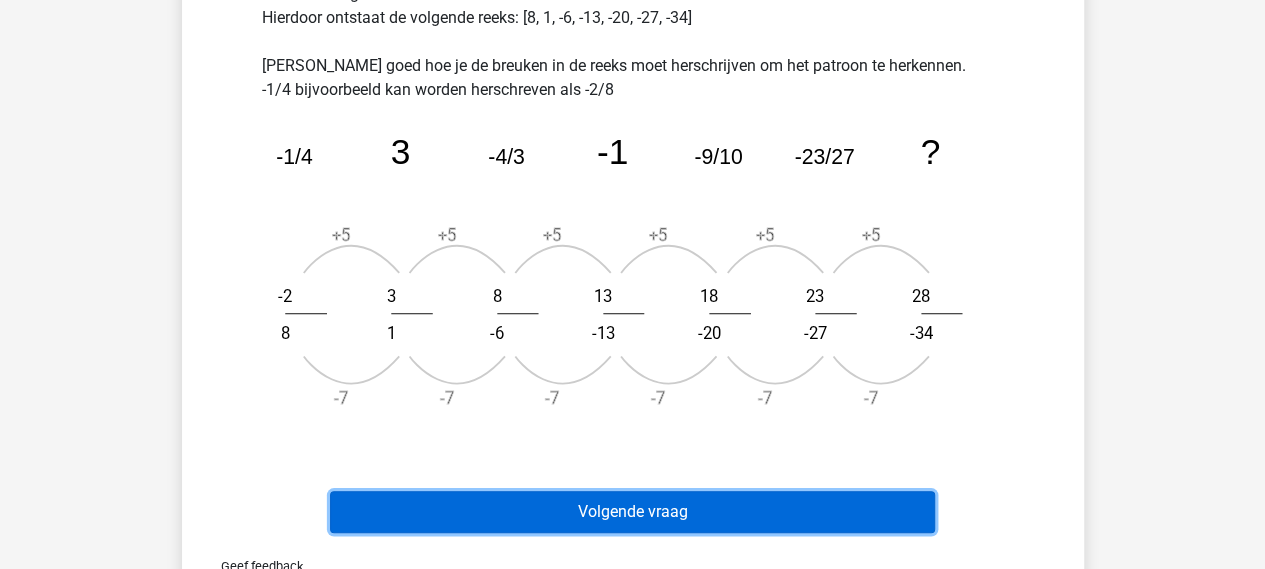 click on "Volgende vraag" at bounding box center (632, 512) 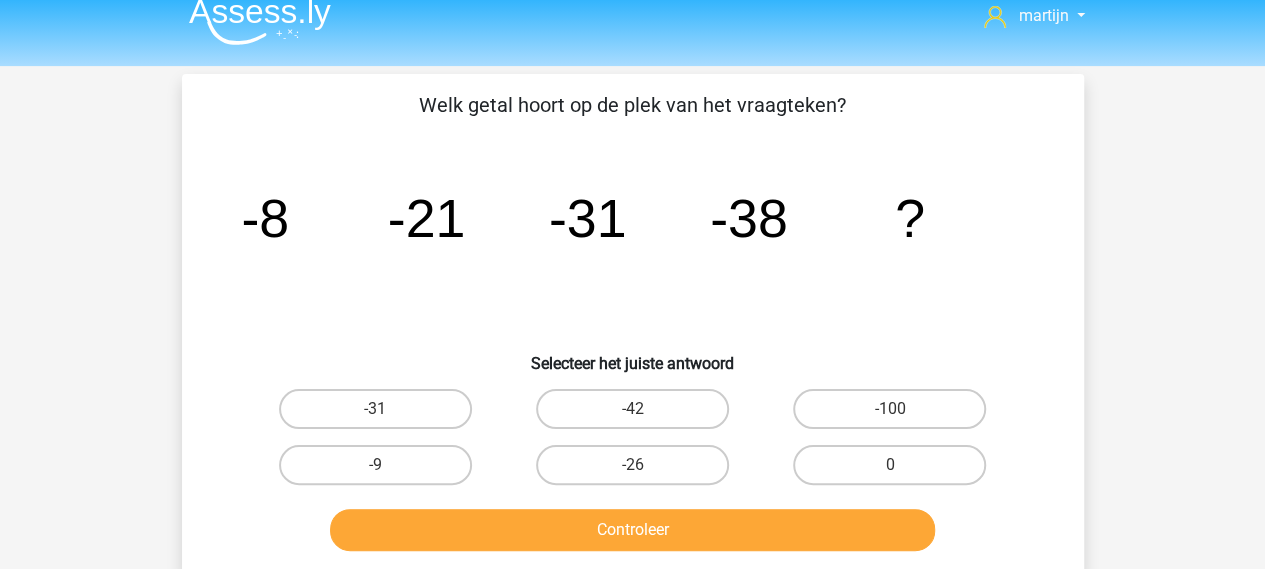 scroll, scrollTop: 0, scrollLeft: 0, axis: both 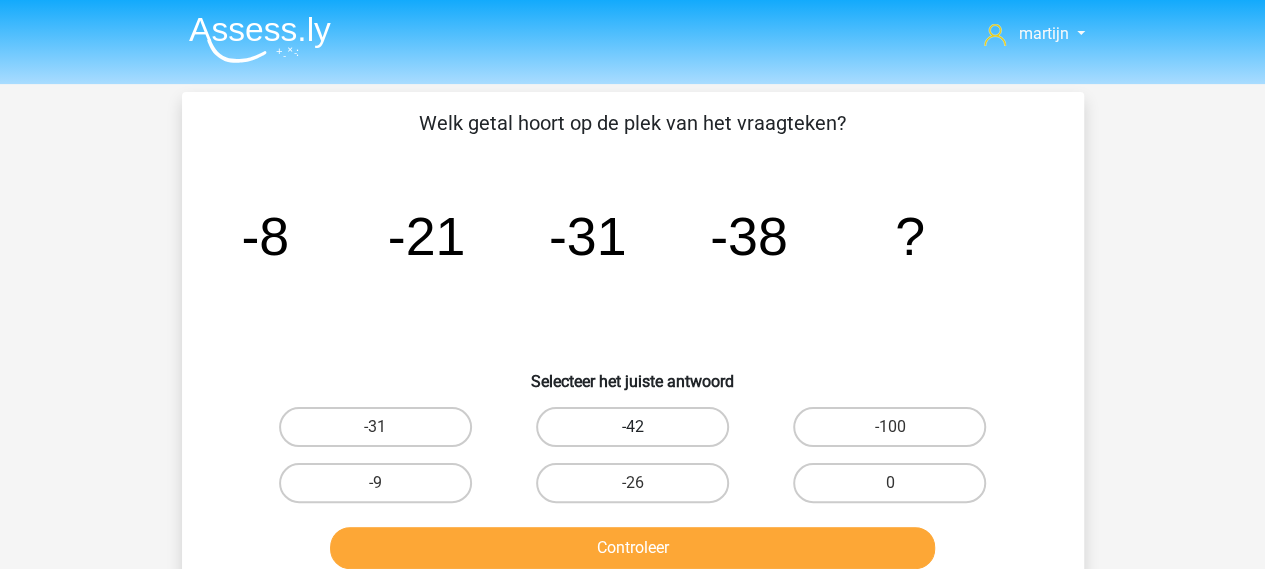 click on "-42" at bounding box center (632, 427) 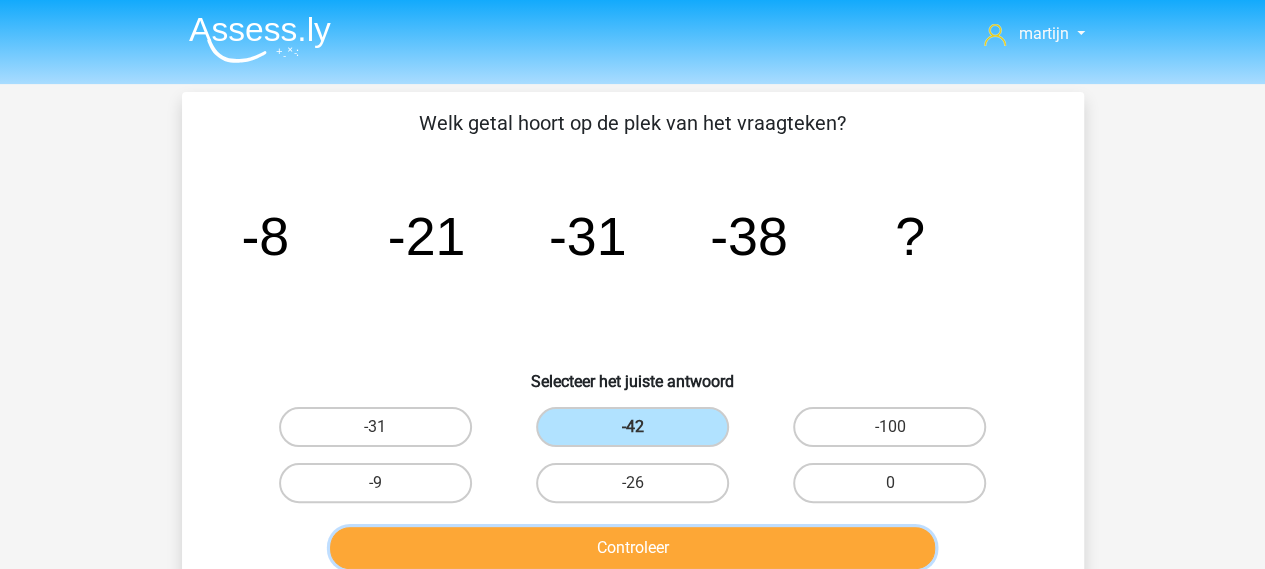 click on "Controleer" at bounding box center [632, 548] 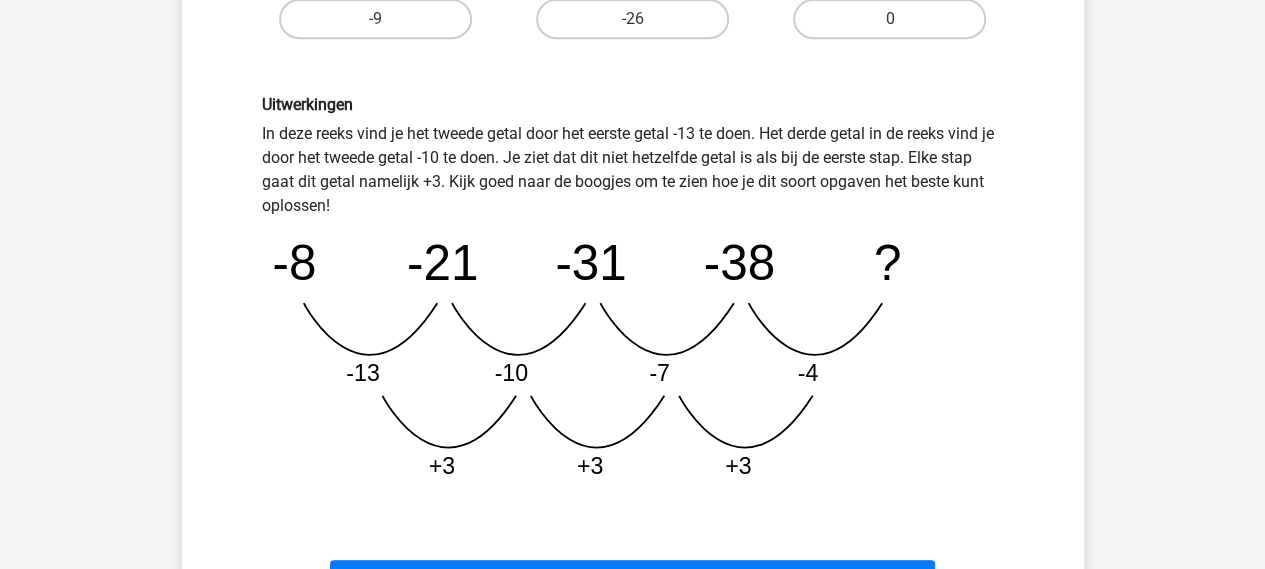 scroll, scrollTop: 600, scrollLeft: 0, axis: vertical 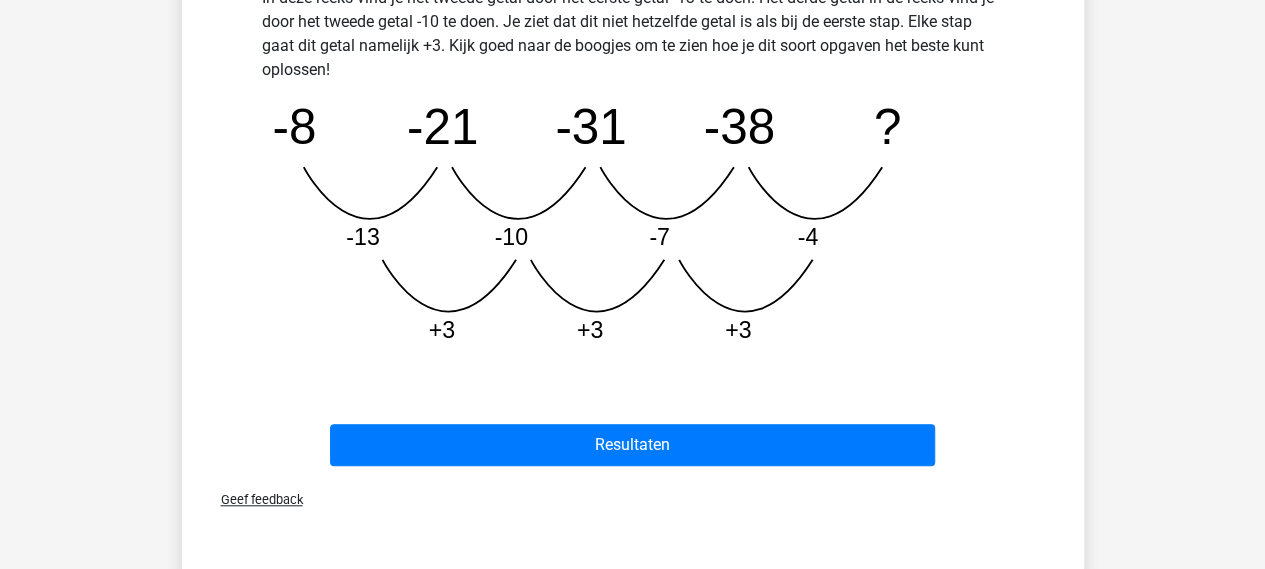 click on "Resultaten" at bounding box center (633, 441) 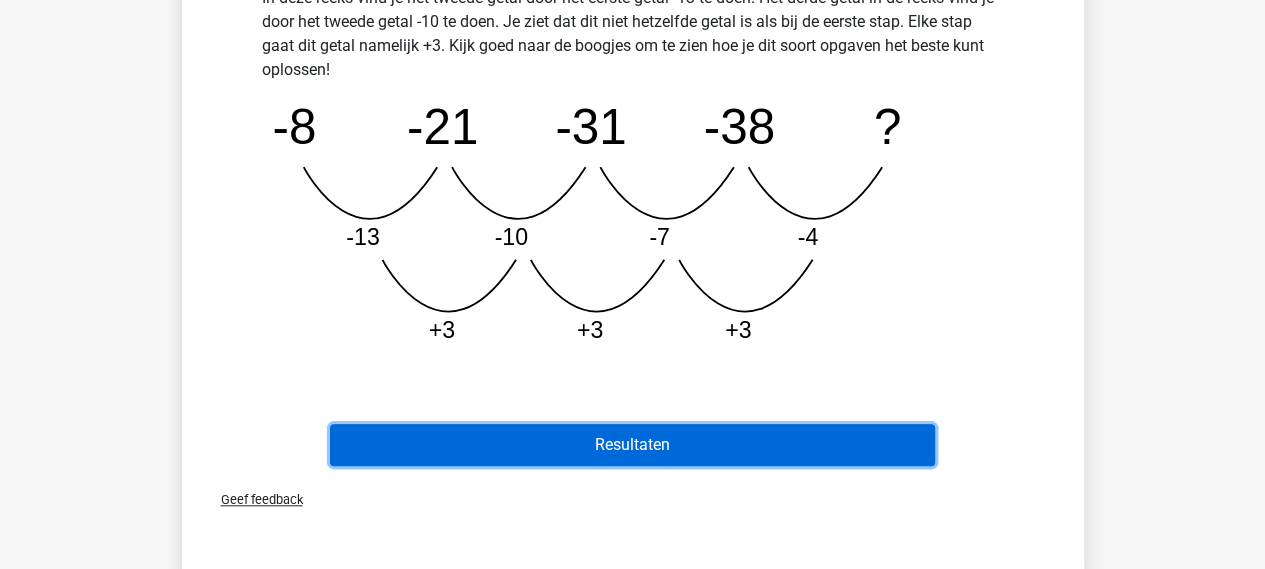 click on "Resultaten" at bounding box center (632, 445) 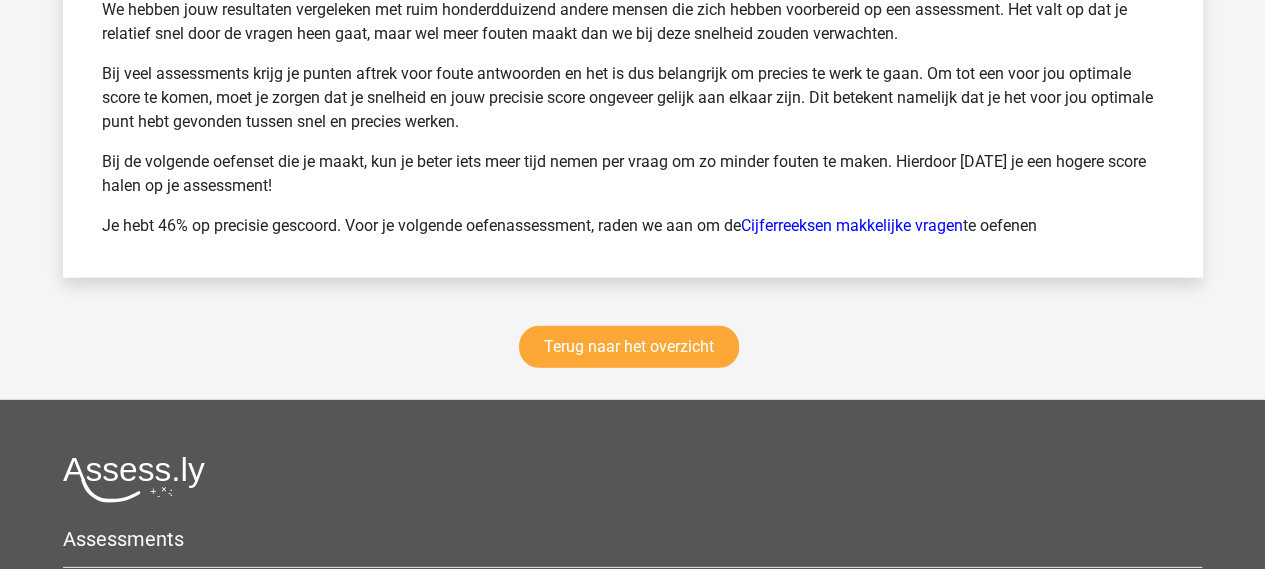 scroll, scrollTop: 2584, scrollLeft: 0, axis: vertical 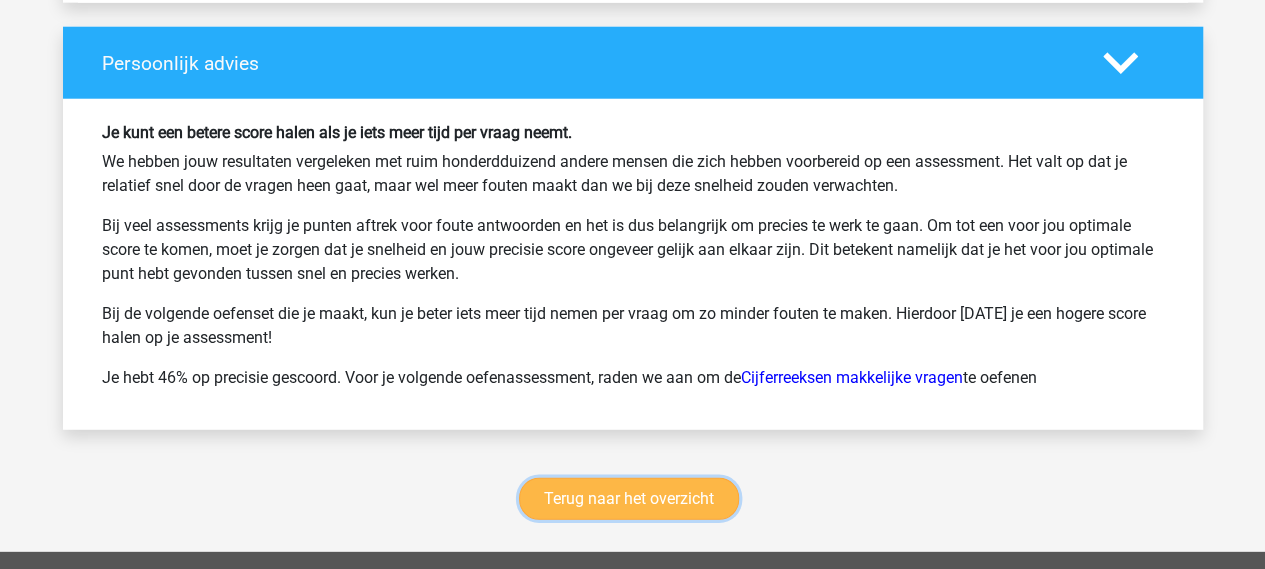 click on "Terug naar het overzicht" at bounding box center [629, 499] 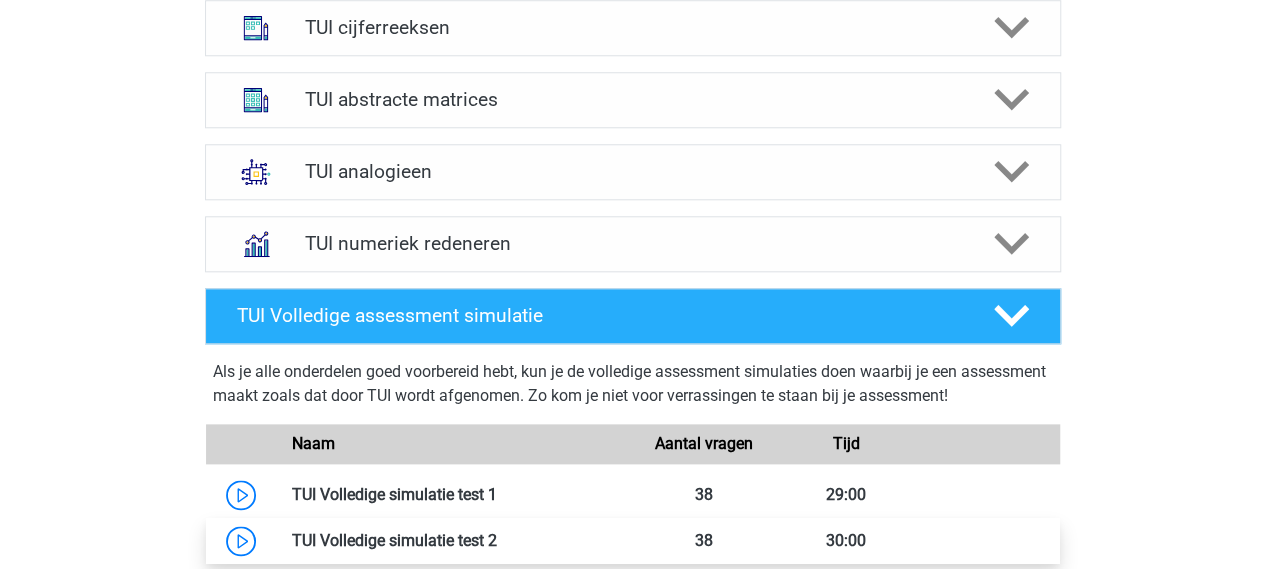 scroll, scrollTop: 900, scrollLeft: 0, axis: vertical 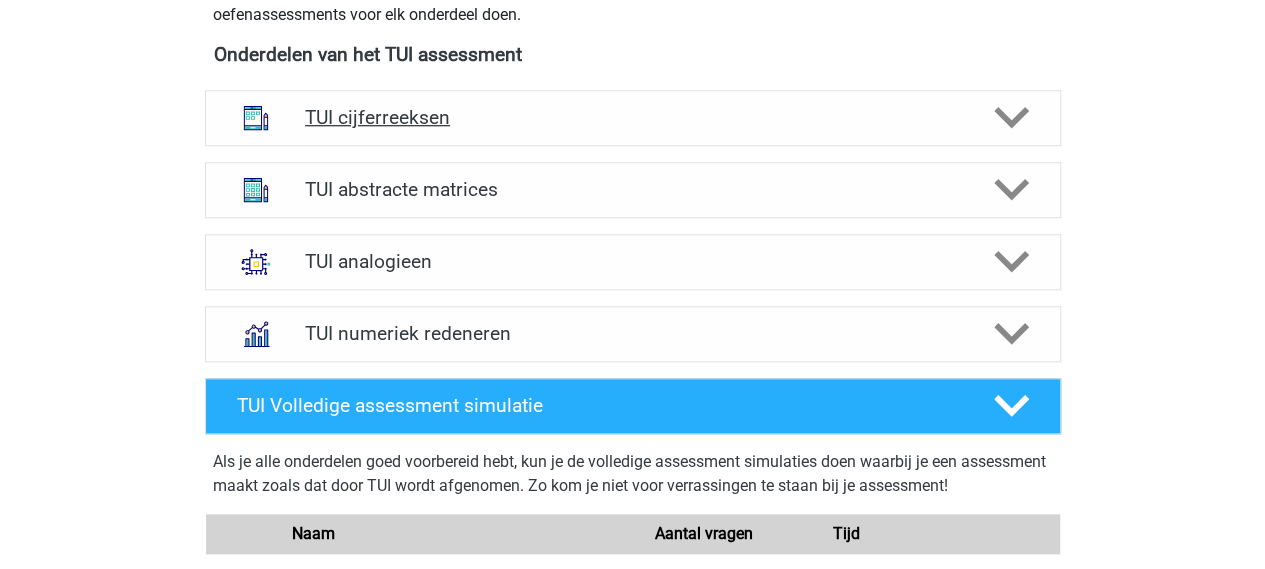 click on "TUI cijferreeksen" at bounding box center (632, 117) 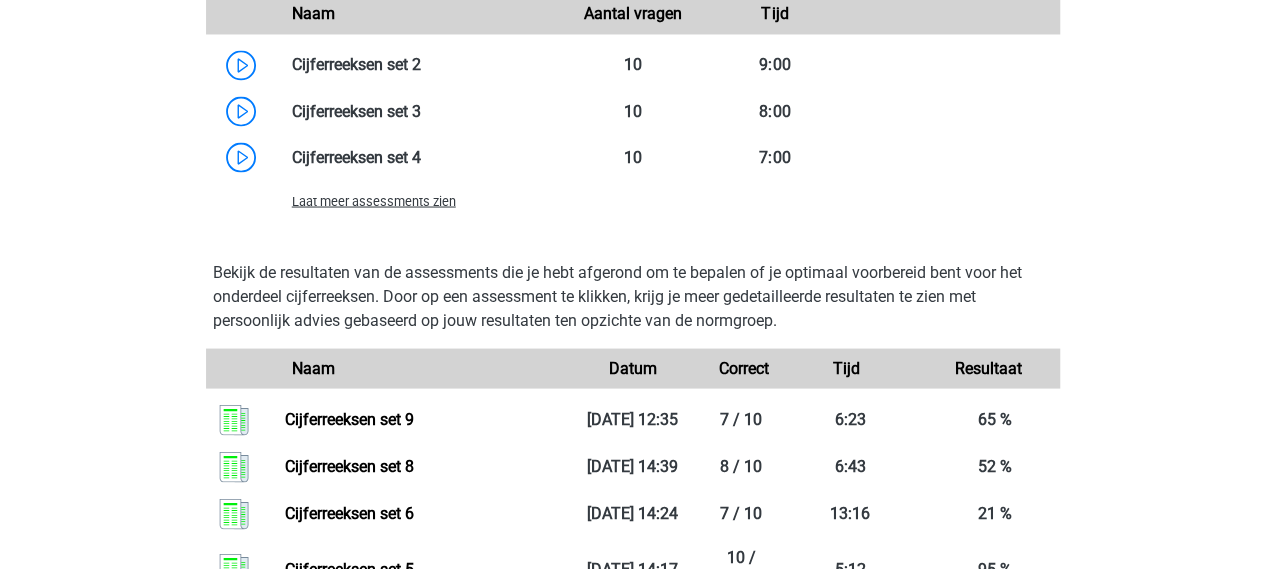 scroll, scrollTop: 1800, scrollLeft: 0, axis: vertical 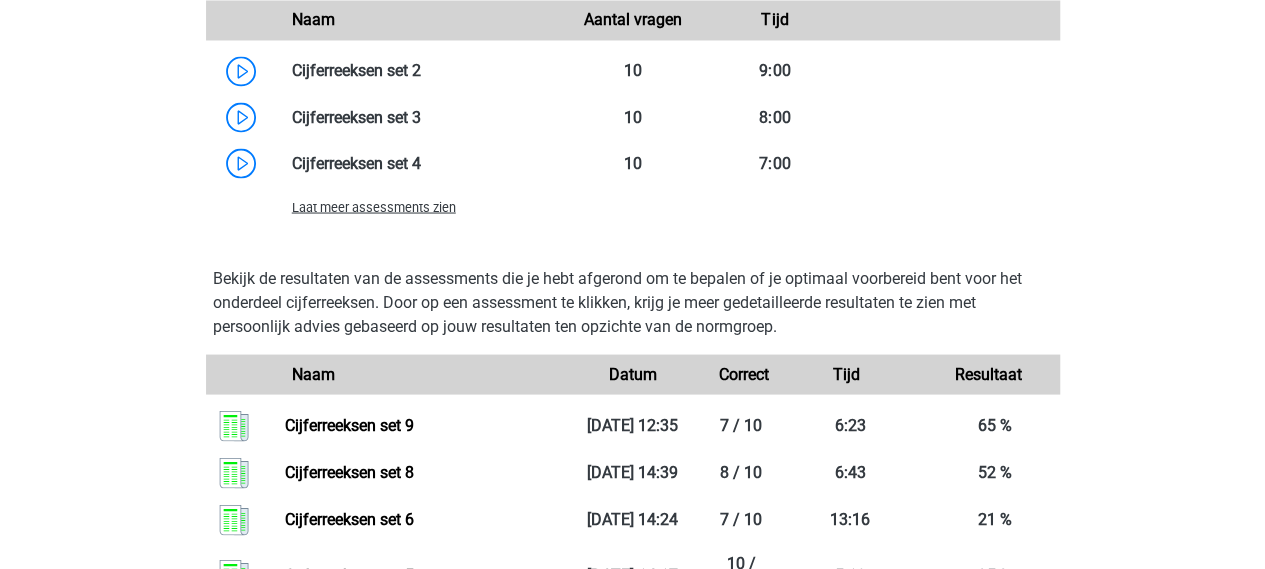 click on "Laat meer assessments zien" at bounding box center [419, 206] 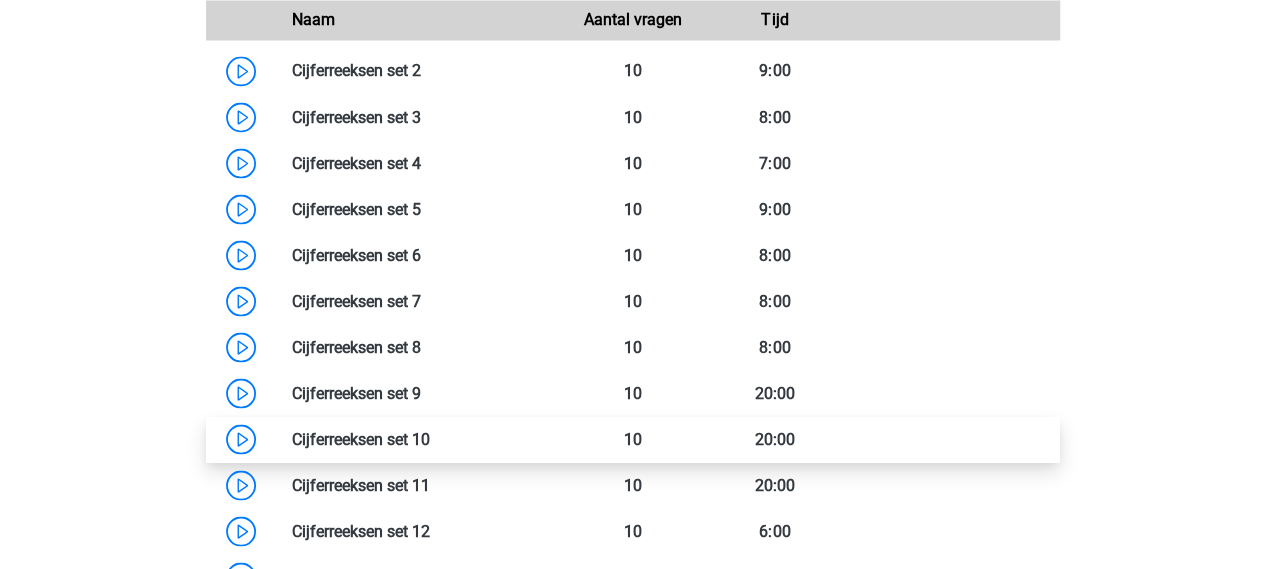 click at bounding box center (430, 438) 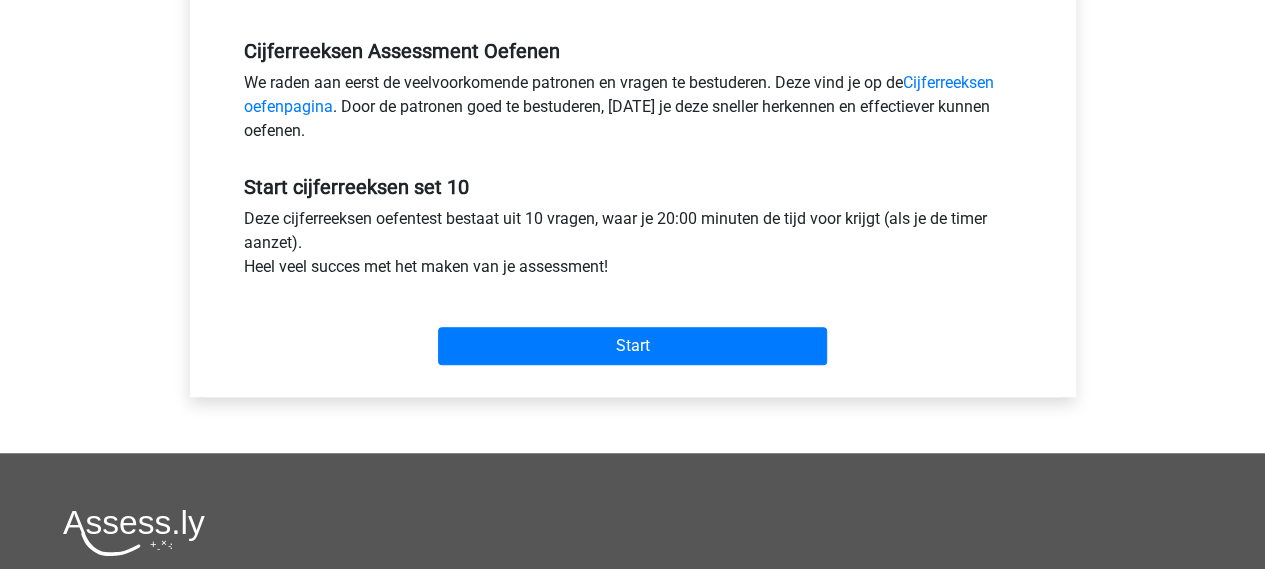 scroll, scrollTop: 600, scrollLeft: 0, axis: vertical 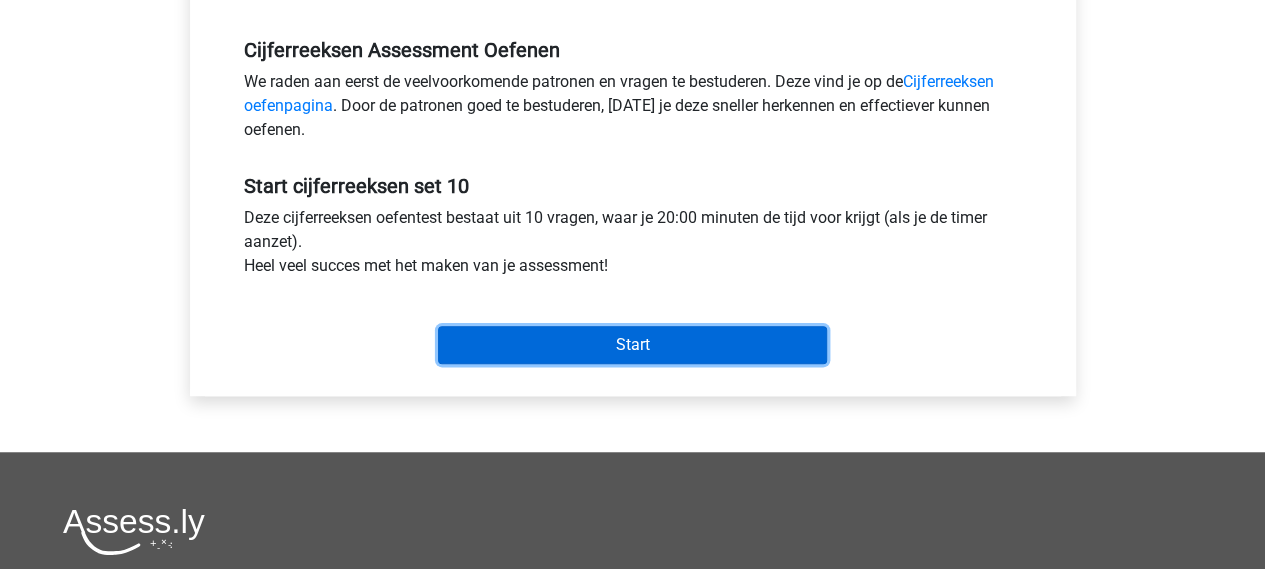 click on "Start" at bounding box center [632, 345] 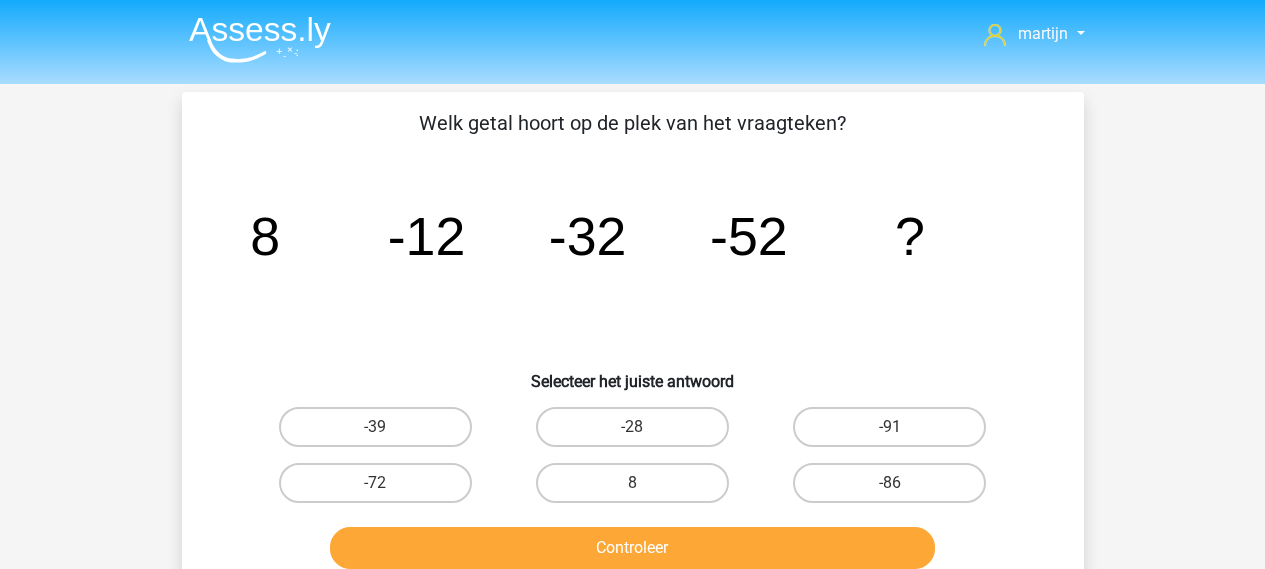 scroll, scrollTop: 0, scrollLeft: 0, axis: both 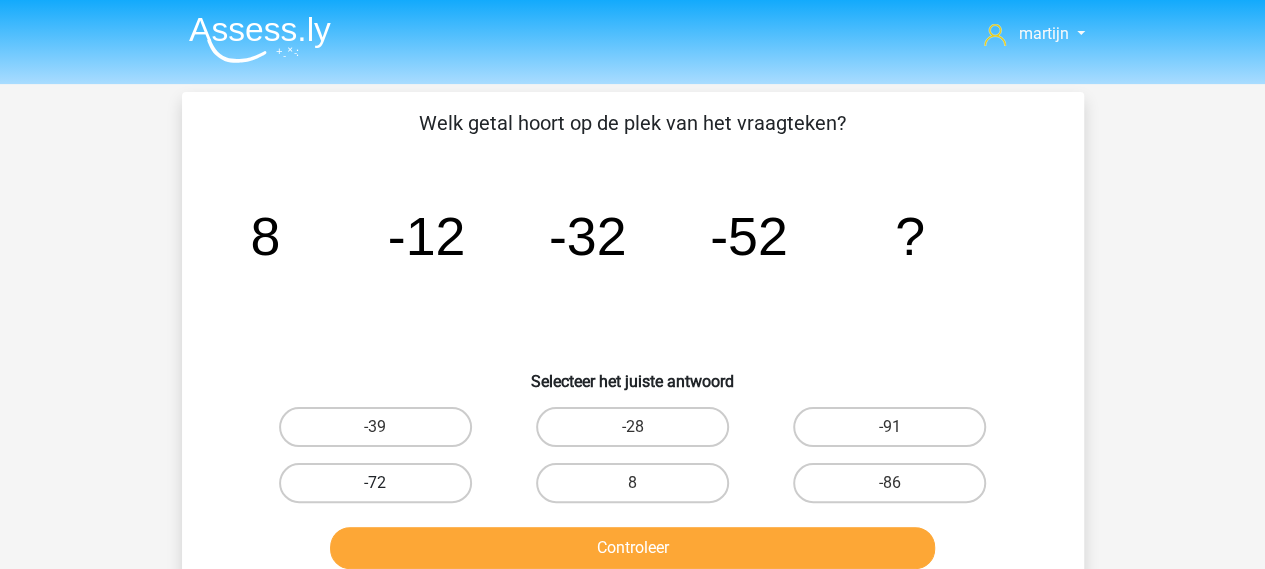 click on "-72" at bounding box center [375, 483] 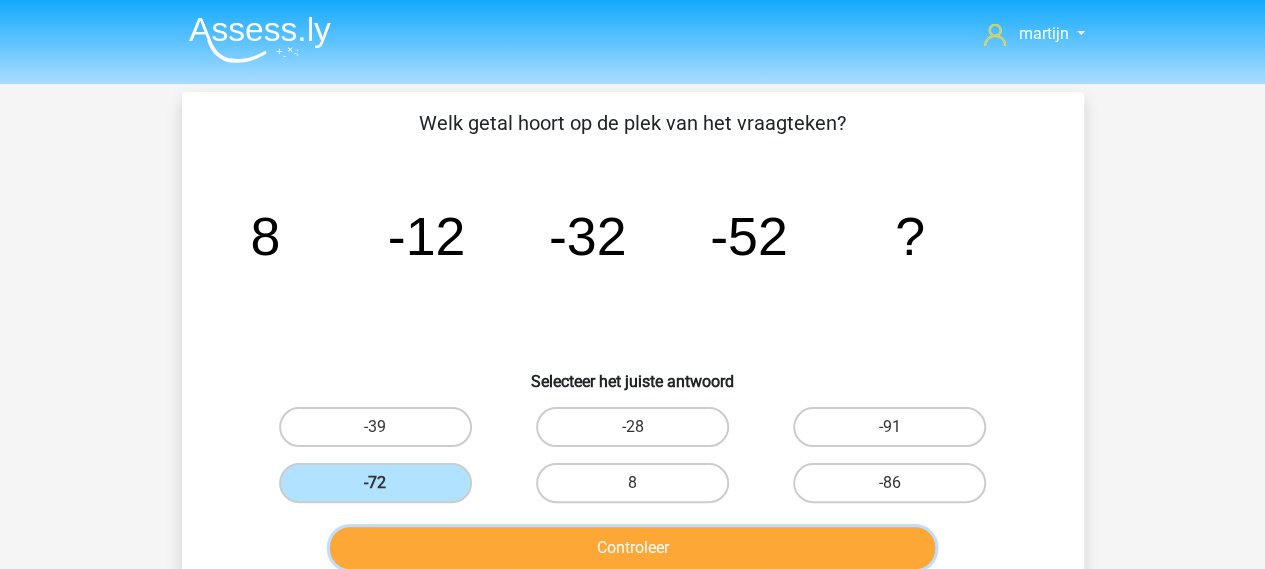 click on "Controleer" at bounding box center [632, 548] 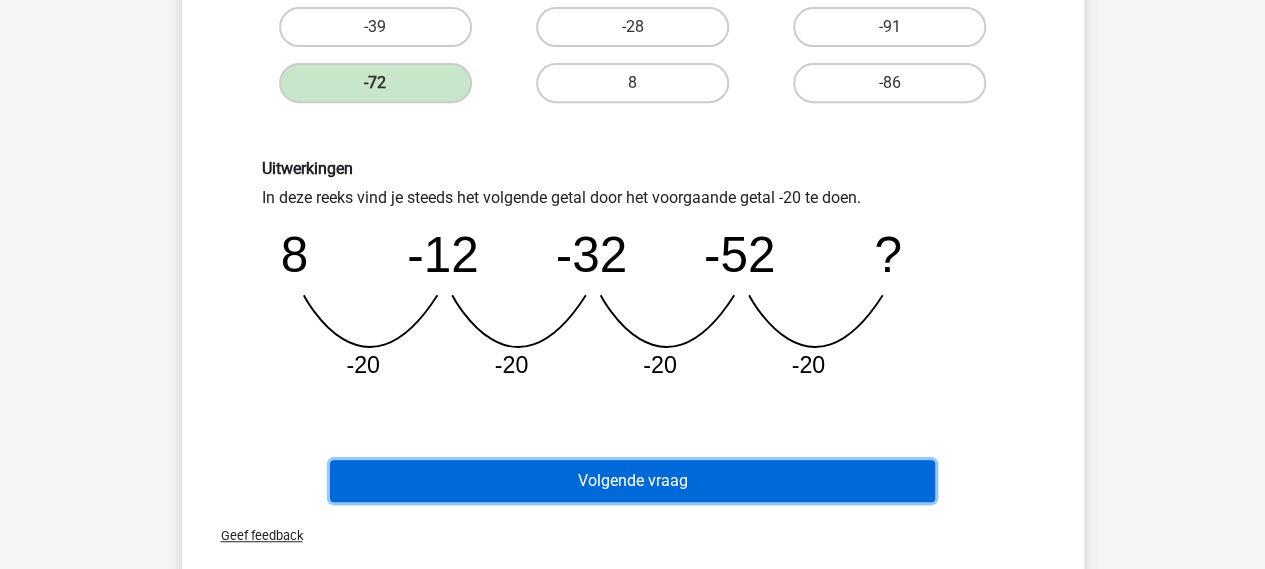 click on "Volgende vraag" at bounding box center [632, 481] 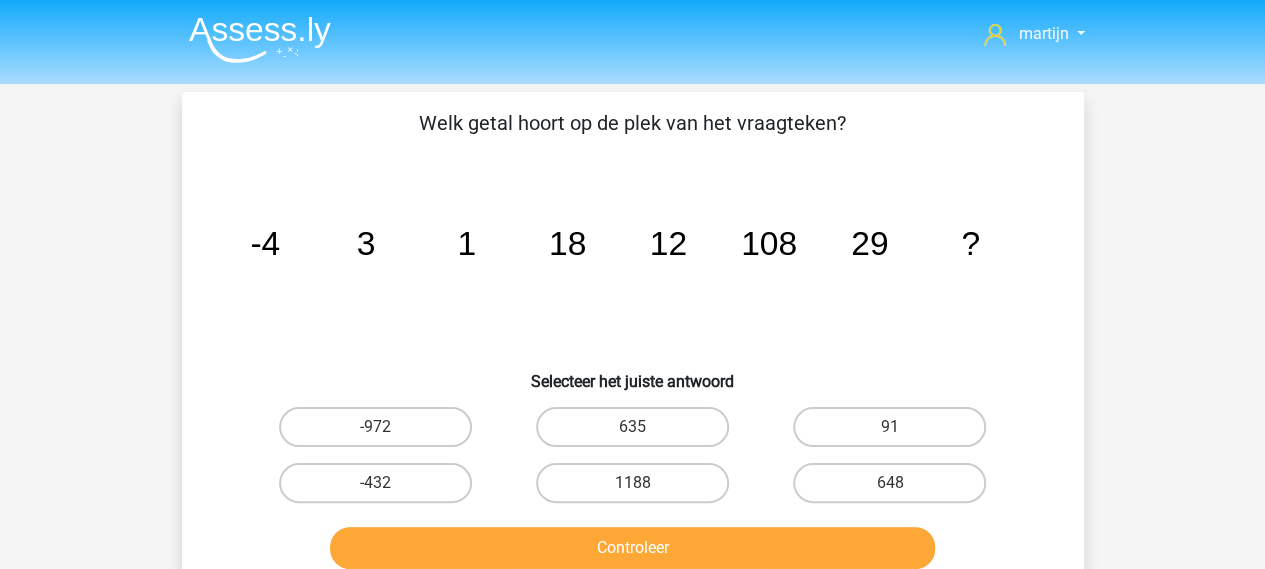scroll, scrollTop: 0, scrollLeft: 0, axis: both 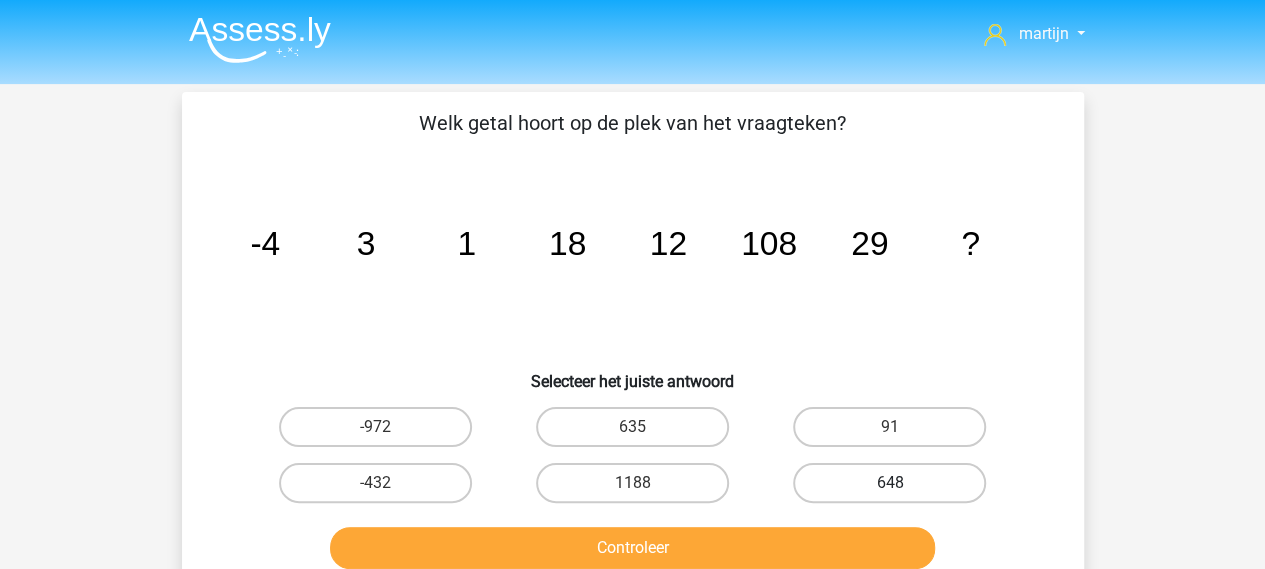 click on "648" at bounding box center (889, 483) 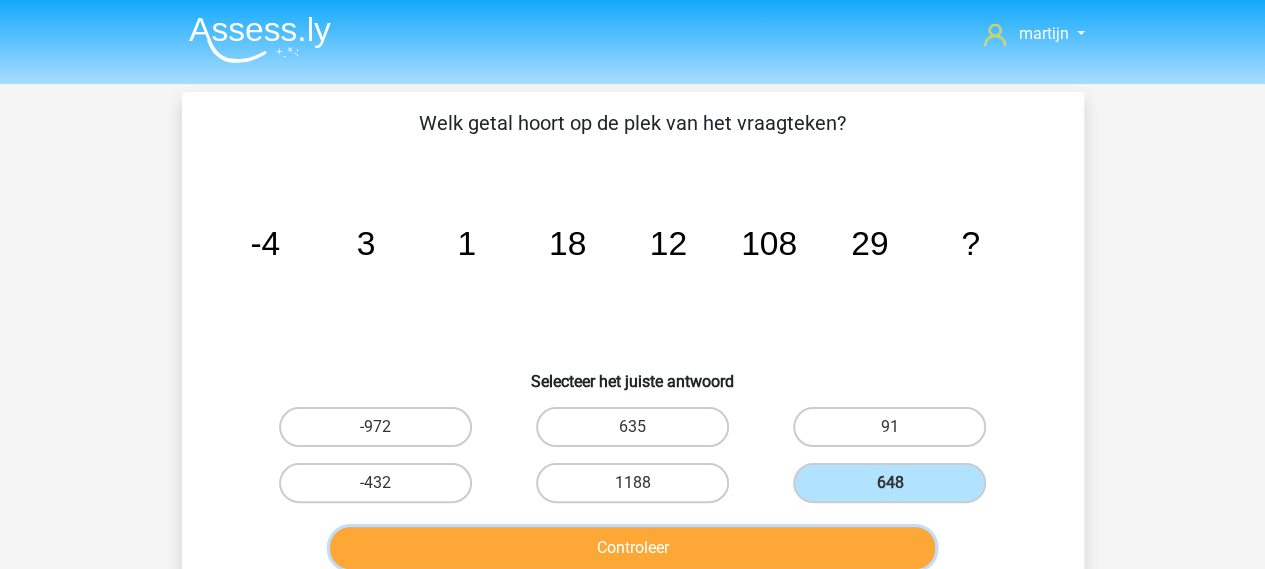 click on "Controleer" at bounding box center (632, 548) 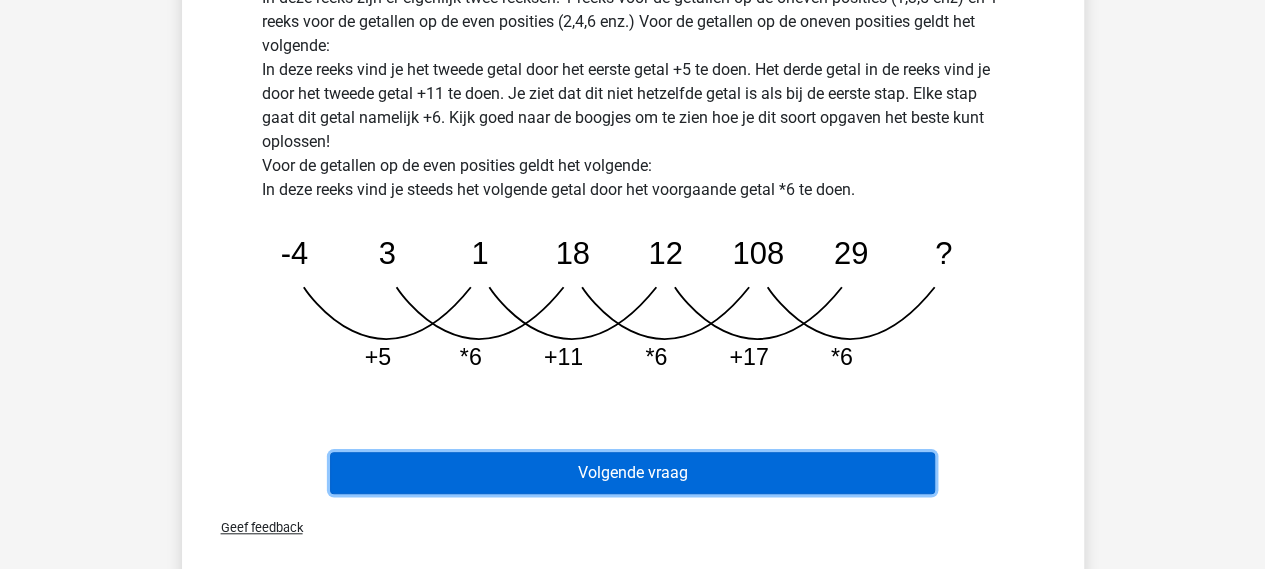 click on "Volgende vraag" at bounding box center [632, 473] 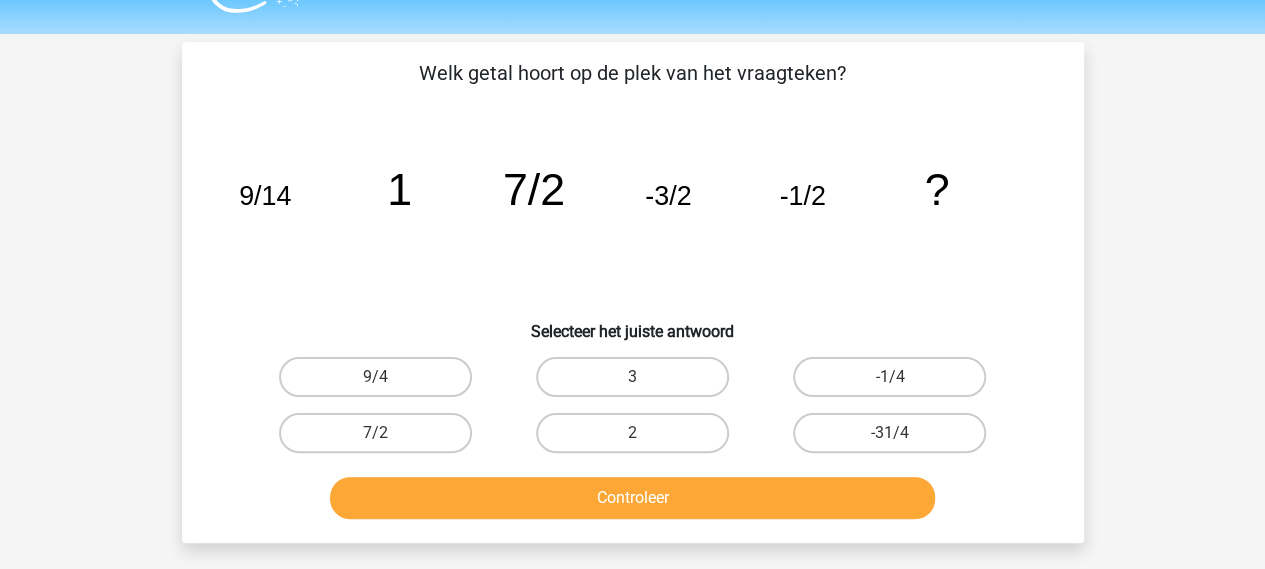 scroll, scrollTop: 47, scrollLeft: 0, axis: vertical 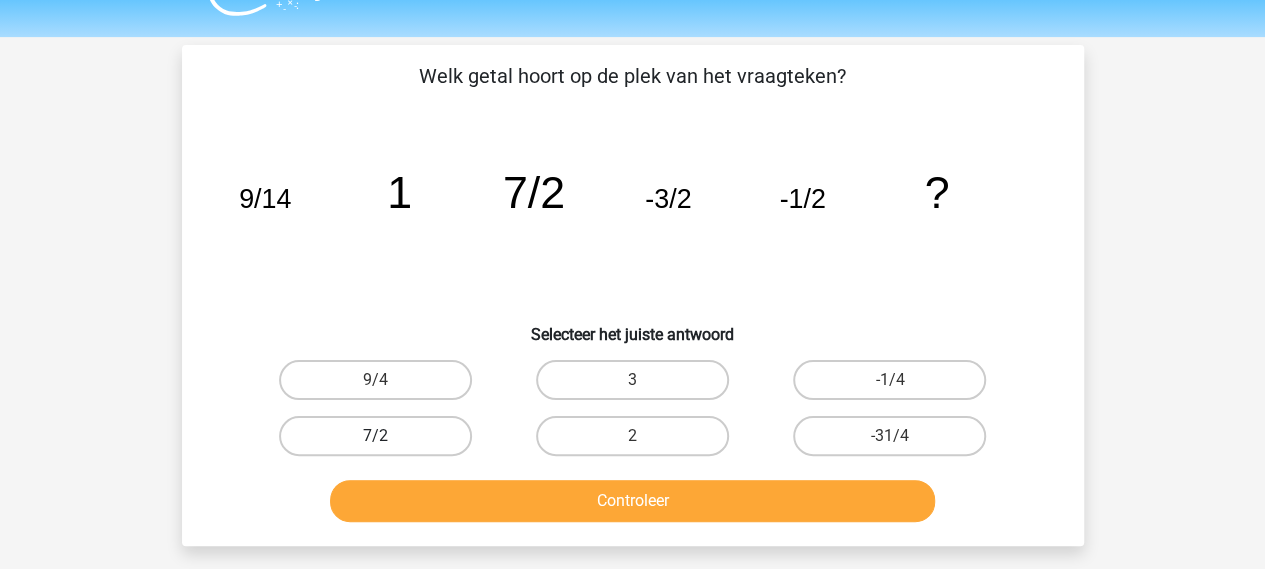 click on "7/2" at bounding box center [375, 436] 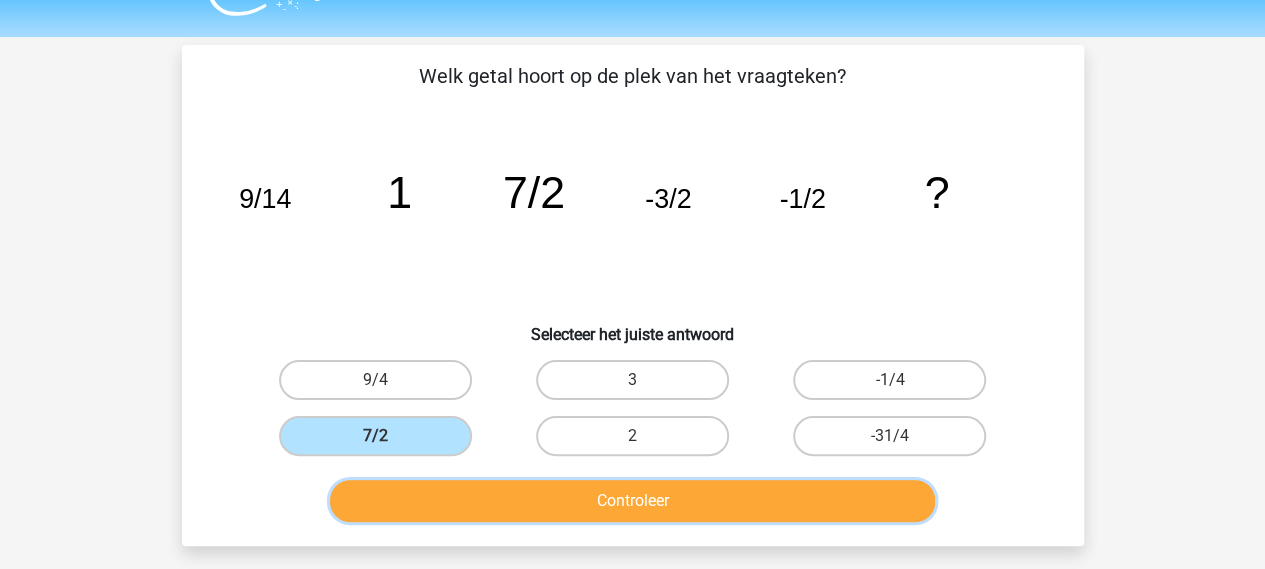 click on "Controleer" at bounding box center [632, 501] 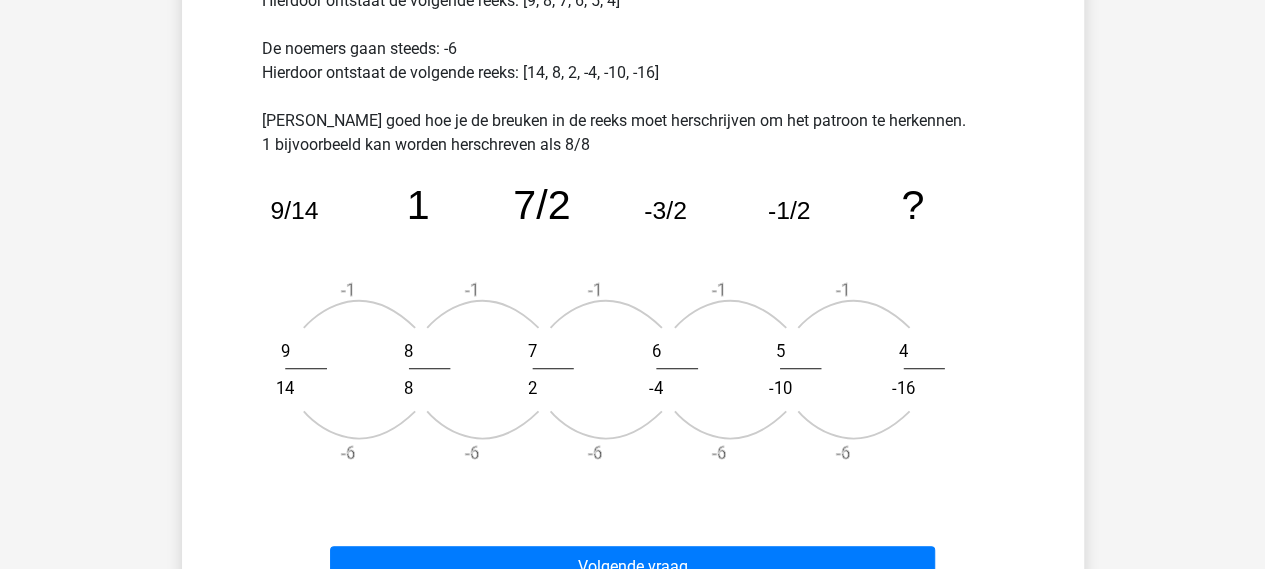 scroll, scrollTop: 647, scrollLeft: 0, axis: vertical 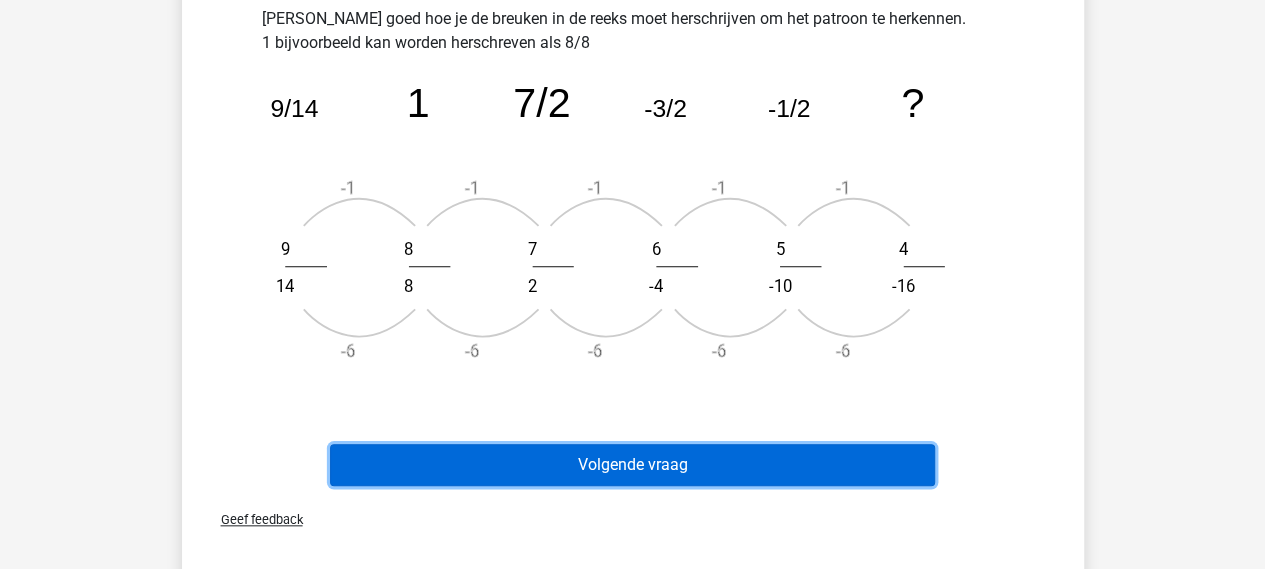 click on "Volgende vraag" at bounding box center (632, 465) 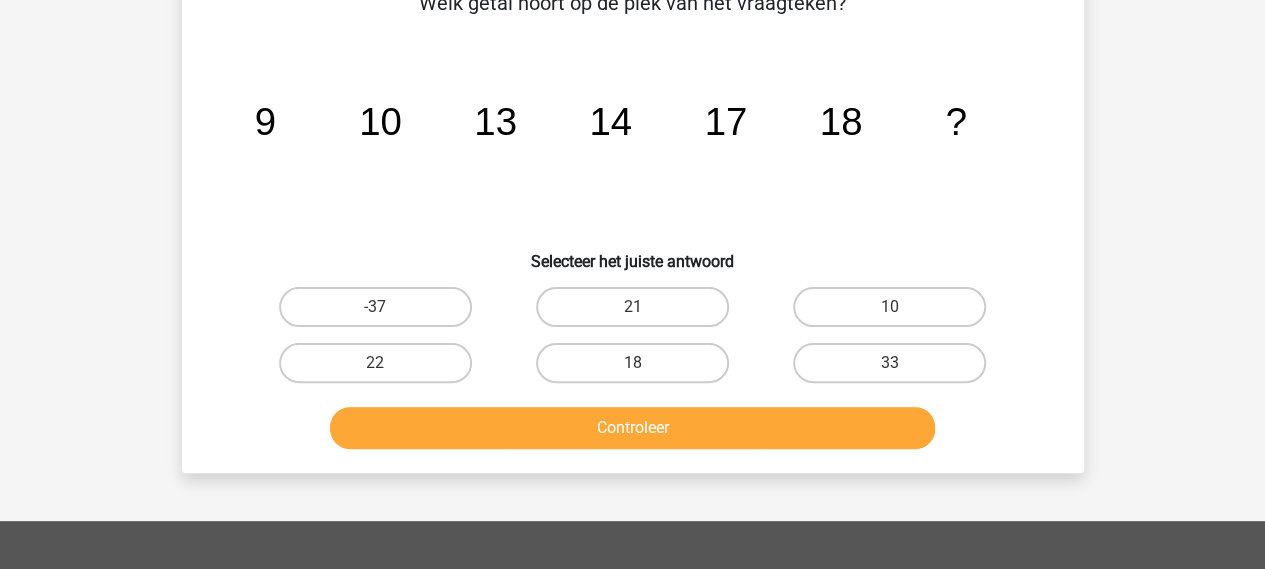 scroll, scrollTop: 92, scrollLeft: 0, axis: vertical 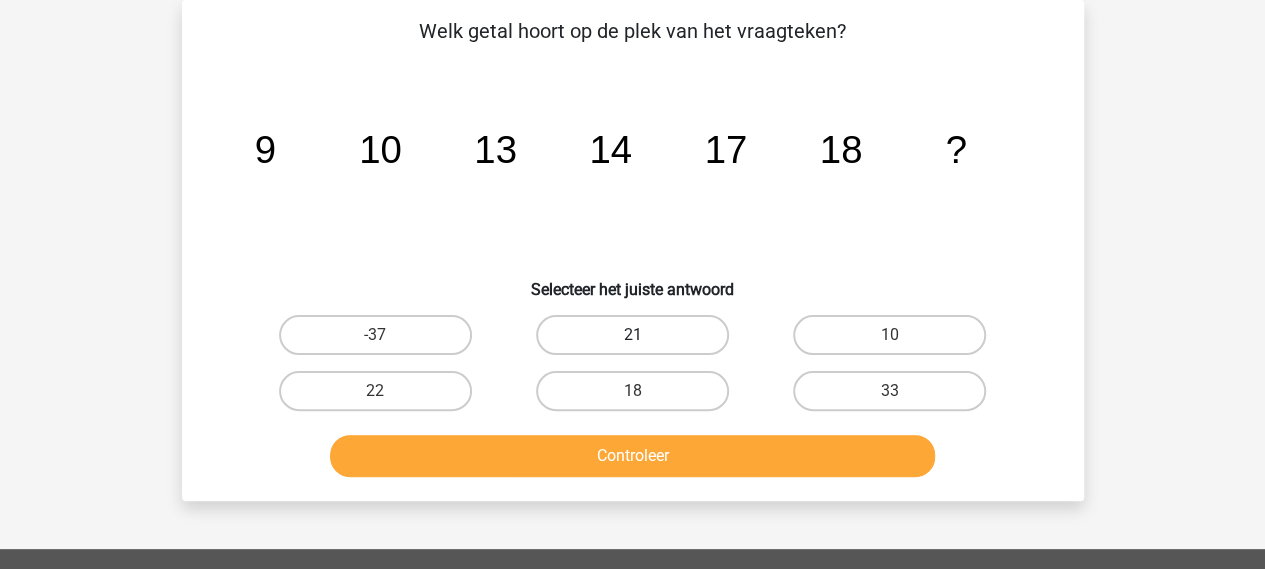 drag, startPoint x: 689, startPoint y: 335, endPoint x: 692, endPoint y: 381, distance: 46.09772 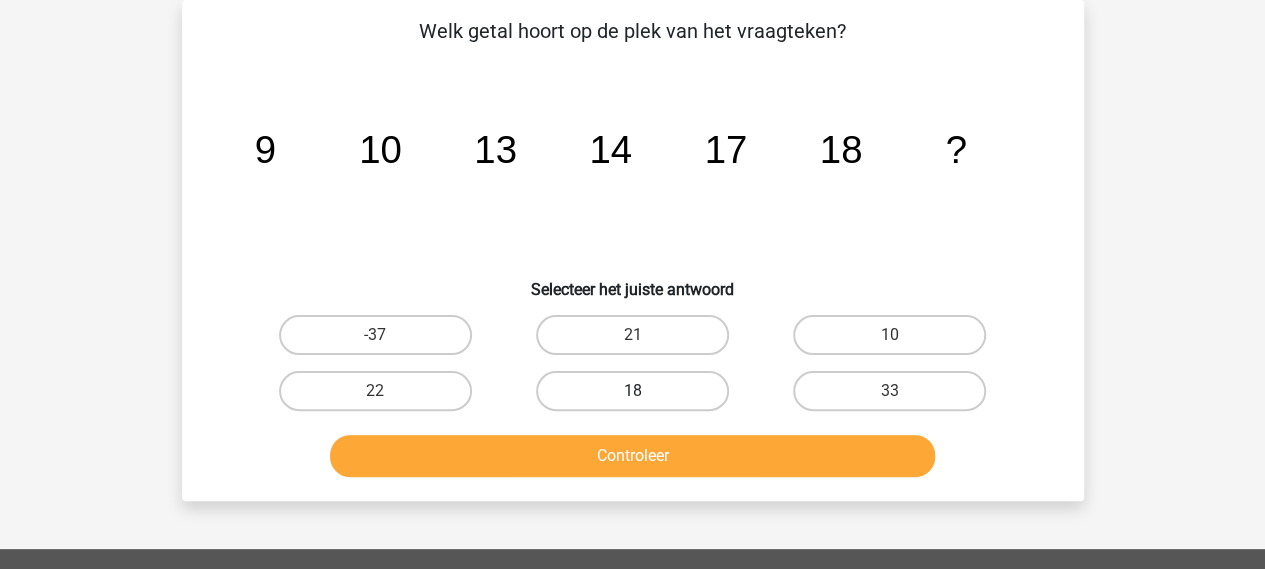 click on "21" at bounding box center [638, 341] 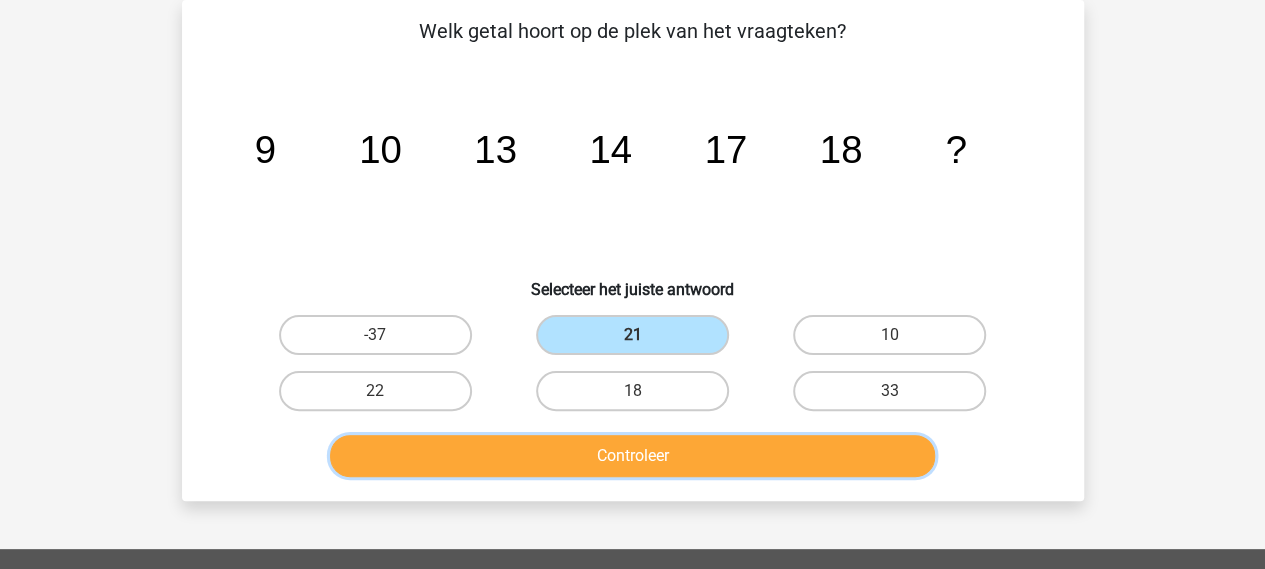 click on "Controleer" at bounding box center [632, 456] 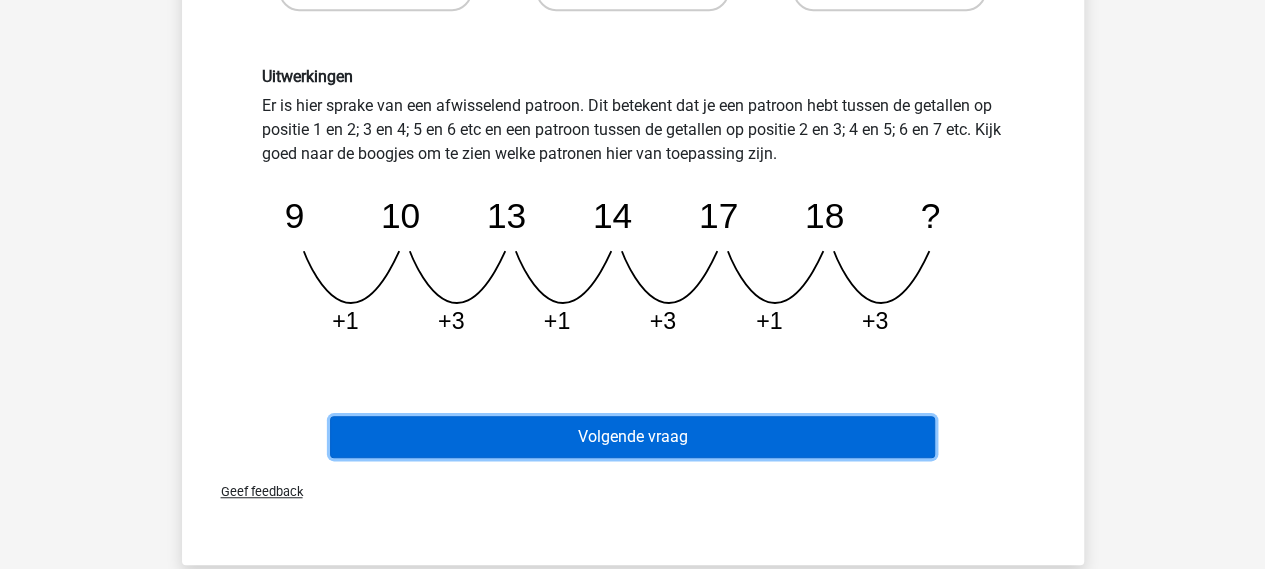 click on "Volgende vraag" at bounding box center [632, 437] 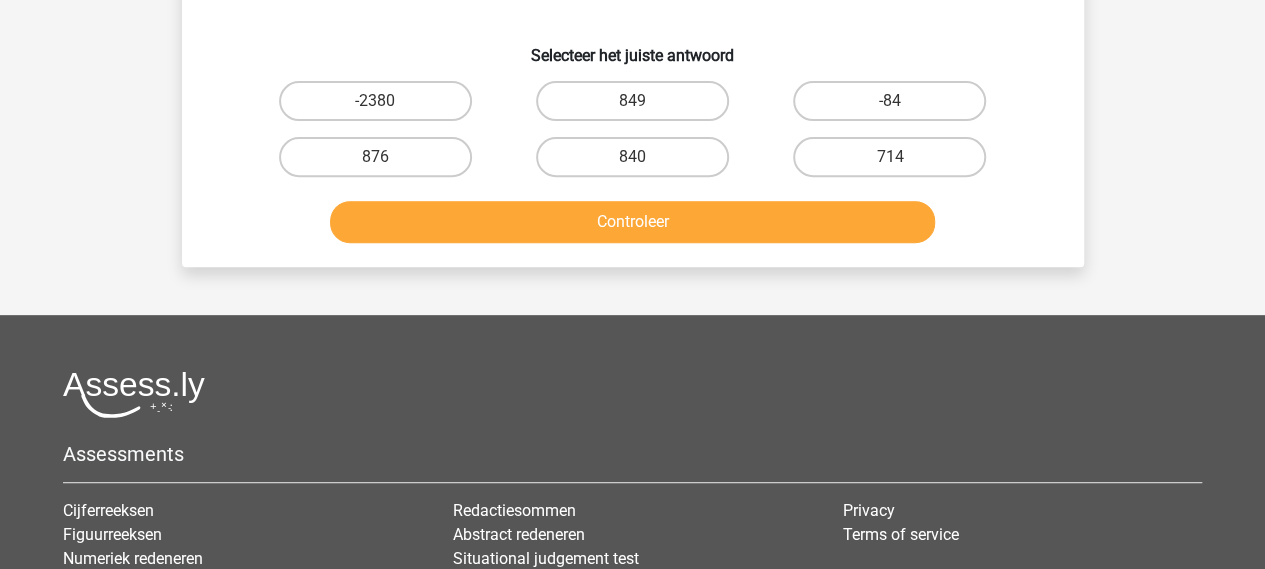 scroll, scrollTop: 92, scrollLeft: 0, axis: vertical 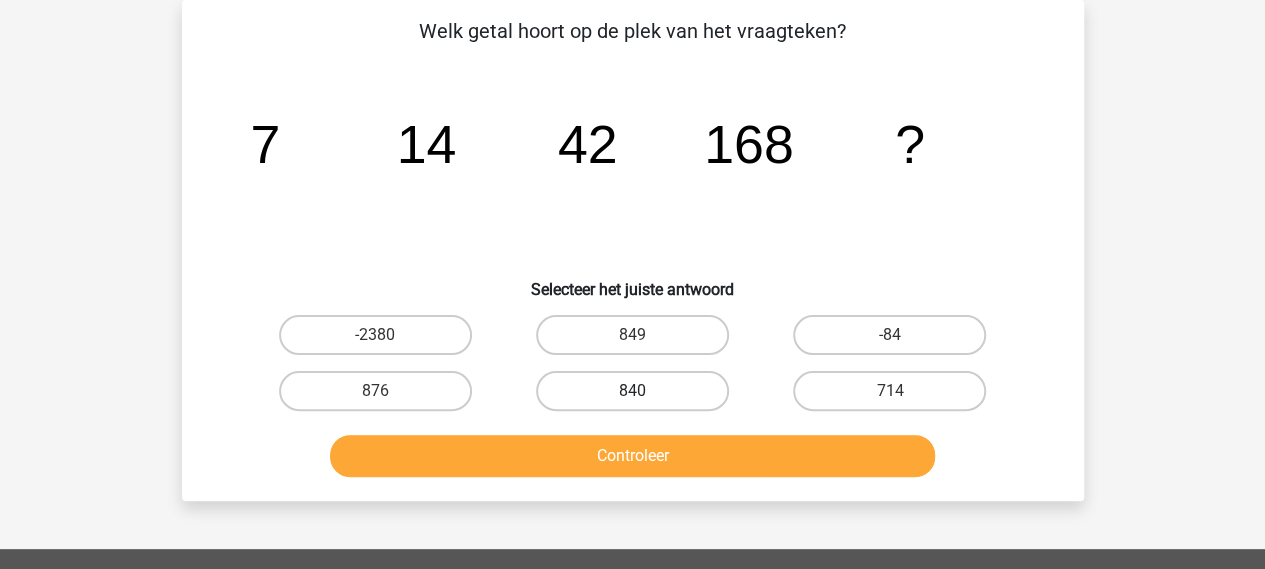 click on "840" at bounding box center (632, 391) 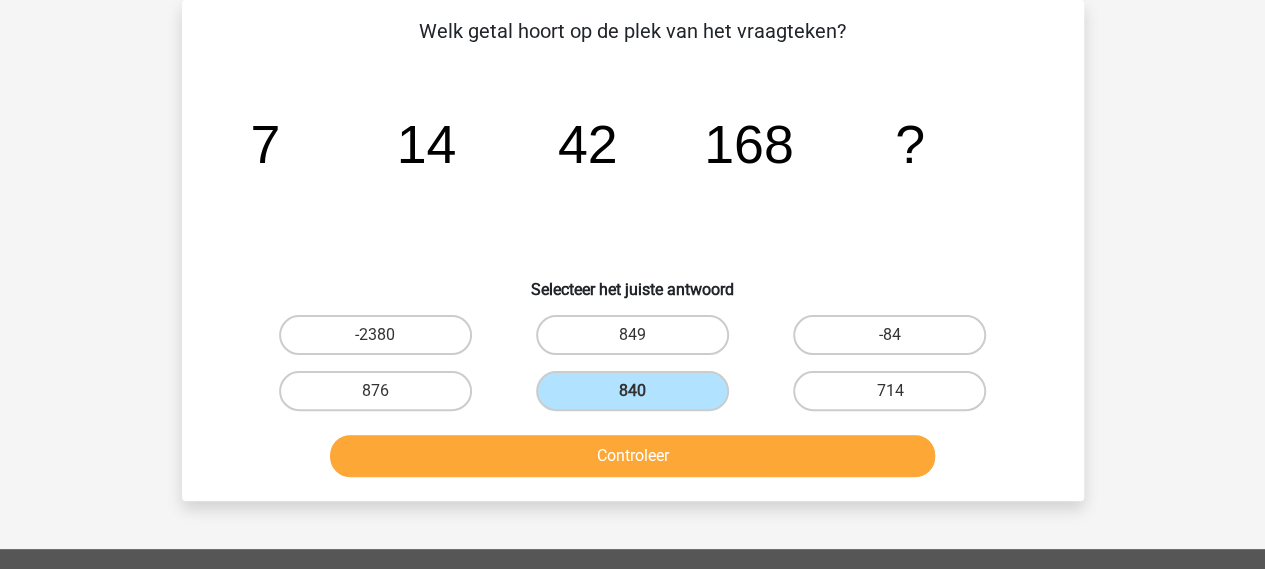 click on "Controleer" at bounding box center (633, 460) 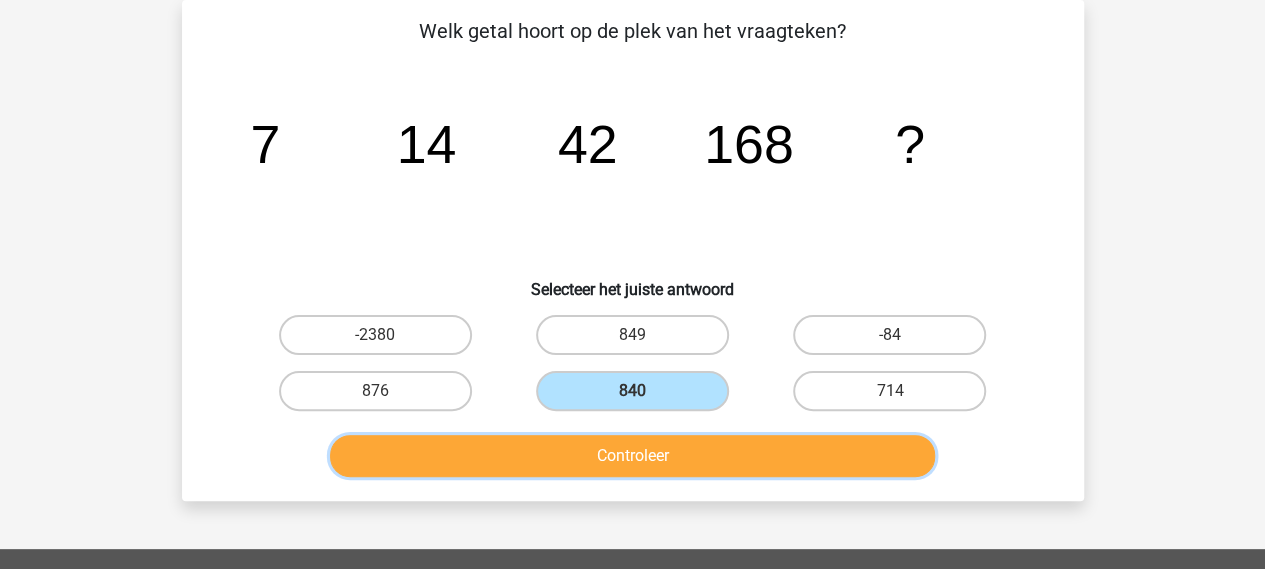 click on "Controleer" at bounding box center (632, 456) 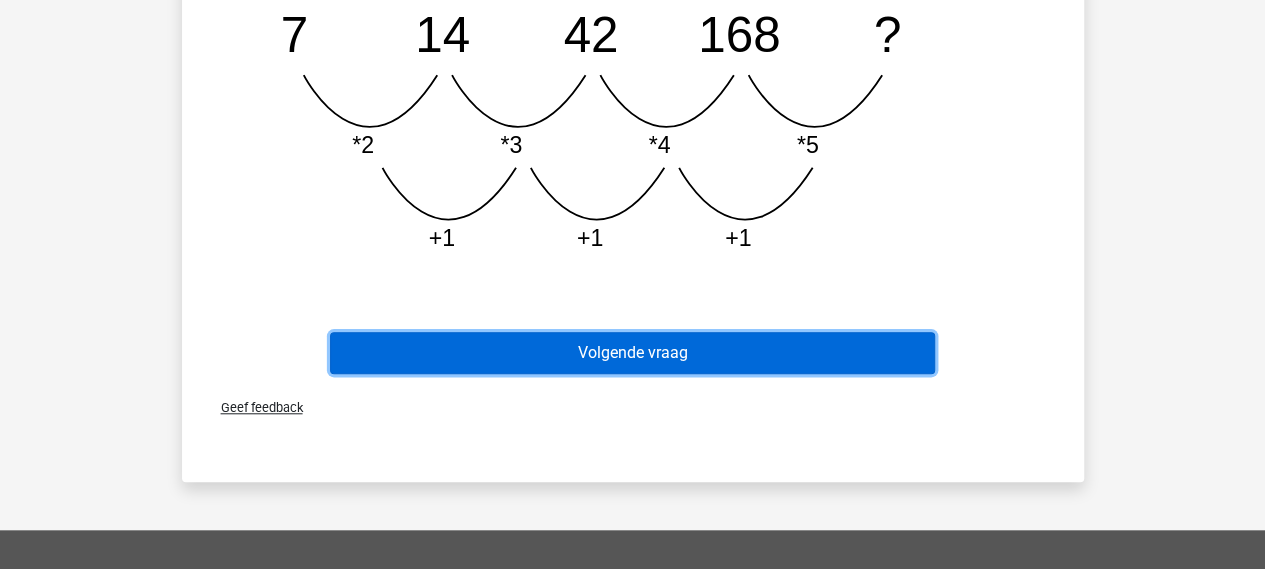 click on "Volgende vraag" at bounding box center [632, 353] 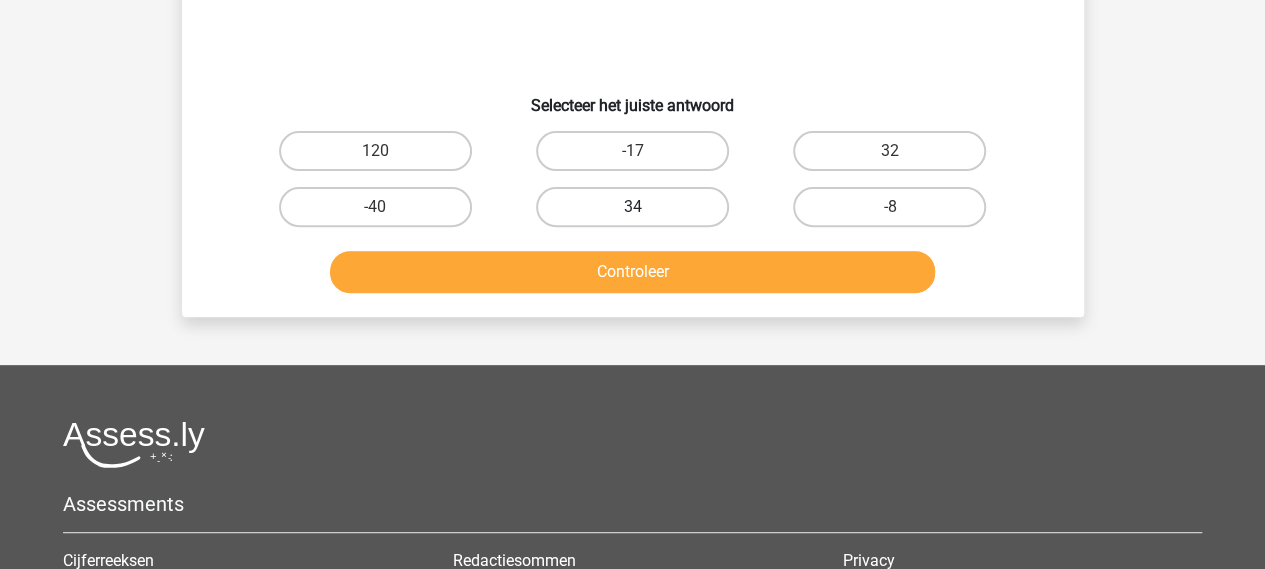 scroll, scrollTop: 92, scrollLeft: 0, axis: vertical 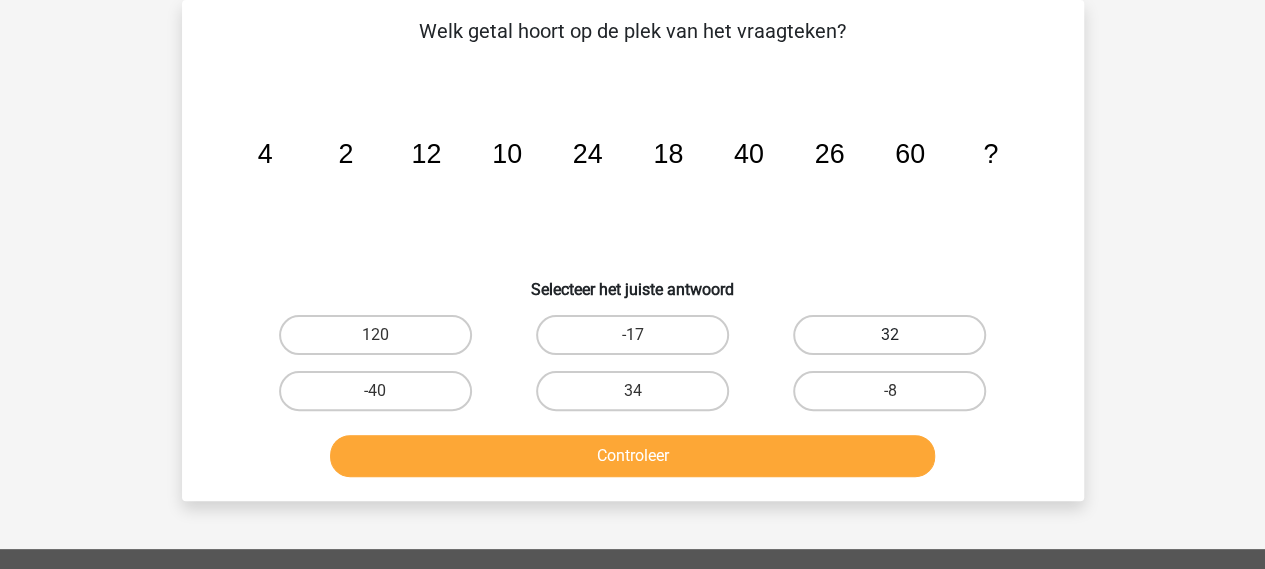 click on "32" at bounding box center [889, 335] 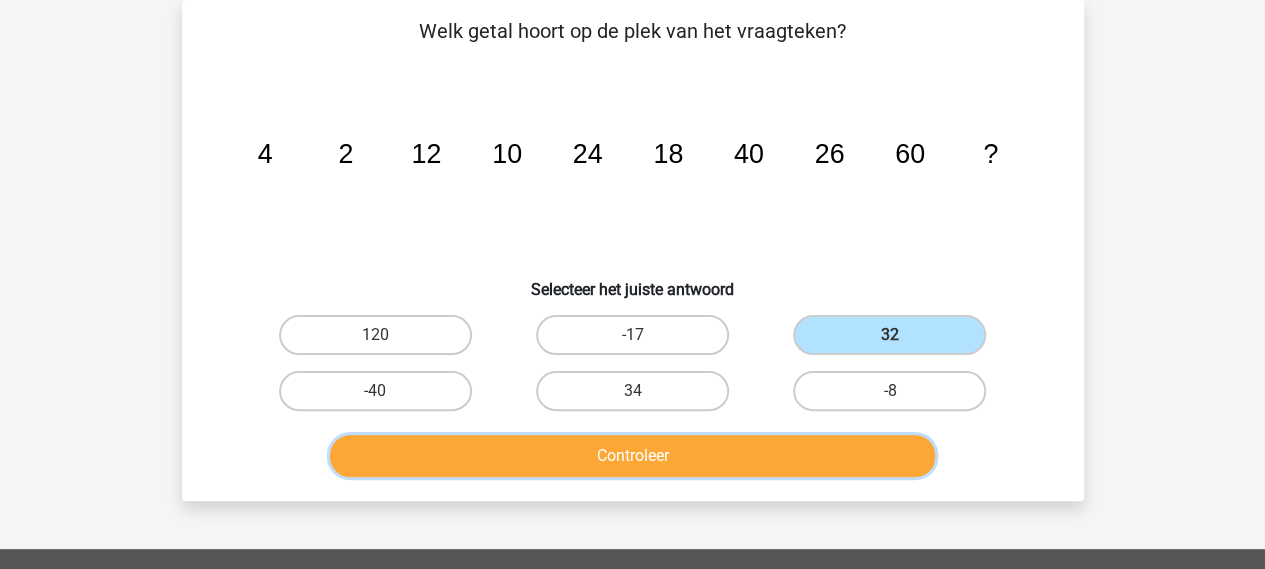 click on "Controleer" at bounding box center [632, 456] 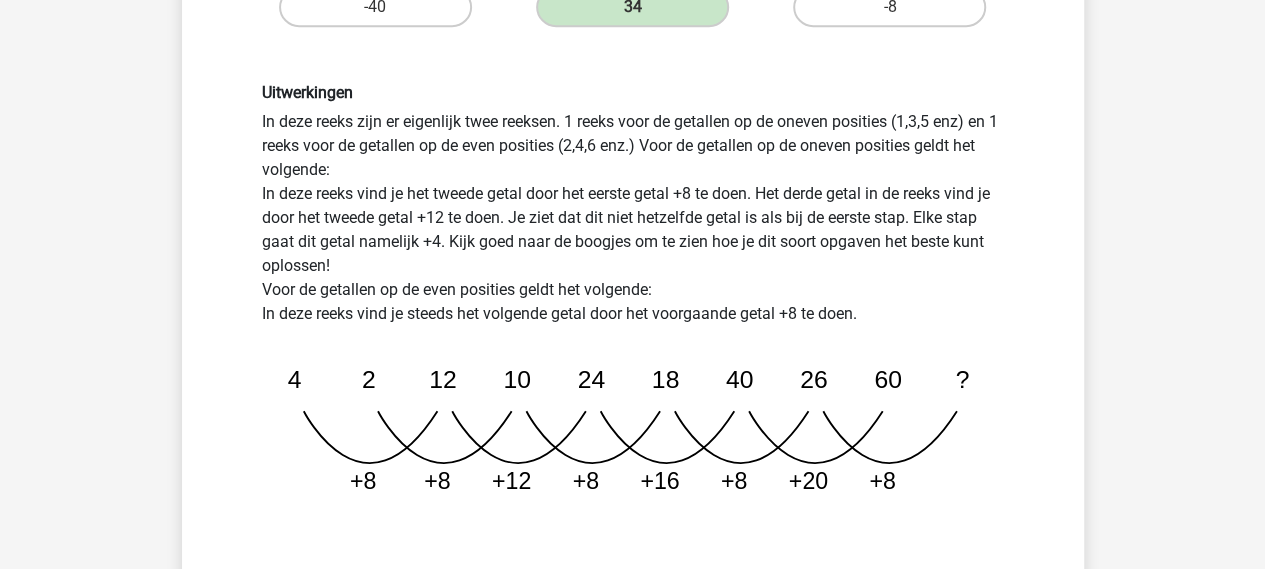 scroll, scrollTop: 492, scrollLeft: 0, axis: vertical 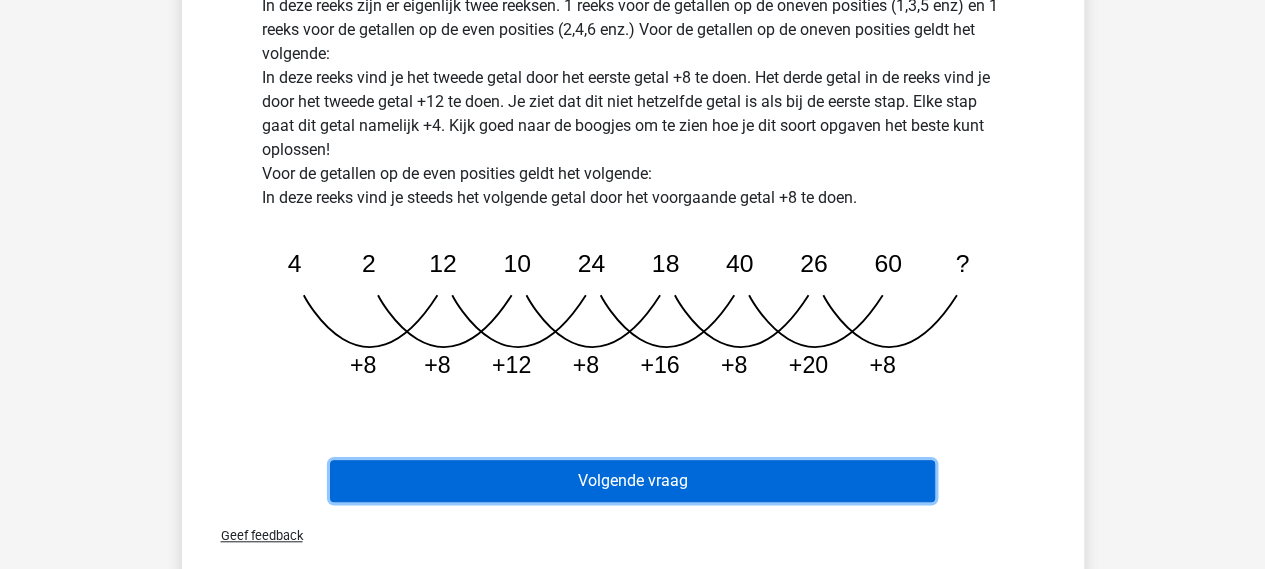 click on "Volgende vraag" at bounding box center [632, 481] 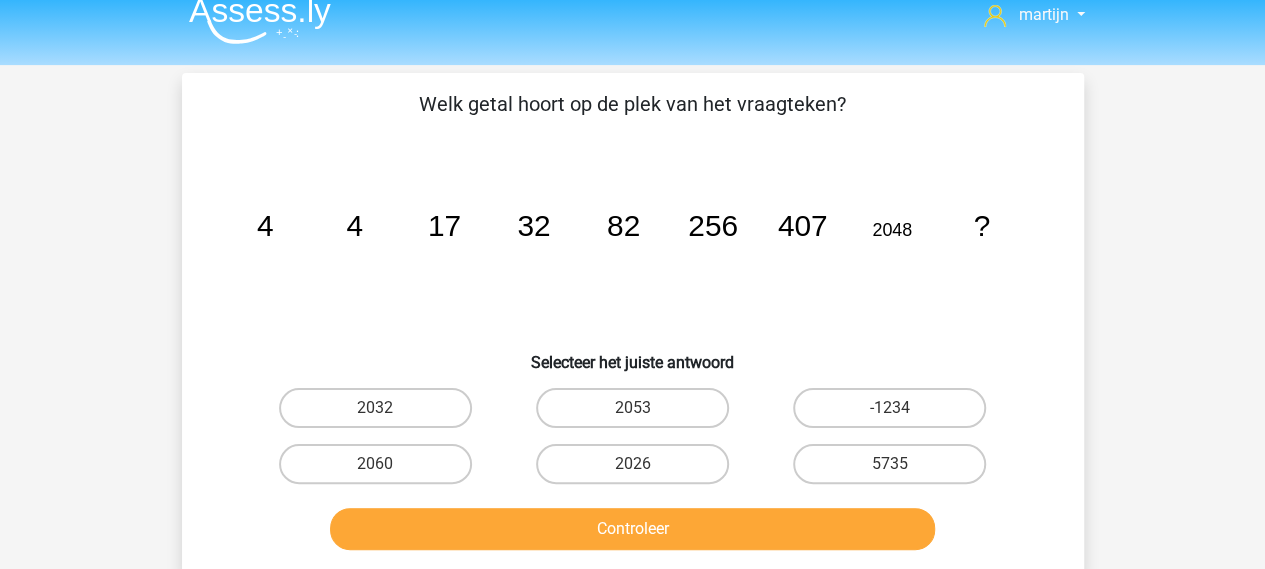 scroll, scrollTop: 0, scrollLeft: 0, axis: both 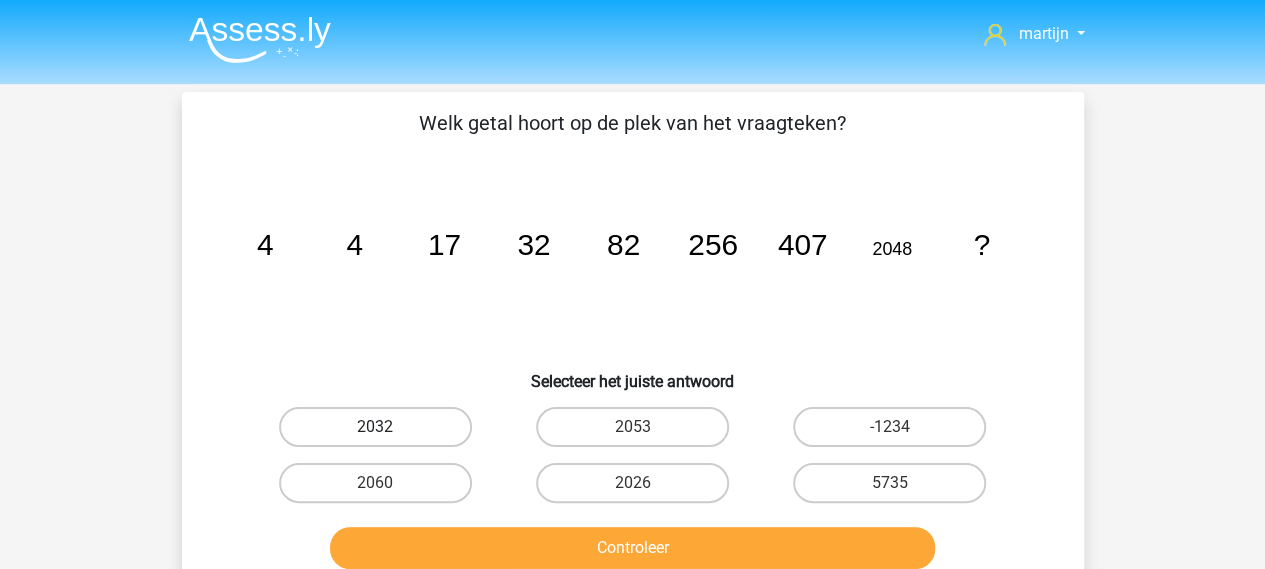 click on "2032" at bounding box center [375, 427] 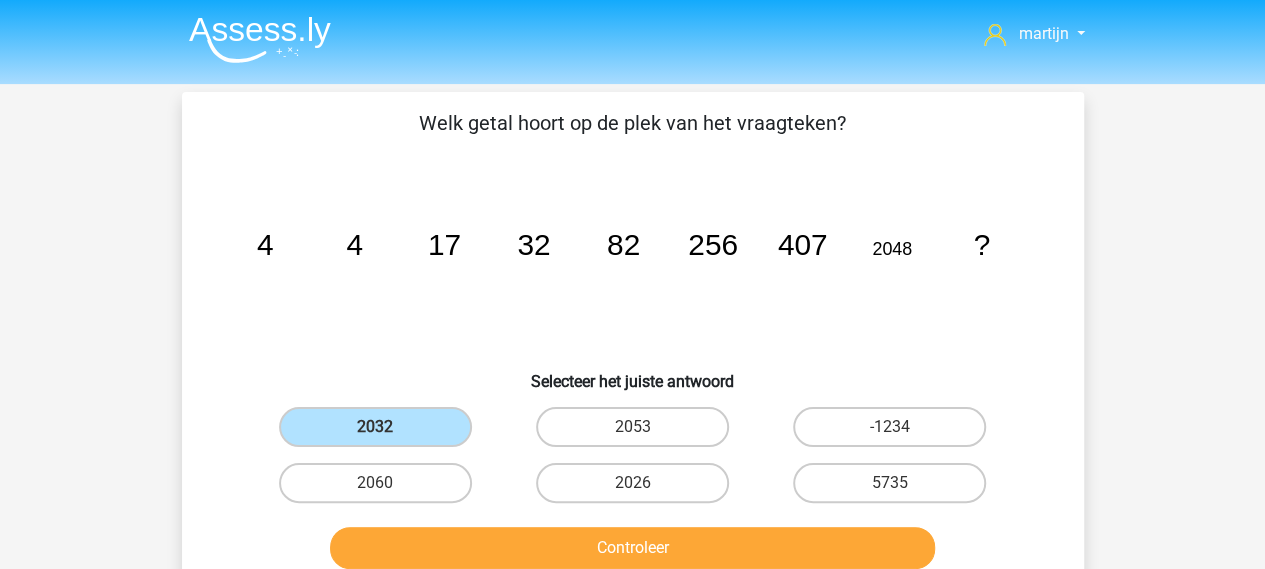scroll, scrollTop: 100, scrollLeft: 0, axis: vertical 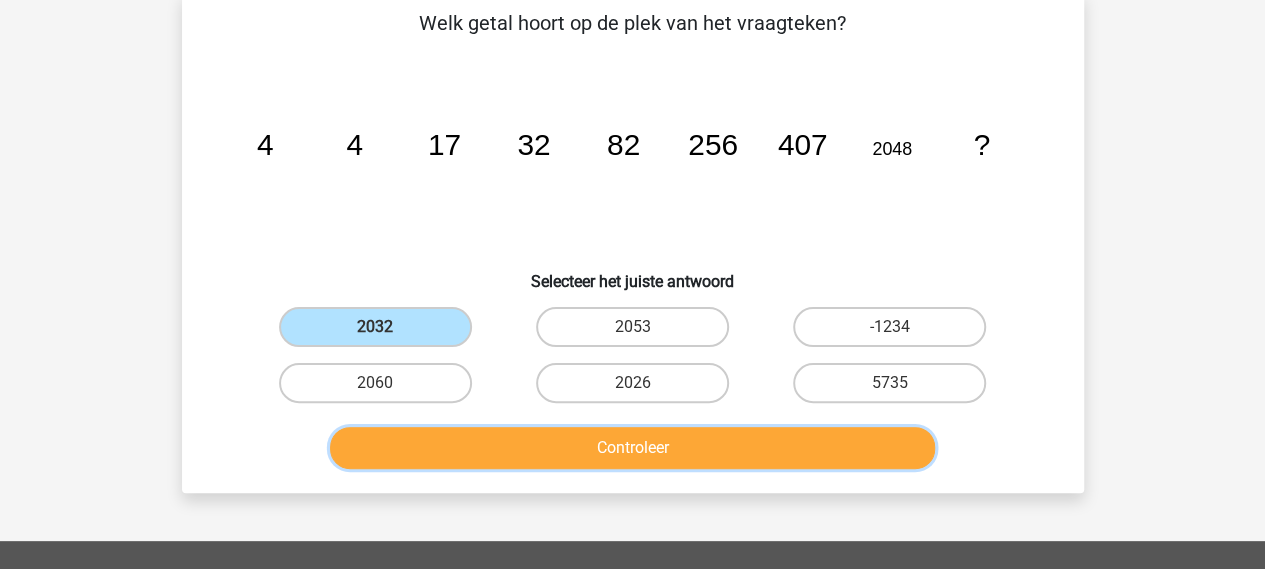 click on "Controleer" at bounding box center [632, 448] 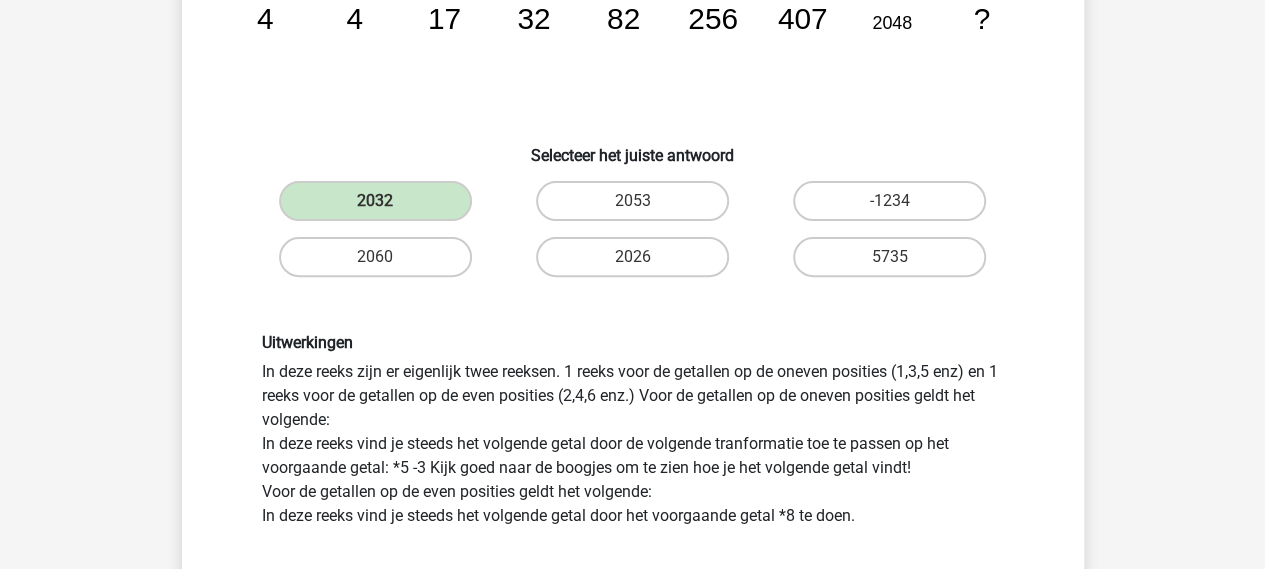 scroll, scrollTop: 500, scrollLeft: 0, axis: vertical 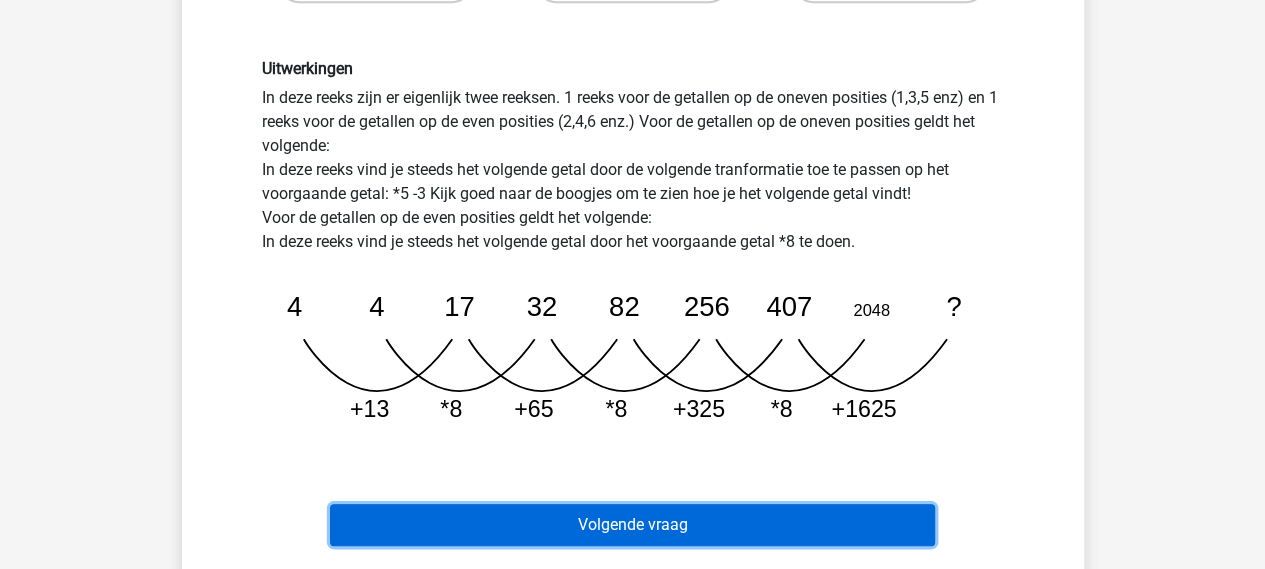 click on "Volgende vraag" at bounding box center [632, 525] 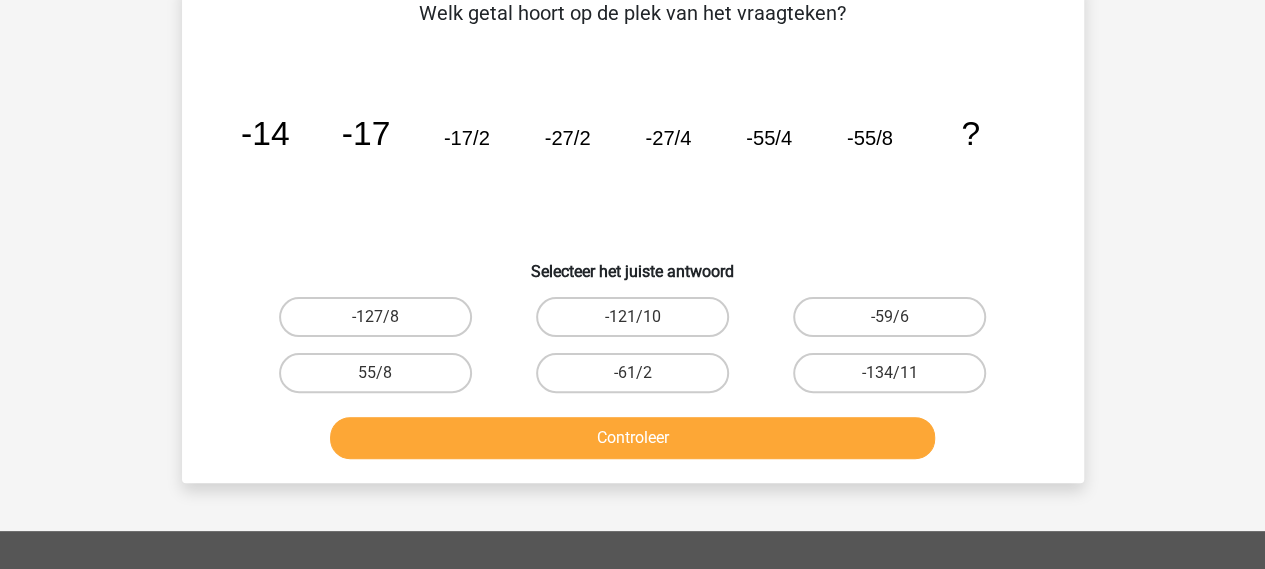 scroll, scrollTop: 92, scrollLeft: 0, axis: vertical 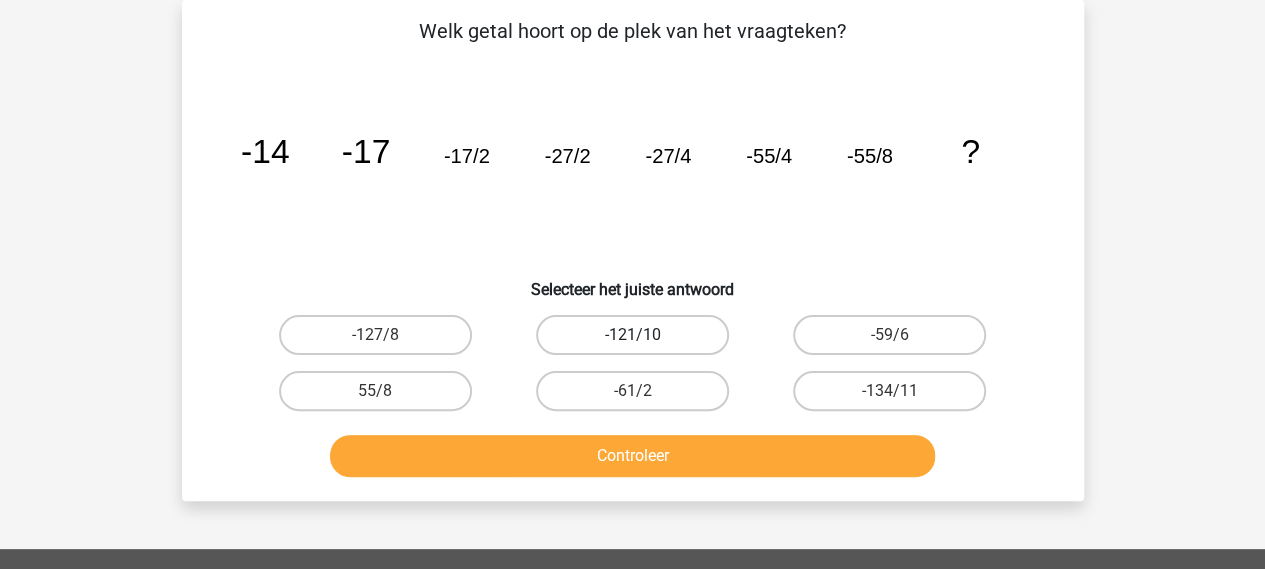 click on "-121/10" at bounding box center [632, 335] 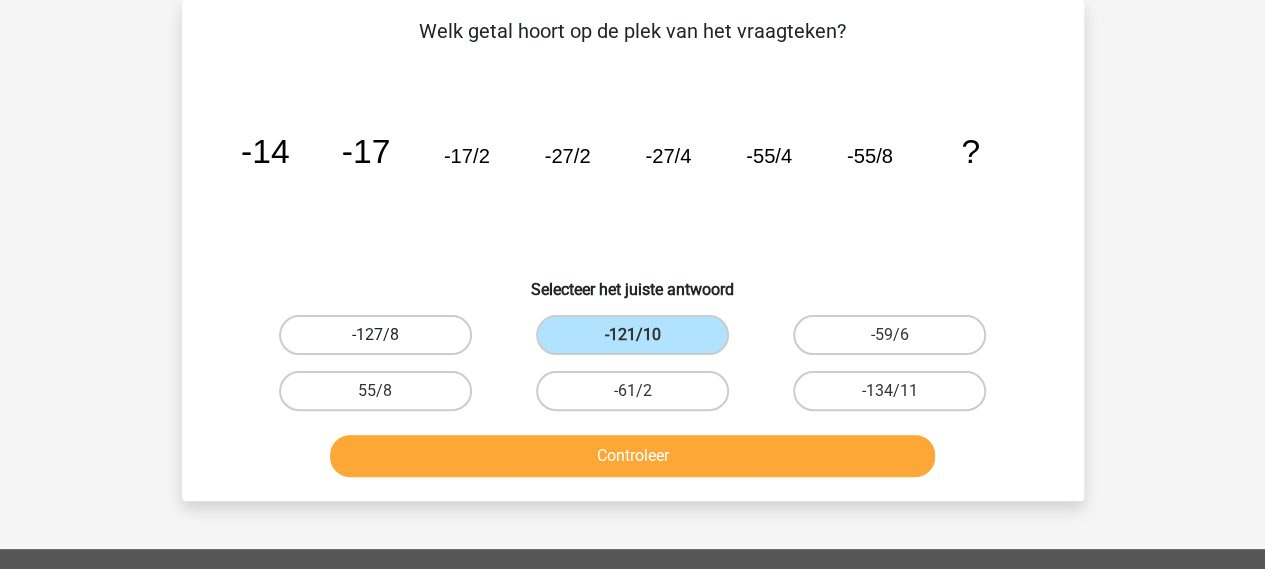 click on "-127/8" at bounding box center [375, 335] 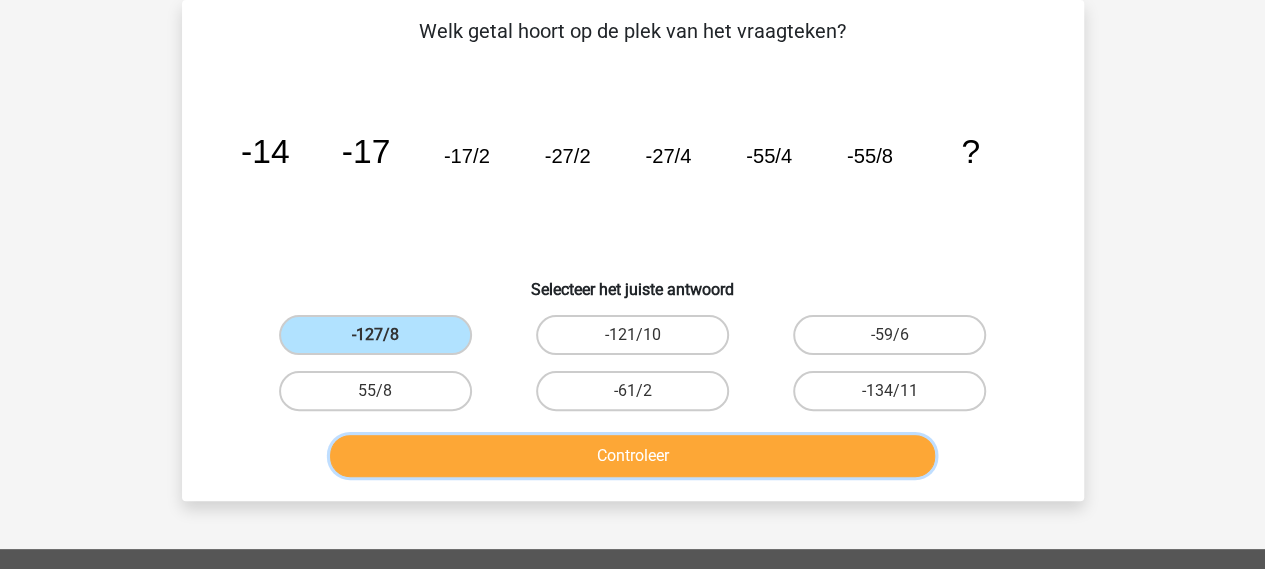 click on "Controleer" at bounding box center (632, 456) 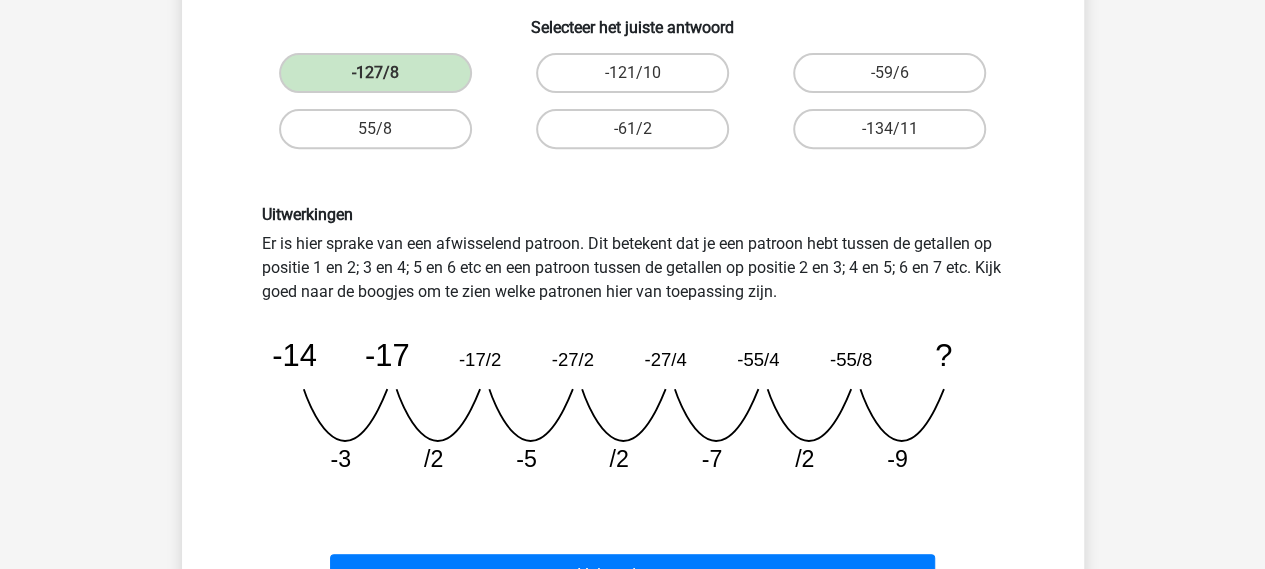 scroll, scrollTop: 392, scrollLeft: 0, axis: vertical 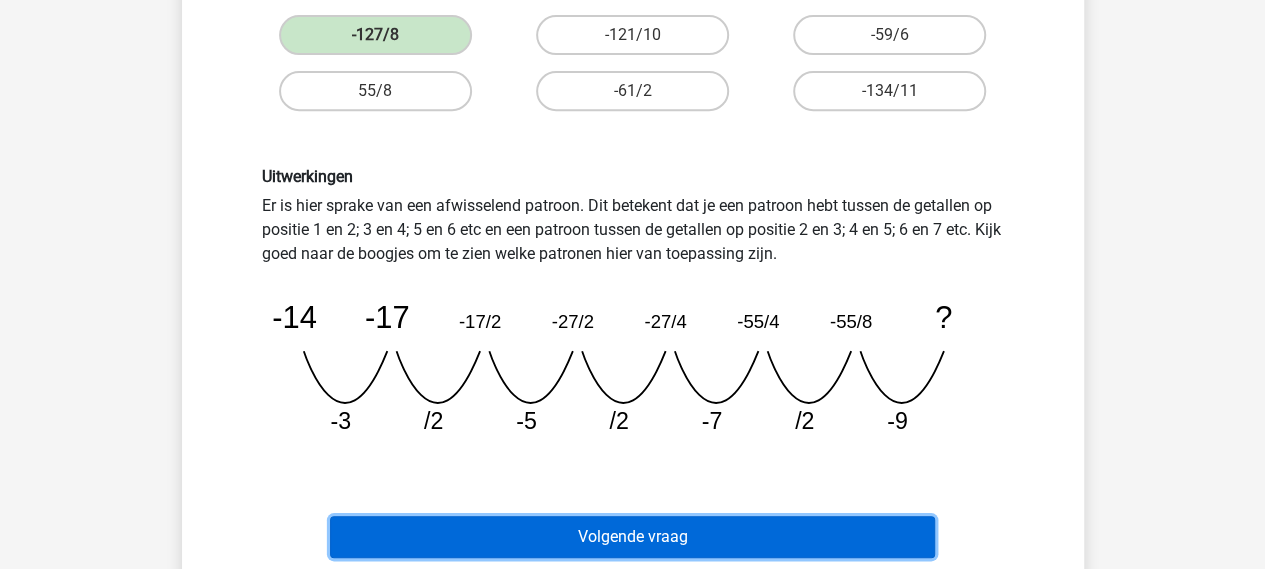 click on "Volgende vraag" at bounding box center (632, 537) 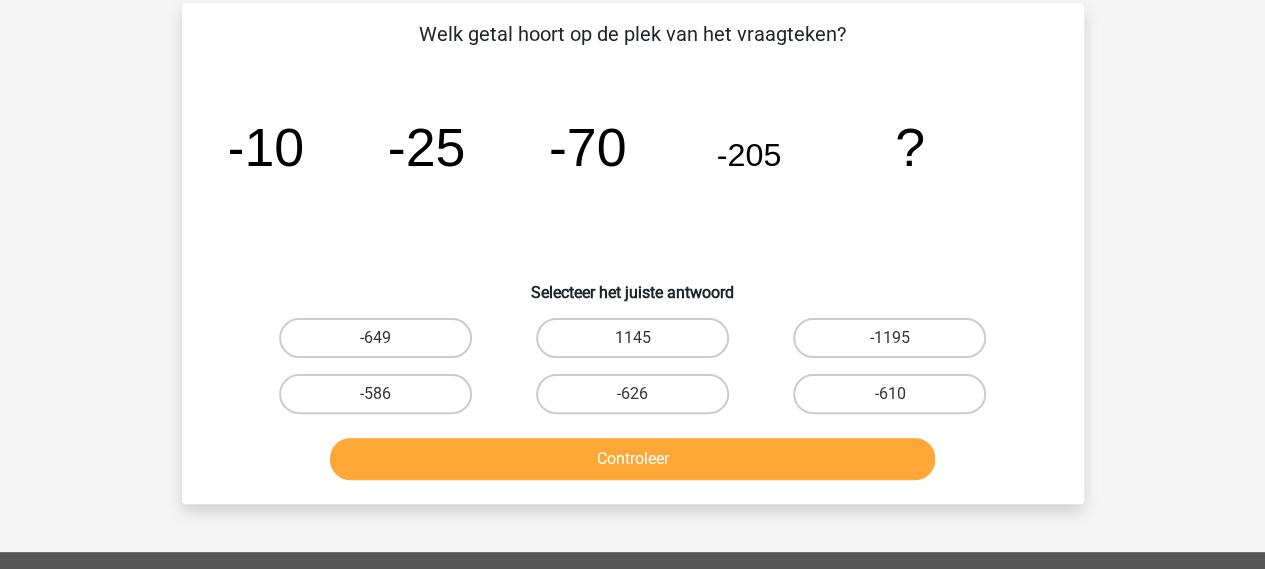 scroll, scrollTop: 0, scrollLeft: 0, axis: both 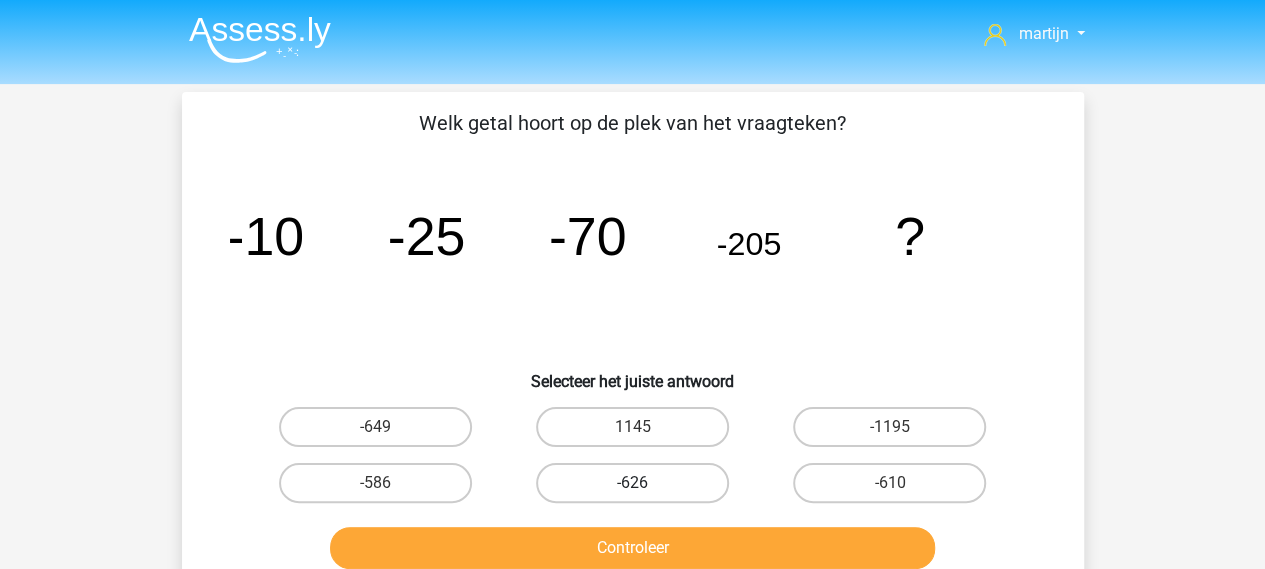 click on "-626" at bounding box center (632, 483) 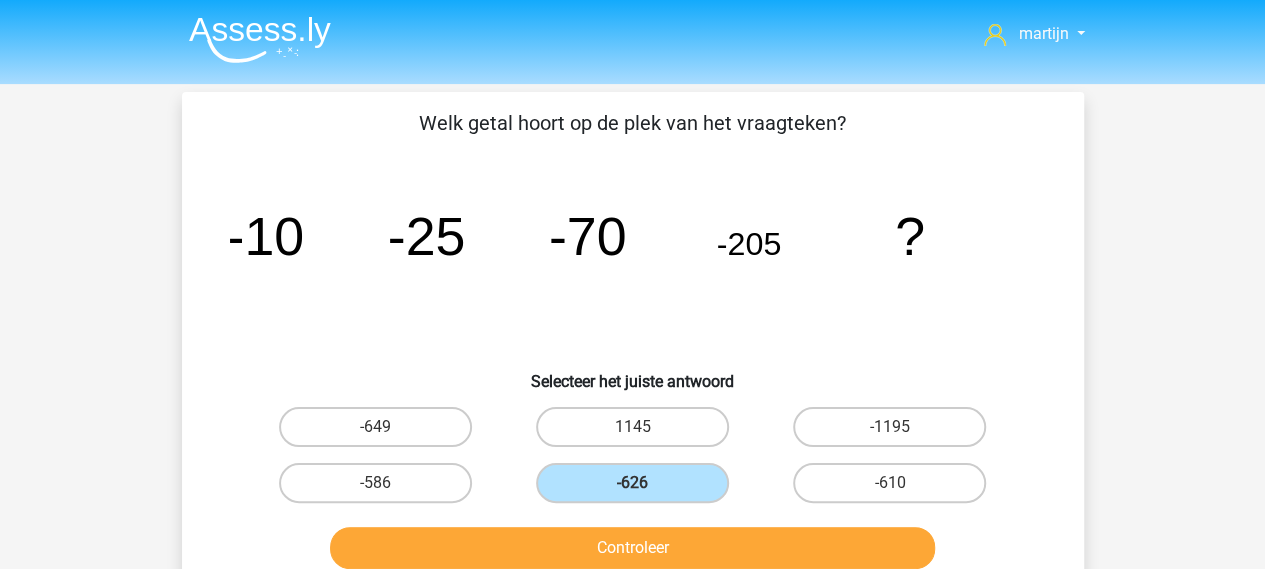 click on "Controleer" at bounding box center [633, 544] 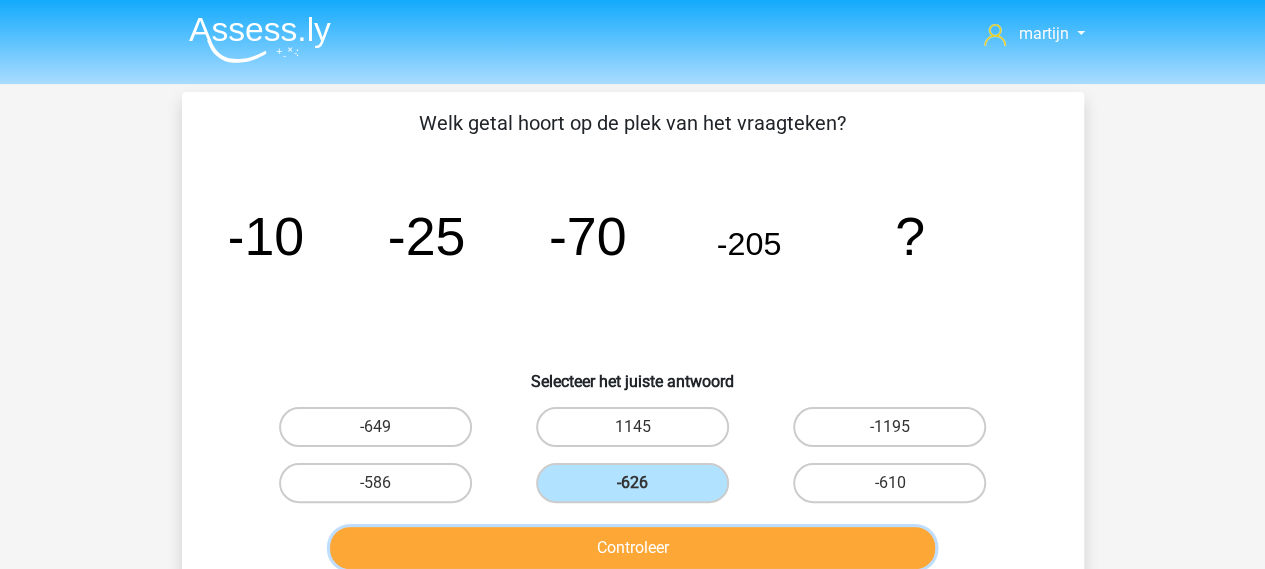 click on "Controleer" at bounding box center (632, 548) 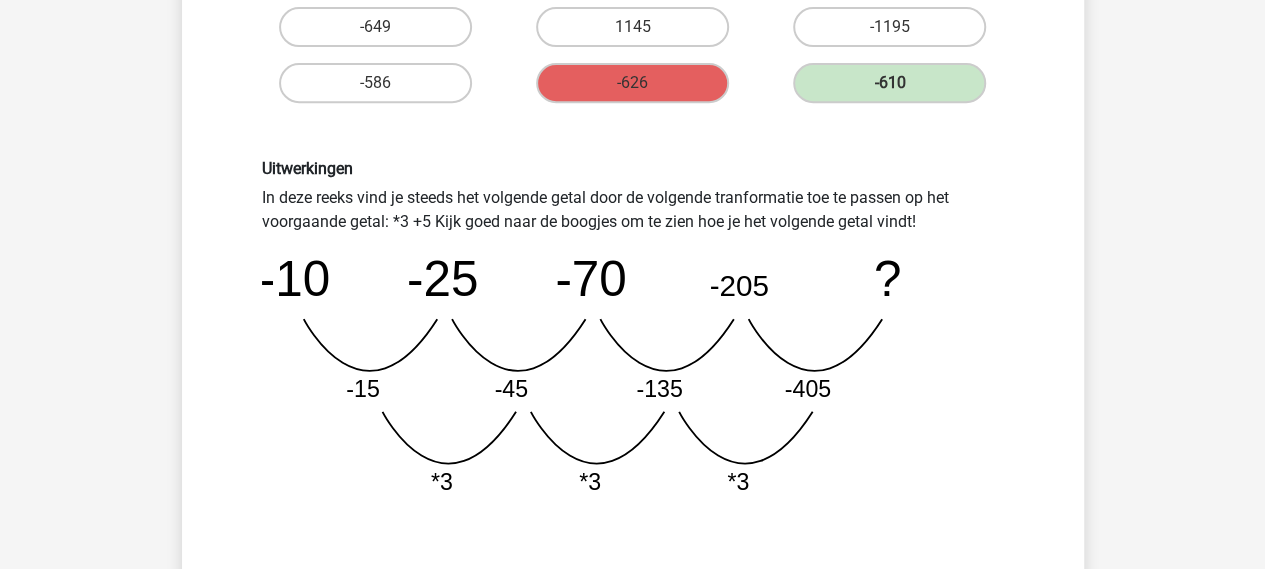 scroll, scrollTop: 500, scrollLeft: 0, axis: vertical 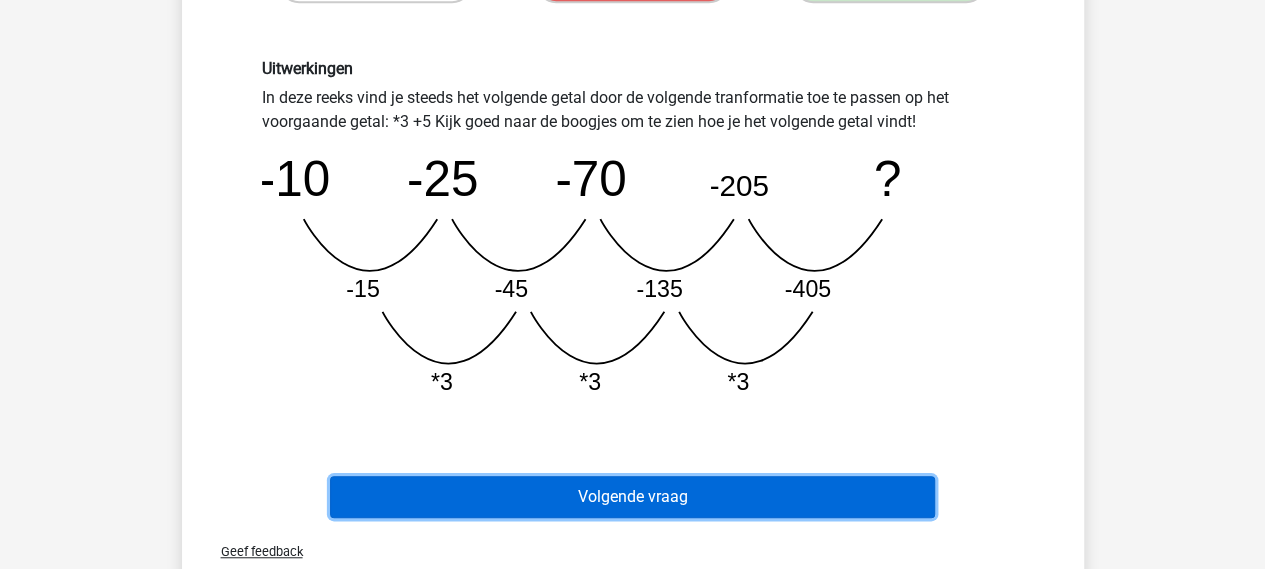 click on "Volgende vraag" at bounding box center [632, 497] 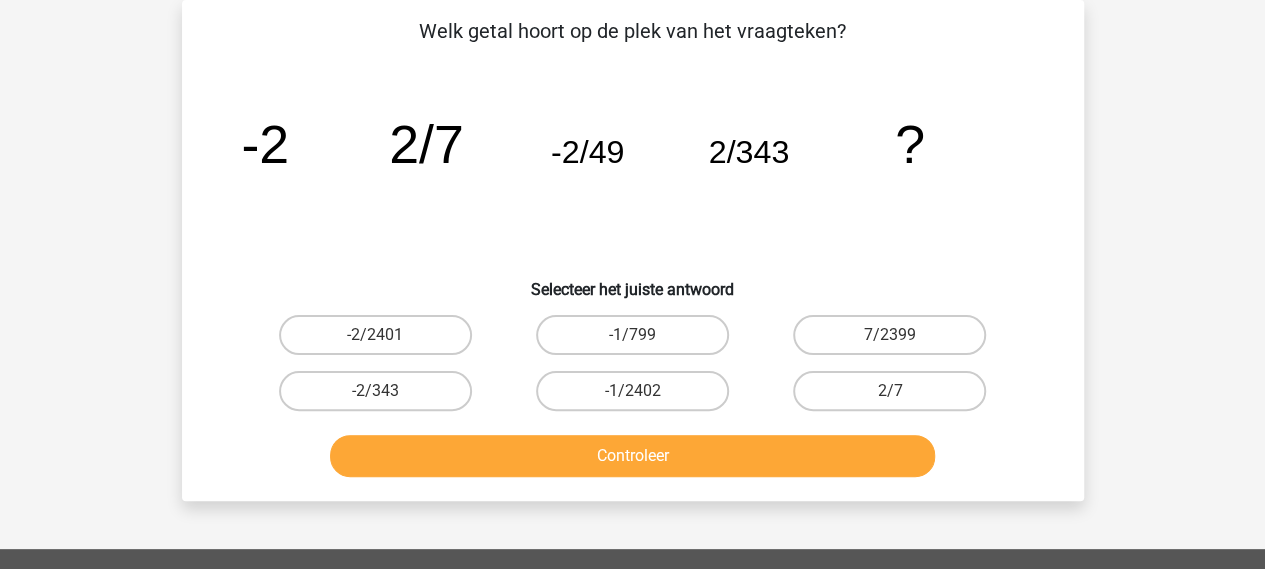 scroll, scrollTop: 0, scrollLeft: 0, axis: both 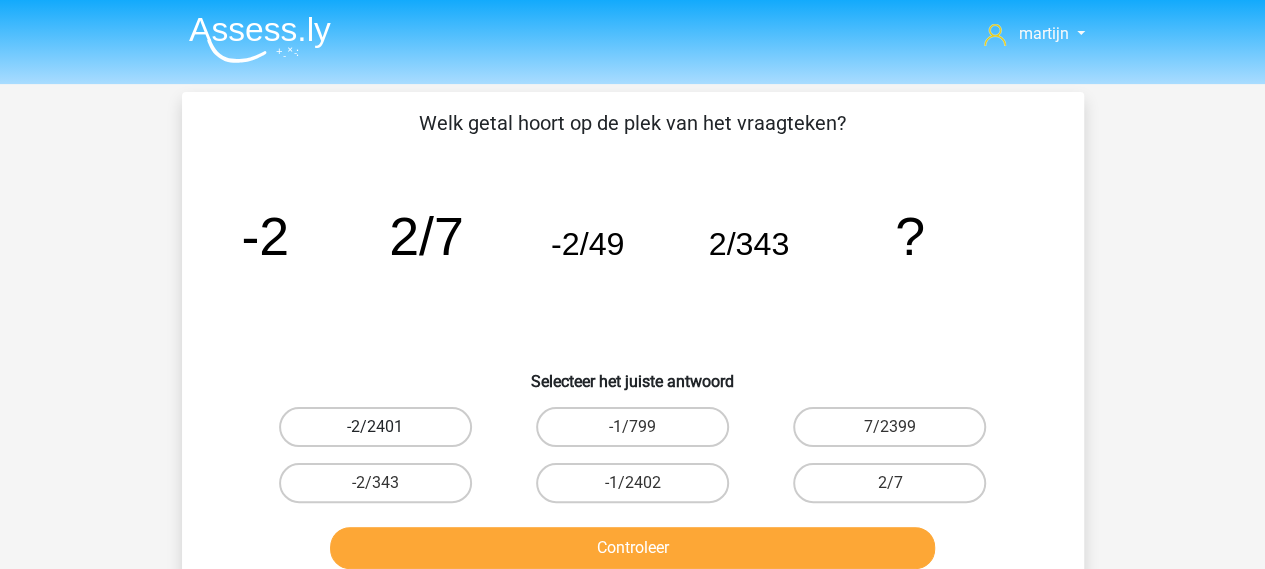 click on "-2/2401" at bounding box center [375, 427] 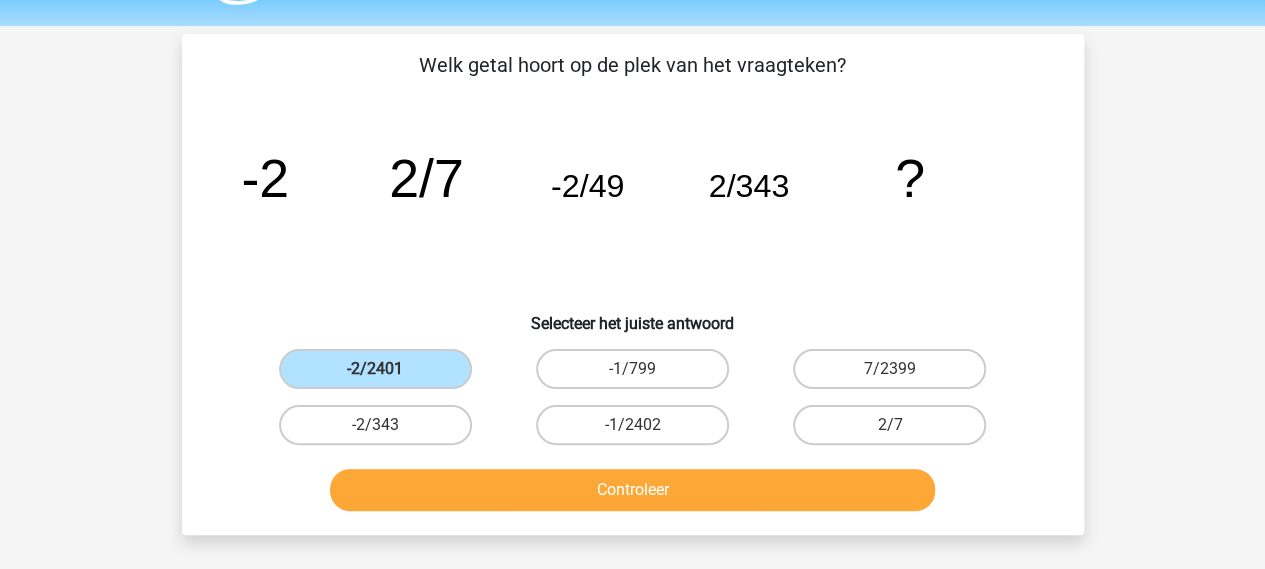 scroll, scrollTop: 100, scrollLeft: 0, axis: vertical 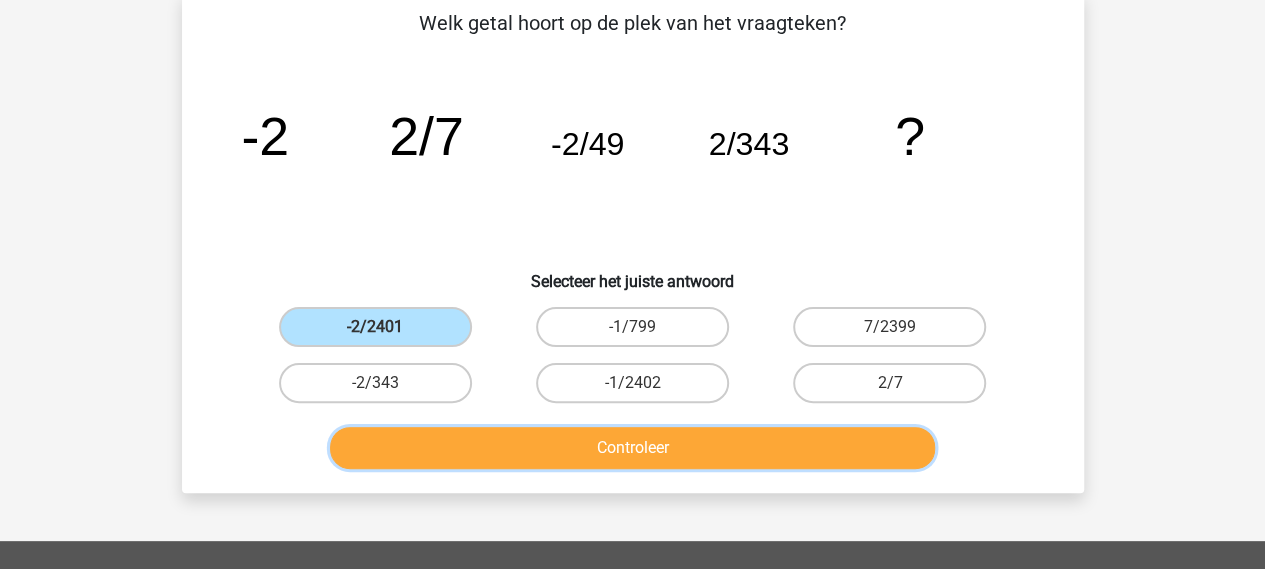 click on "Controleer" at bounding box center (632, 448) 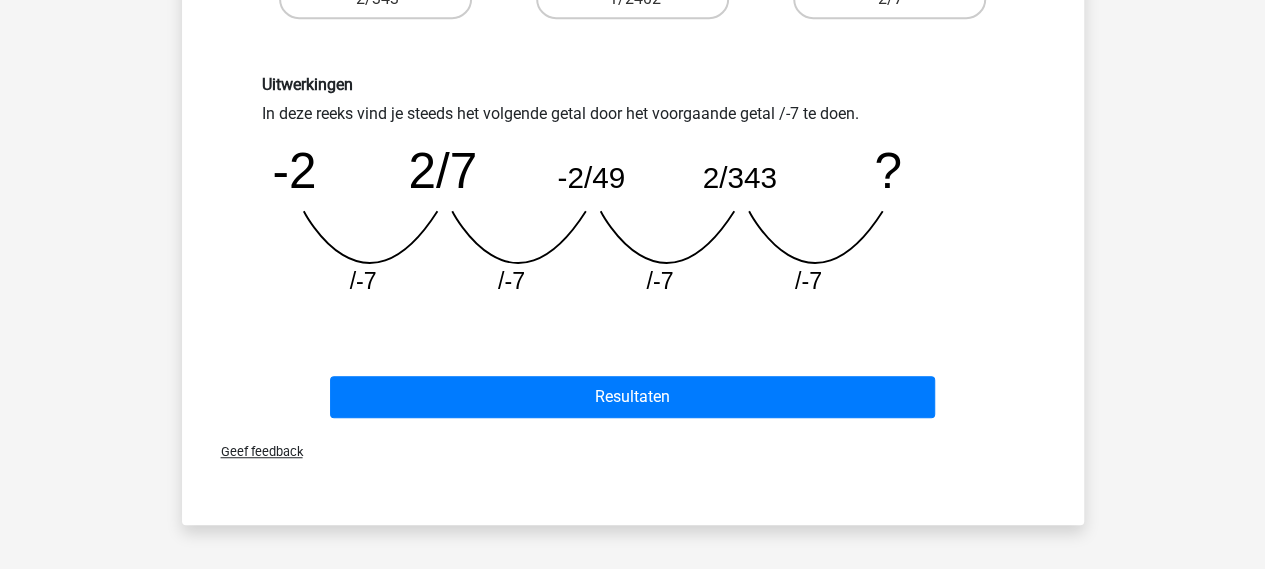 scroll, scrollTop: 500, scrollLeft: 0, axis: vertical 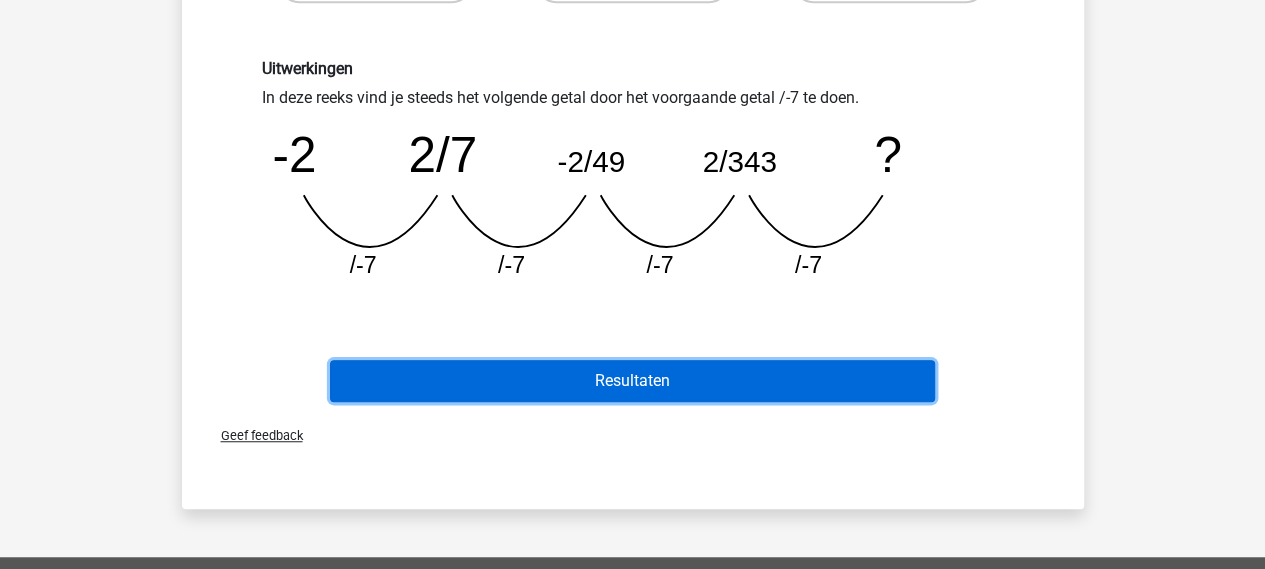 click on "Resultaten" at bounding box center [632, 381] 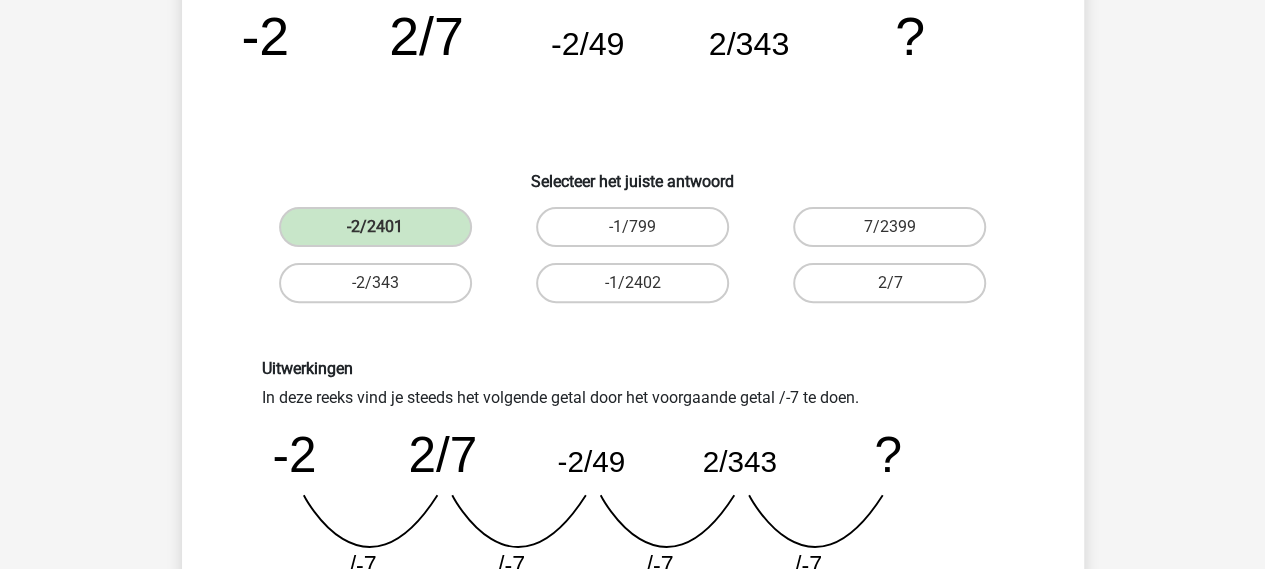scroll, scrollTop: 252, scrollLeft: 0, axis: vertical 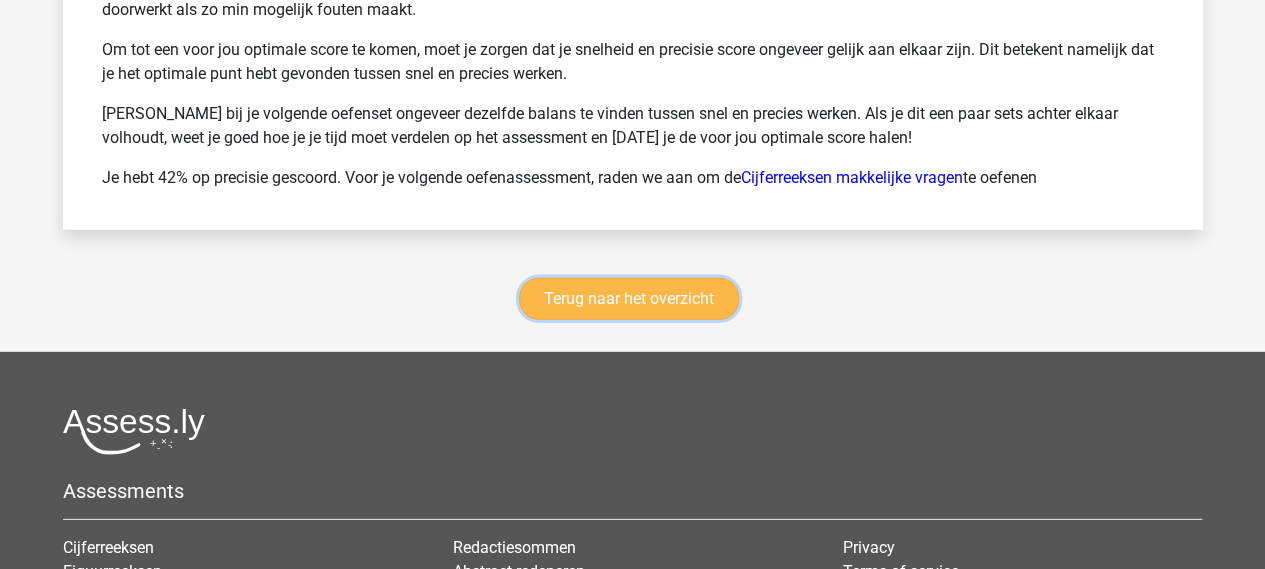 click on "Terug naar het overzicht" at bounding box center (629, 299) 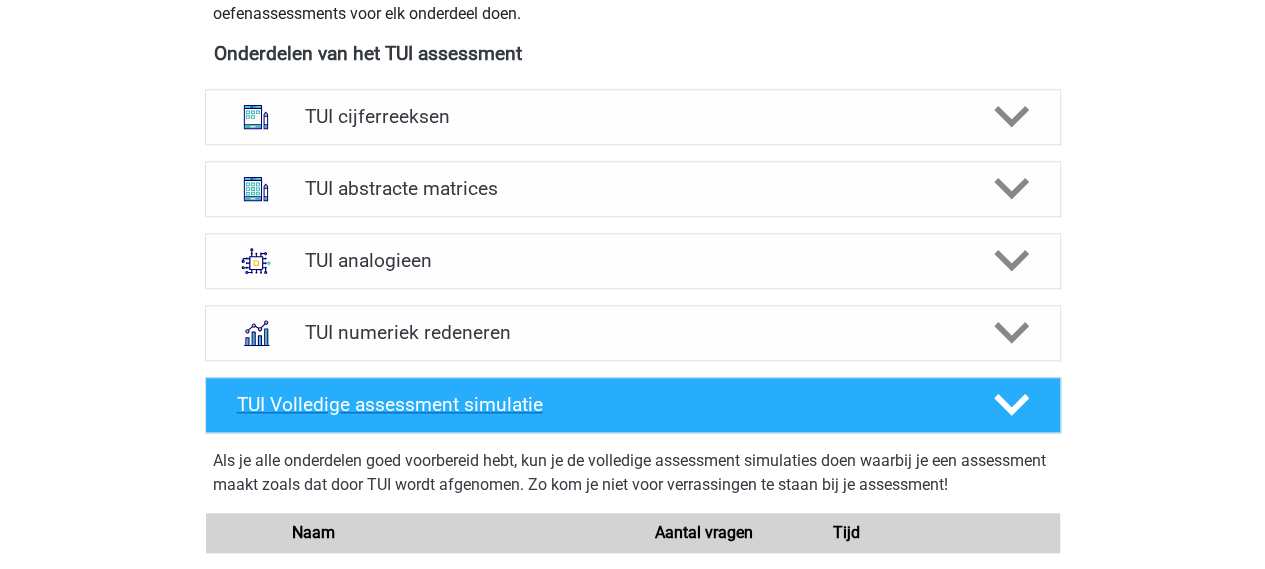 scroll, scrollTop: 900, scrollLeft: 0, axis: vertical 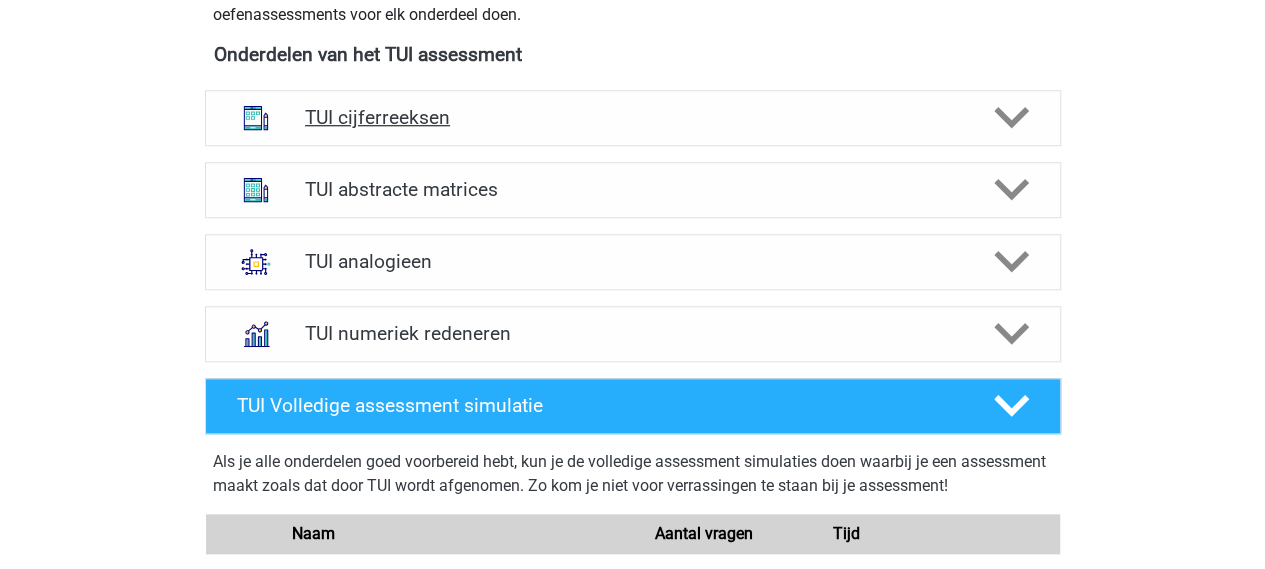 click on "TUI cijferreeksen" at bounding box center (633, 118) 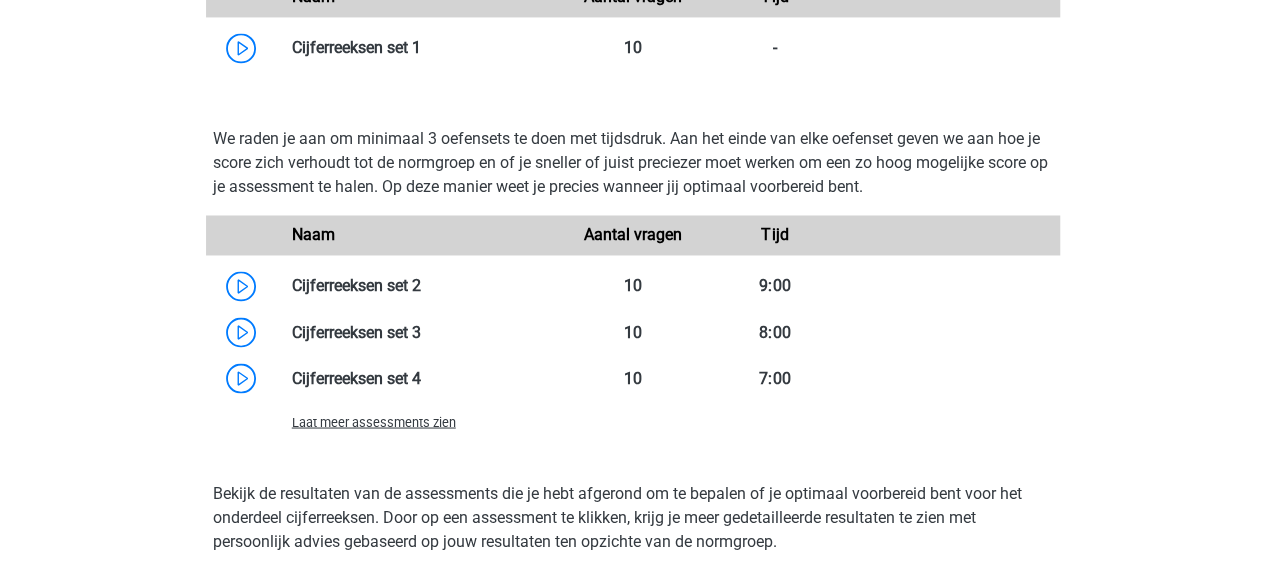 scroll, scrollTop: 1700, scrollLeft: 0, axis: vertical 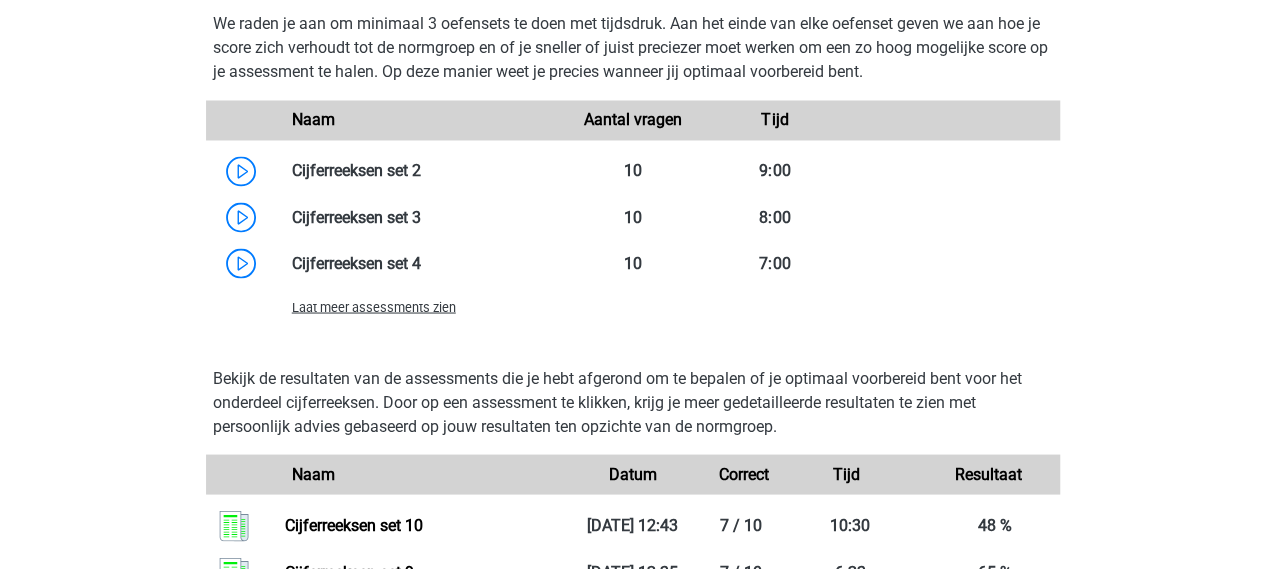 click on "Laat meer assessments zien" at bounding box center [374, 306] 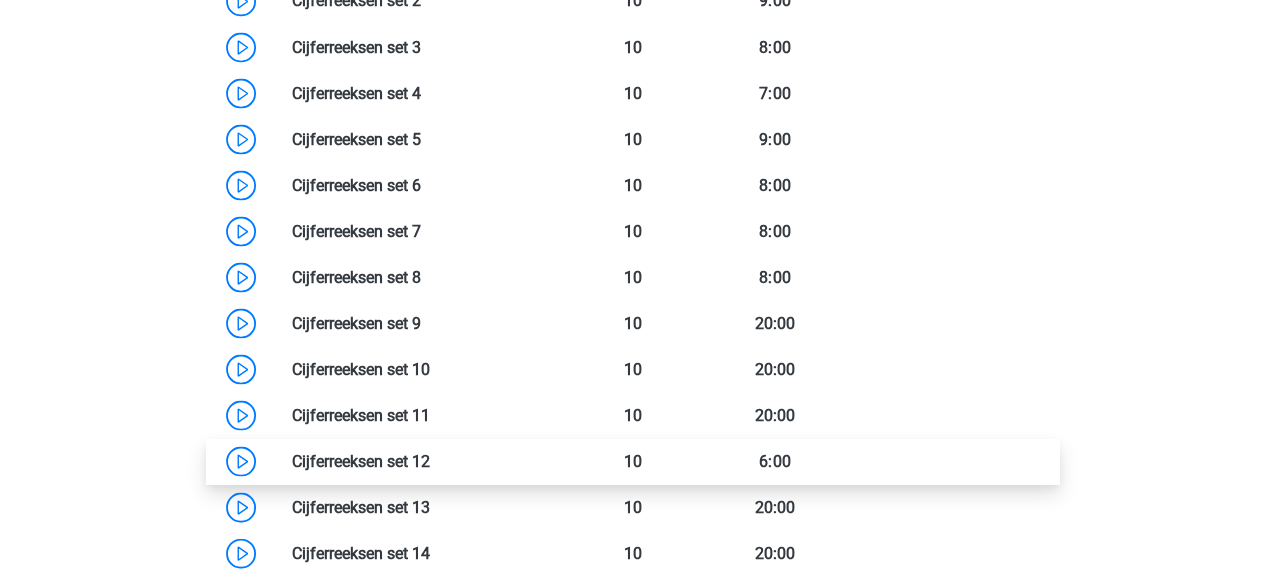 scroll, scrollTop: 1900, scrollLeft: 0, axis: vertical 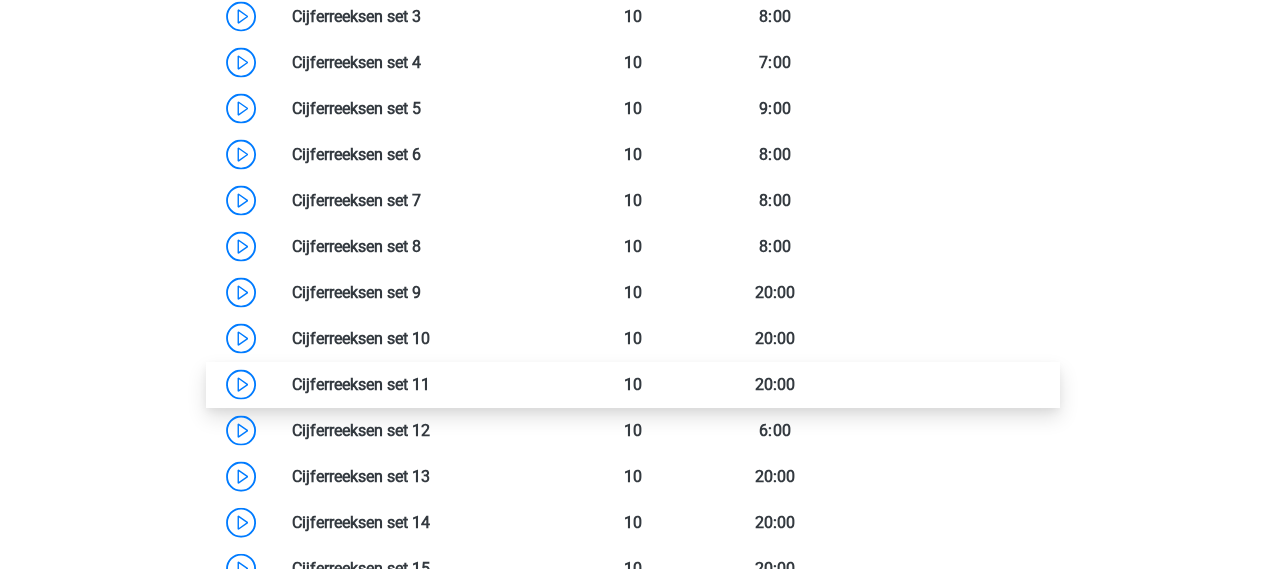 click at bounding box center [430, 384] 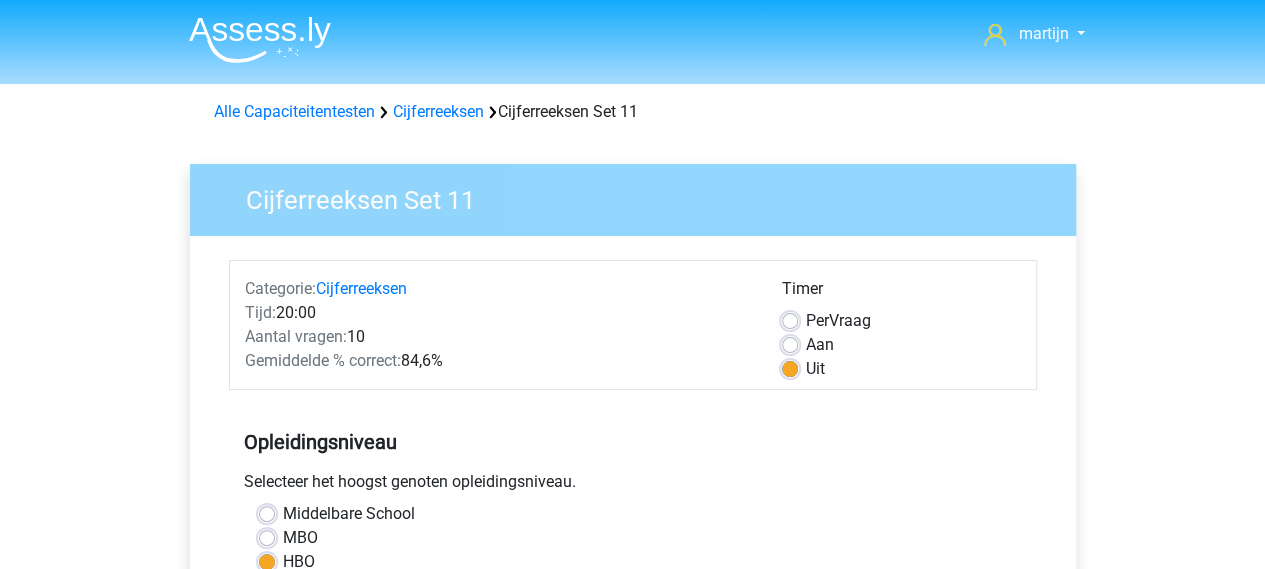 scroll, scrollTop: 400, scrollLeft: 0, axis: vertical 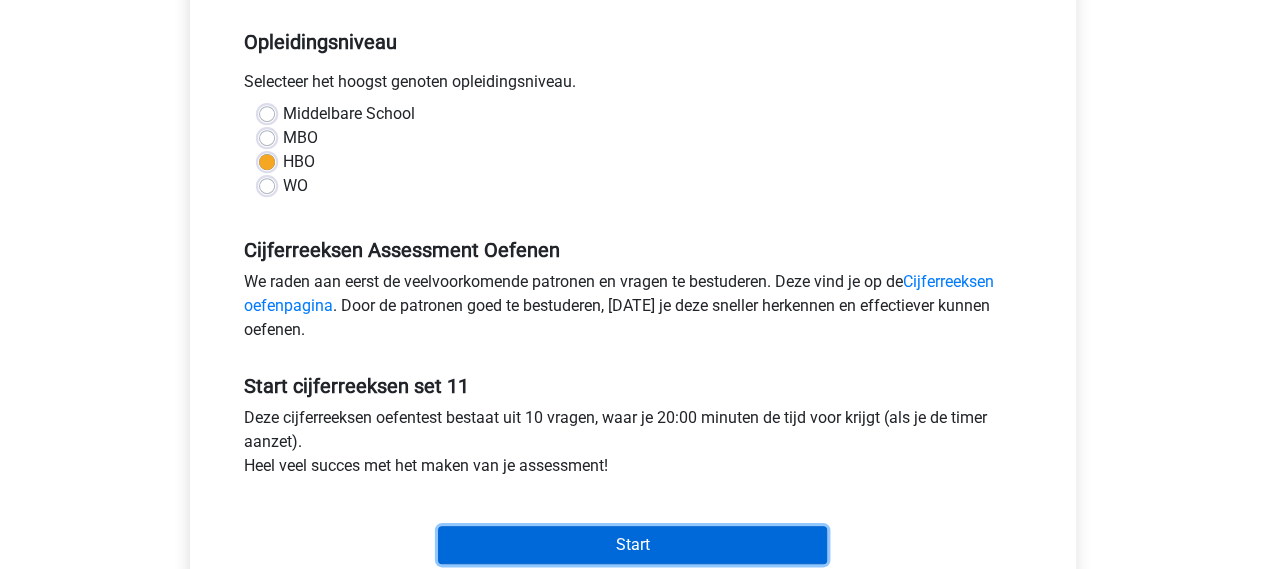 click on "Start" at bounding box center (632, 545) 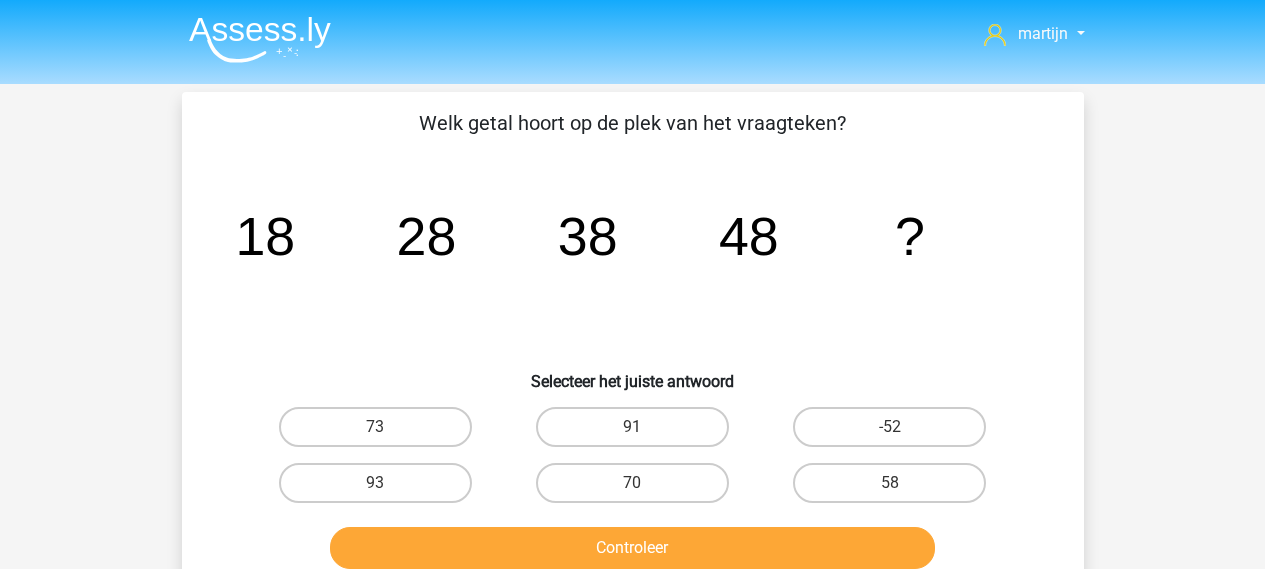 scroll, scrollTop: 0, scrollLeft: 0, axis: both 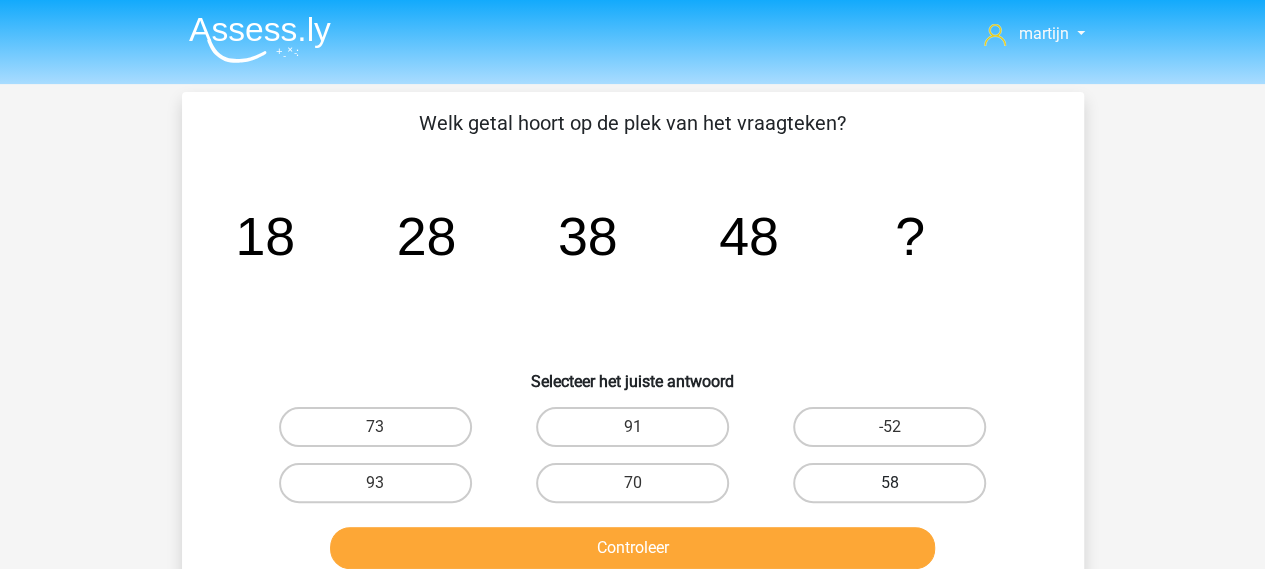 click on "58" at bounding box center [889, 483] 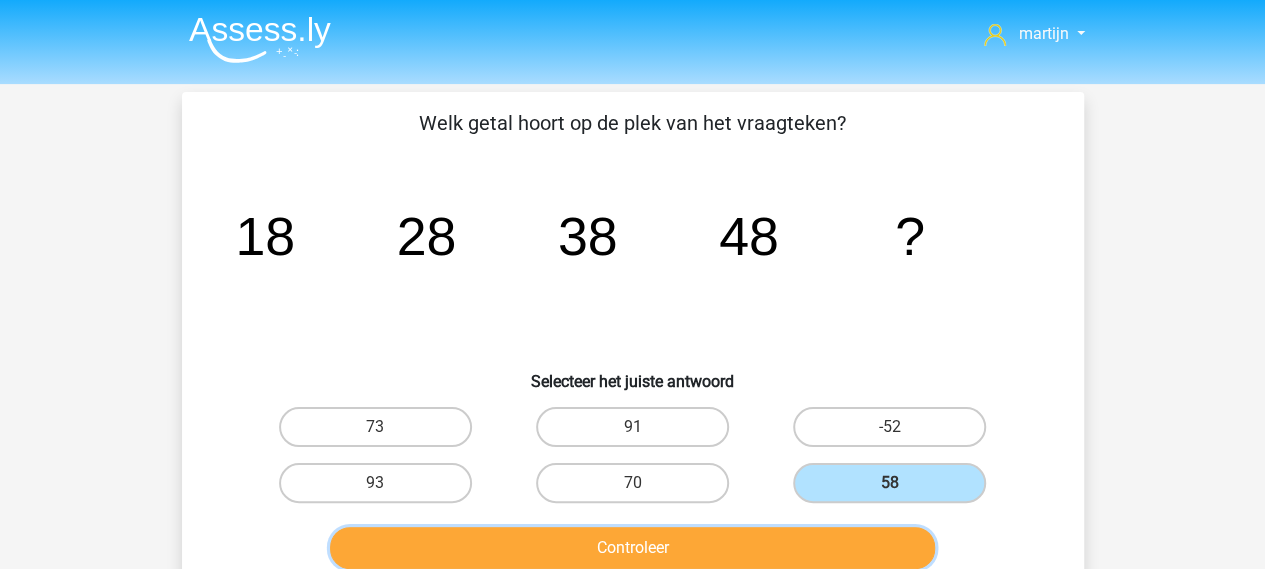 click on "Controleer" at bounding box center (632, 548) 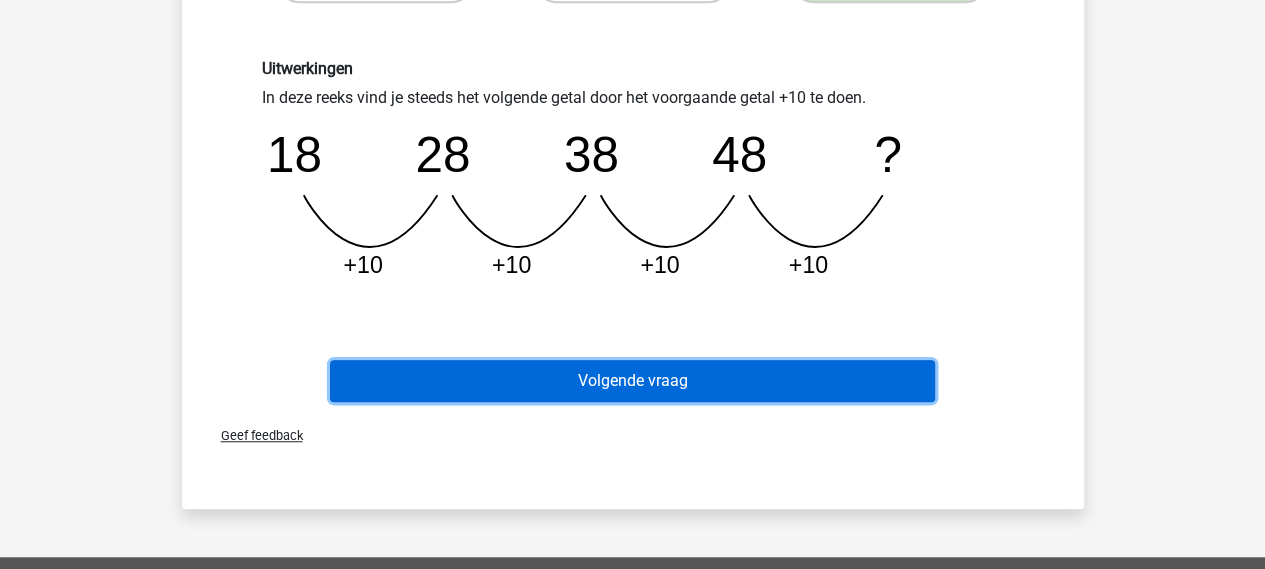 click on "Volgende vraag" at bounding box center [632, 381] 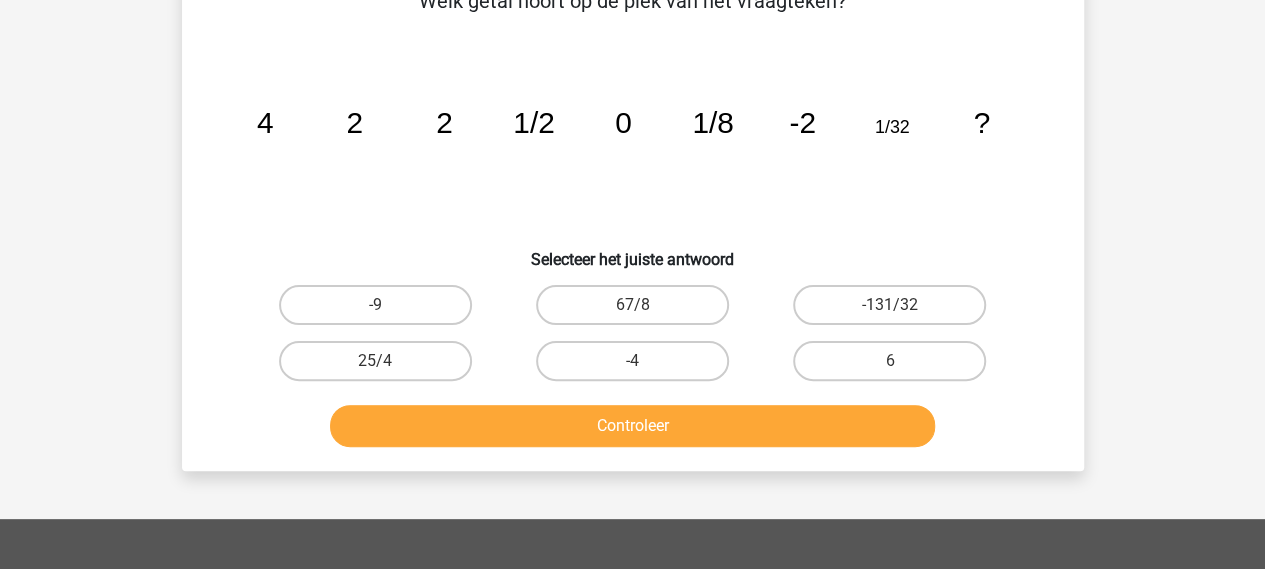 scroll, scrollTop: 77, scrollLeft: 0, axis: vertical 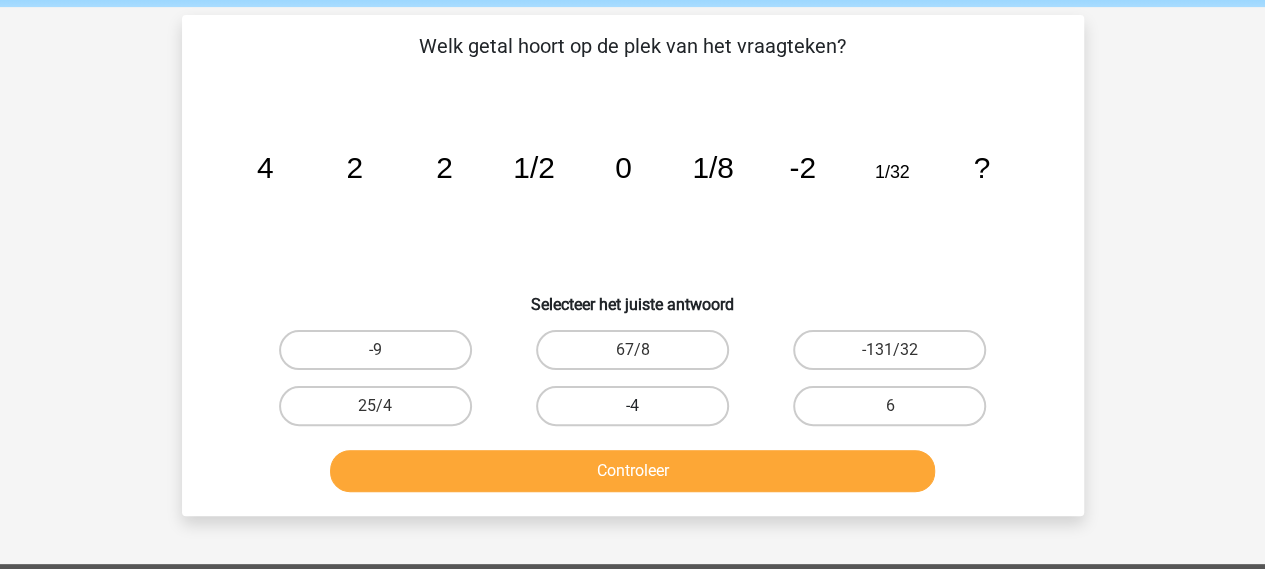 click on "-4" at bounding box center (632, 406) 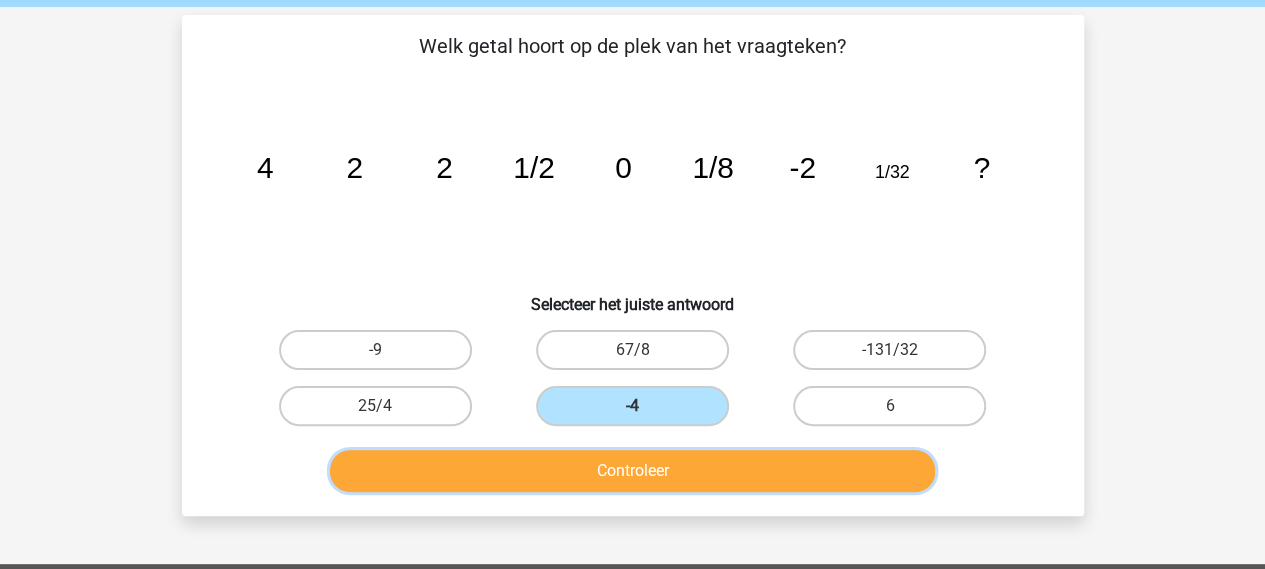 click on "Controleer" at bounding box center [632, 471] 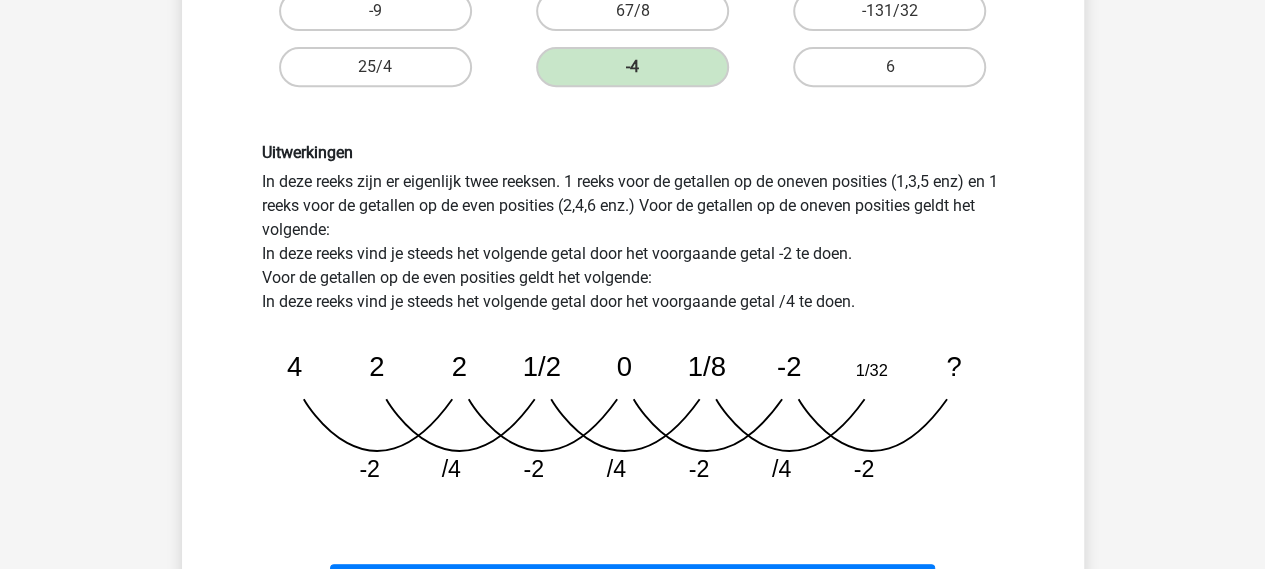 scroll, scrollTop: 477, scrollLeft: 0, axis: vertical 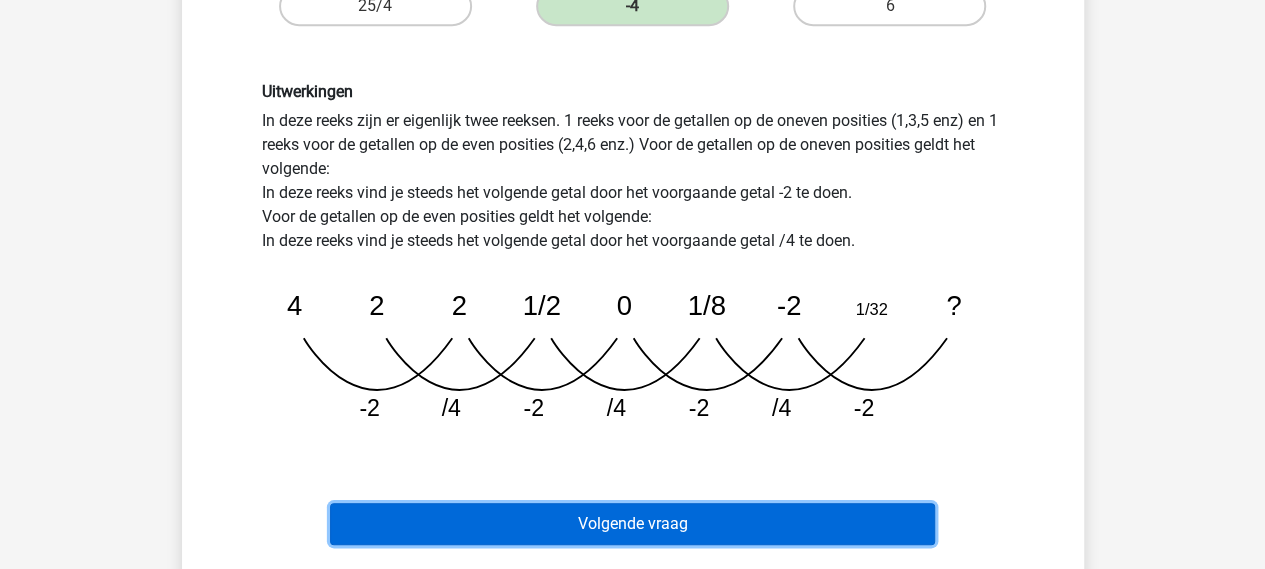 click on "Volgende vraag" at bounding box center [632, 524] 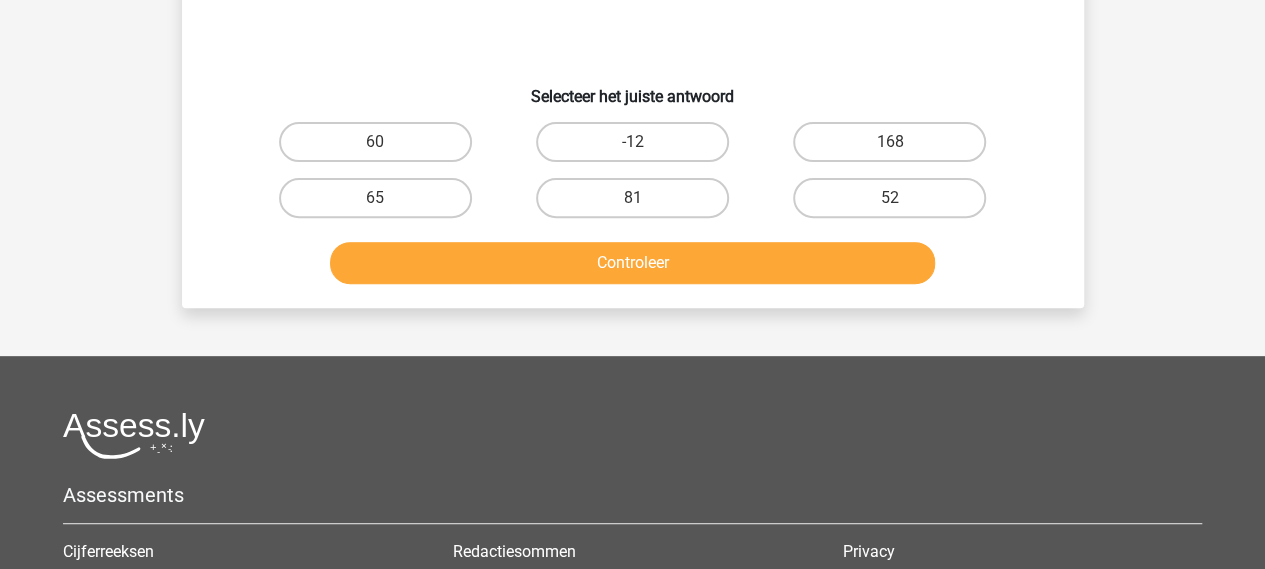 click on "Assessments
Cijferreeksen
Figuurreeksen
Numeriek redeneren
Abstracte matrices
Venn diagrammen
Syllogismen
Analogieen" at bounding box center (632, 620) 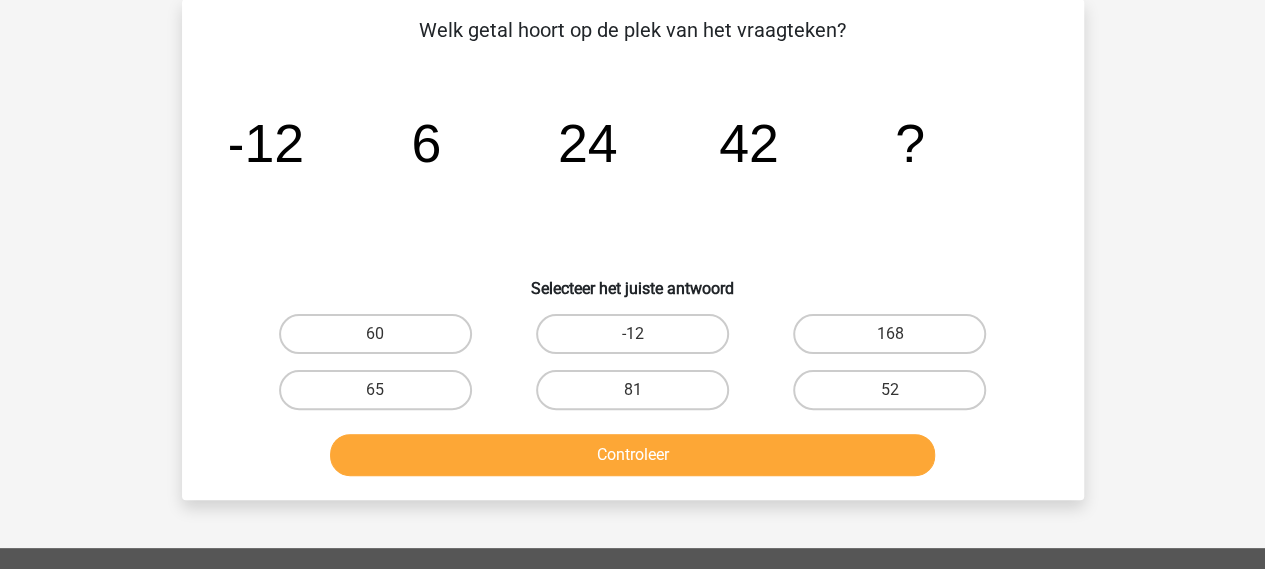 scroll, scrollTop: 92, scrollLeft: 0, axis: vertical 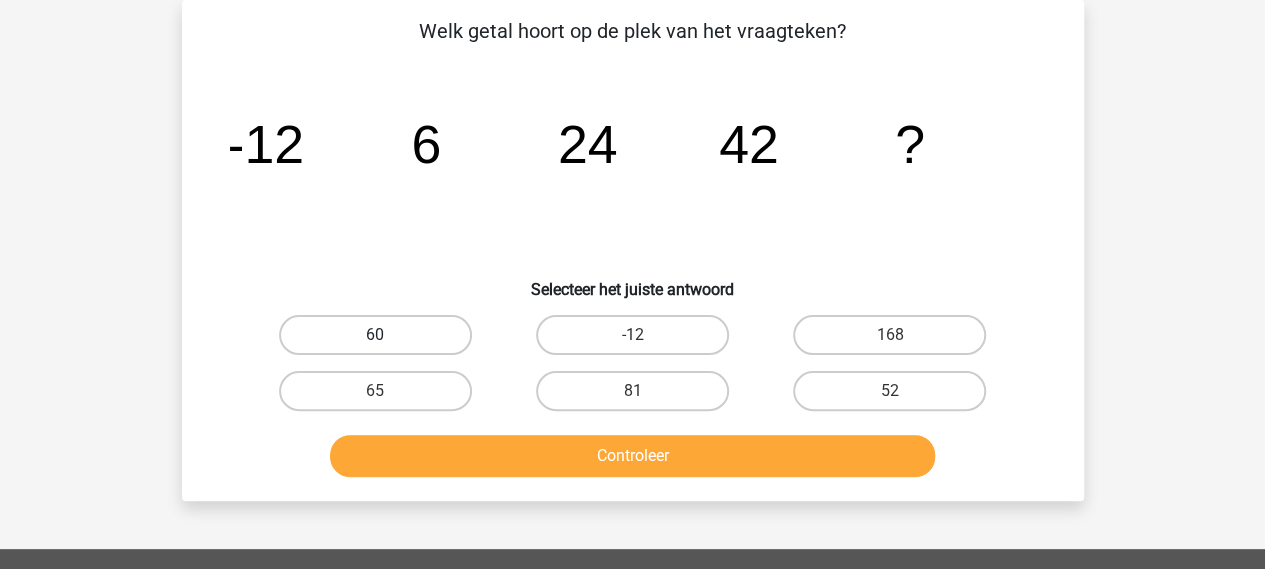 drag, startPoint x: 365, startPoint y: 321, endPoint x: 383, endPoint y: 331, distance: 20.59126 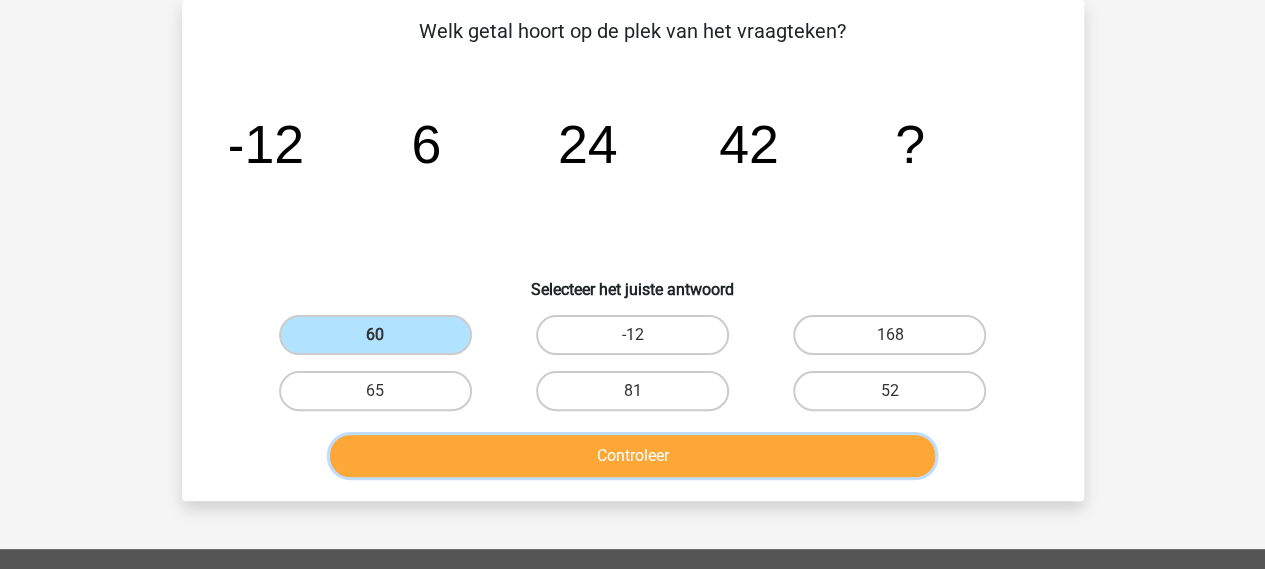 click on "Controleer" at bounding box center [632, 456] 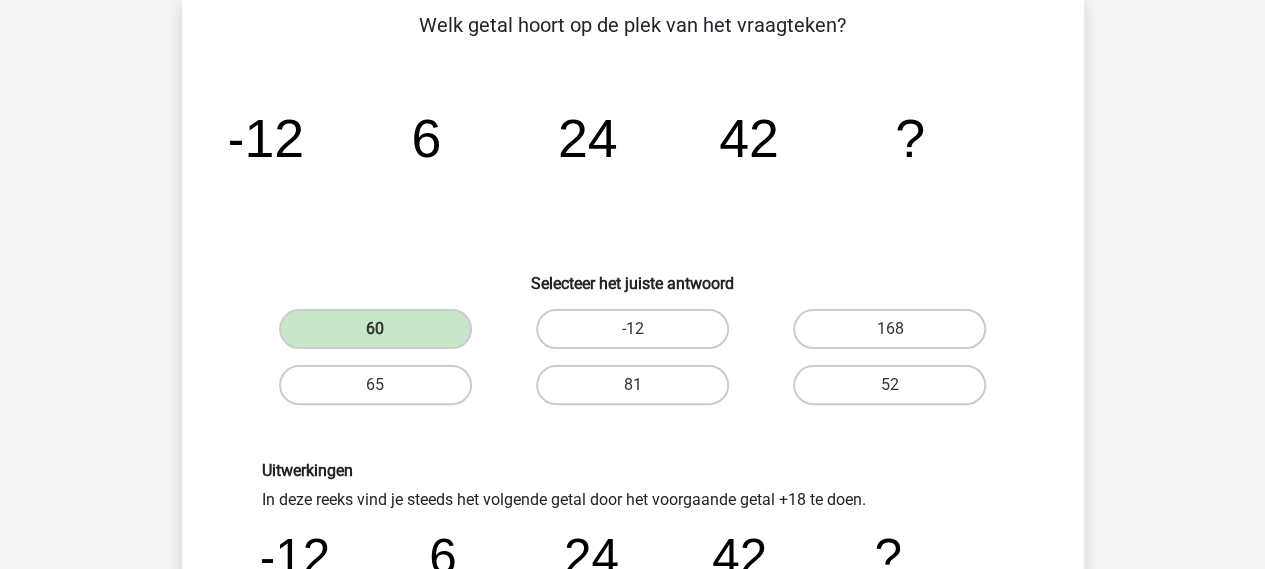 scroll, scrollTop: 392, scrollLeft: 0, axis: vertical 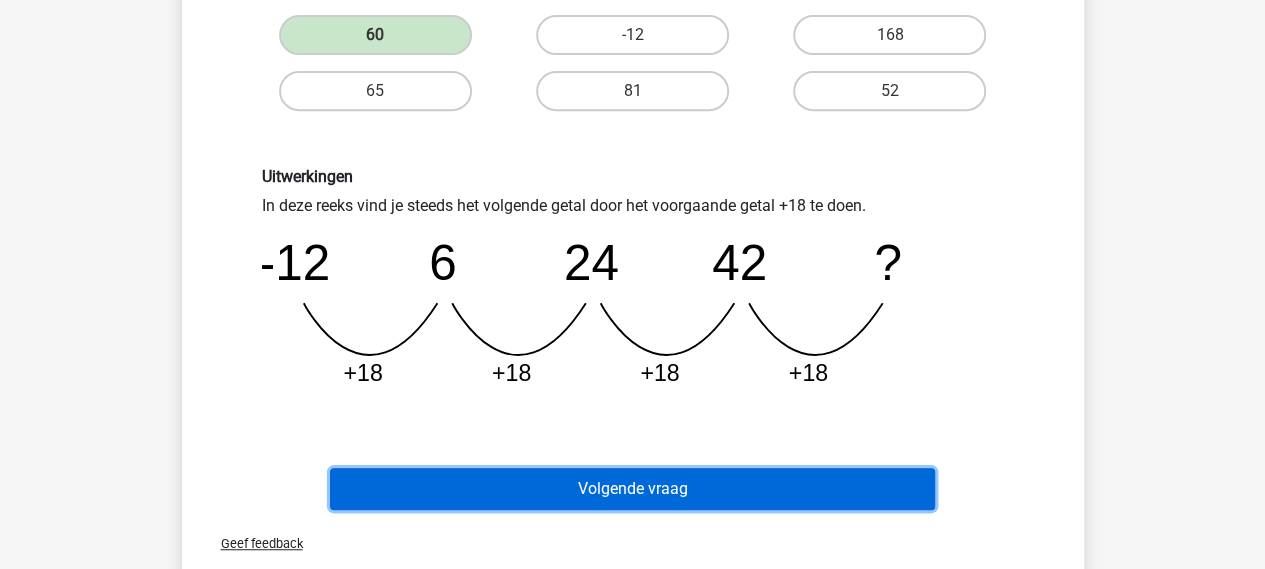 click on "Volgende vraag" at bounding box center [632, 489] 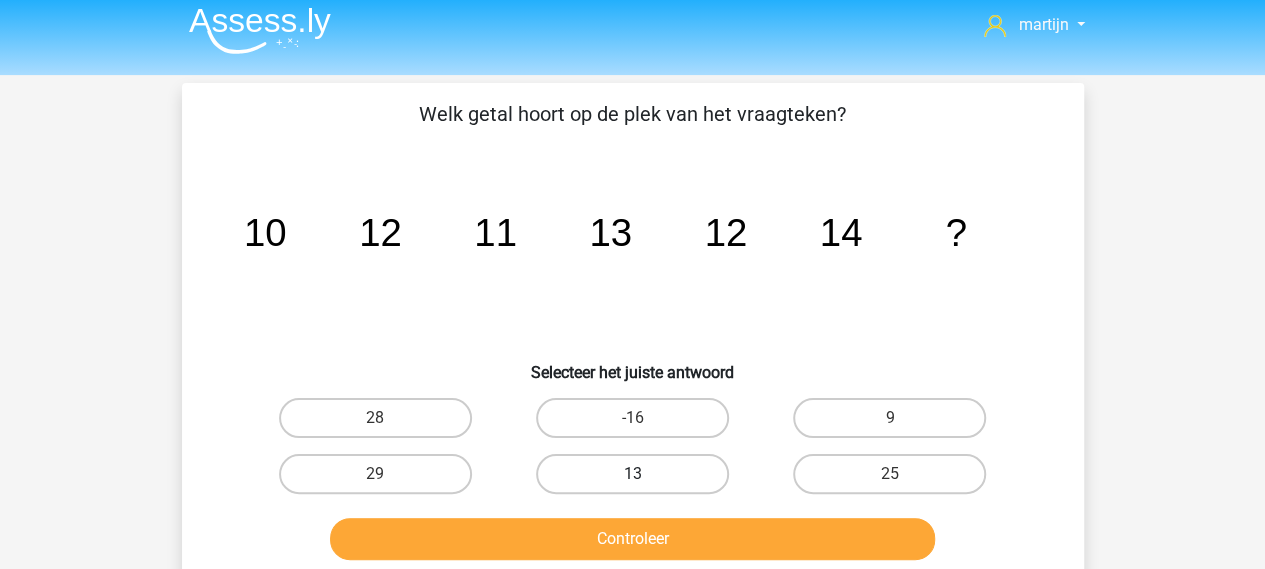 scroll, scrollTop: 0, scrollLeft: 0, axis: both 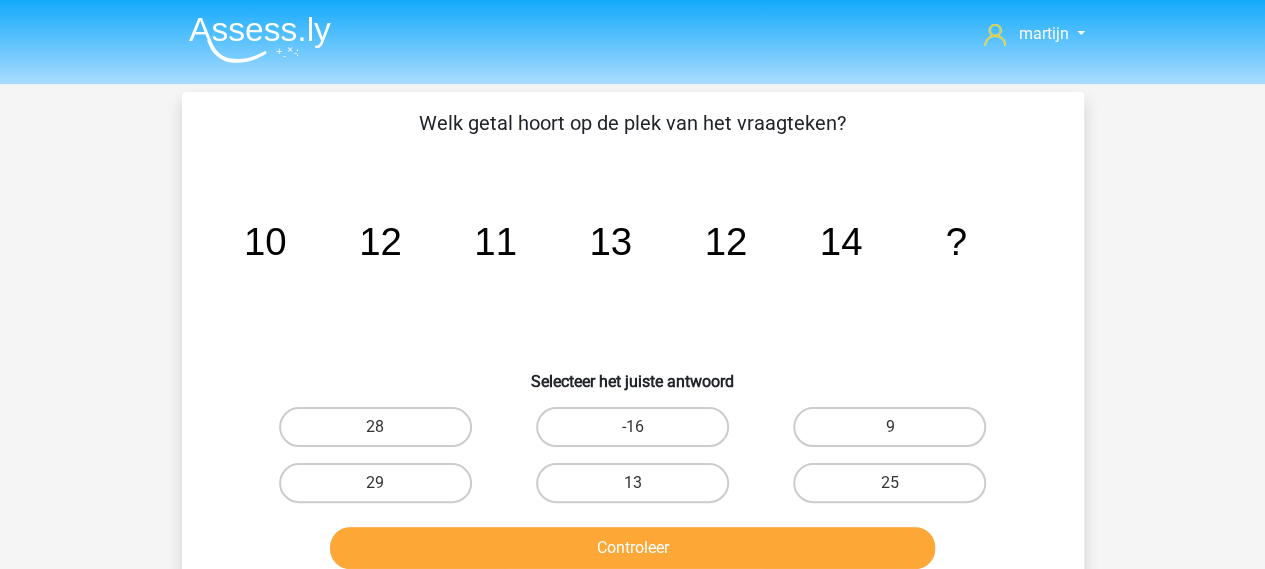 click on "13" at bounding box center [638, 489] 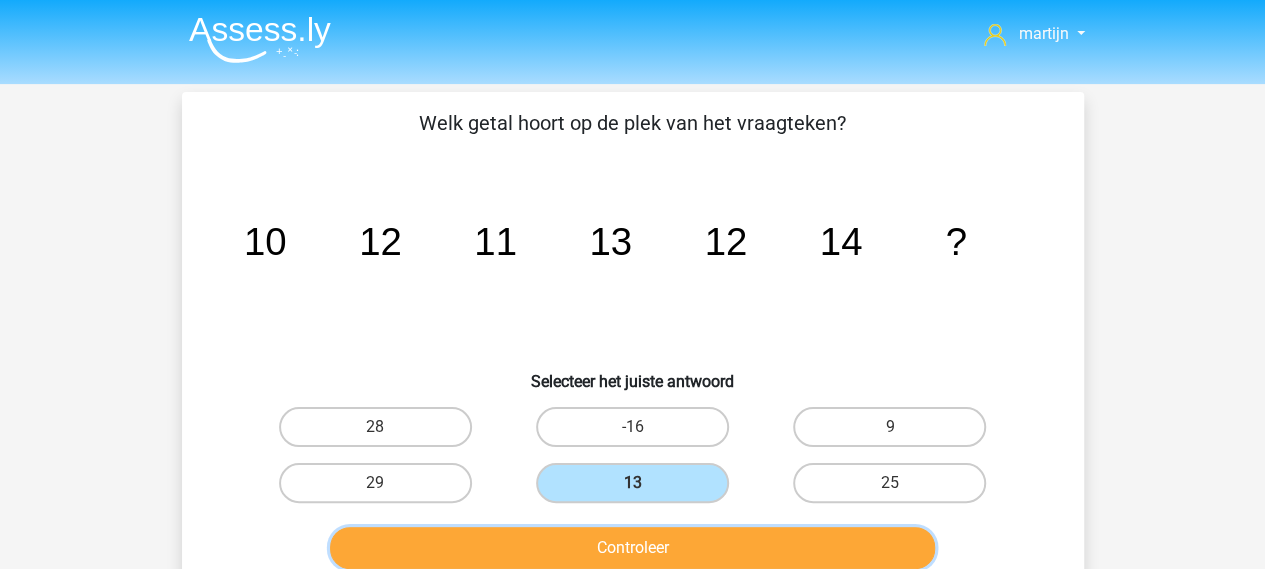 click on "Controleer" at bounding box center (632, 548) 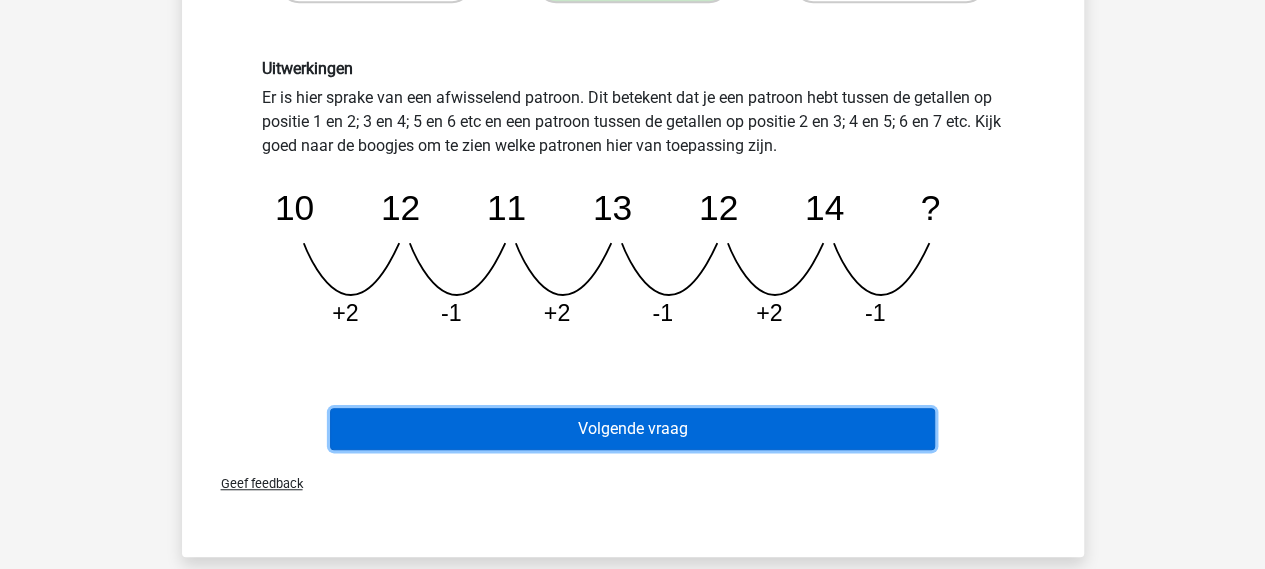 click on "Volgende vraag" at bounding box center (632, 429) 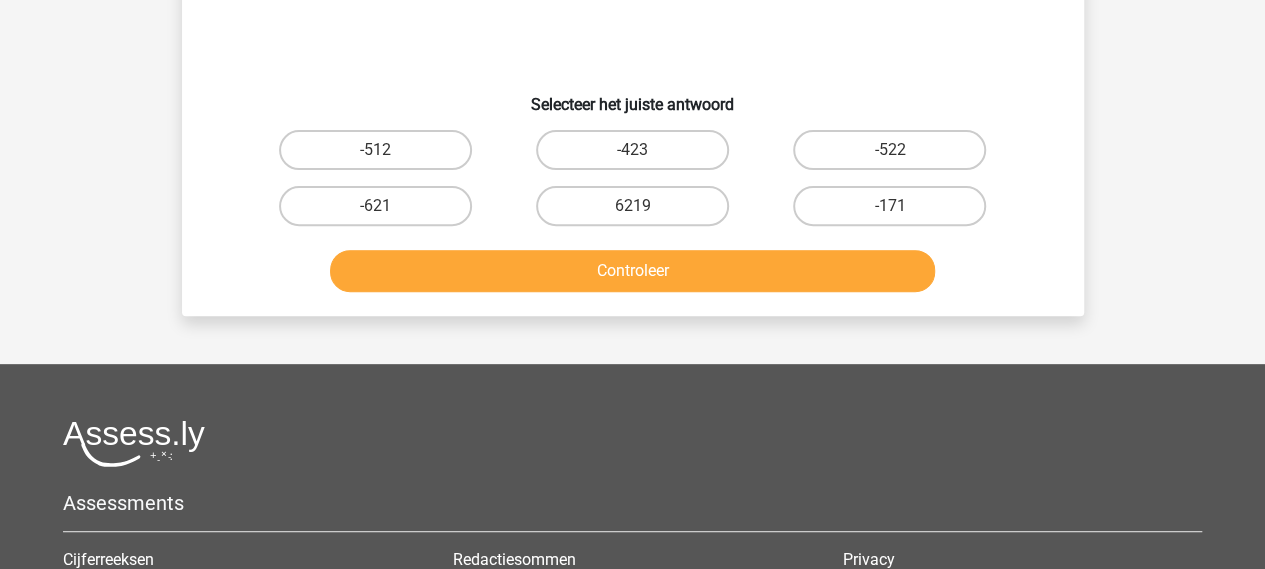 scroll, scrollTop: 92, scrollLeft: 0, axis: vertical 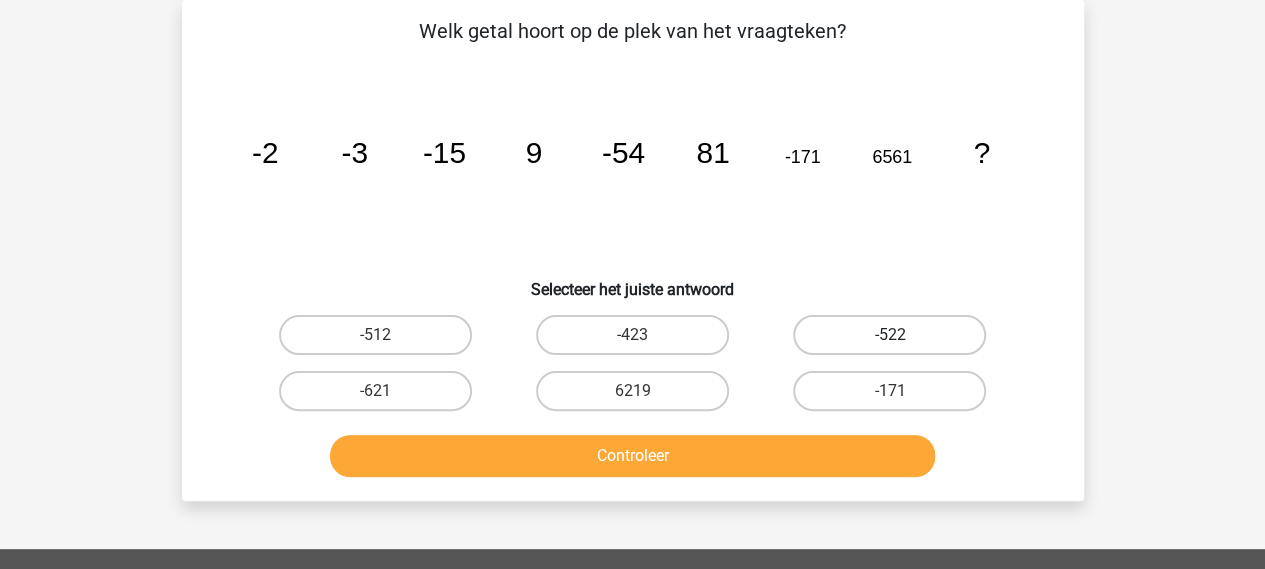 drag, startPoint x: 848, startPoint y: 338, endPoint x: 818, endPoint y: 349, distance: 31.95309 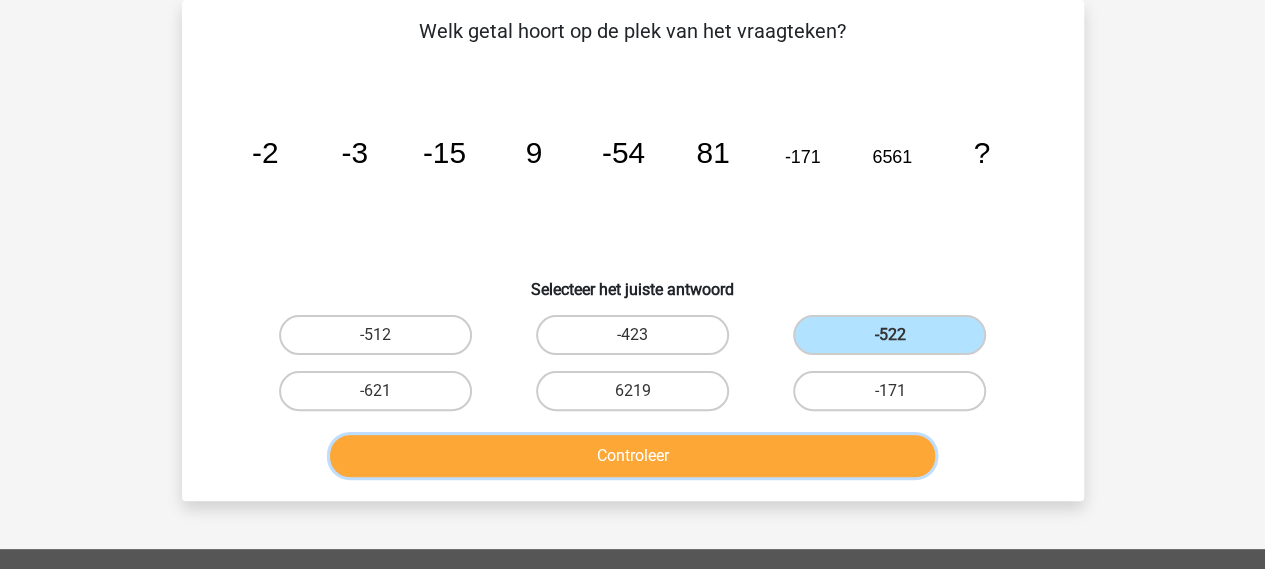 click on "Controleer" at bounding box center (632, 456) 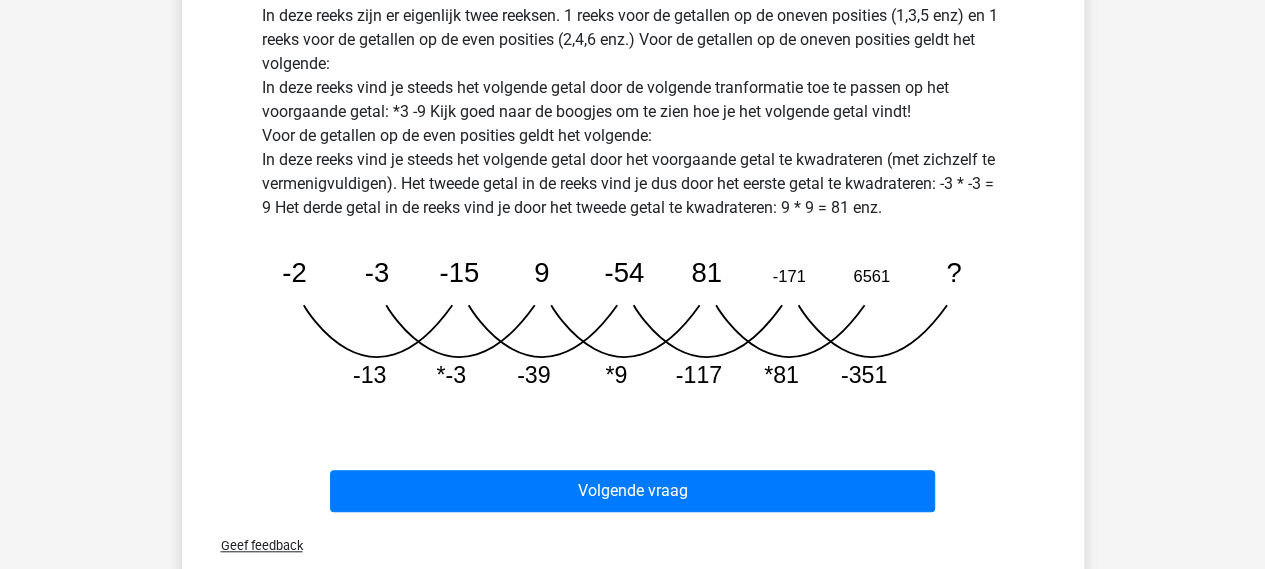 scroll, scrollTop: 592, scrollLeft: 0, axis: vertical 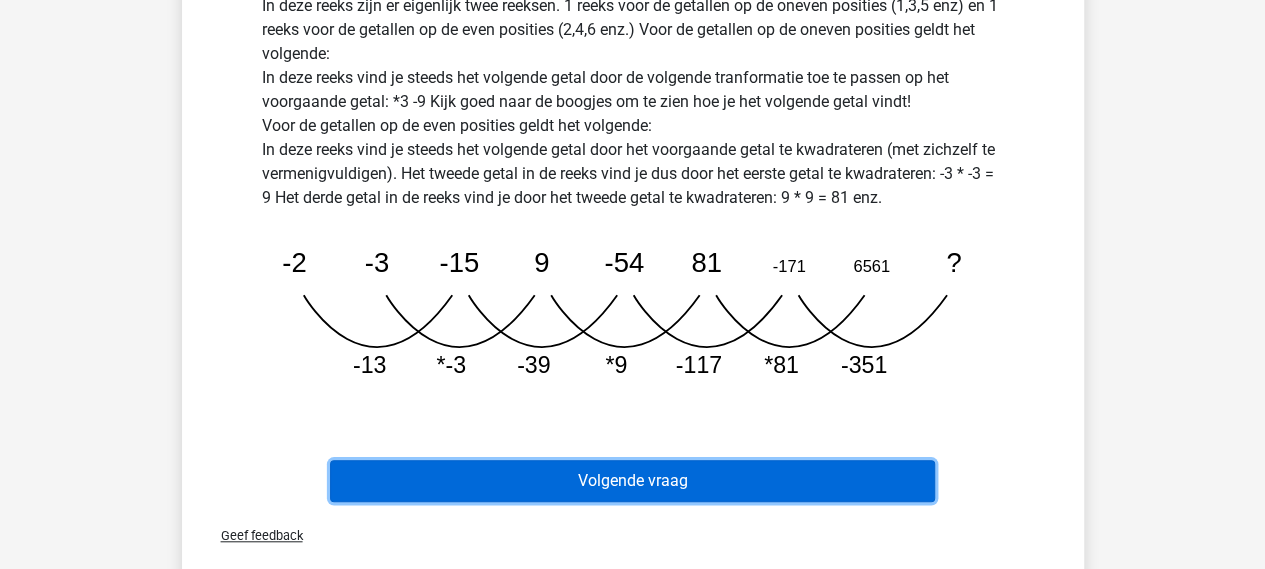 click on "Volgende vraag" at bounding box center [632, 481] 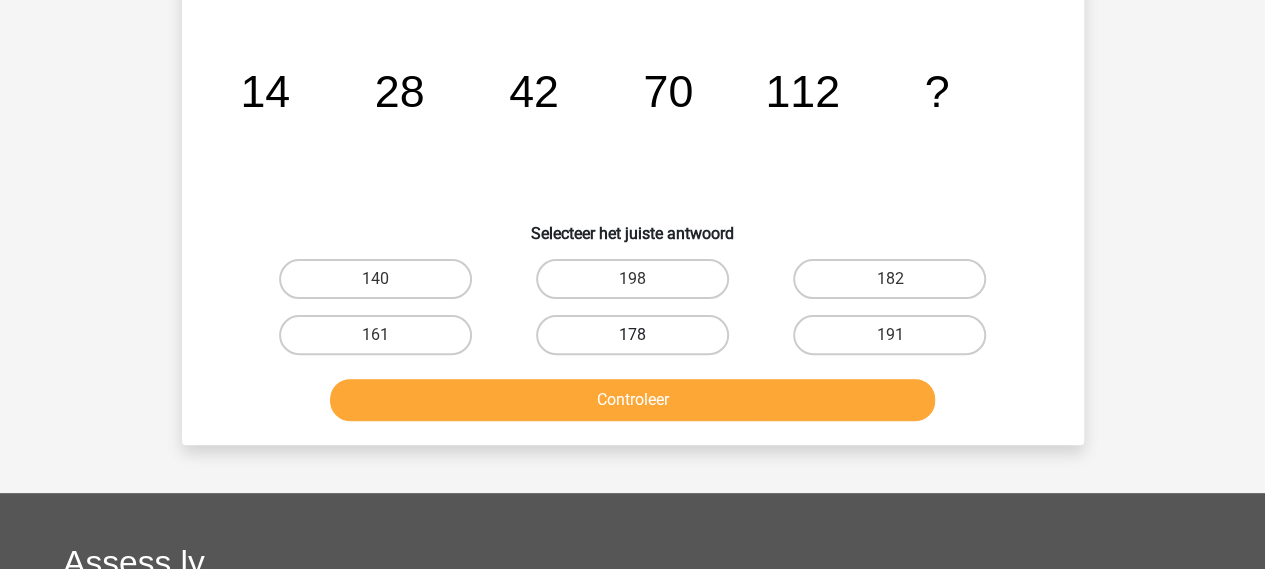 scroll, scrollTop: 92, scrollLeft: 0, axis: vertical 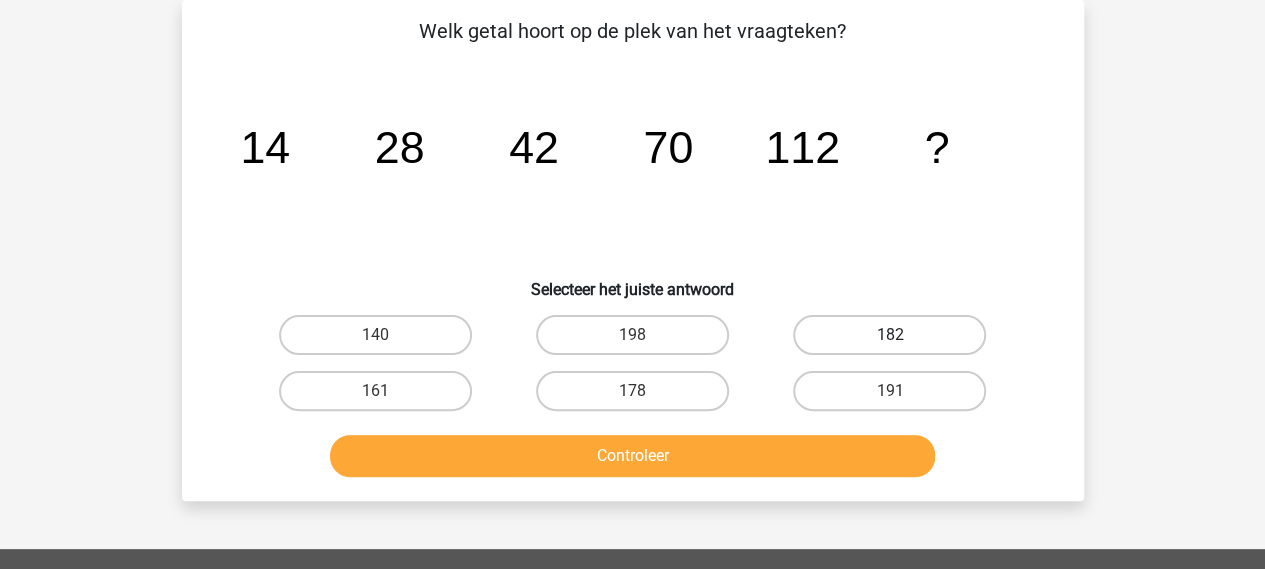 click on "182" at bounding box center [889, 335] 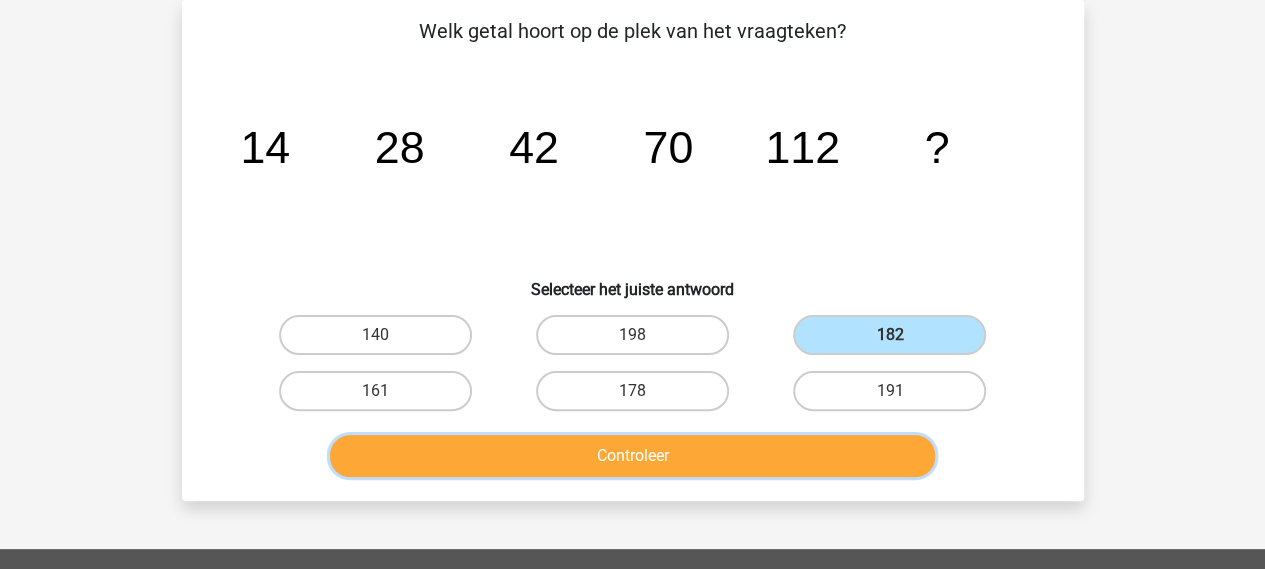 click on "Controleer" at bounding box center (632, 456) 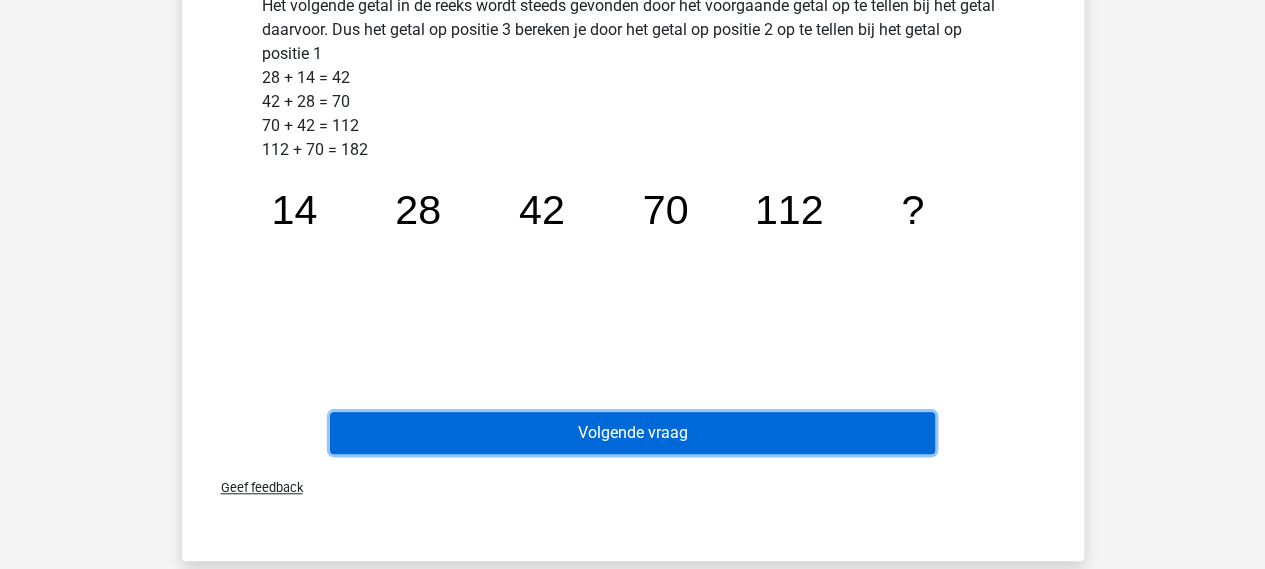 click on "Volgende vraag" at bounding box center (632, 433) 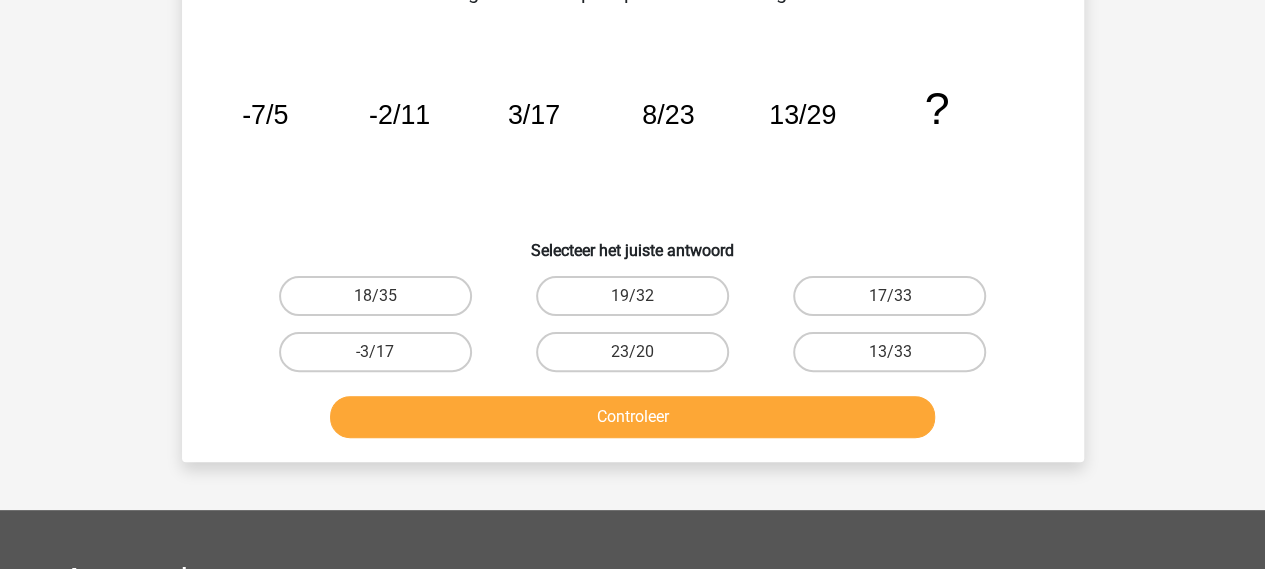 scroll, scrollTop: 92, scrollLeft: 0, axis: vertical 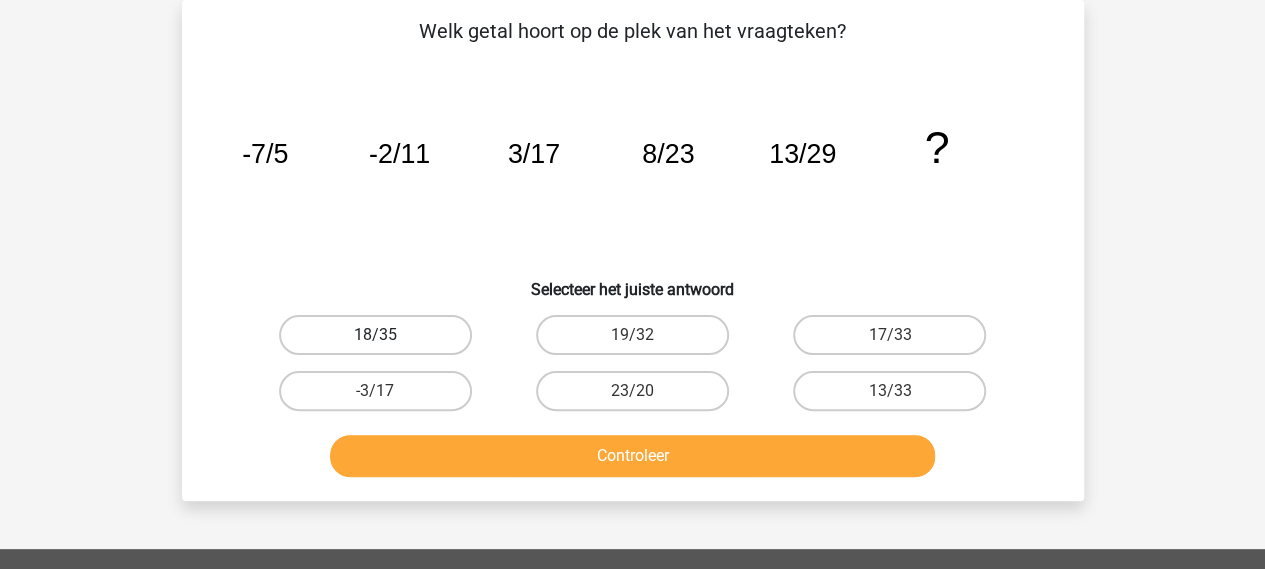 click on "18/35" at bounding box center (375, 335) 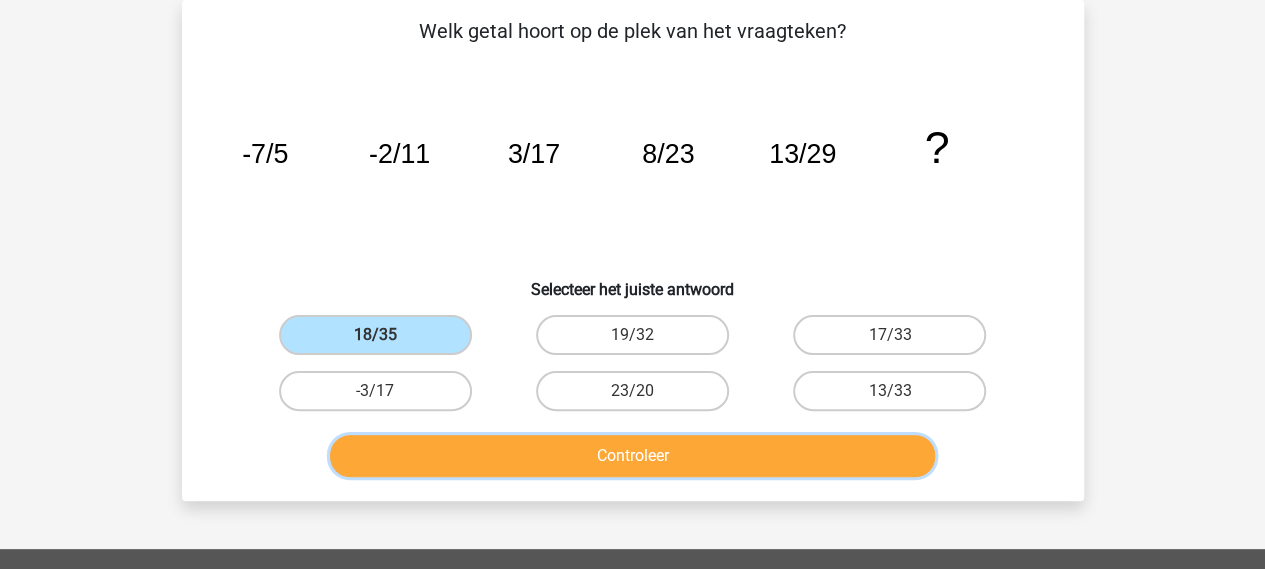 click on "Controleer" at bounding box center (632, 456) 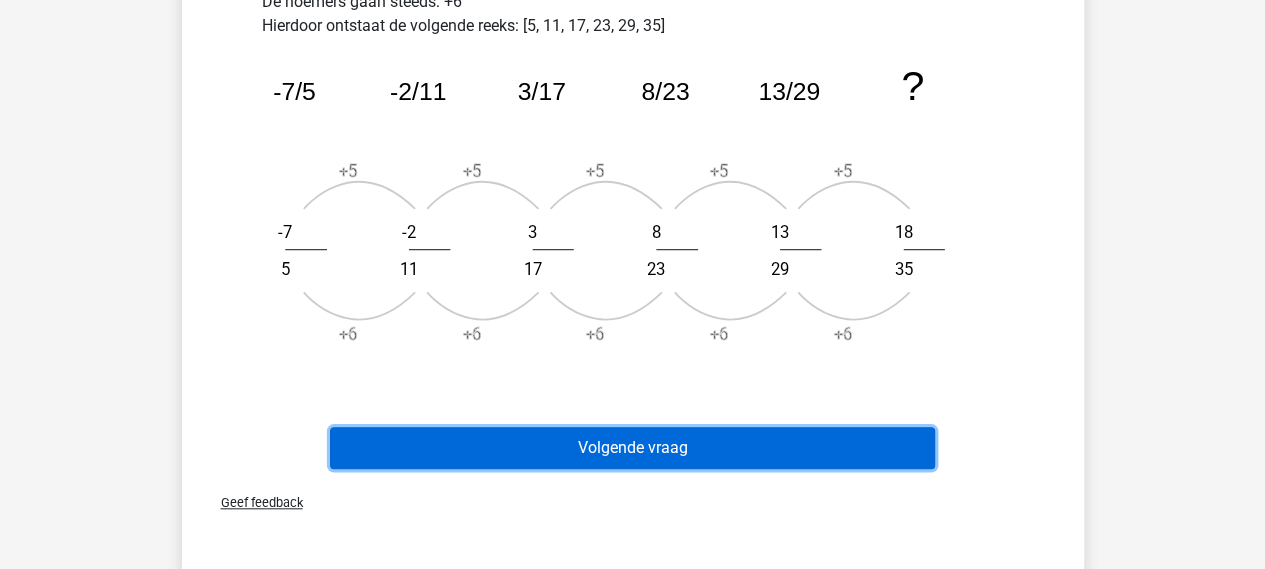 click on "Volgende vraag" at bounding box center [632, 448] 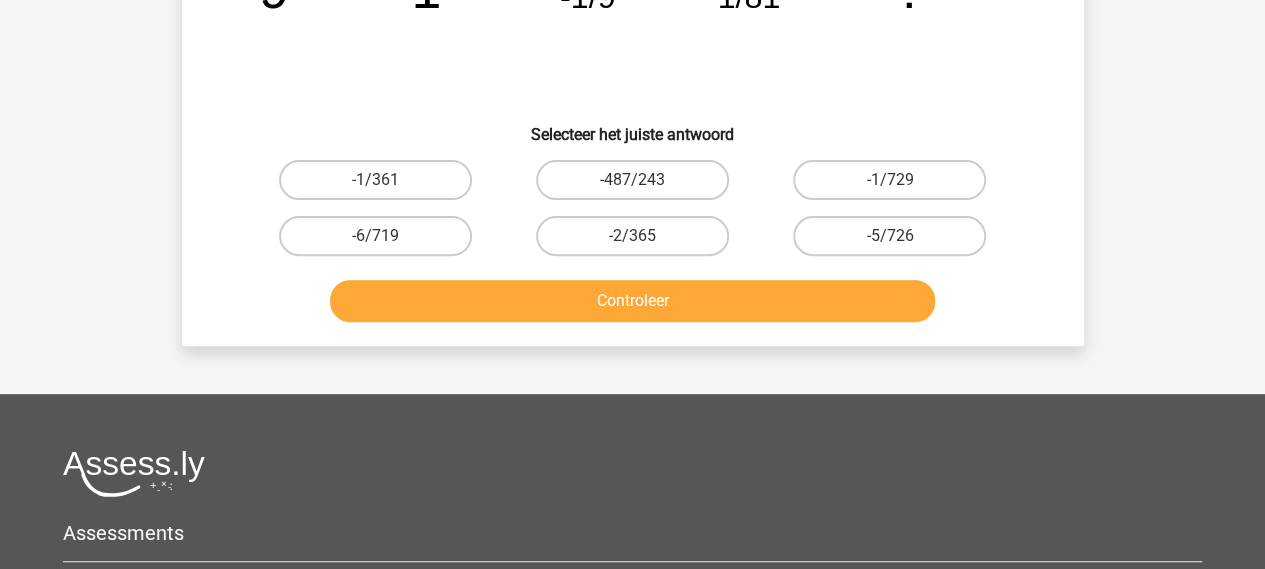 scroll, scrollTop: 92, scrollLeft: 0, axis: vertical 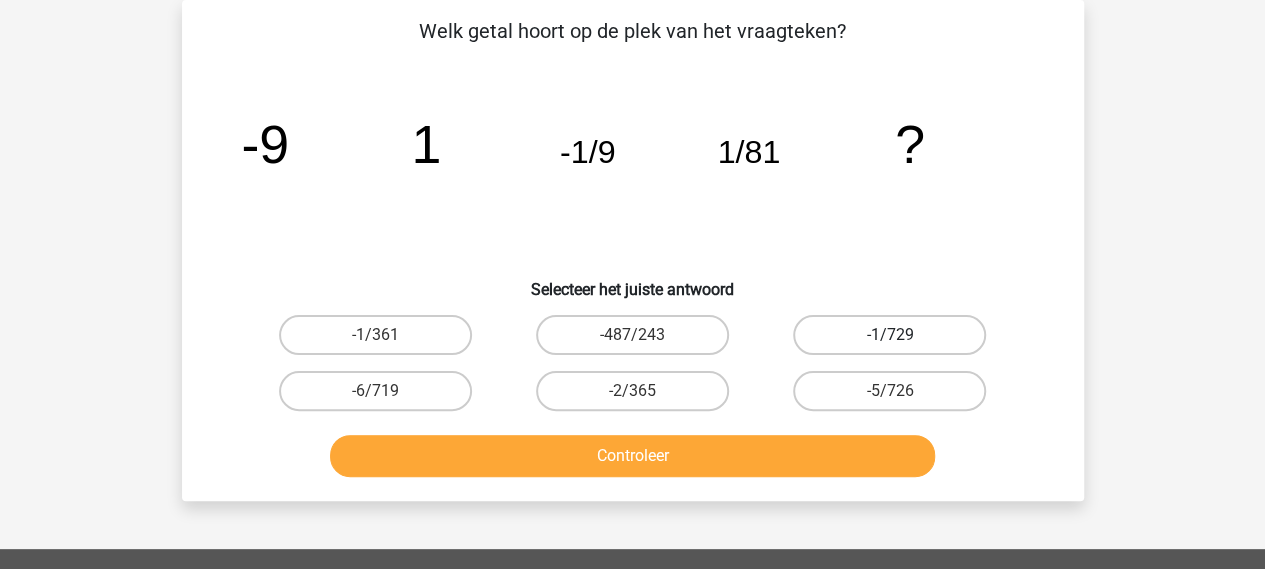 click on "-1/729" at bounding box center [889, 335] 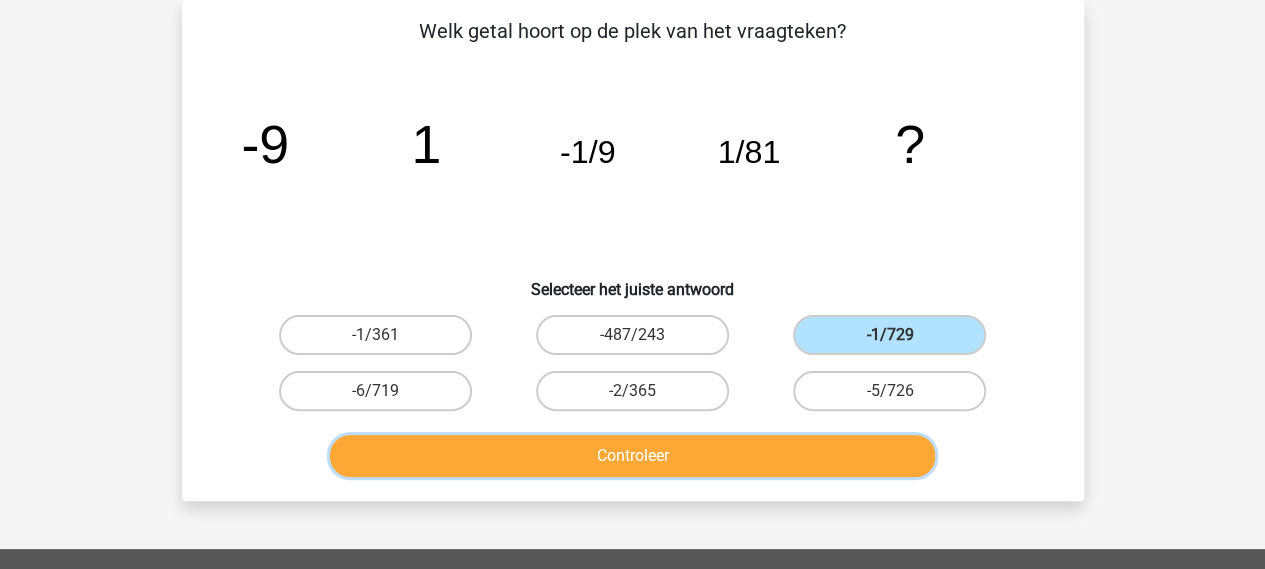 click on "Controleer" at bounding box center [632, 456] 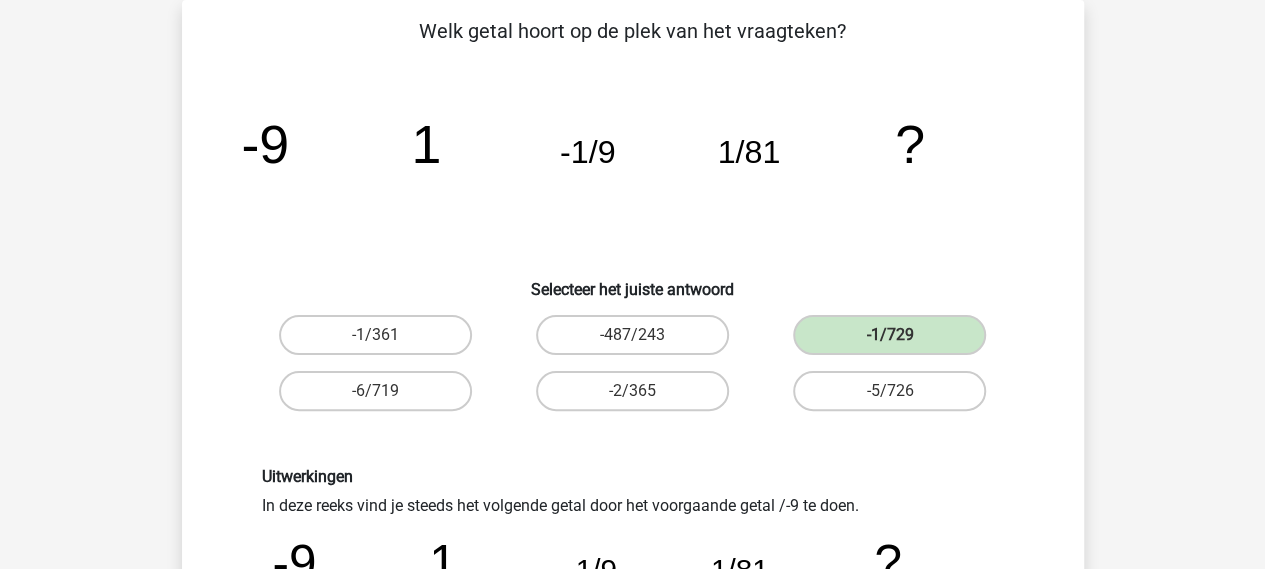 scroll, scrollTop: 392, scrollLeft: 0, axis: vertical 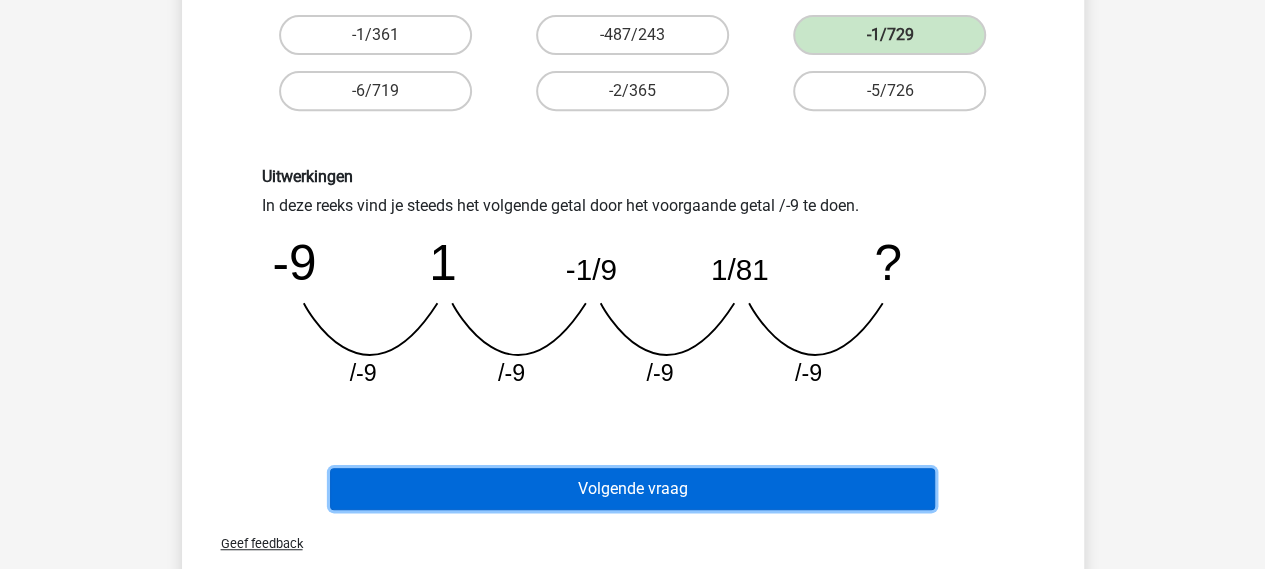 click on "Volgende vraag" at bounding box center (632, 489) 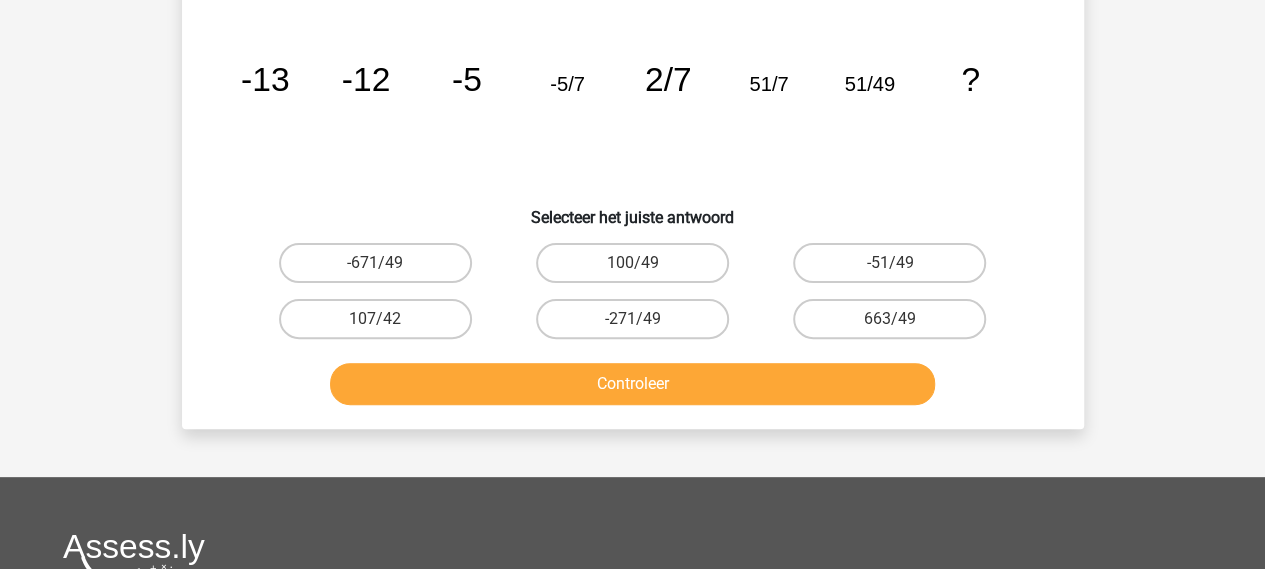 scroll, scrollTop: 92, scrollLeft: 0, axis: vertical 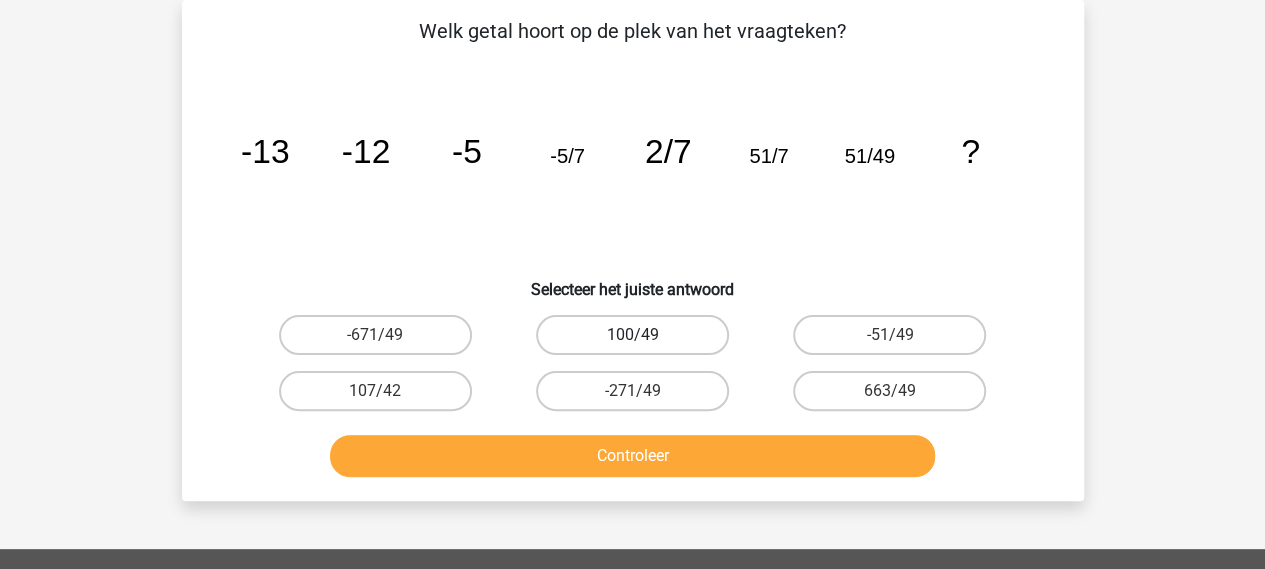 click on "100/49" at bounding box center (632, 335) 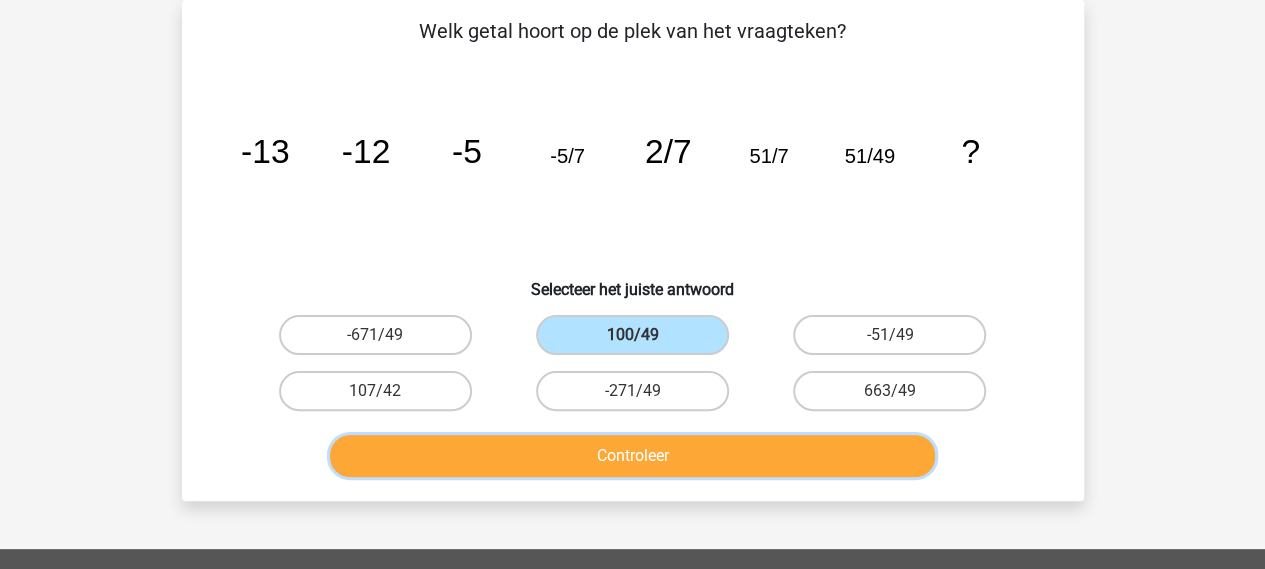 click on "Controleer" at bounding box center [632, 456] 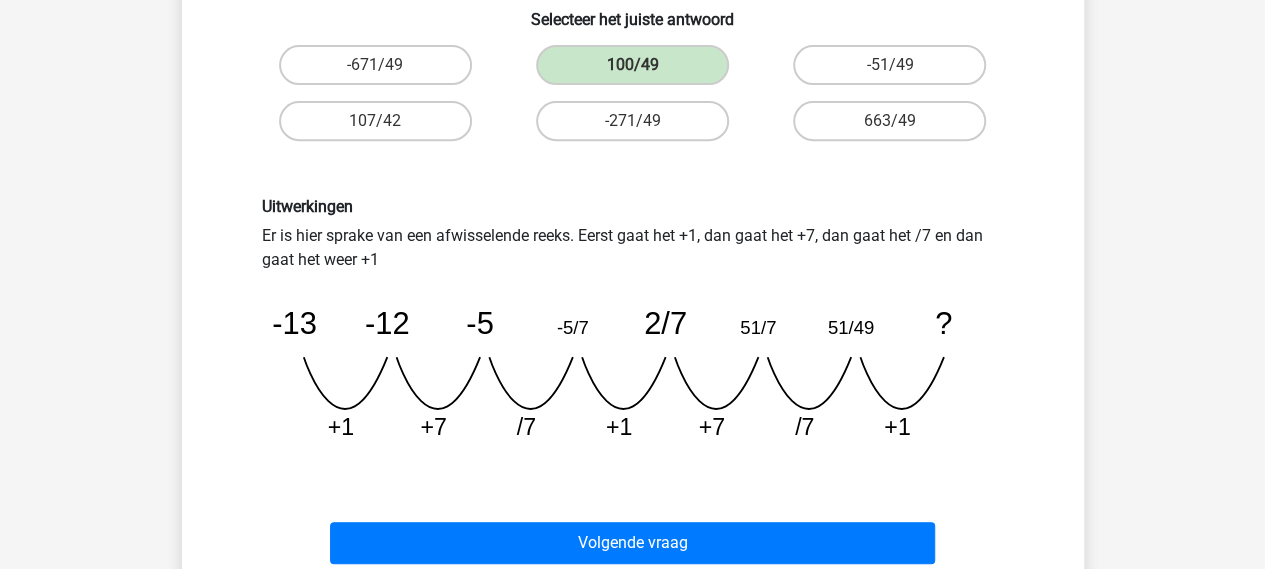 scroll, scrollTop: 392, scrollLeft: 0, axis: vertical 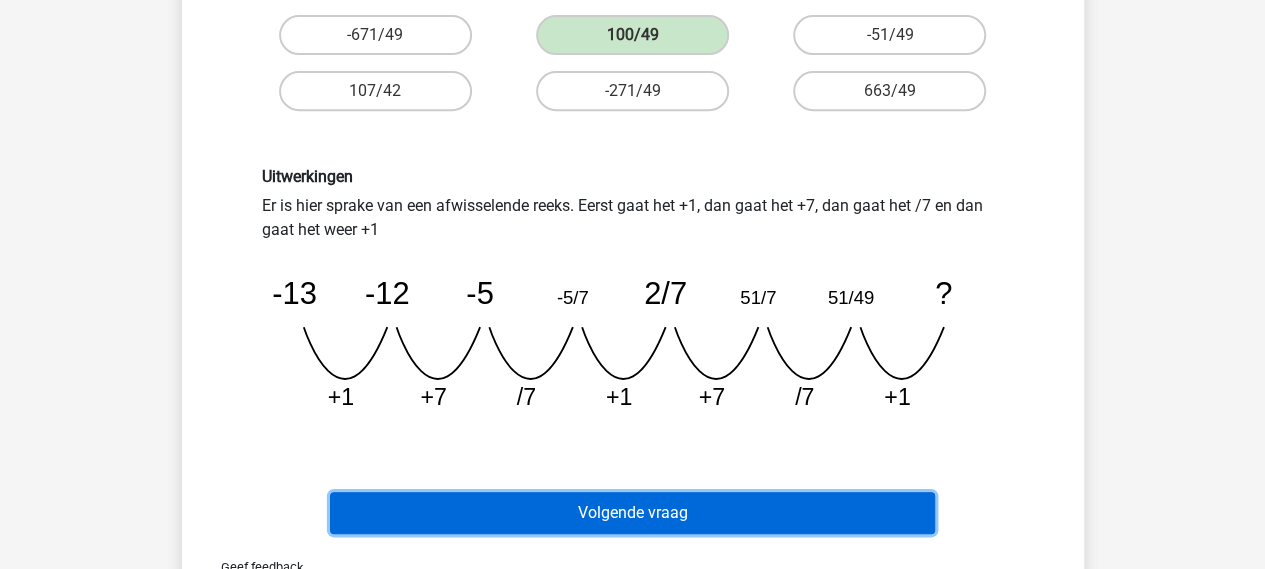 click on "Volgende vraag" at bounding box center (632, 513) 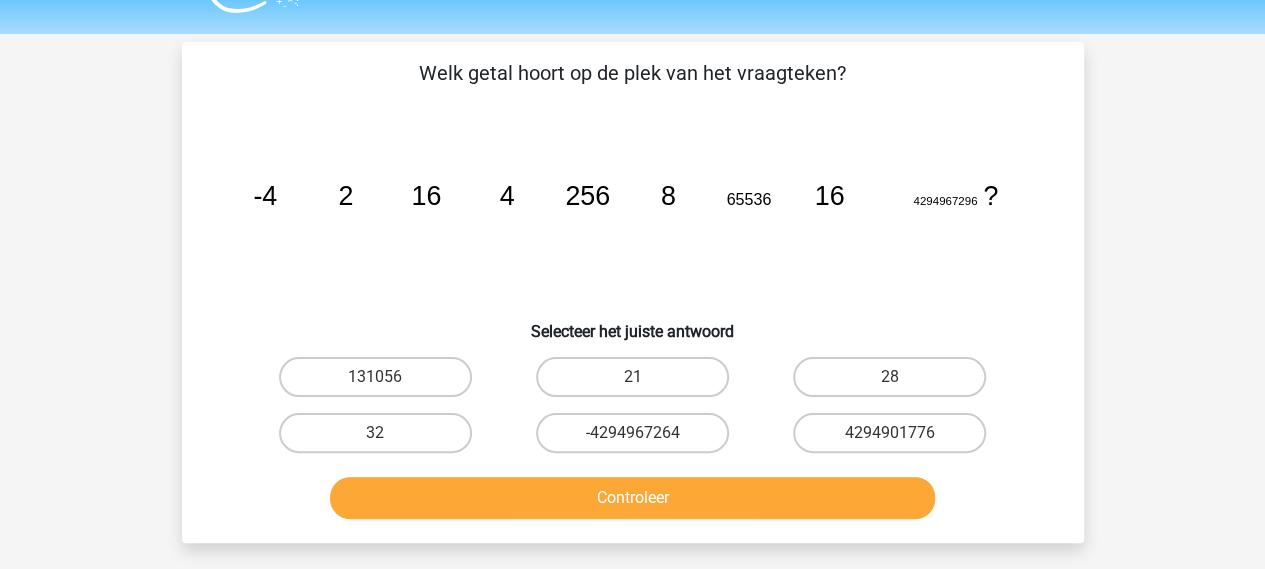 scroll, scrollTop: 29, scrollLeft: 0, axis: vertical 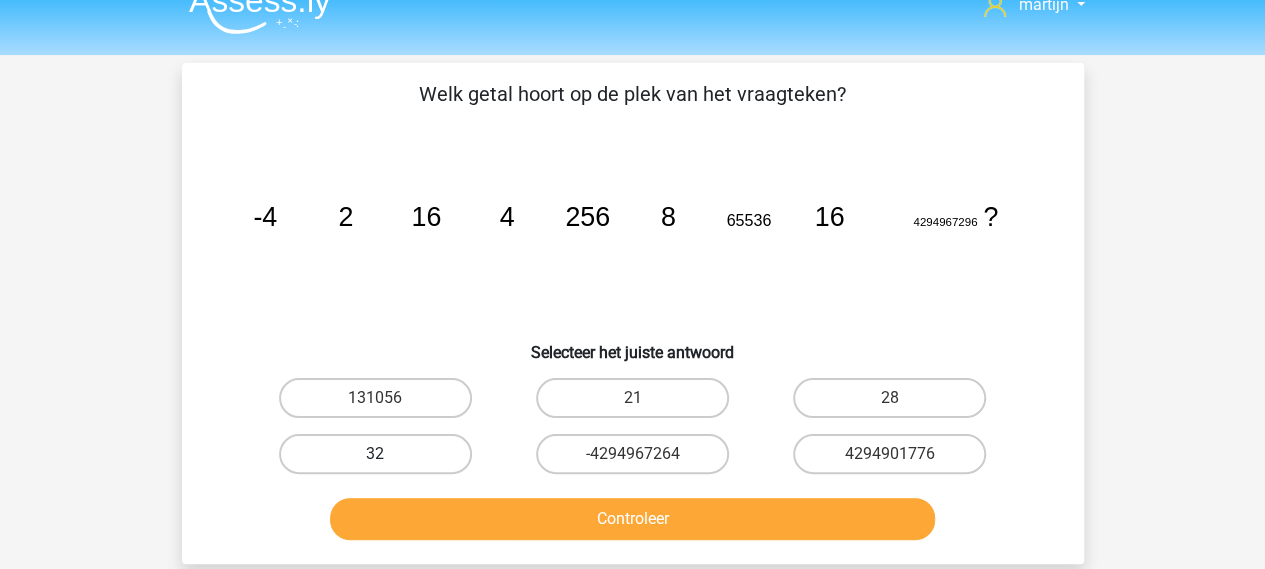 click on "32" at bounding box center [375, 454] 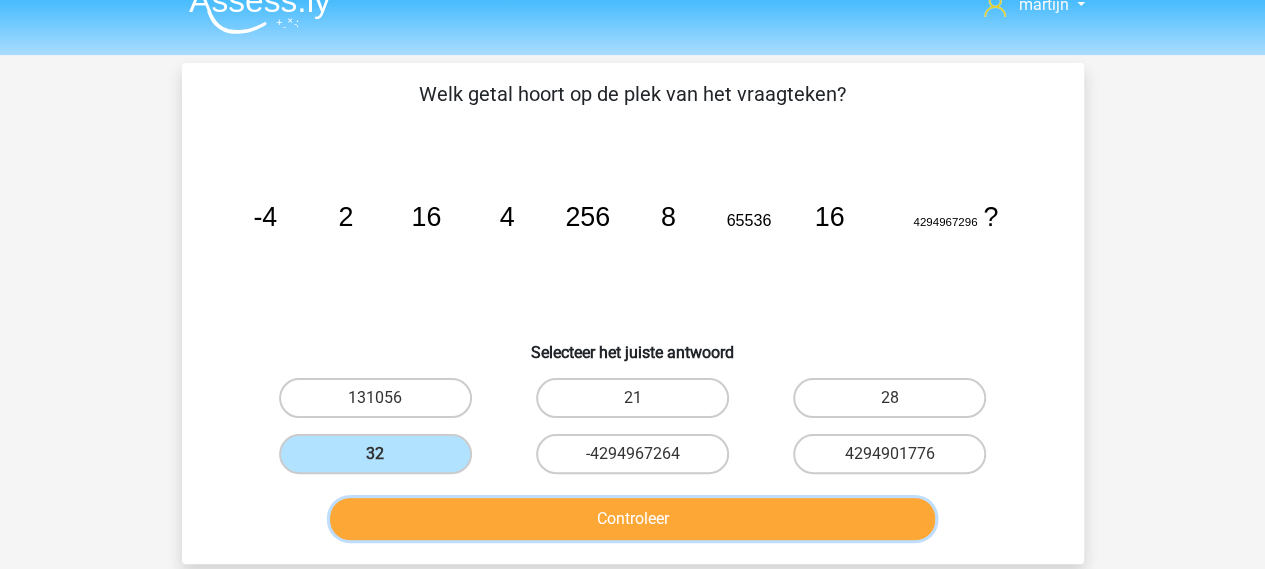 click on "Controleer" at bounding box center [632, 519] 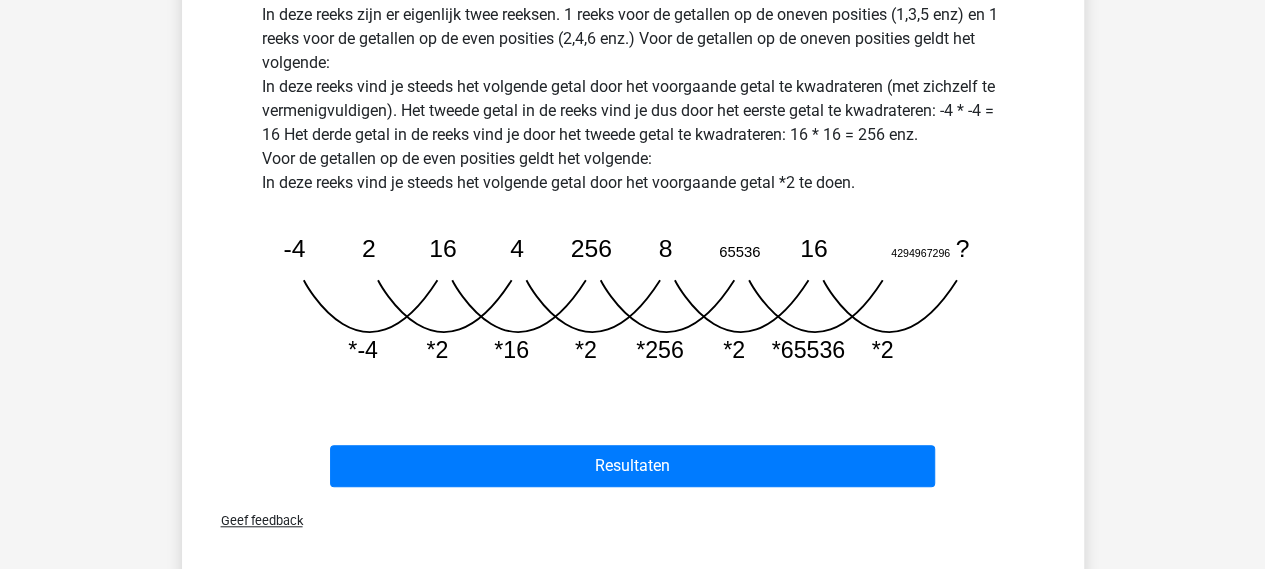 scroll, scrollTop: 729, scrollLeft: 0, axis: vertical 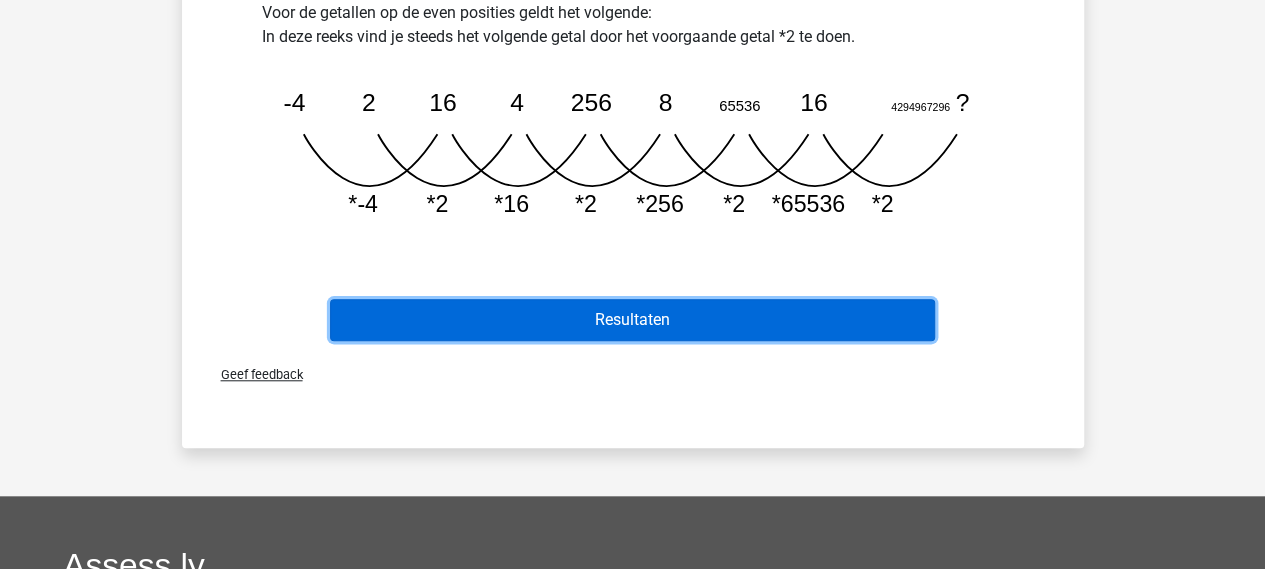 click on "Resultaten" at bounding box center (632, 320) 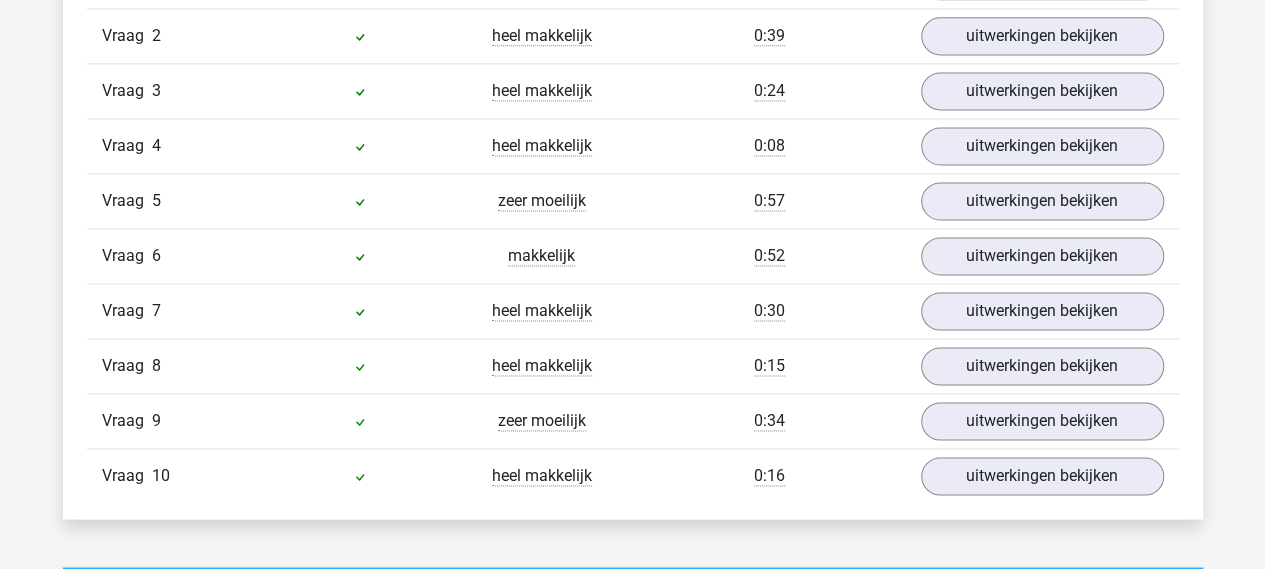 scroll, scrollTop: 1400, scrollLeft: 0, axis: vertical 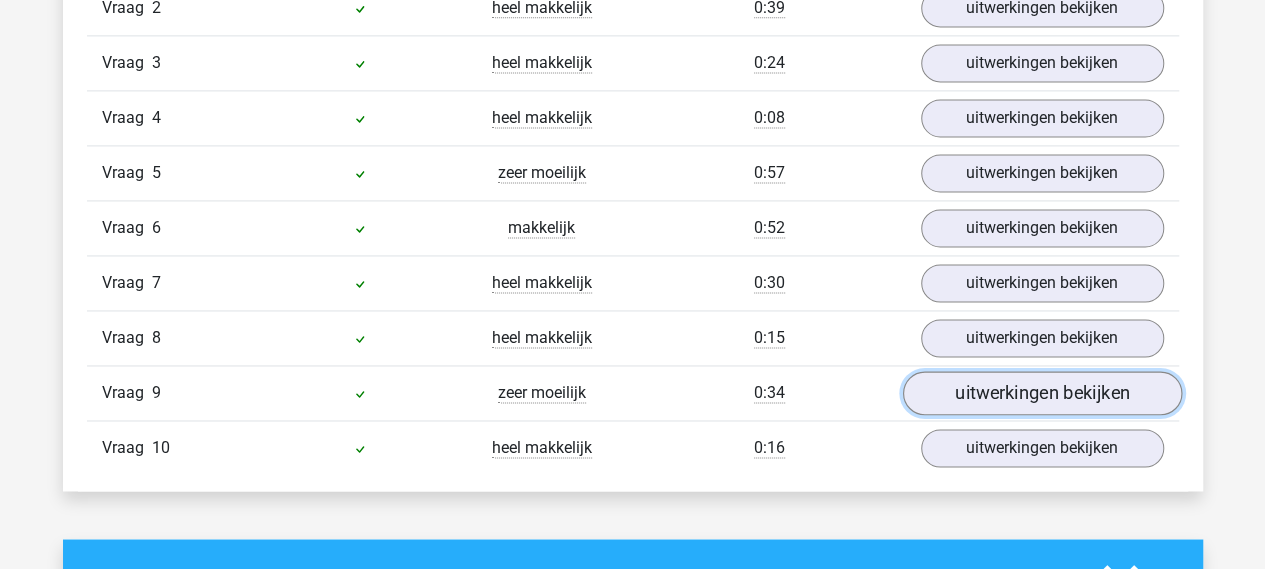 click on "uitwerkingen bekijken" at bounding box center (1041, 393) 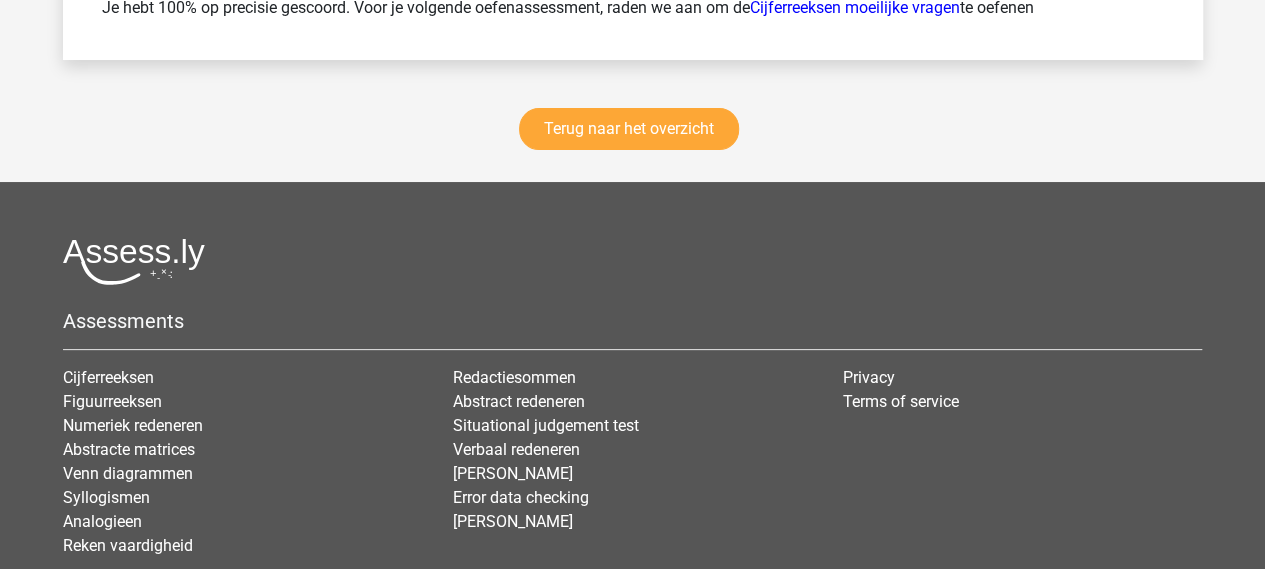 scroll, scrollTop: 3681, scrollLeft: 0, axis: vertical 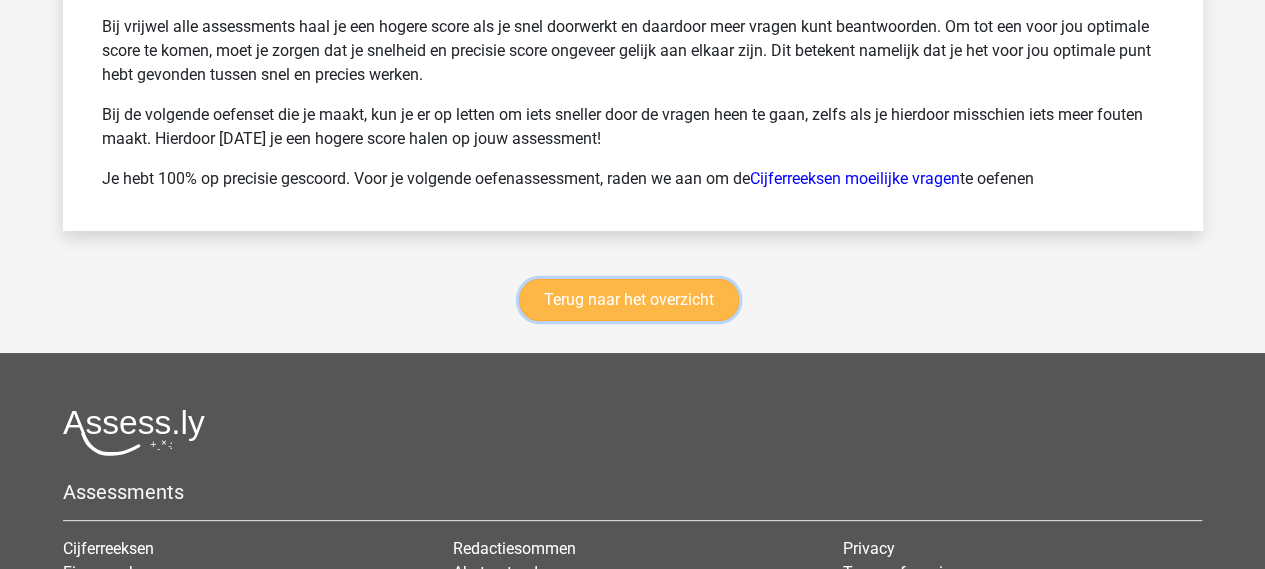 click on "Terug naar het overzicht" at bounding box center (629, 300) 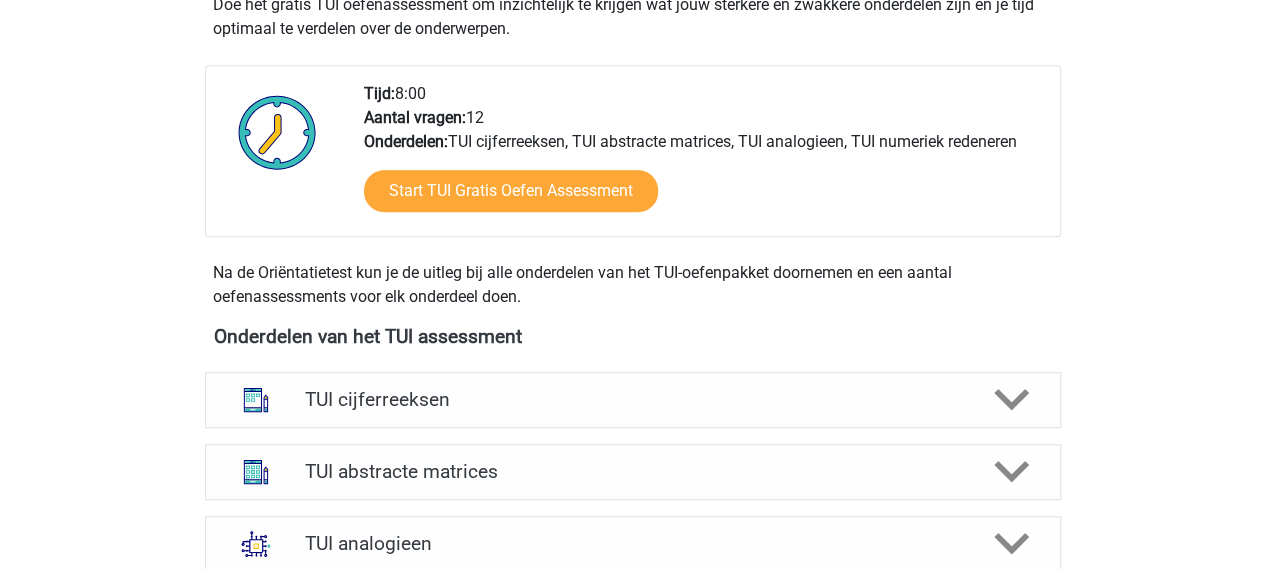scroll, scrollTop: 900, scrollLeft: 0, axis: vertical 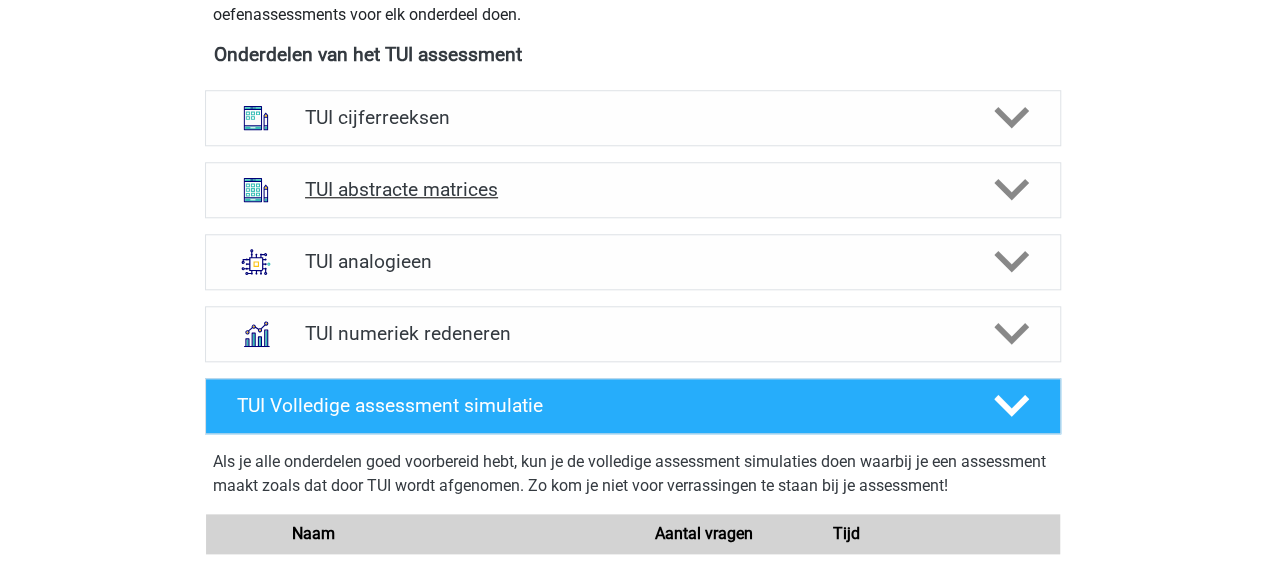 click on "TUI abstracte matrices" at bounding box center (632, 189) 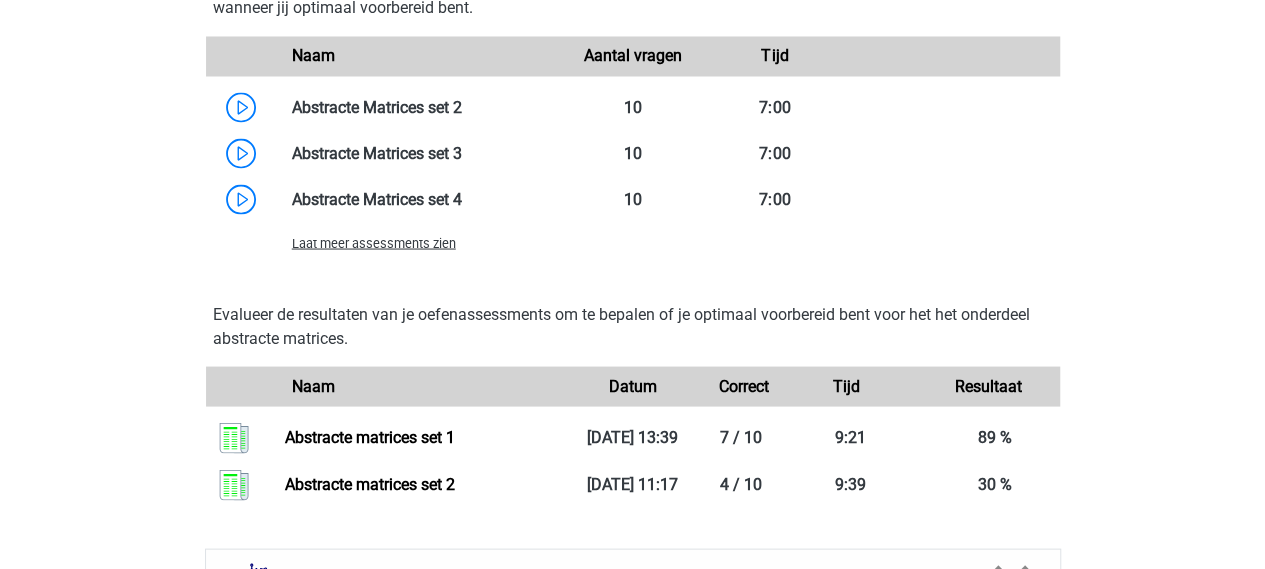scroll, scrollTop: 1500, scrollLeft: 0, axis: vertical 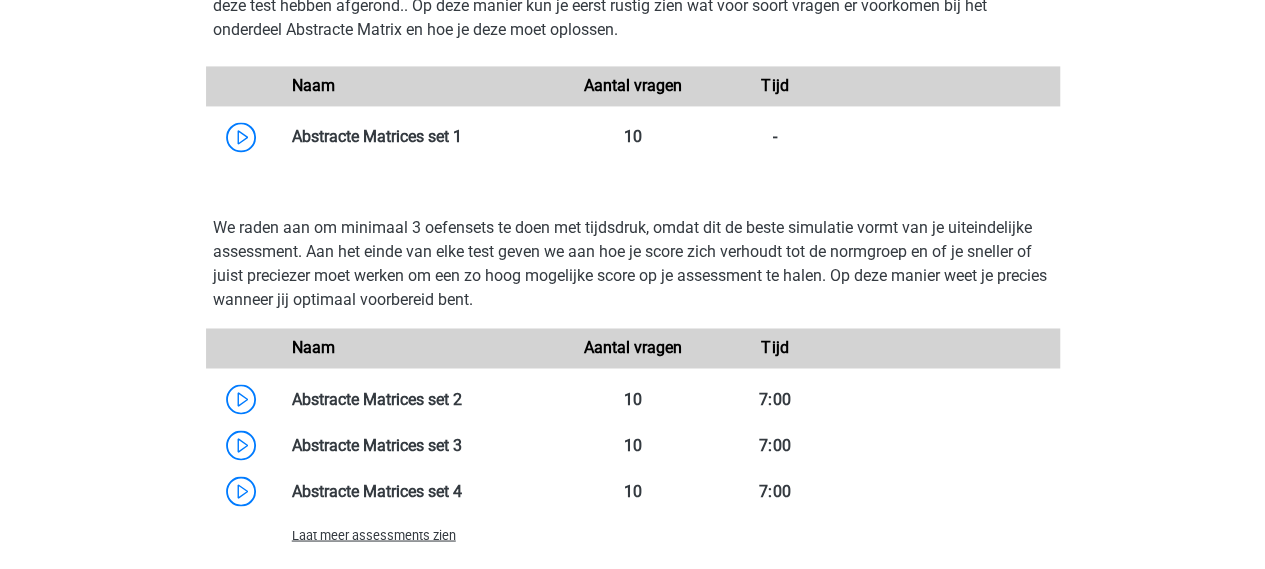 click on "Laat meer assessments zien" at bounding box center [374, 534] 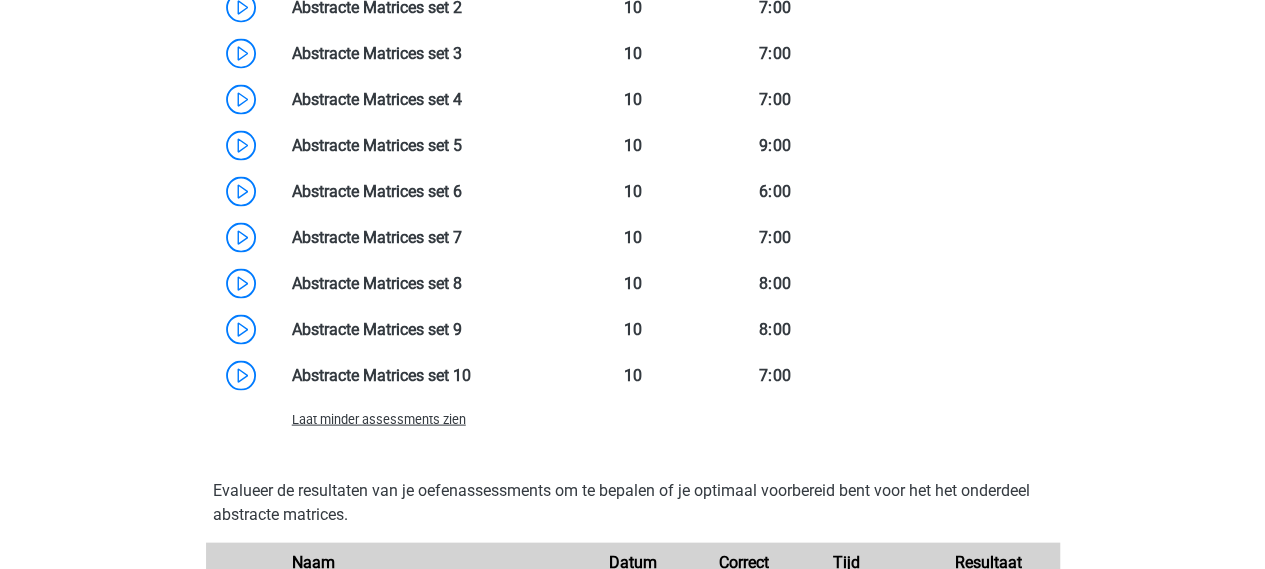 scroll, scrollTop: 1900, scrollLeft: 0, axis: vertical 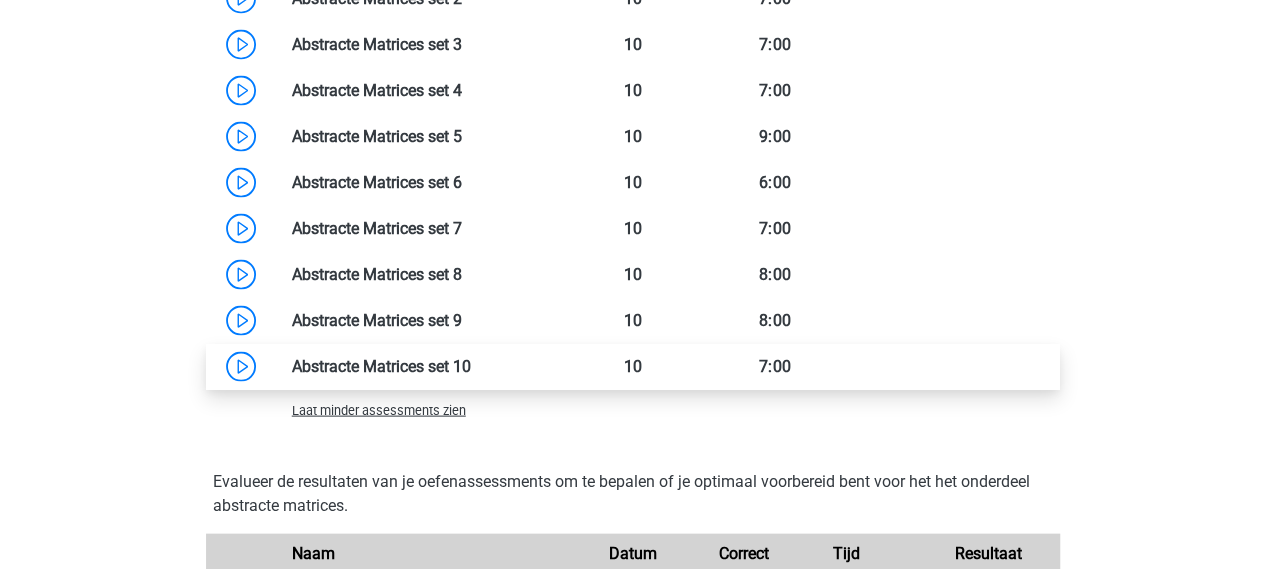 click at bounding box center (471, 366) 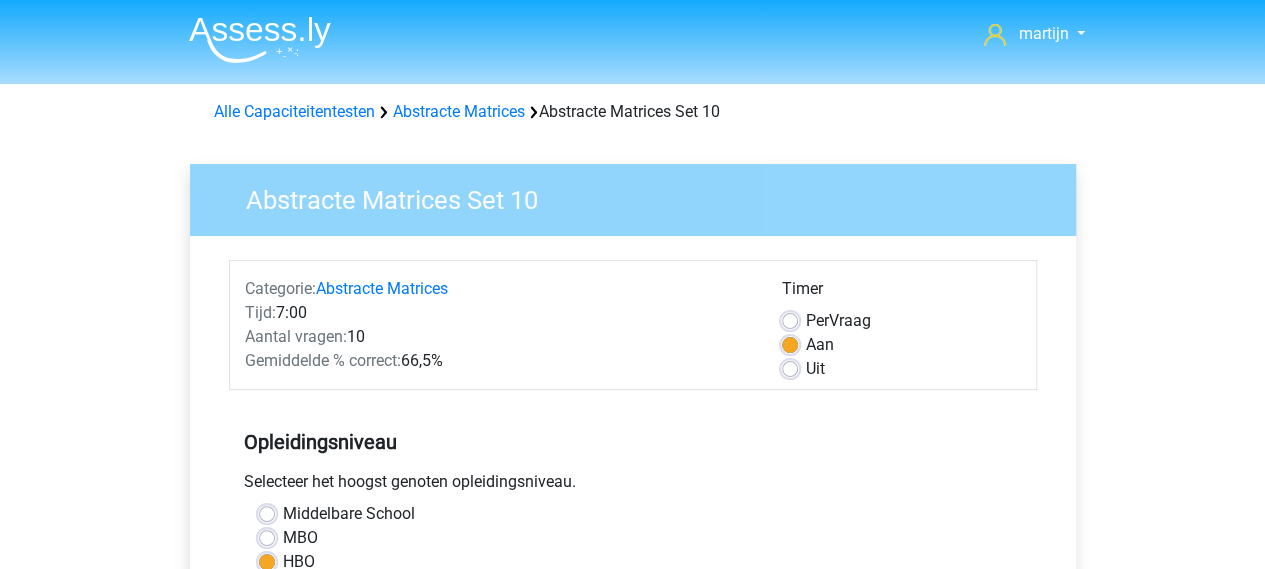 scroll, scrollTop: 500, scrollLeft: 0, axis: vertical 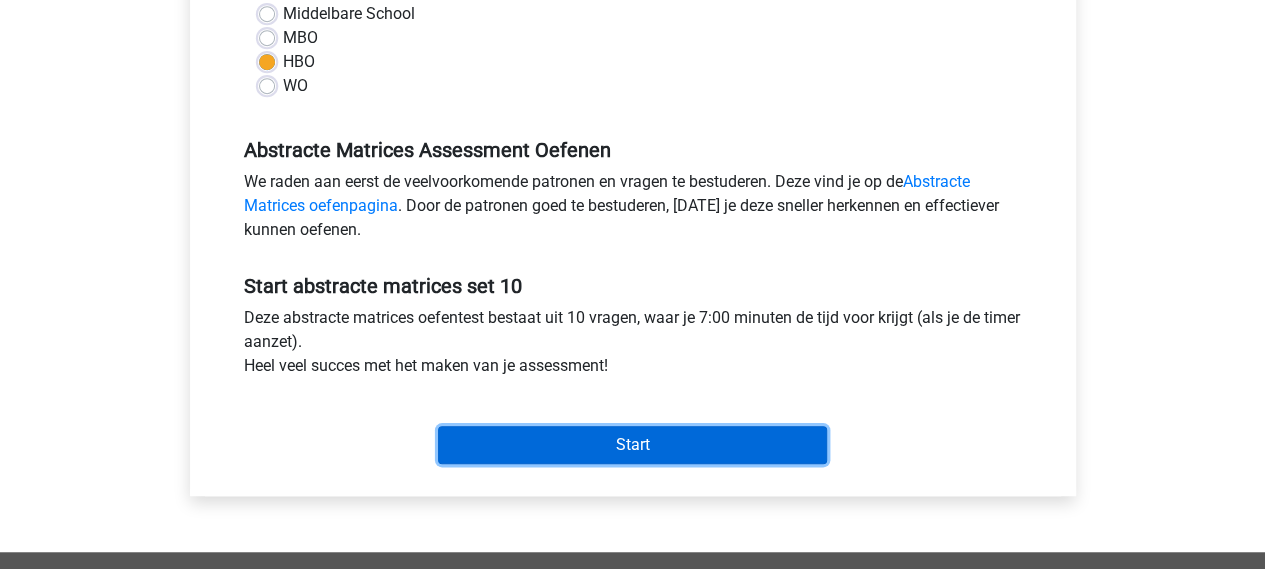 click on "Start" at bounding box center [632, 445] 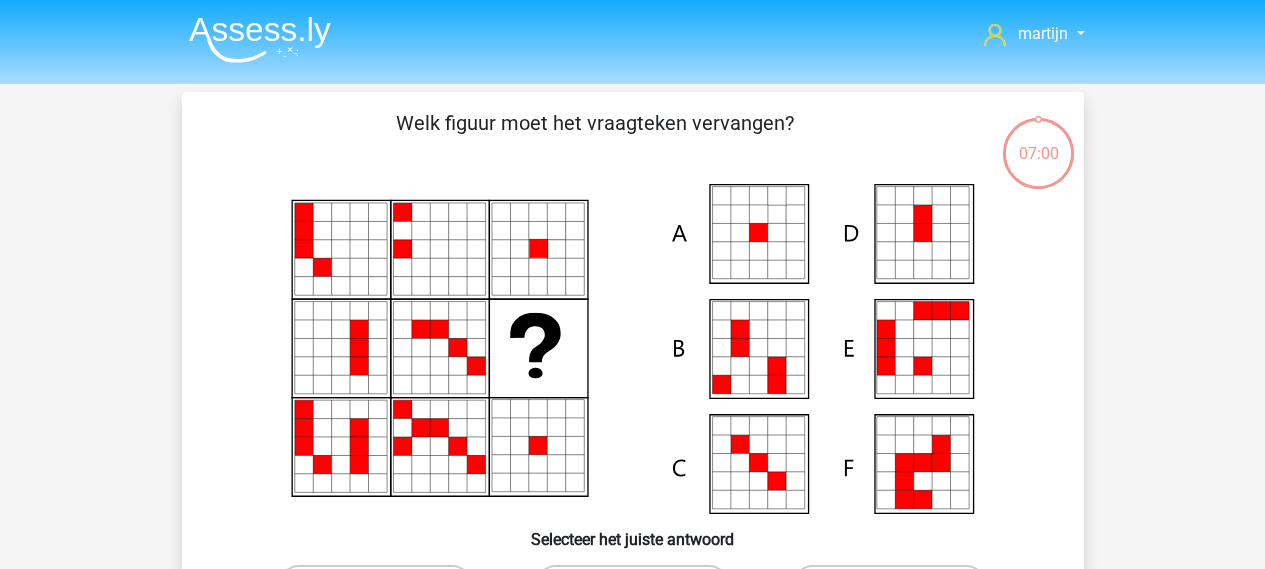 scroll, scrollTop: 0, scrollLeft: 0, axis: both 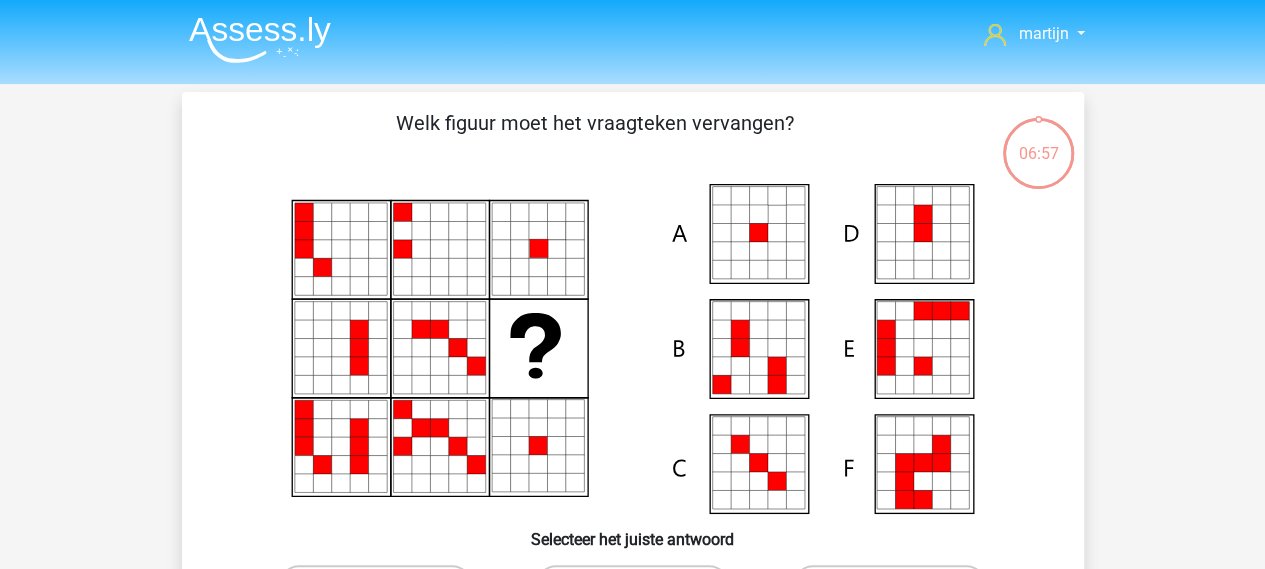 click 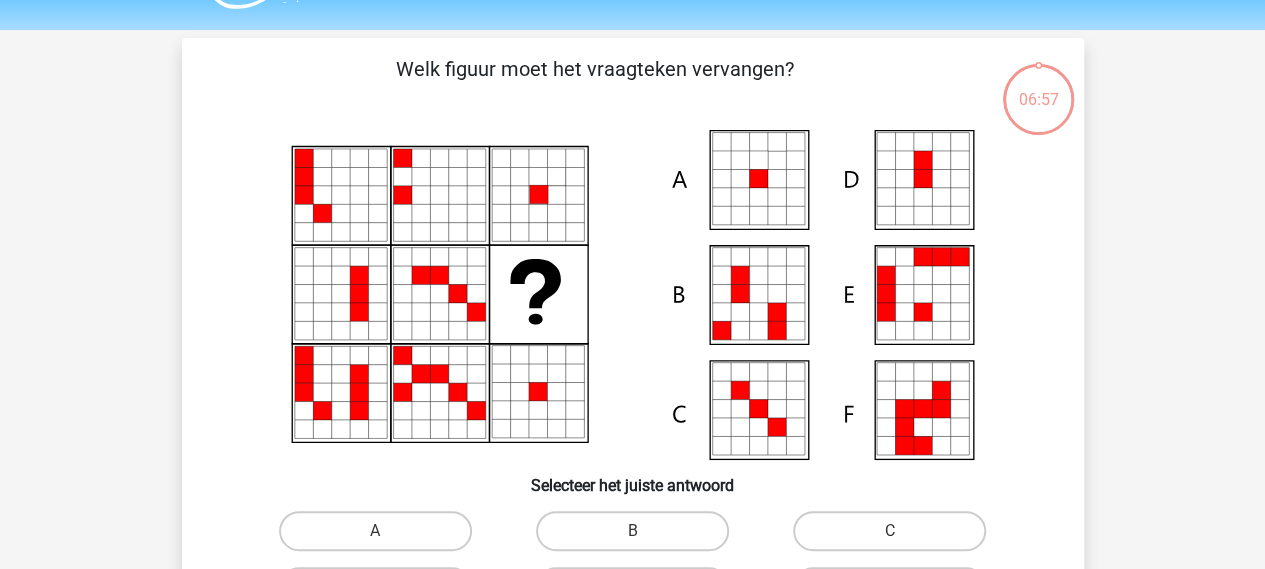 scroll, scrollTop: 300, scrollLeft: 0, axis: vertical 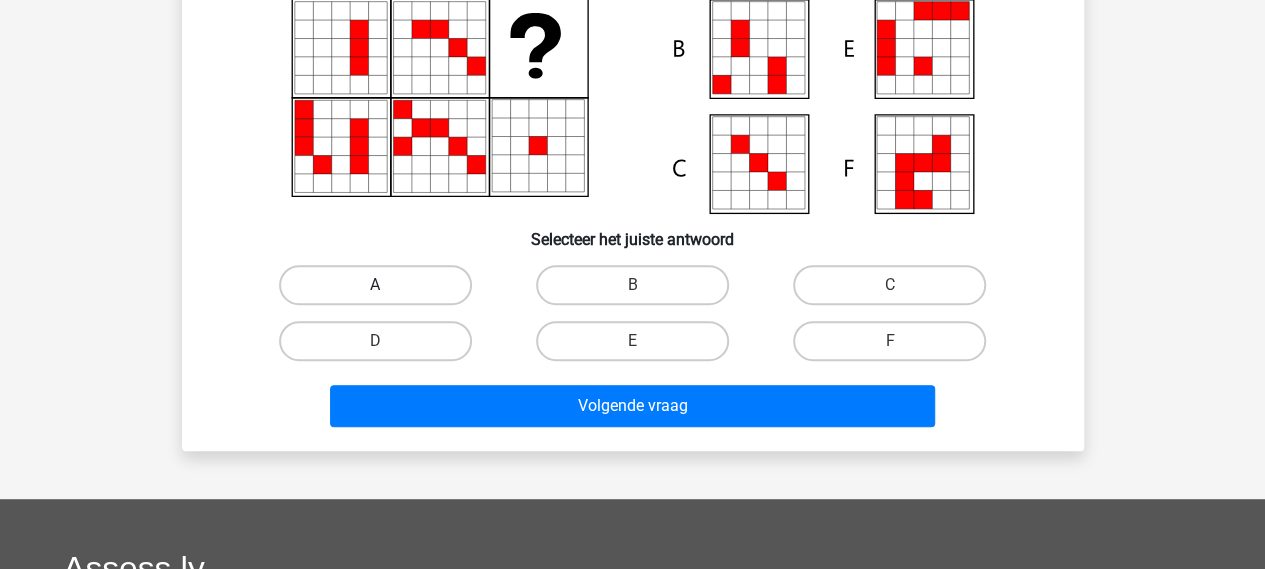 drag, startPoint x: 374, startPoint y: 275, endPoint x: 382, endPoint y: 283, distance: 11.313708 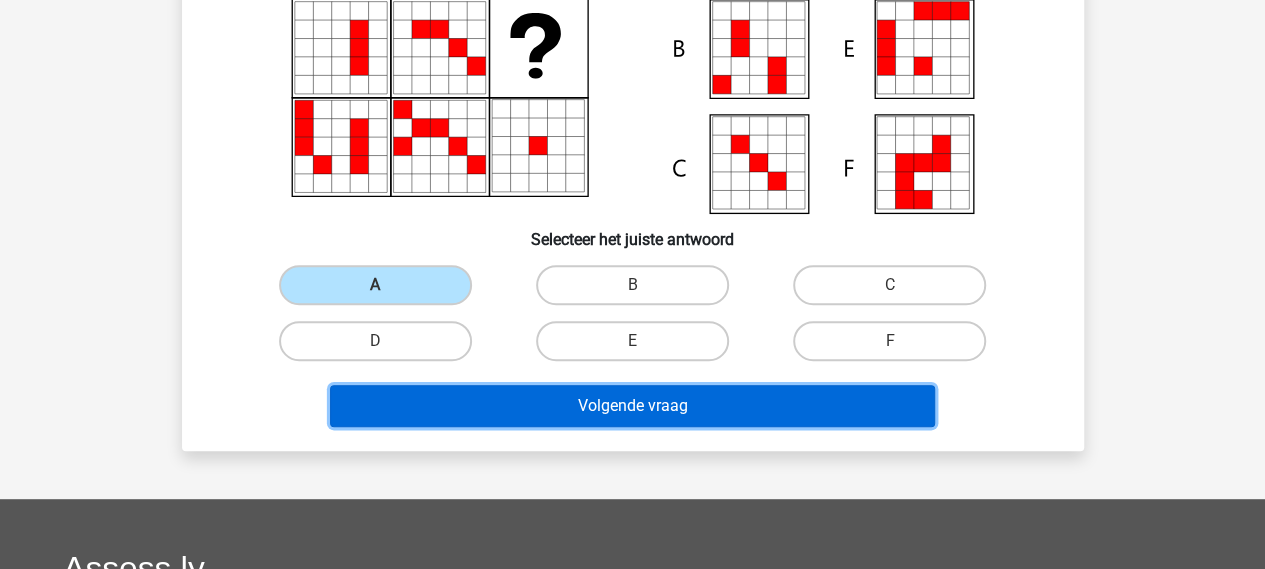 click on "Volgende vraag" at bounding box center [632, 406] 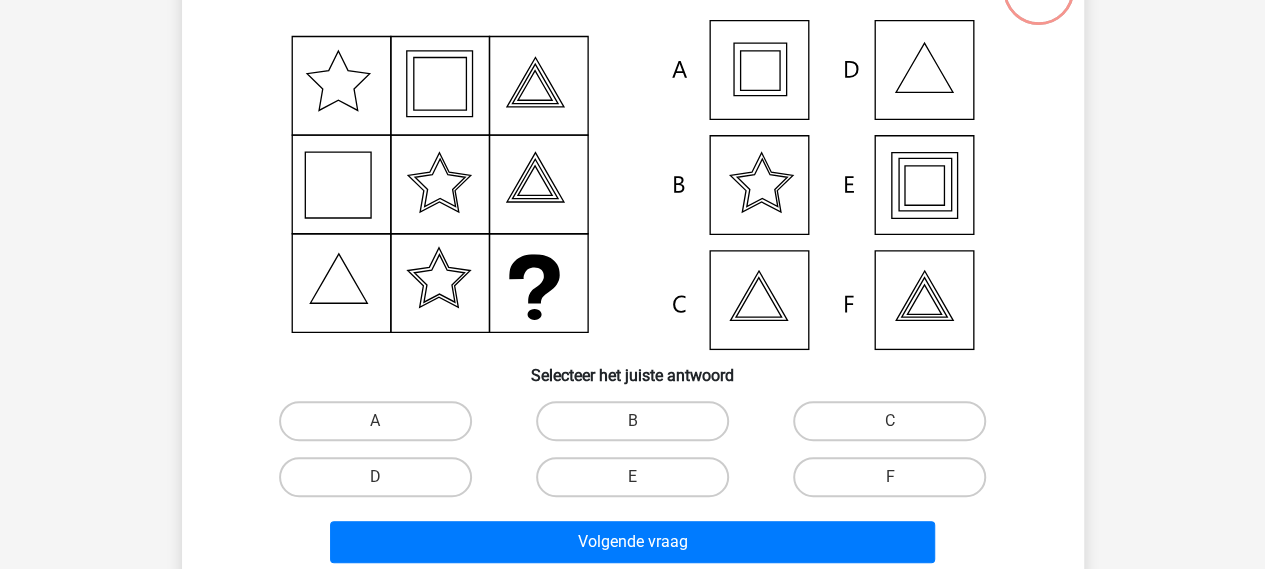 scroll, scrollTop: 196, scrollLeft: 0, axis: vertical 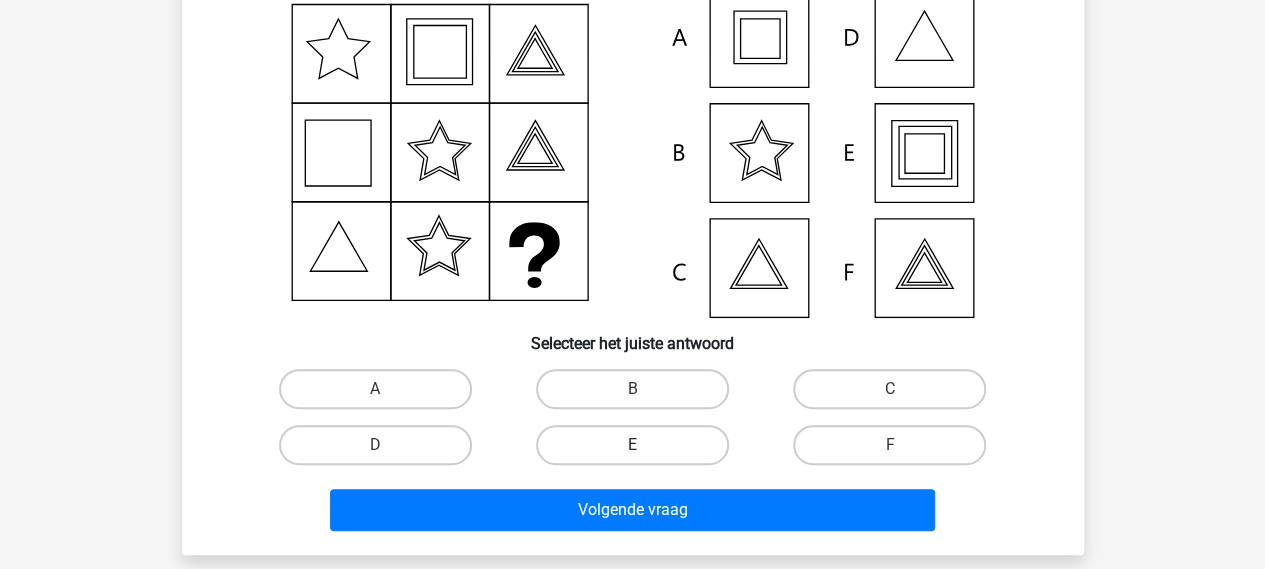 click on "E" at bounding box center [632, 445] 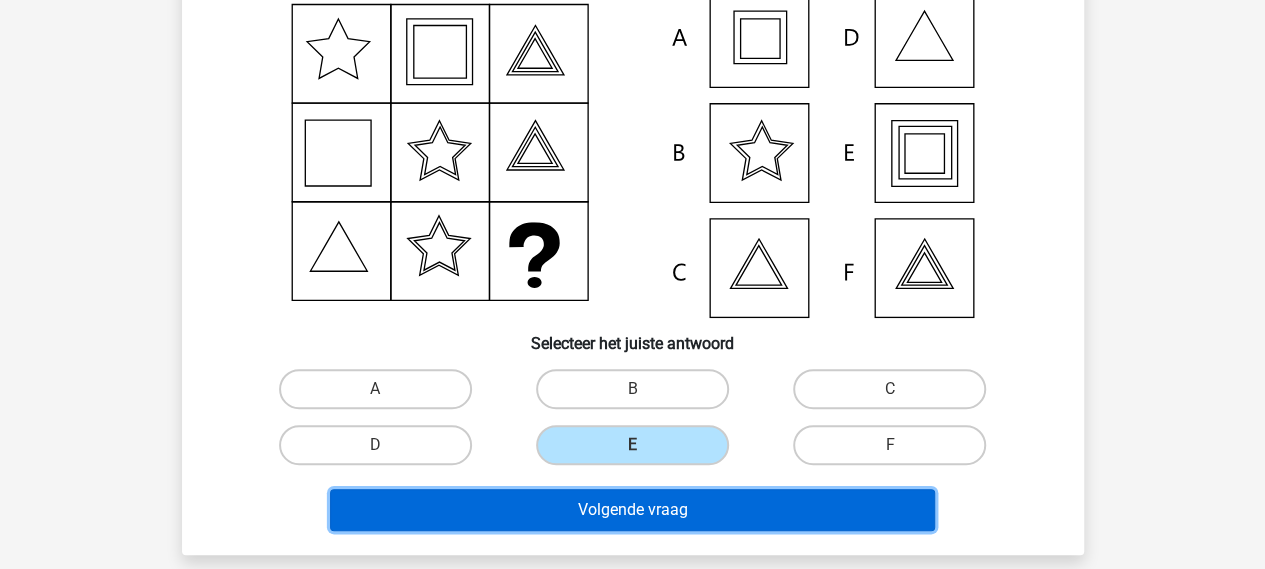 click on "Volgende vraag" at bounding box center [632, 510] 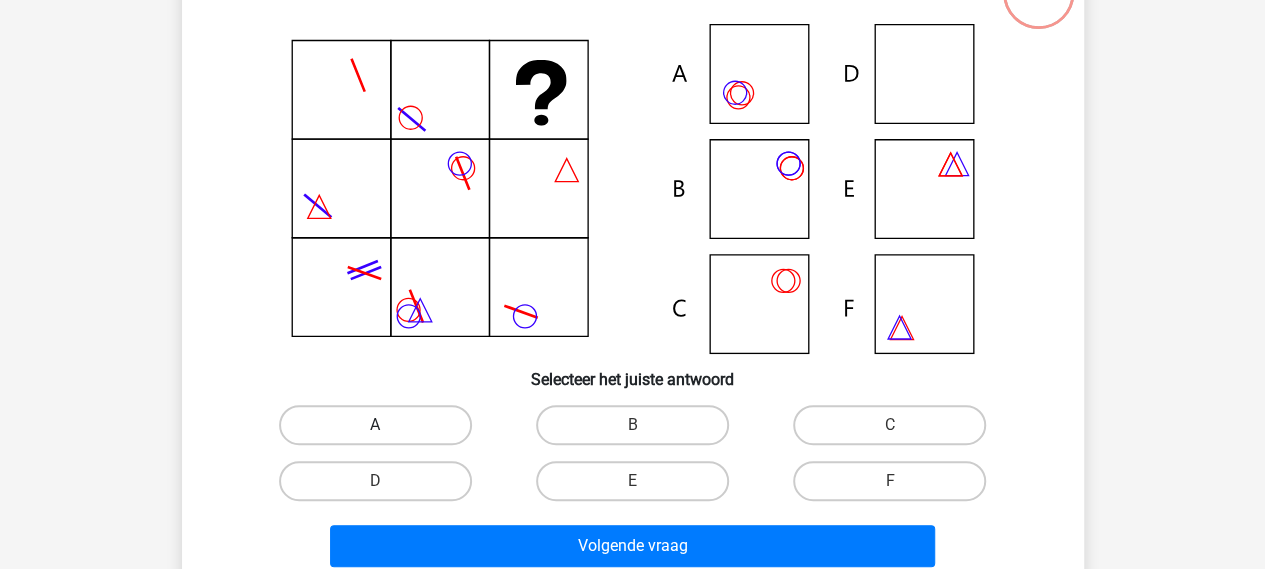 scroll, scrollTop: 192, scrollLeft: 0, axis: vertical 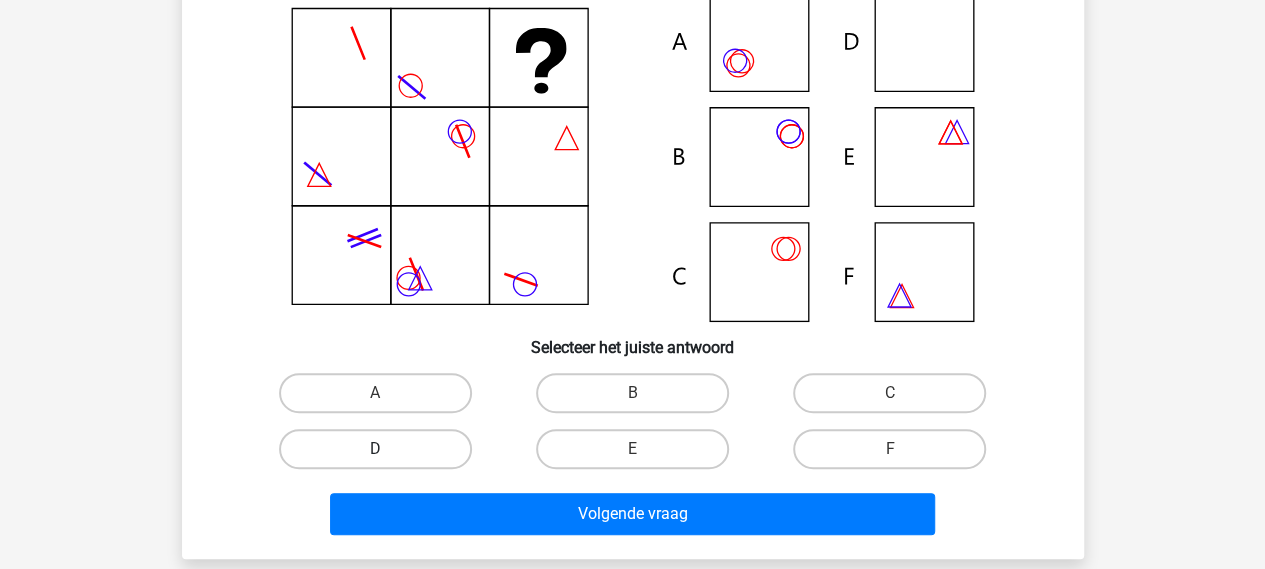 click on "D" at bounding box center (375, 449) 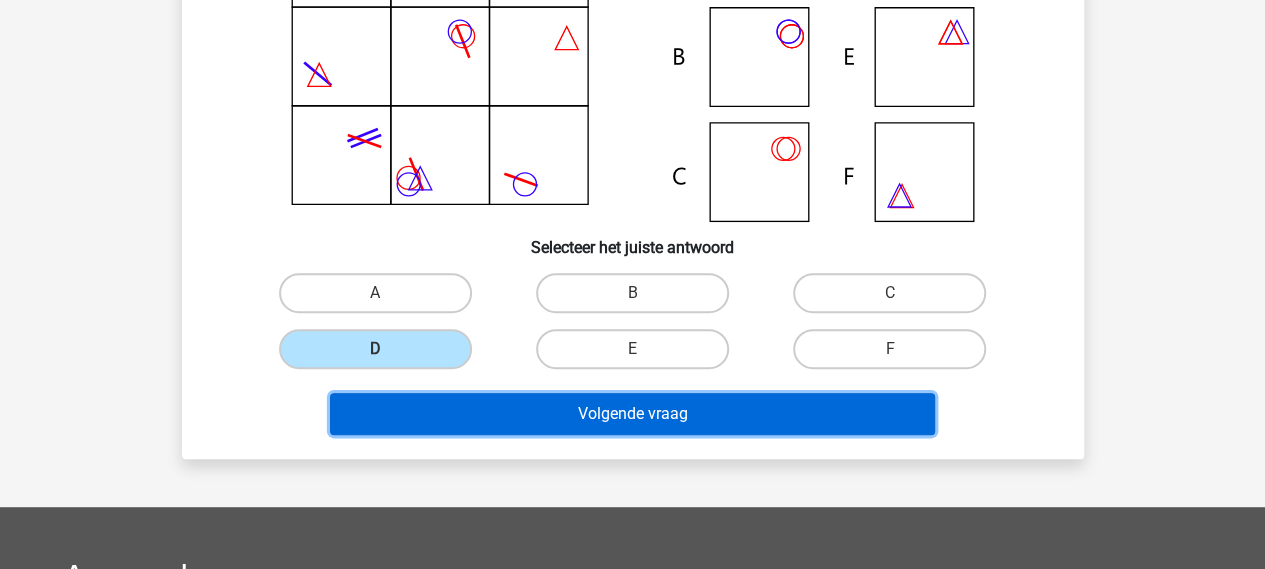 click on "Volgende vraag" at bounding box center [632, 414] 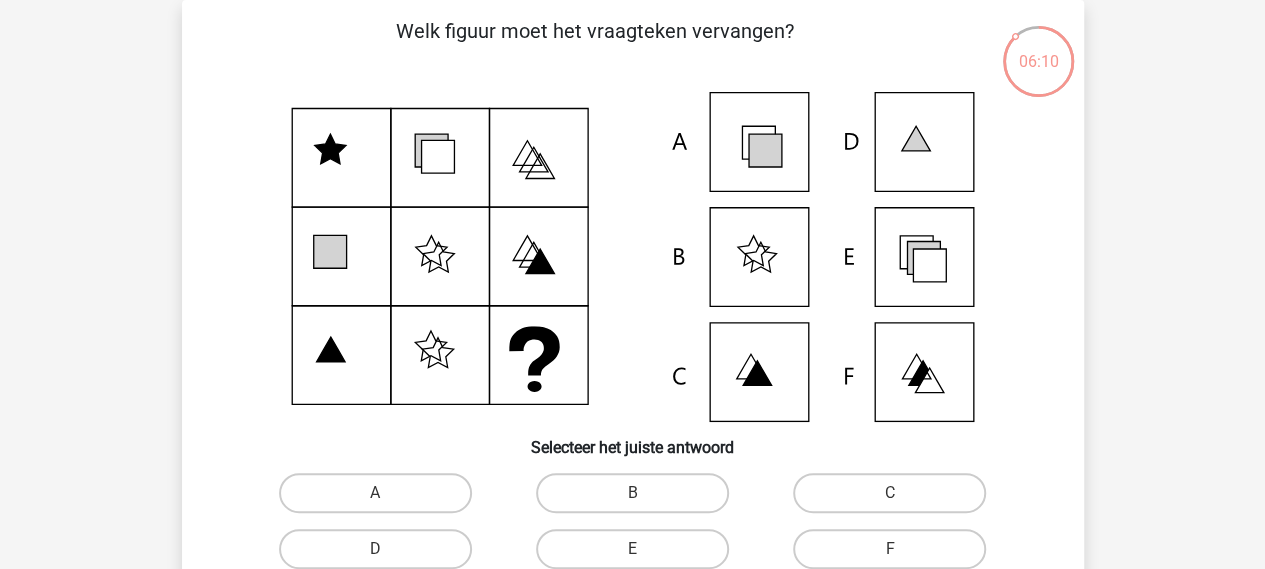 scroll, scrollTop: 192, scrollLeft: 0, axis: vertical 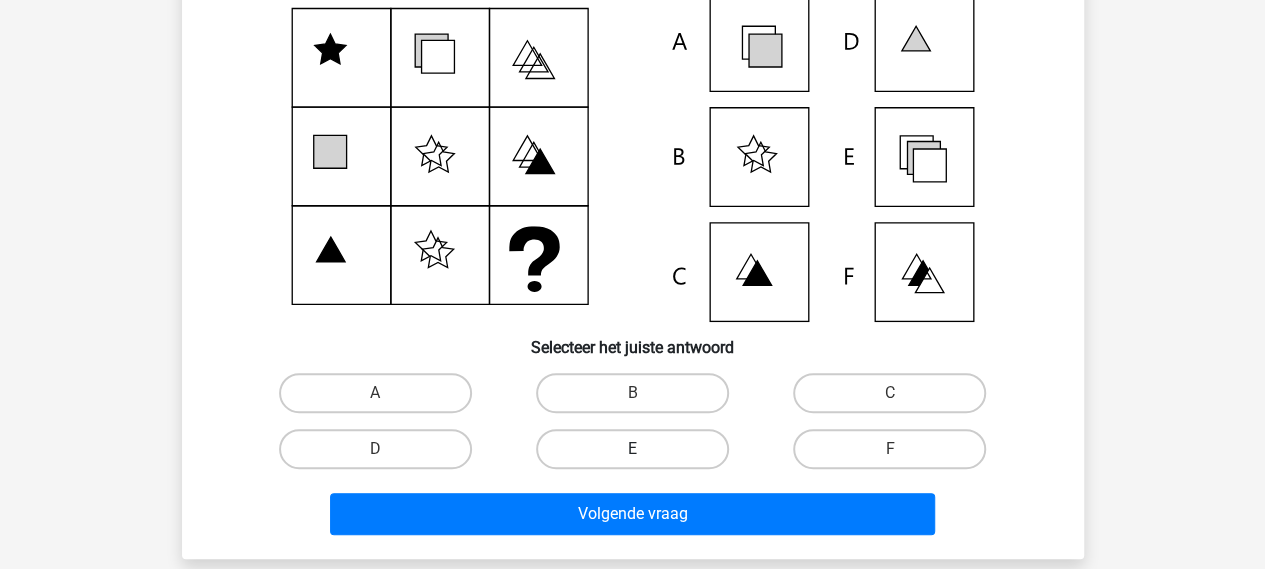 drag, startPoint x: 686, startPoint y: 432, endPoint x: 688, endPoint y: 443, distance: 11.18034 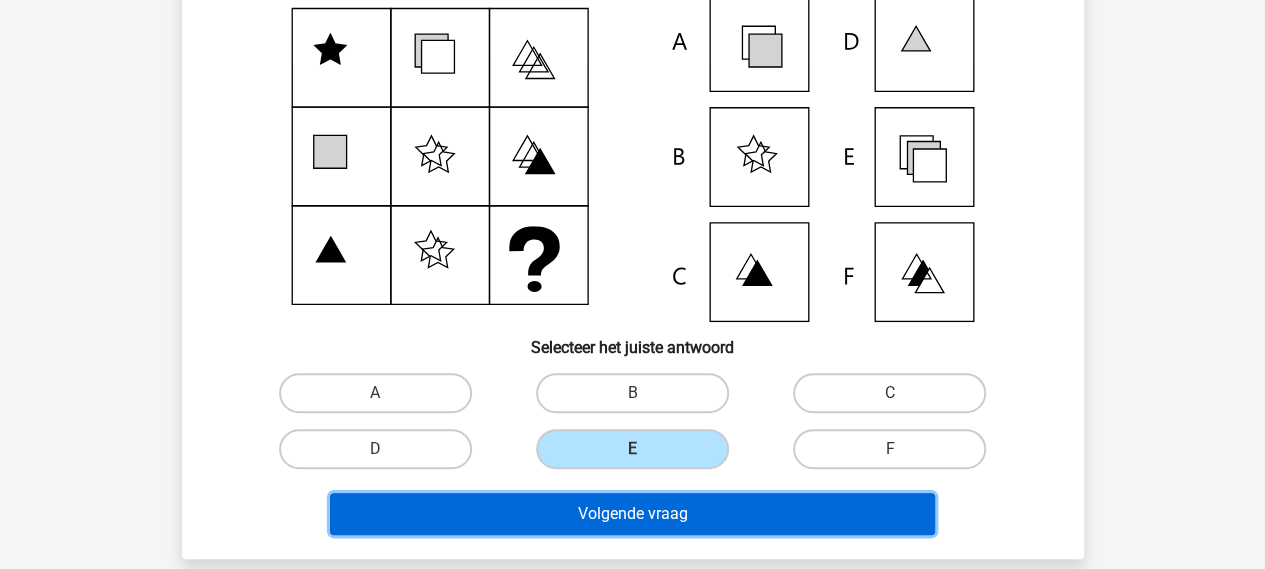 click on "Volgende vraag" at bounding box center [632, 514] 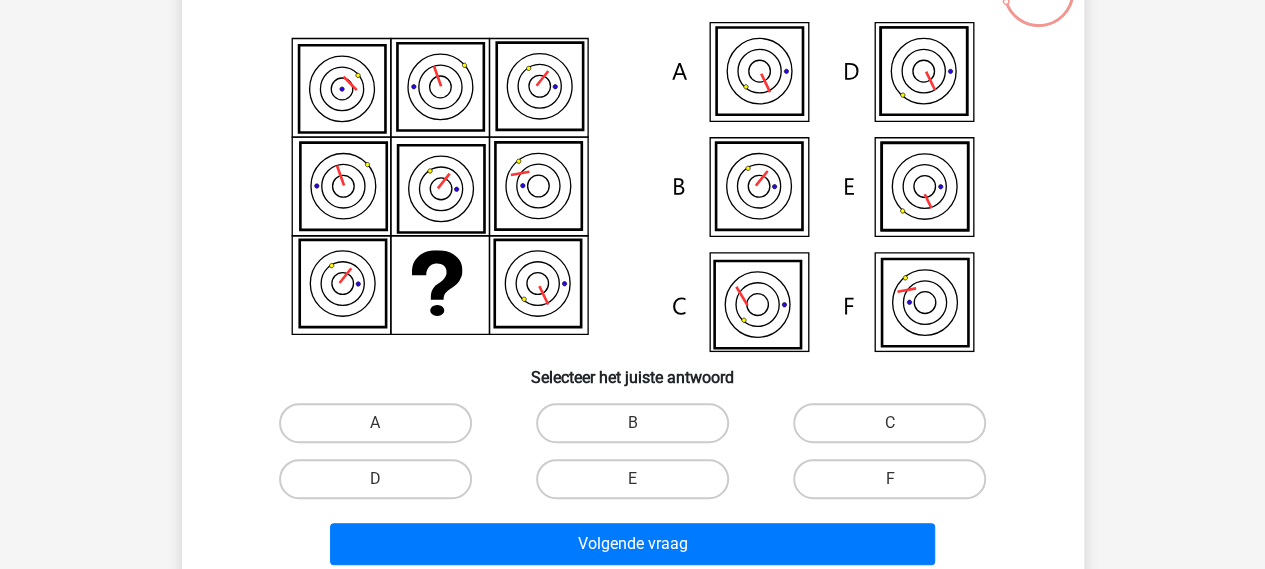 scroll, scrollTop: 192, scrollLeft: 0, axis: vertical 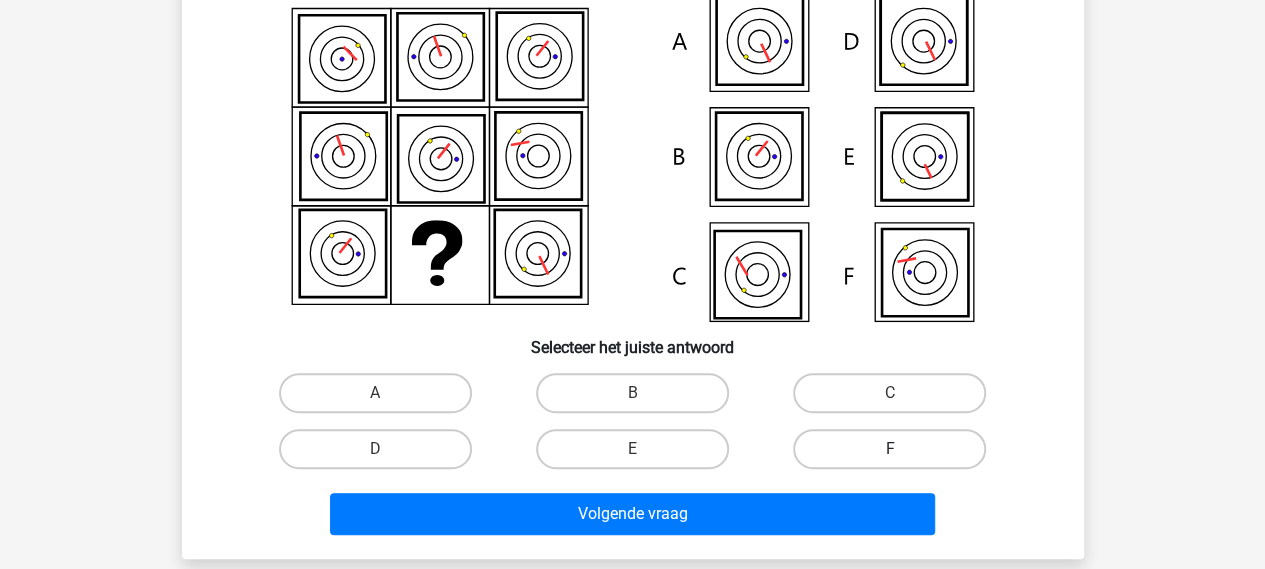 drag, startPoint x: 850, startPoint y: 467, endPoint x: 830, endPoint y: 471, distance: 20.396078 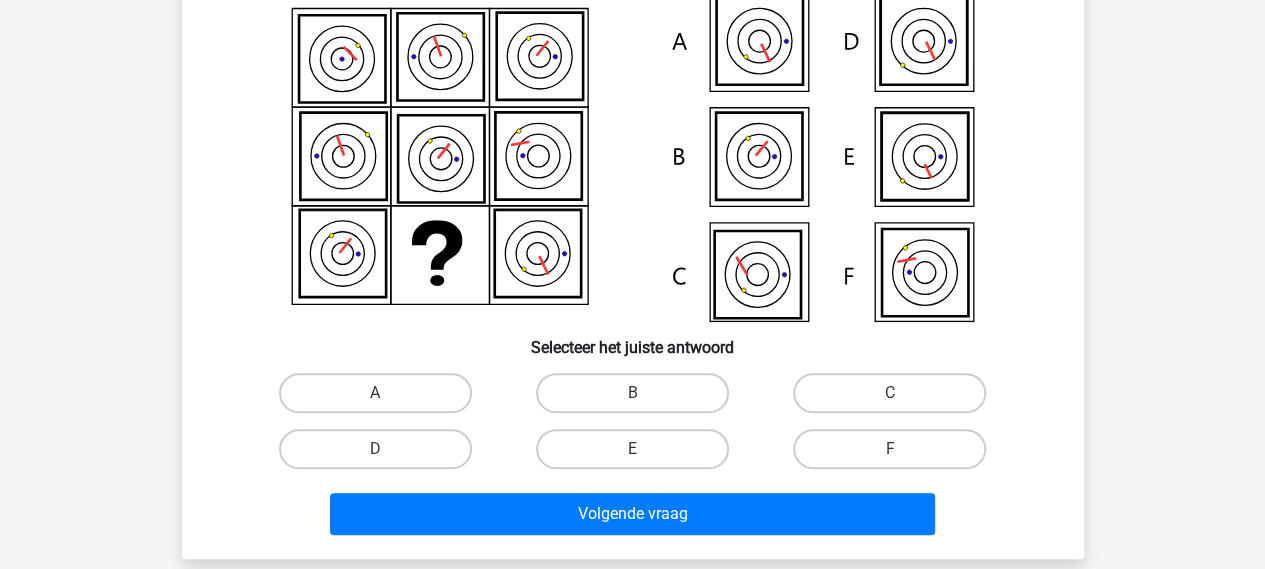 click on "F" at bounding box center (889, 449) 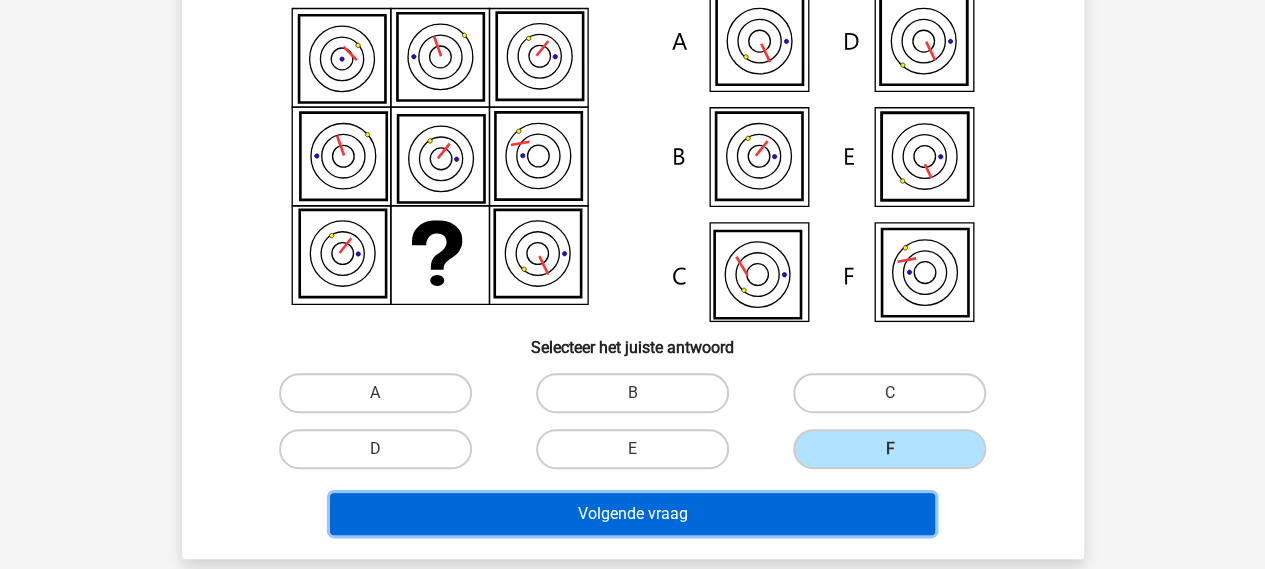 click on "Volgende vraag" at bounding box center (632, 514) 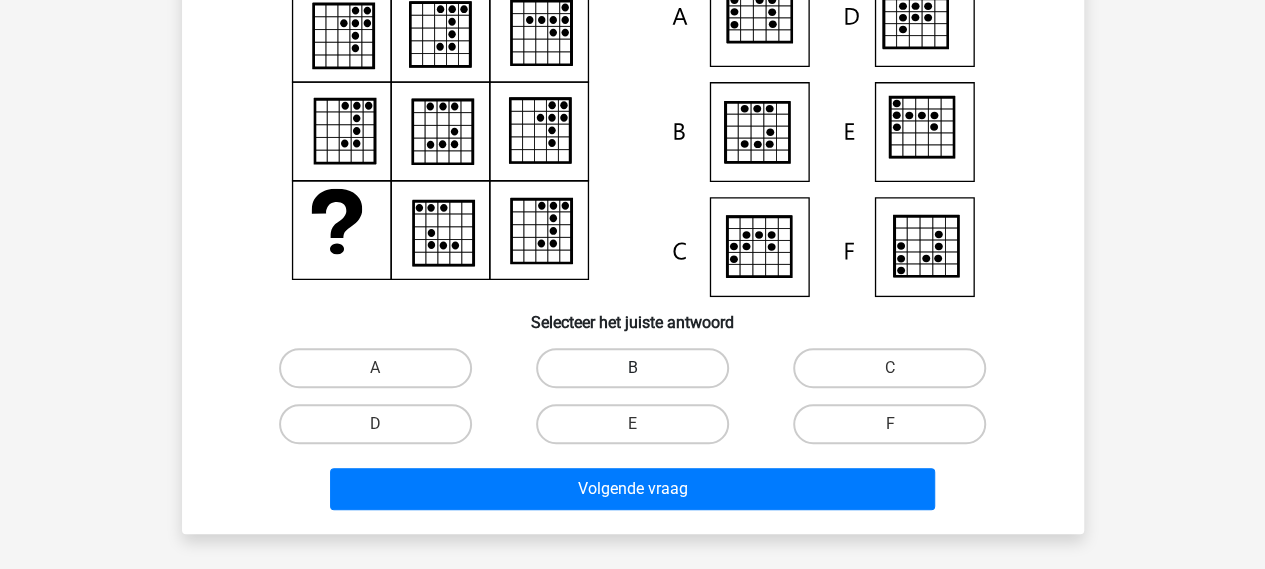 scroll, scrollTop: 92, scrollLeft: 0, axis: vertical 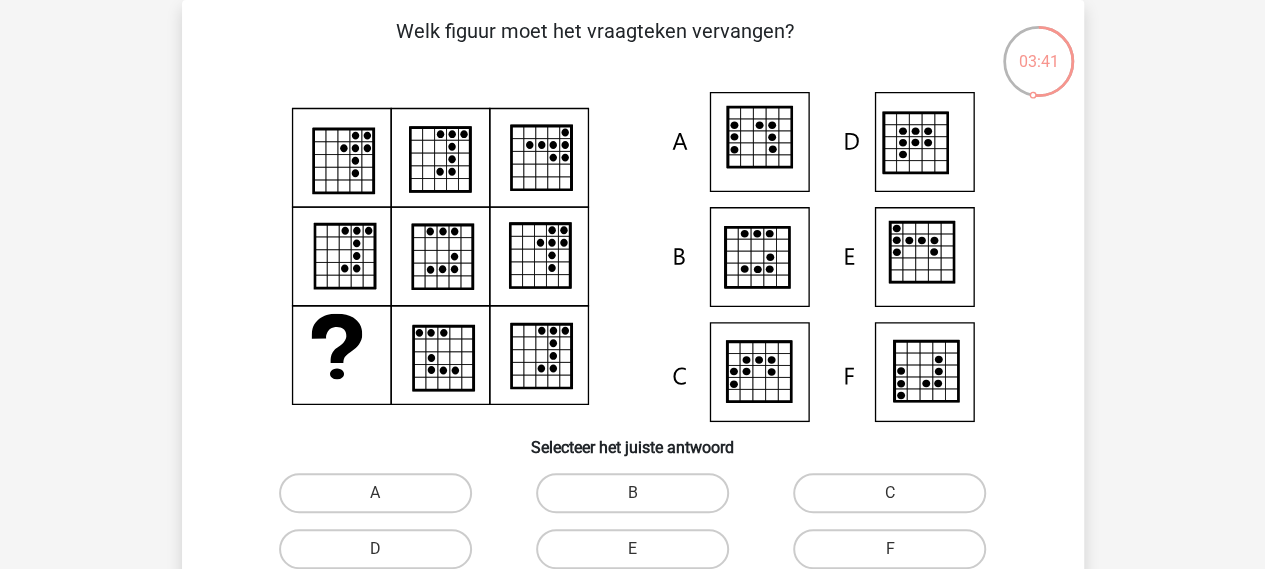click 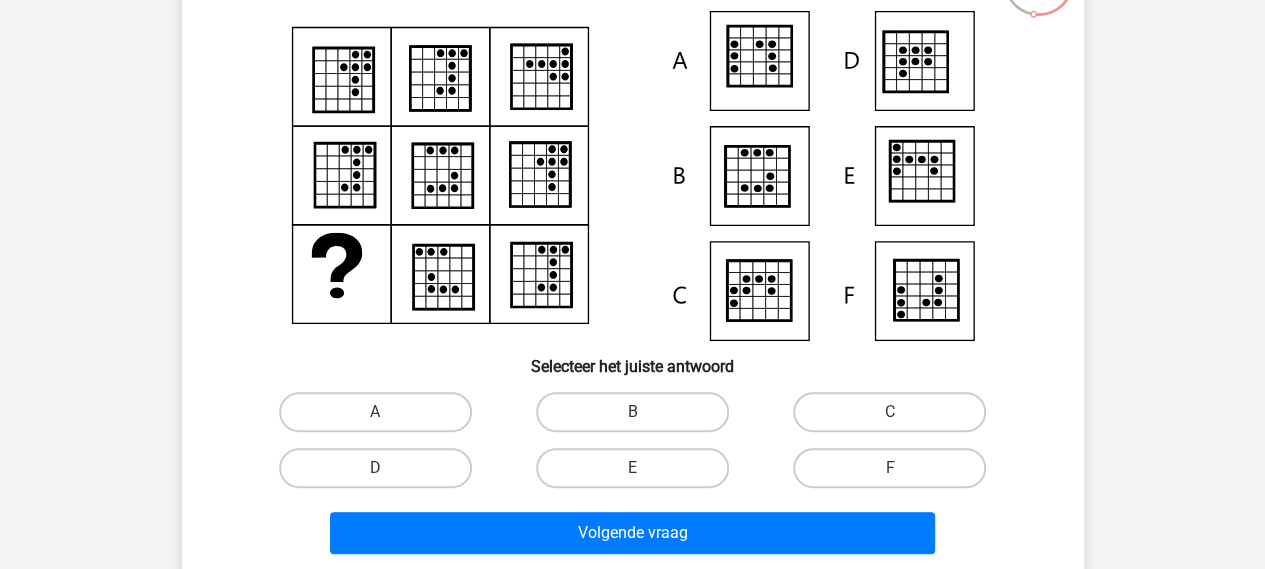 scroll, scrollTop: 192, scrollLeft: 0, axis: vertical 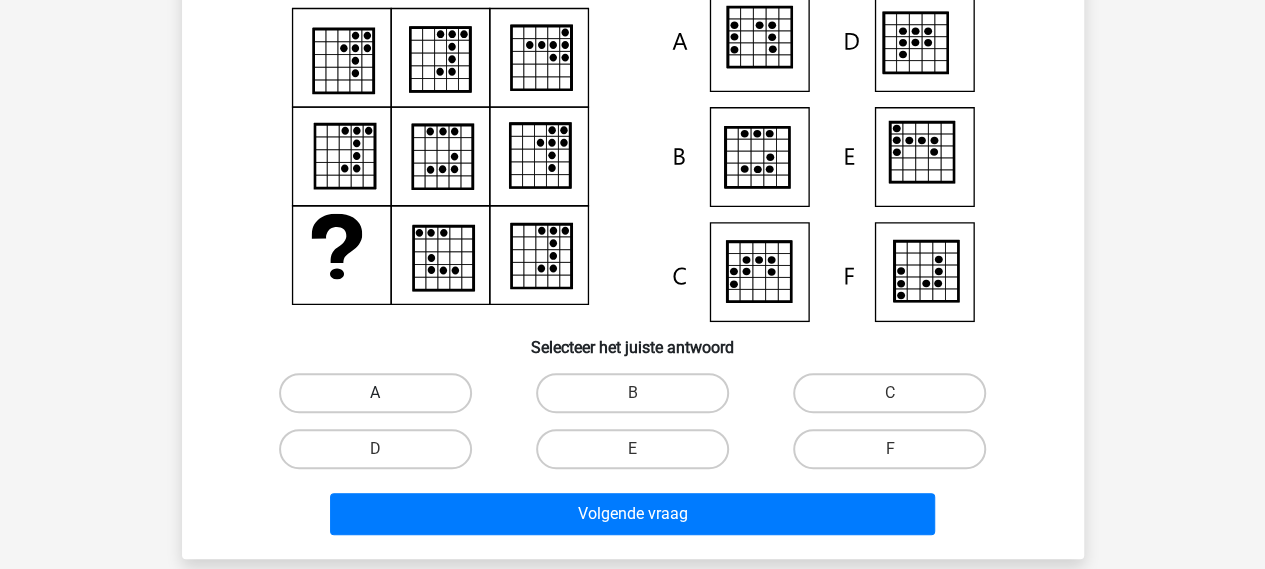 click on "A" at bounding box center (375, 393) 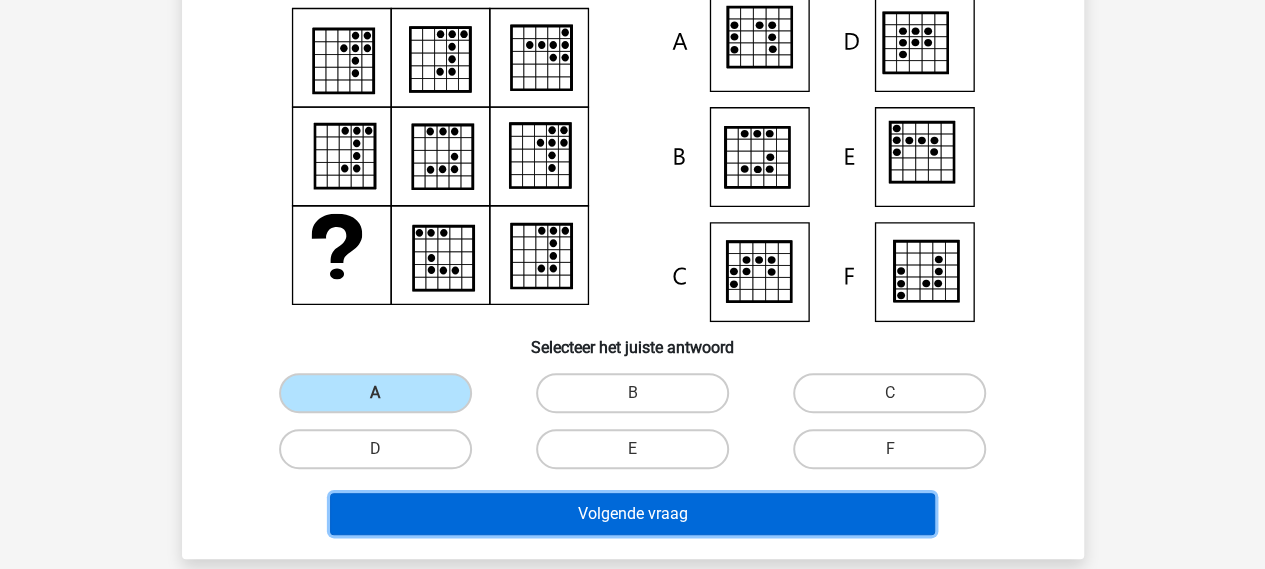 click on "Volgende vraag" at bounding box center [632, 514] 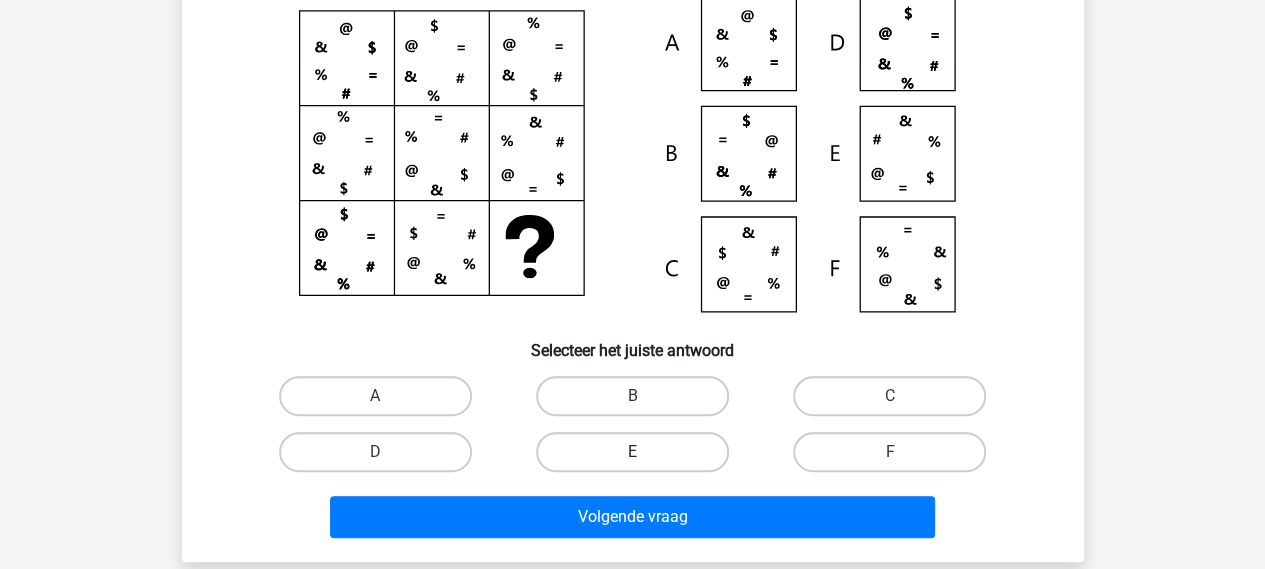 scroll, scrollTop: 300, scrollLeft: 0, axis: vertical 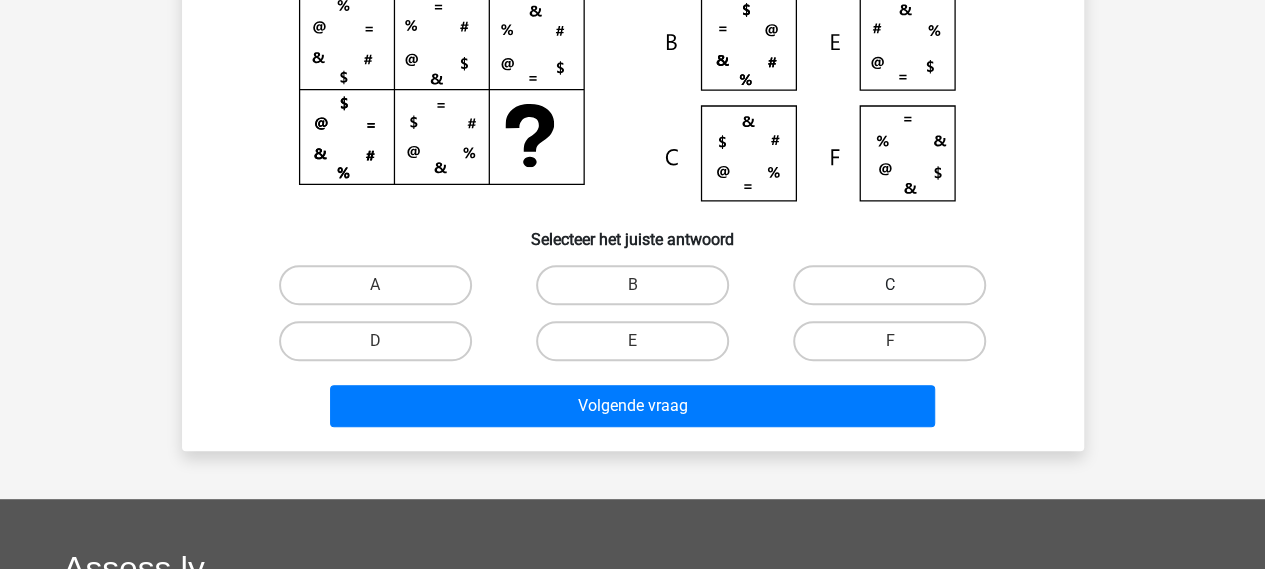 click on "C" at bounding box center [889, 285] 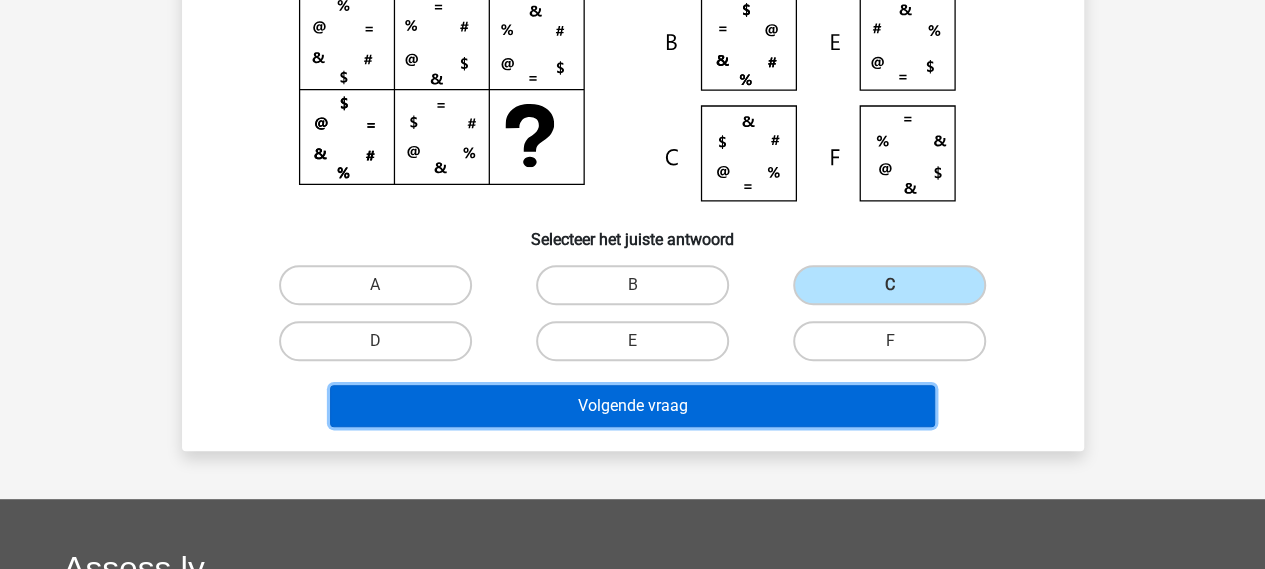 click on "Volgende vraag" at bounding box center [632, 406] 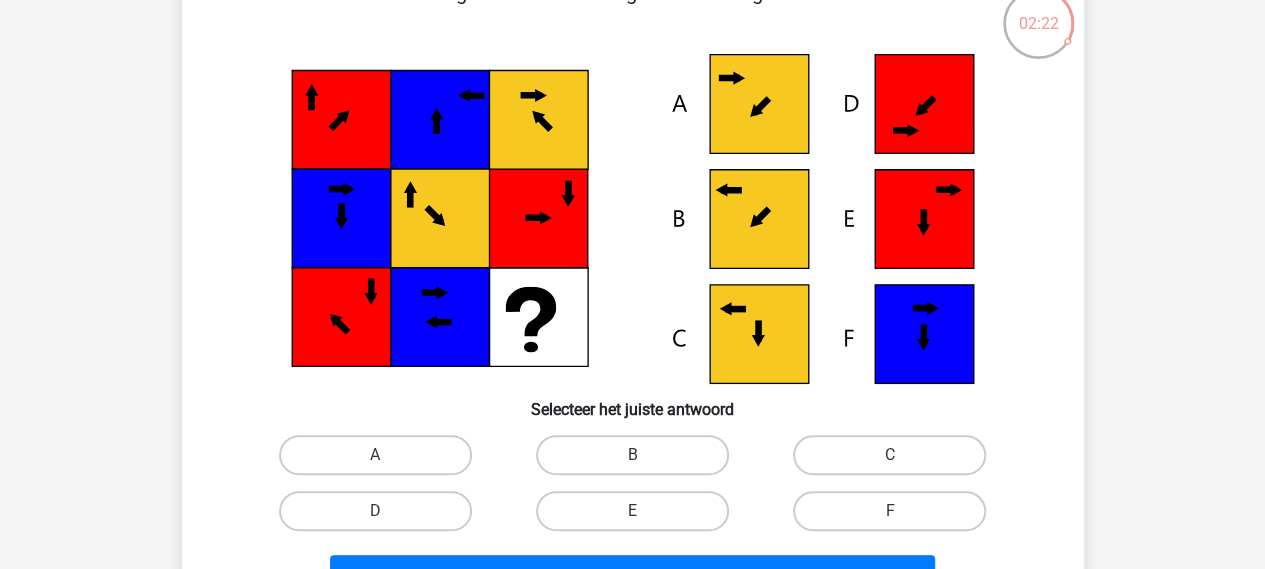 scroll, scrollTop: 200, scrollLeft: 0, axis: vertical 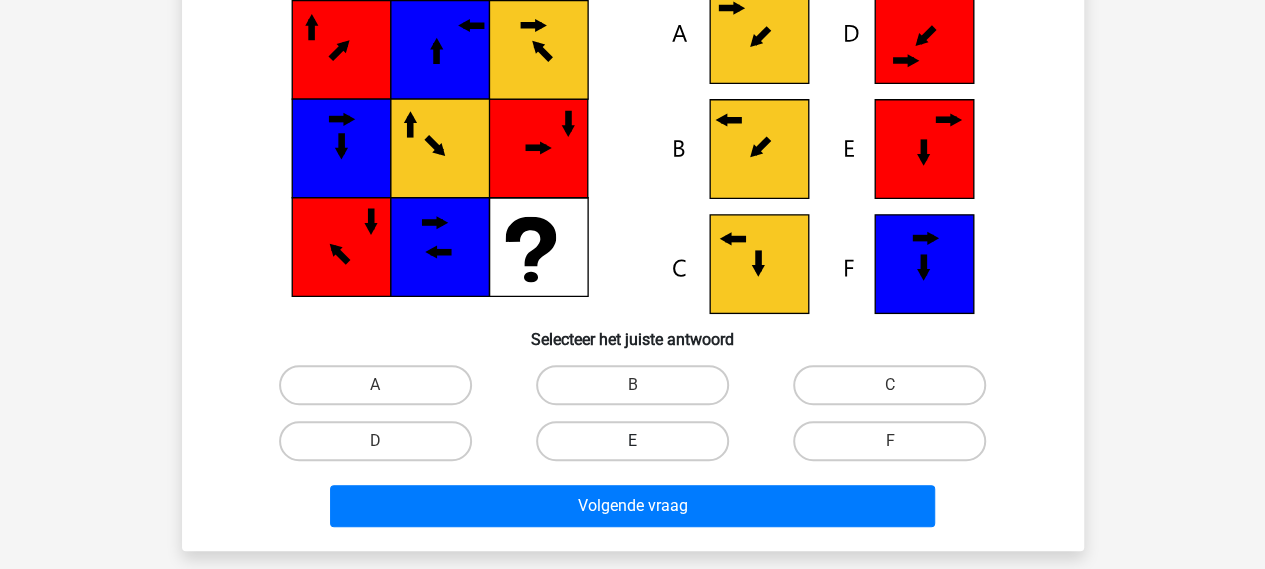 drag, startPoint x: 678, startPoint y: 384, endPoint x: 689, endPoint y: 450, distance: 66.910385 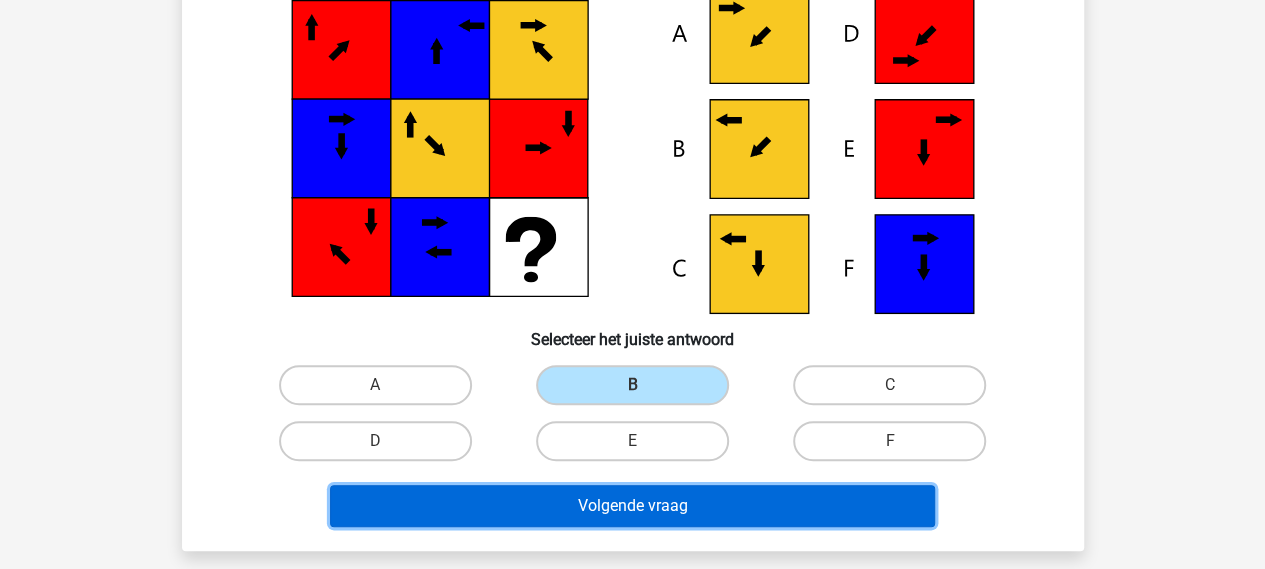 click on "Volgende vraag" at bounding box center (632, 506) 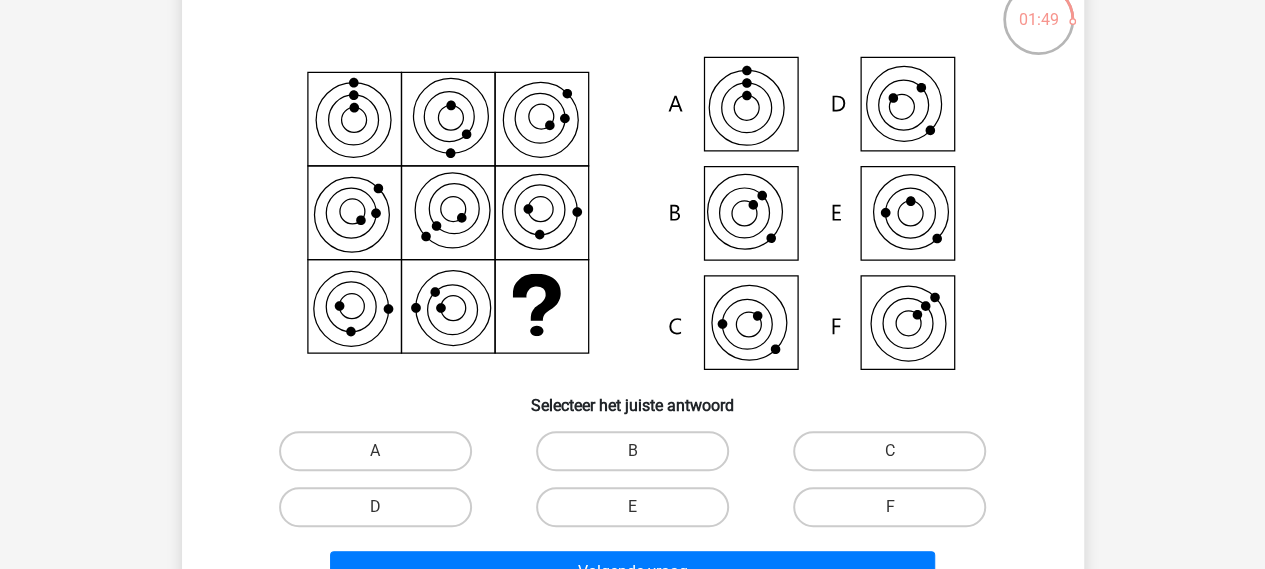 scroll, scrollTop: 165, scrollLeft: 0, axis: vertical 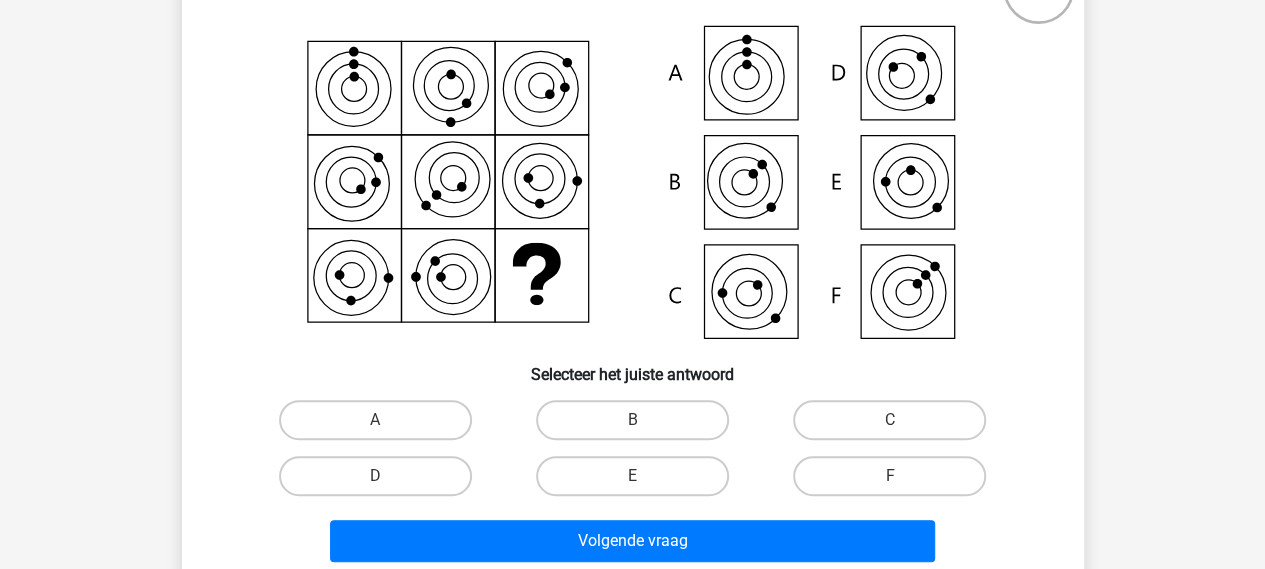 click on "E" at bounding box center [638, 482] 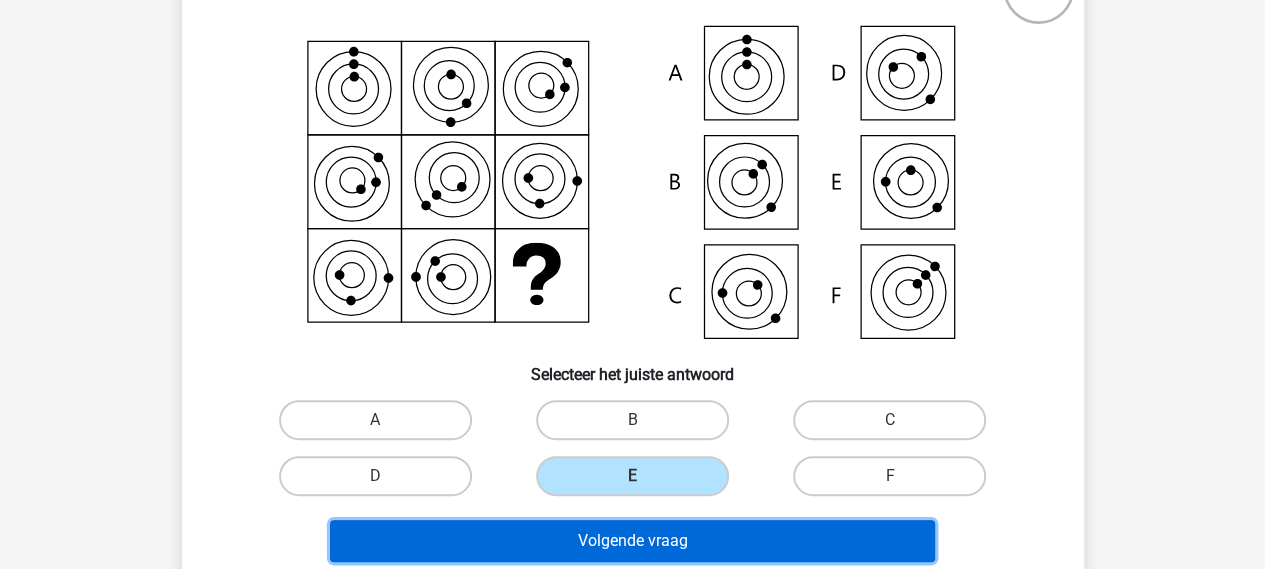 click on "Volgende vraag" at bounding box center (632, 541) 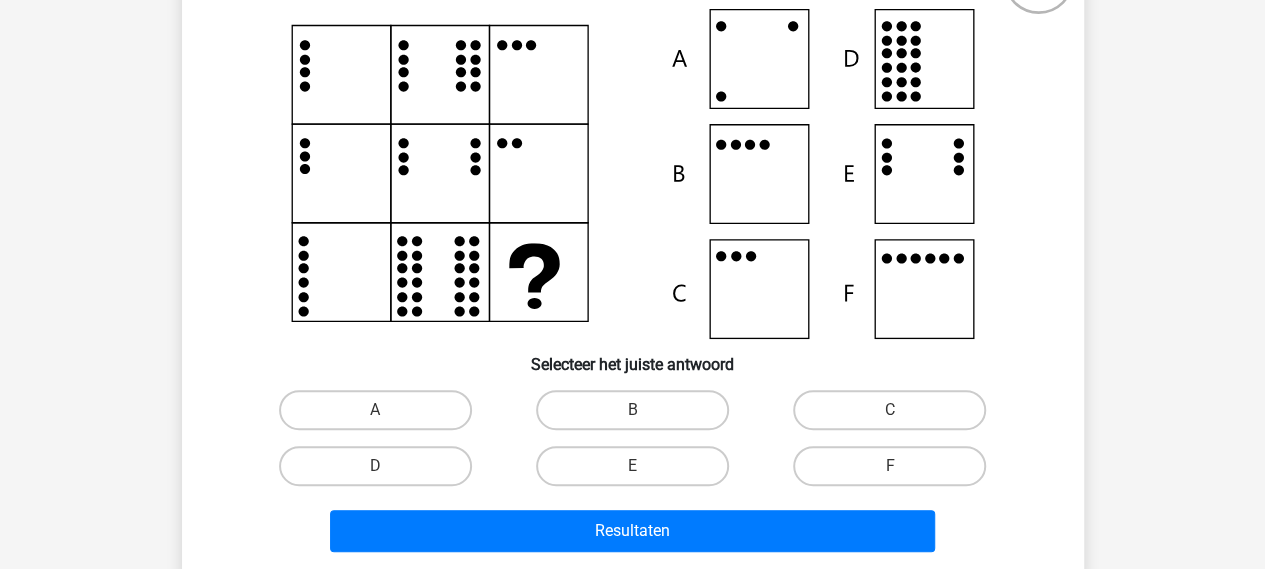 scroll, scrollTop: 200, scrollLeft: 0, axis: vertical 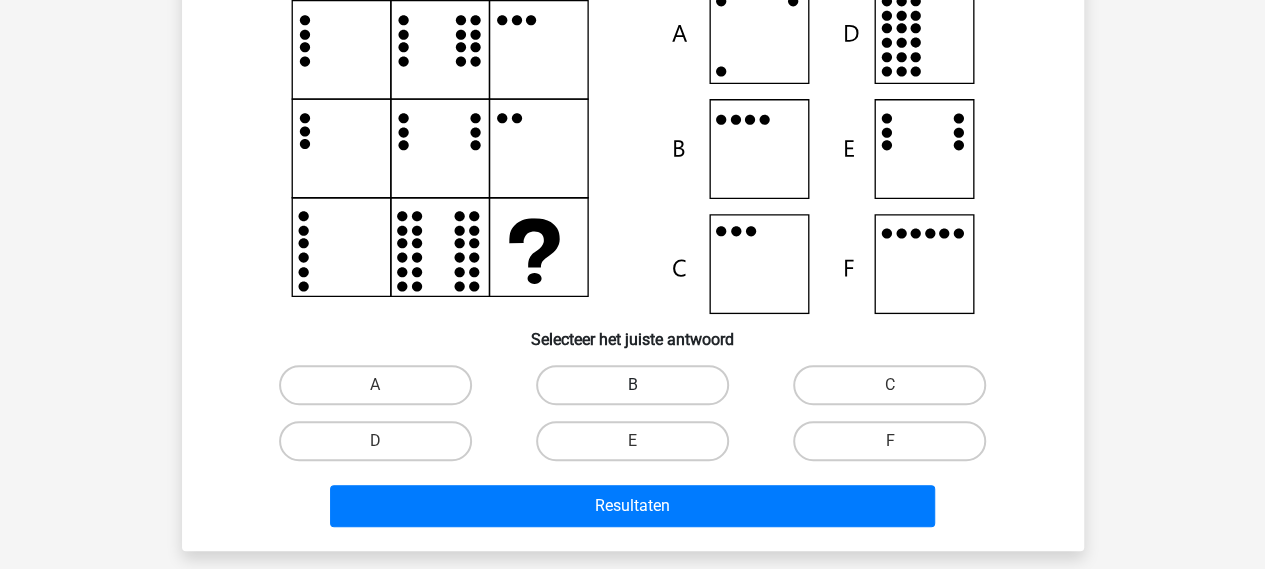 click on "B" at bounding box center [632, 385] 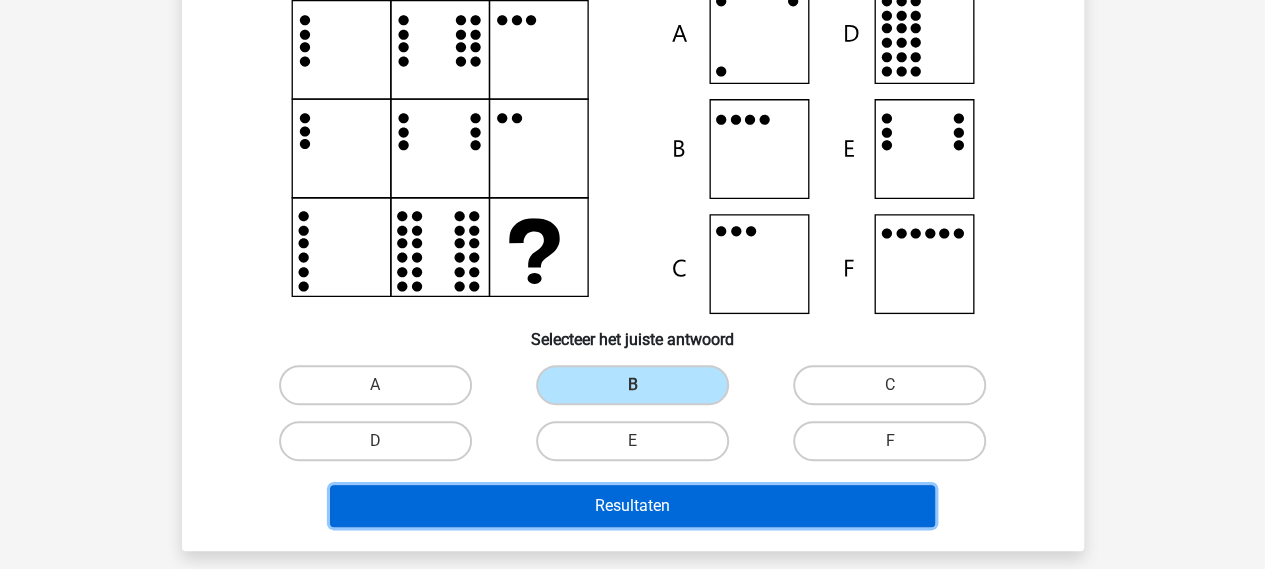 click on "Resultaten" at bounding box center (632, 506) 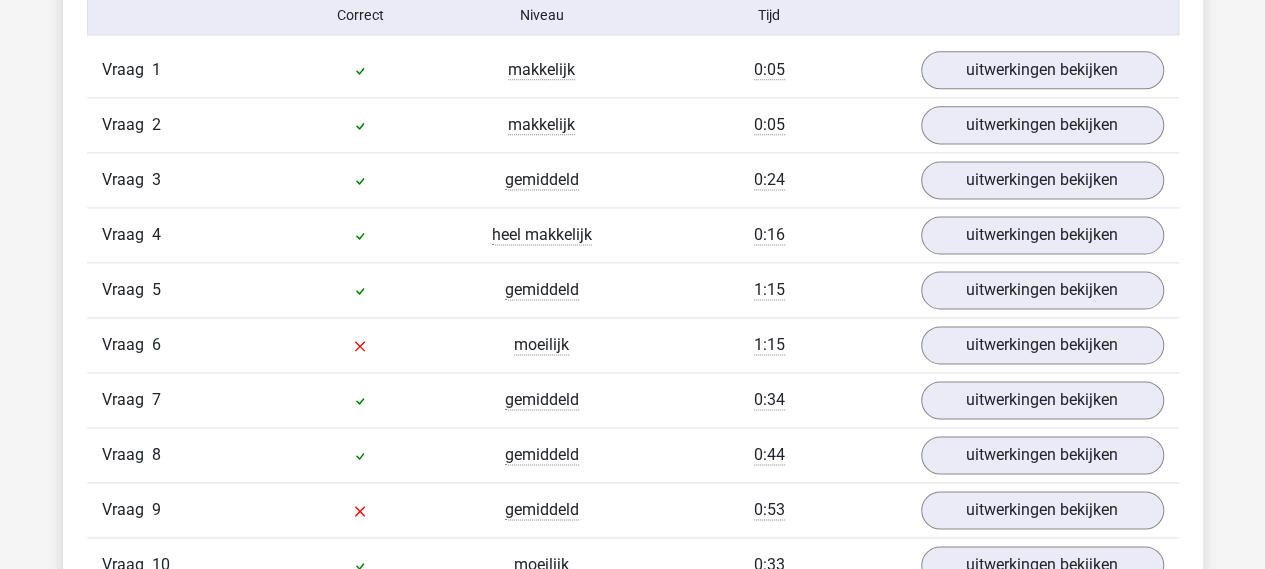 scroll, scrollTop: 1400, scrollLeft: 0, axis: vertical 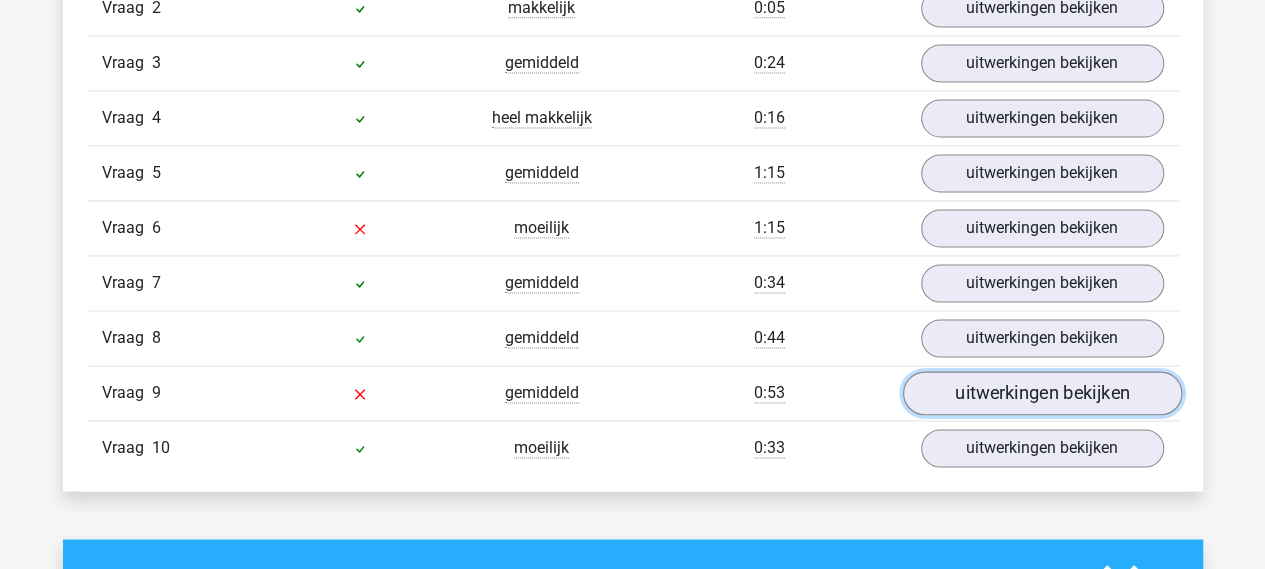 click on "uitwerkingen bekijken" at bounding box center (1041, 393) 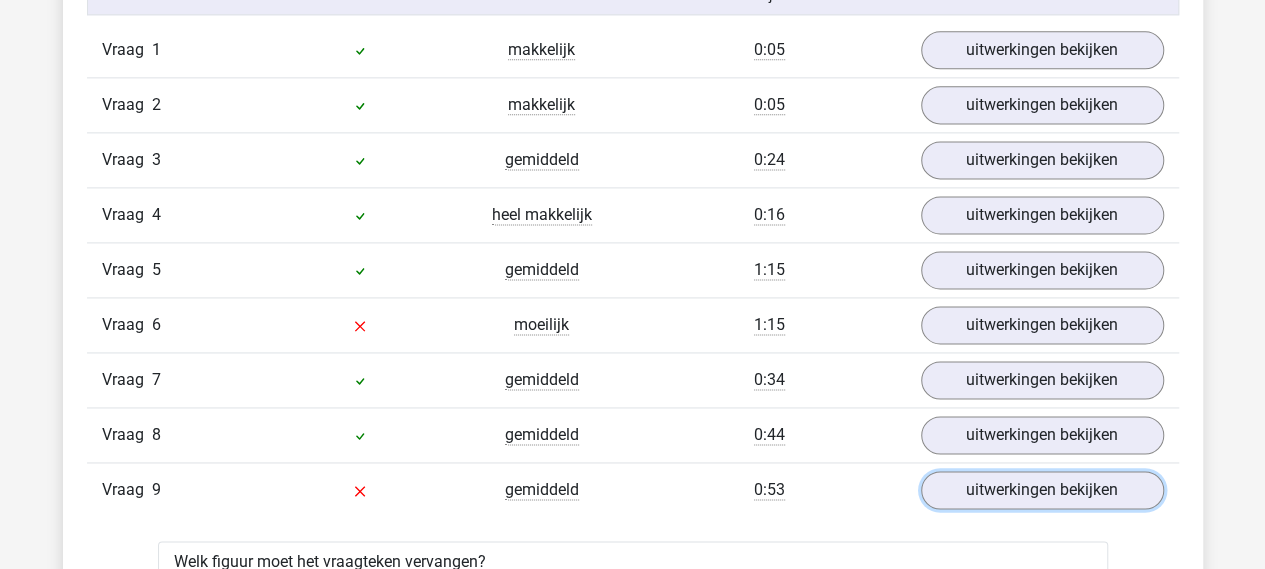 scroll, scrollTop: 1300, scrollLeft: 0, axis: vertical 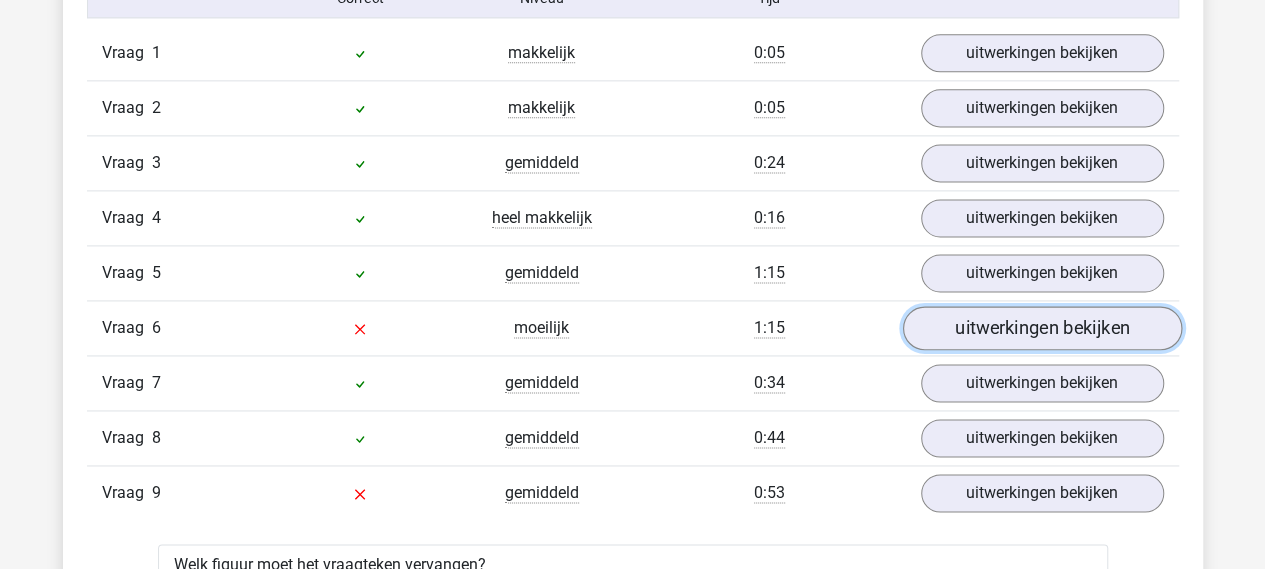 click on "uitwerkingen bekijken" at bounding box center (1041, 328) 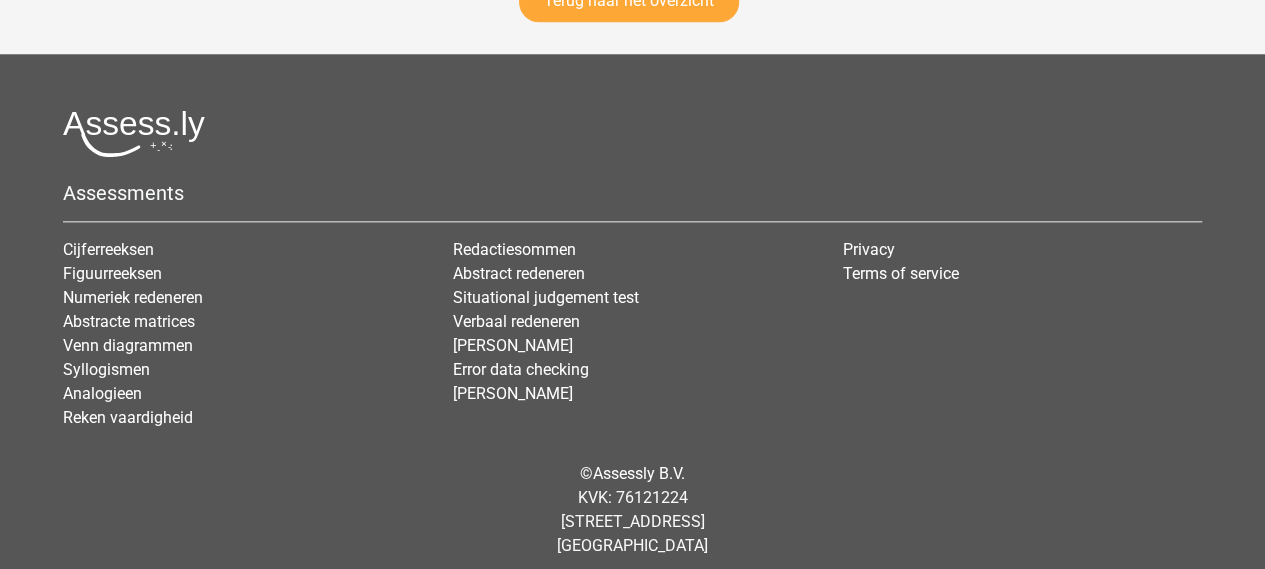 scroll, scrollTop: 4291, scrollLeft: 0, axis: vertical 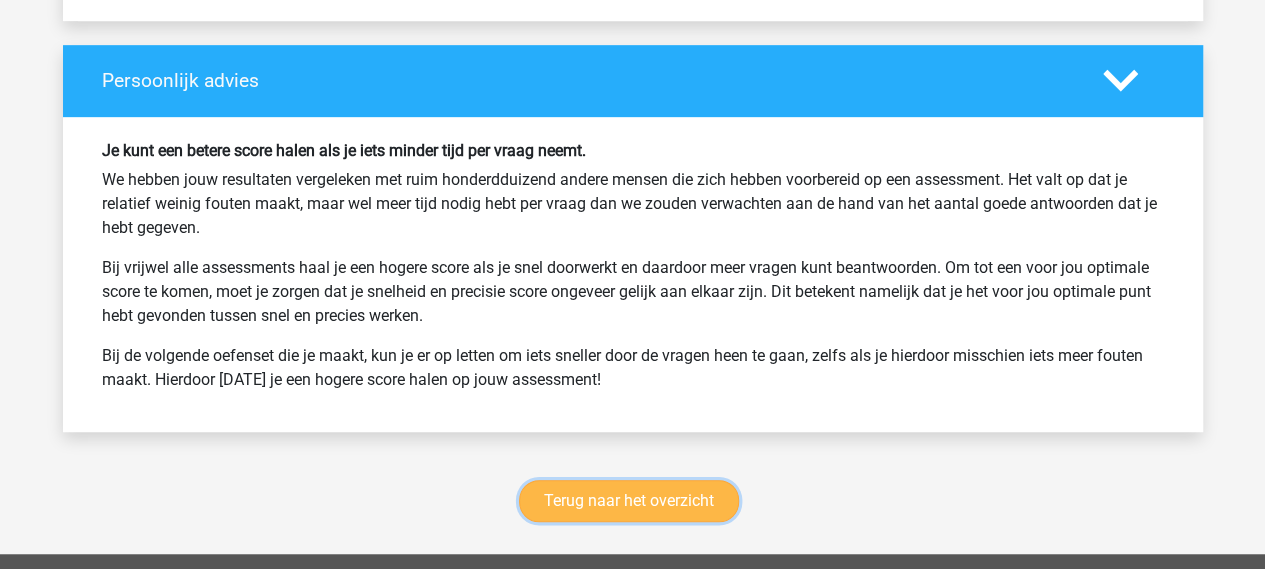 click on "Terug naar het overzicht" at bounding box center [629, 501] 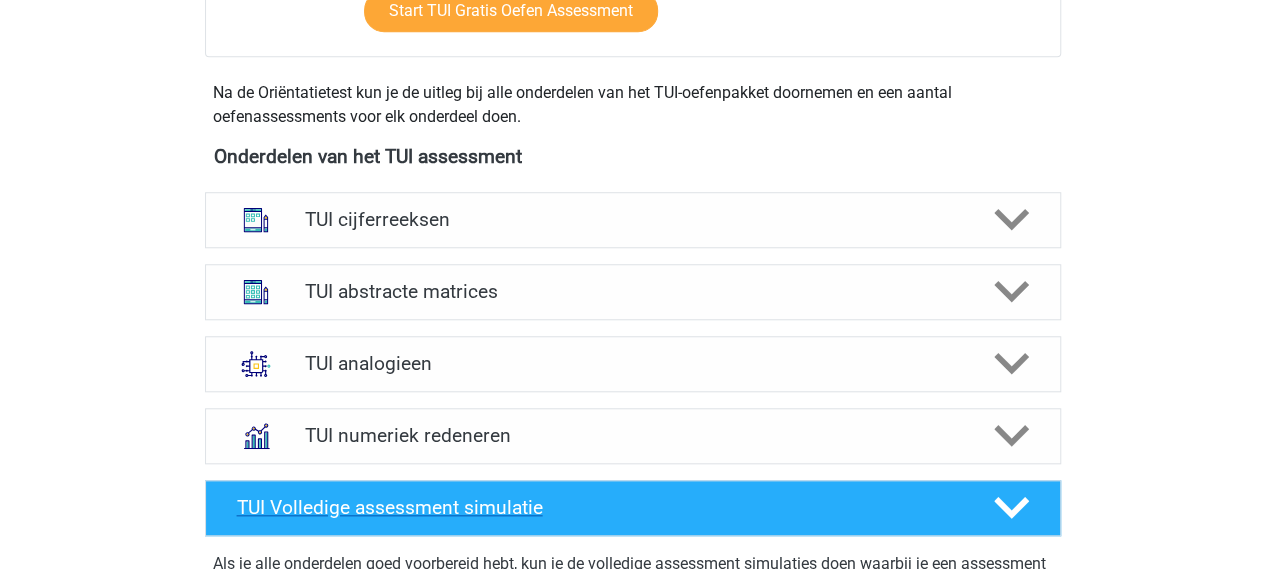 scroll, scrollTop: 800, scrollLeft: 0, axis: vertical 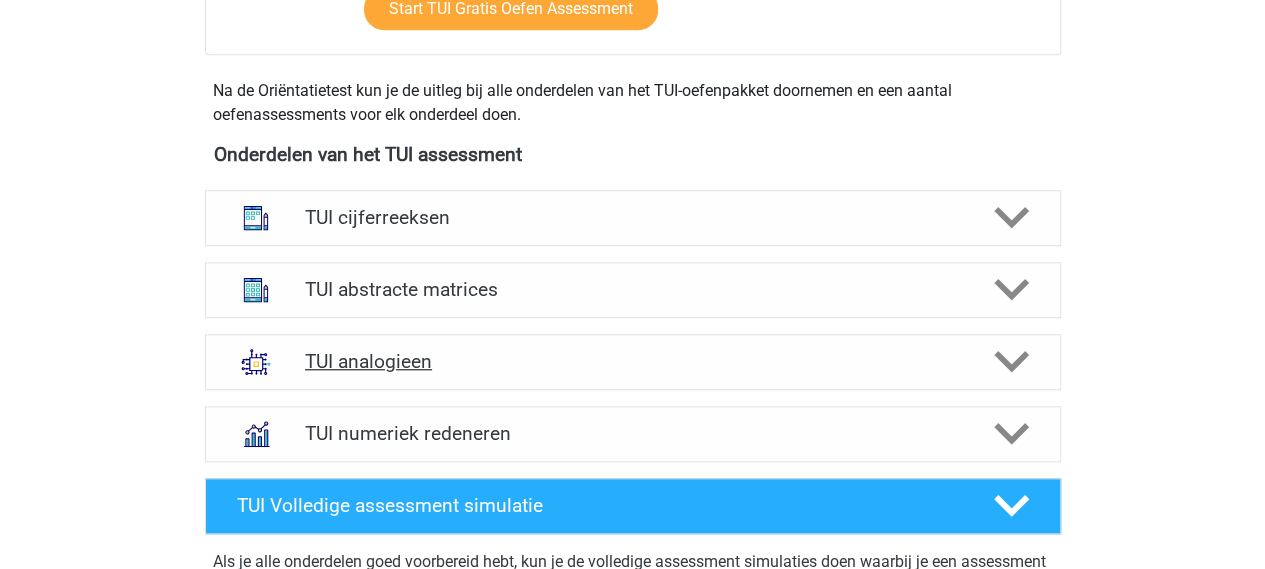 click on "TUI analogieen" at bounding box center [632, 361] 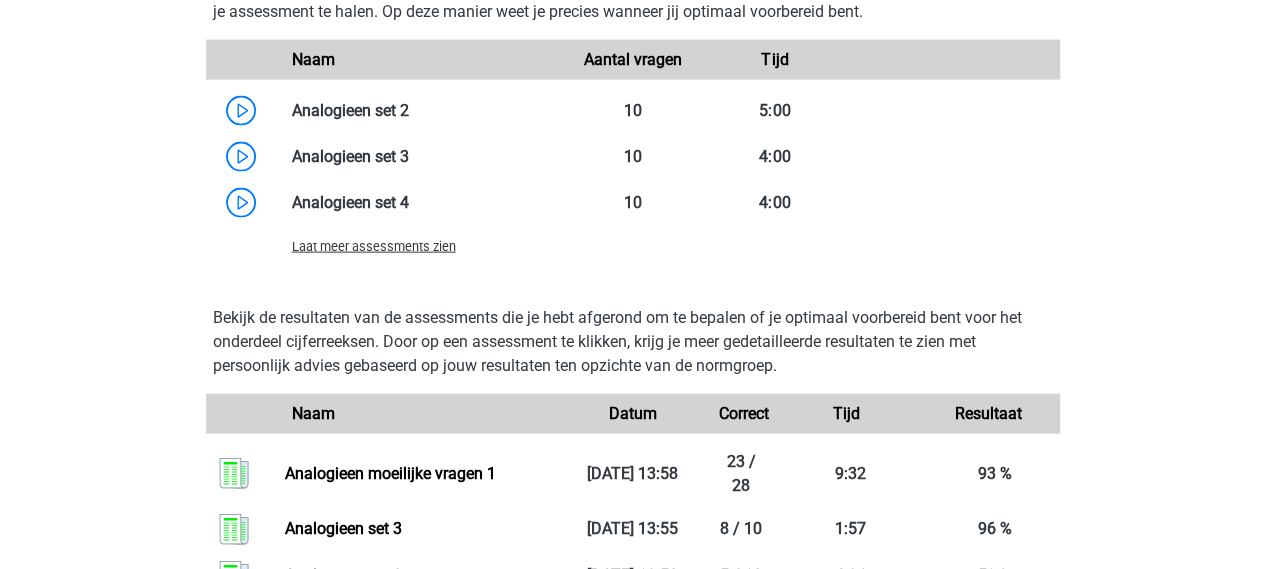 scroll, scrollTop: 2100, scrollLeft: 0, axis: vertical 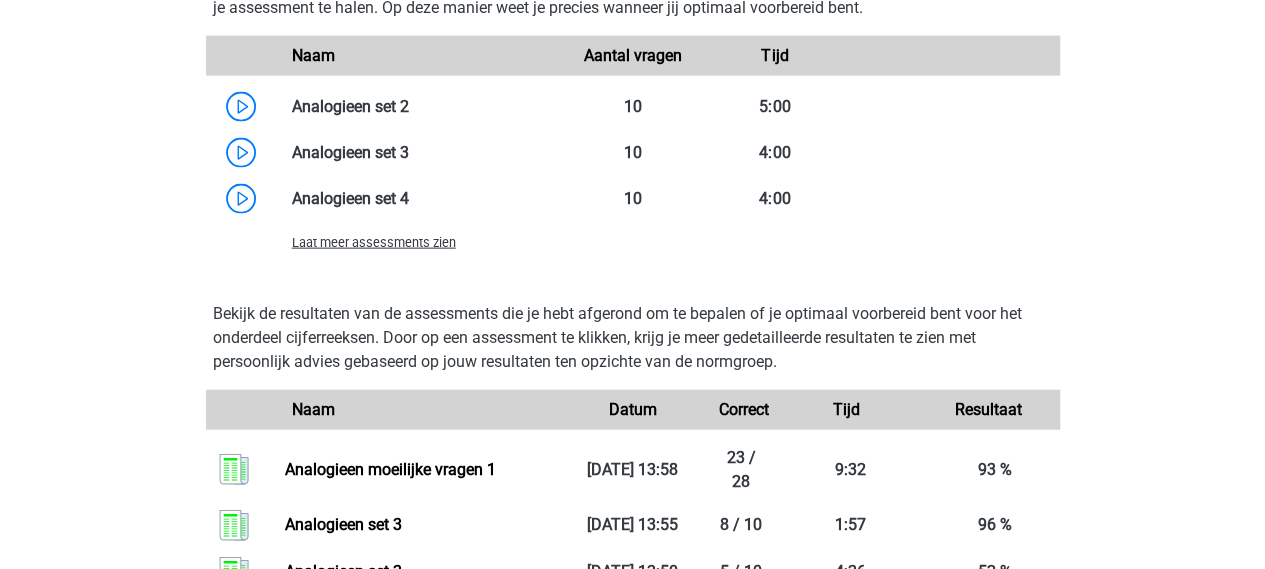 click on "Laat meer assessments zien" at bounding box center [633, 242] 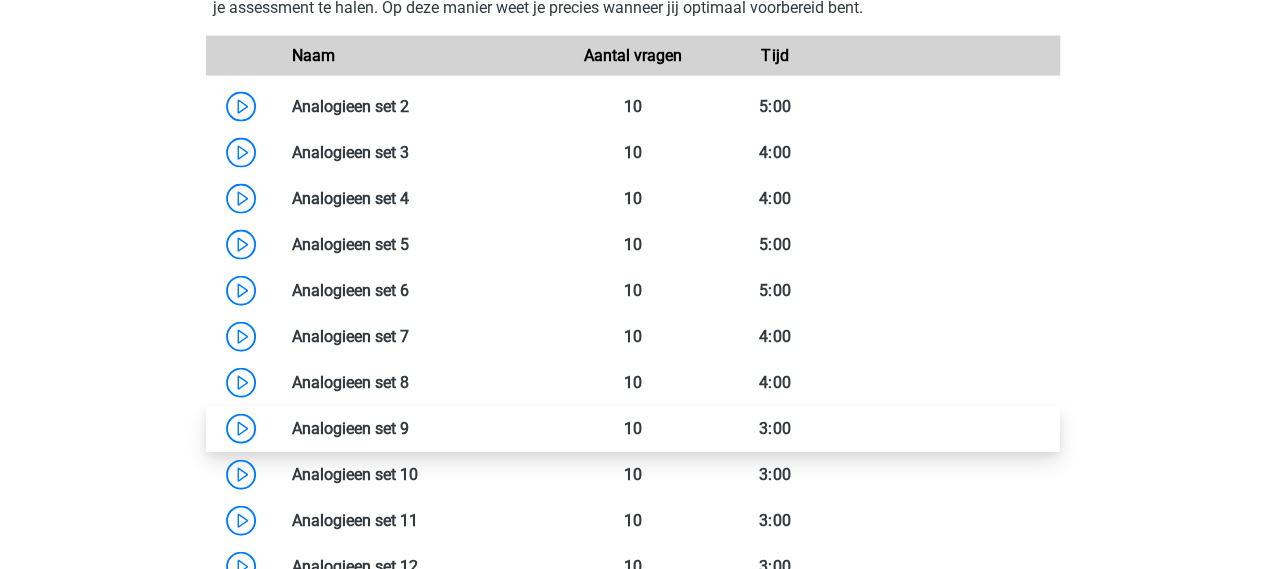 click at bounding box center [409, 428] 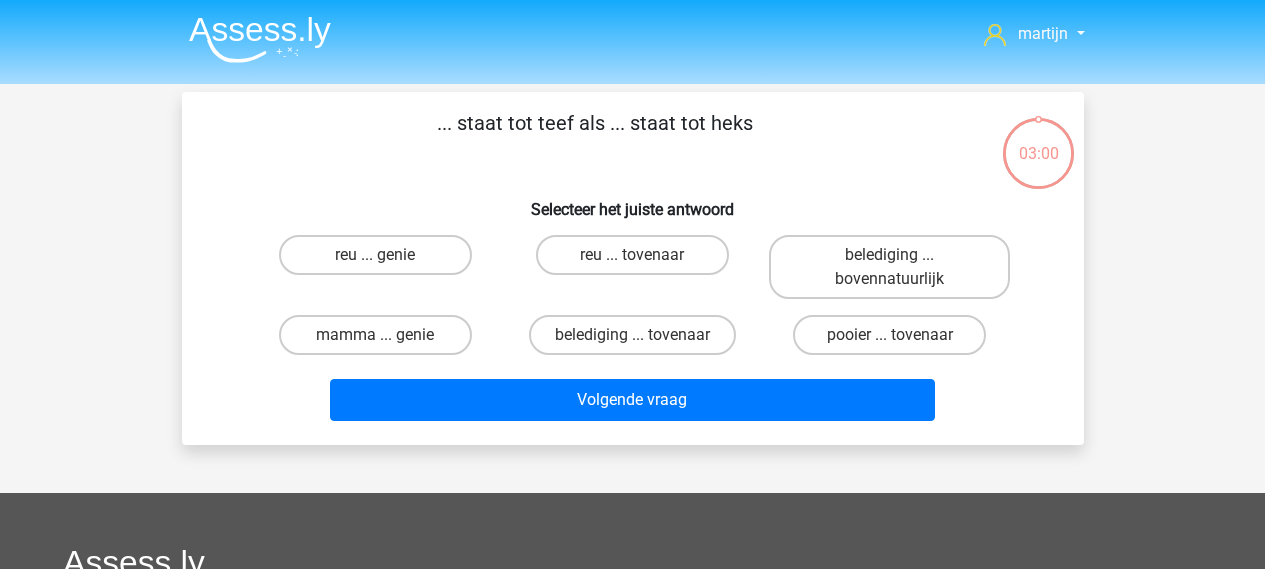 scroll, scrollTop: 0, scrollLeft: 0, axis: both 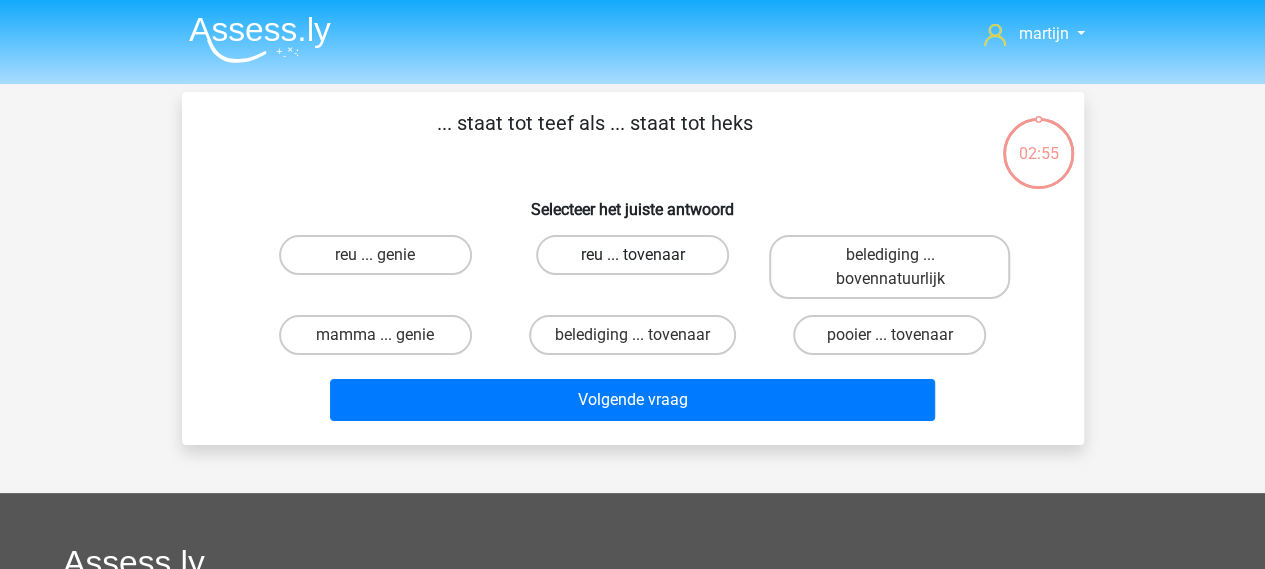 click on "reu ... tovenaar" at bounding box center (632, 255) 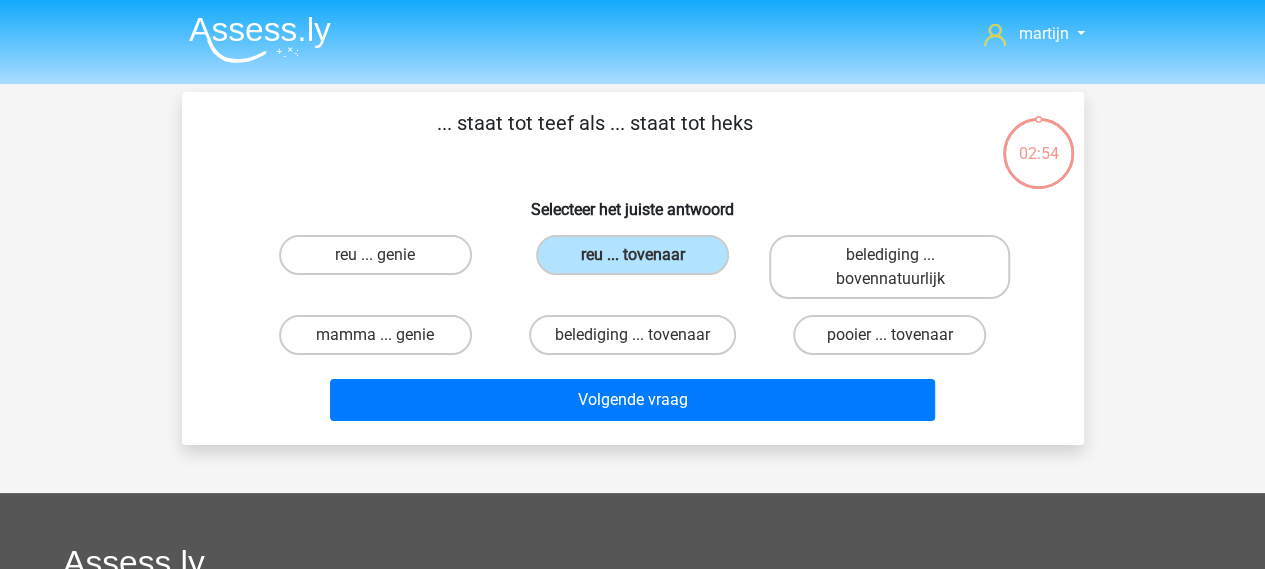 click on "... staat tot teef als ... staat tot heks
Selecteer het juiste antwoord
reu ... genie
reu ... tovenaar
belediging ... bovennatuurlijk" at bounding box center [633, 268] 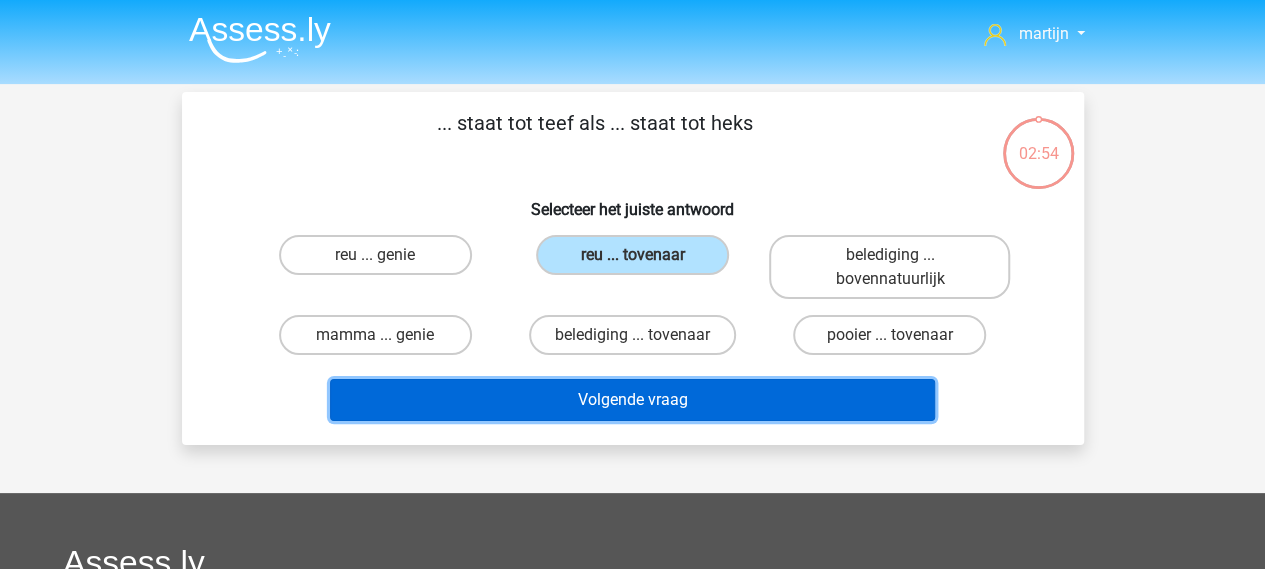 click on "Volgende vraag" at bounding box center (632, 400) 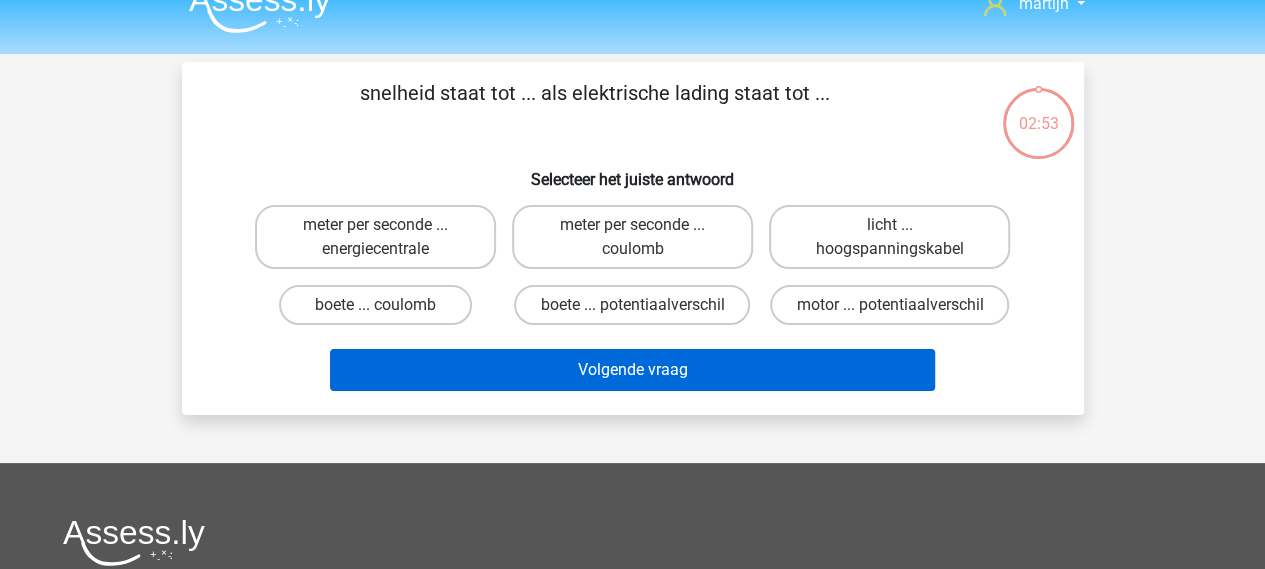 scroll, scrollTop: 0, scrollLeft: 0, axis: both 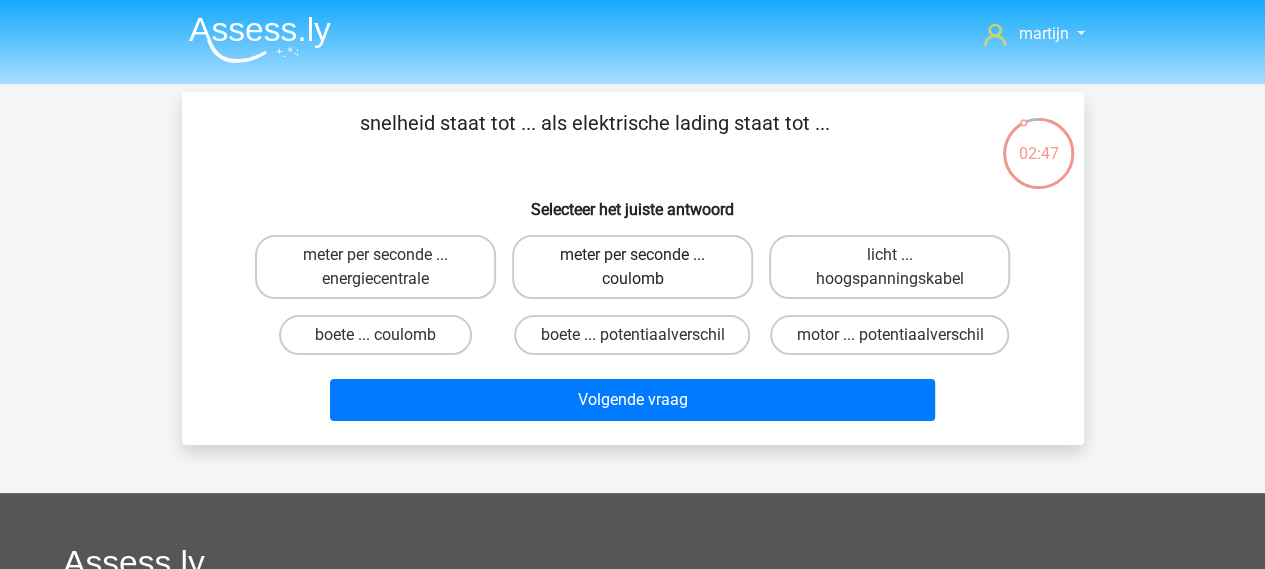 click on "meter per seconde ... coulomb" at bounding box center [632, 267] 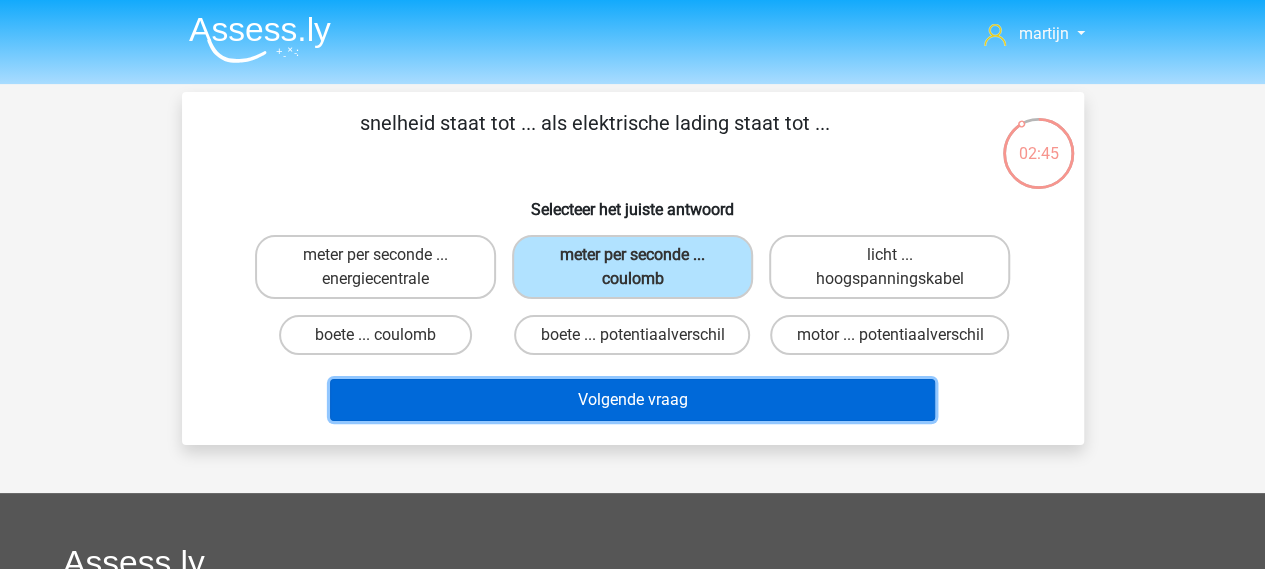 click on "Volgende vraag" at bounding box center (632, 400) 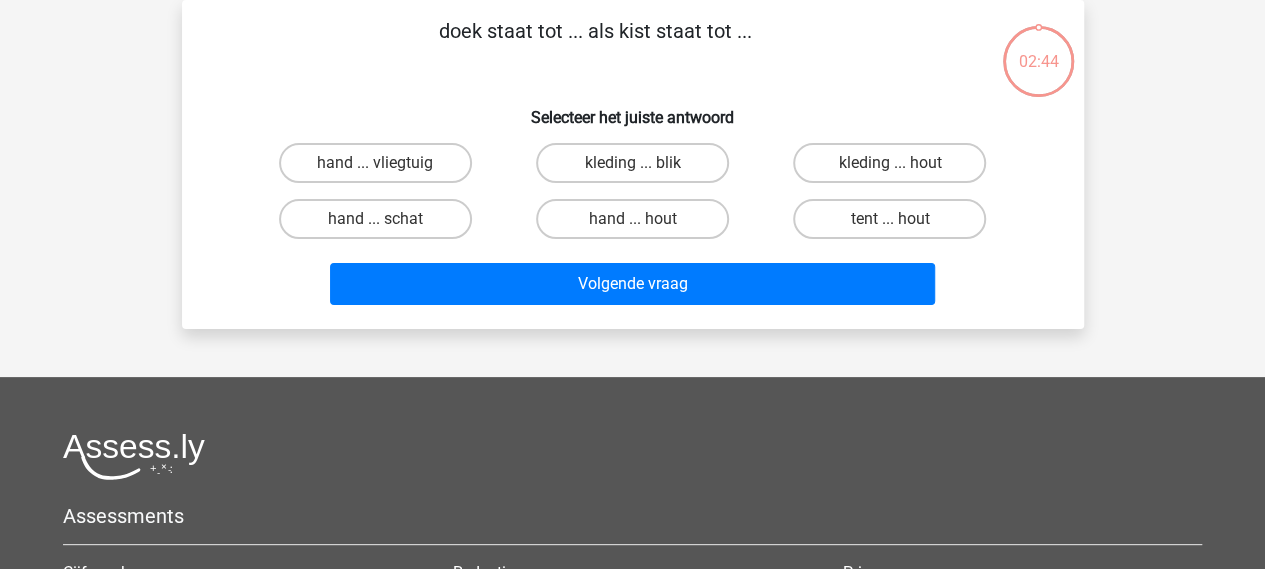scroll, scrollTop: 0, scrollLeft: 0, axis: both 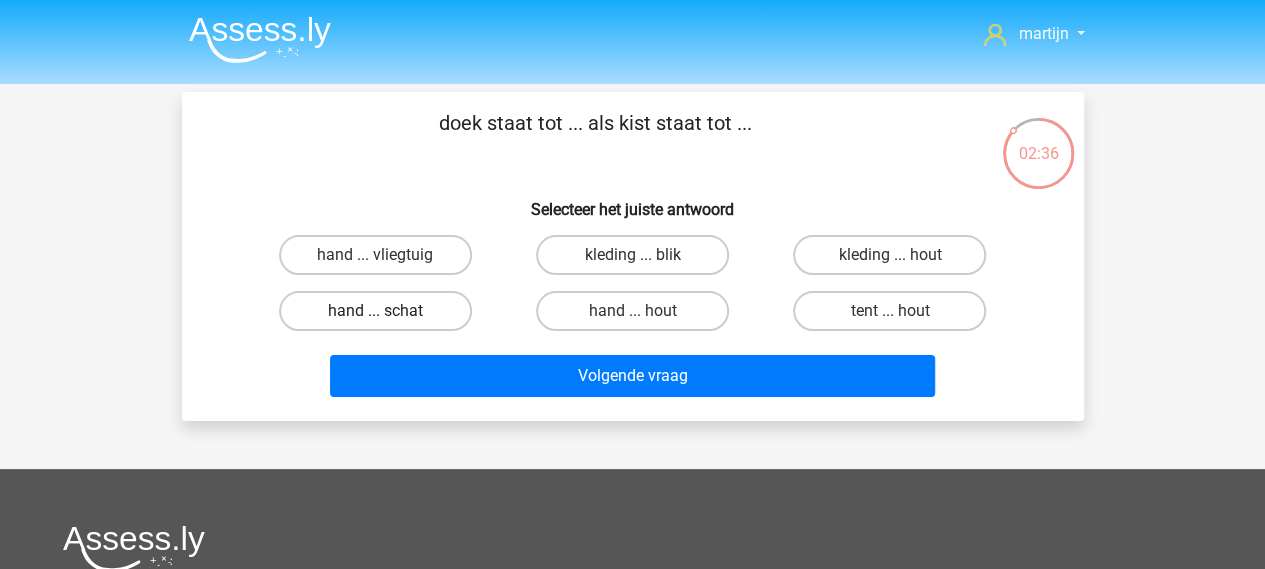 click on "hand ... schat" at bounding box center [375, 311] 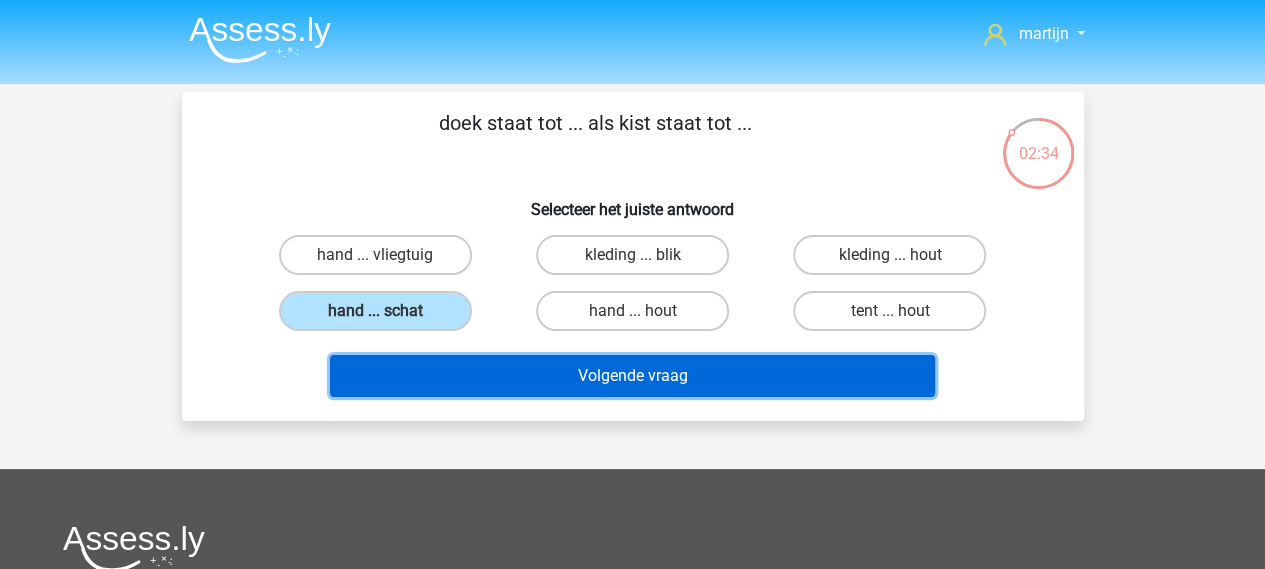 click on "Volgende vraag" at bounding box center [632, 376] 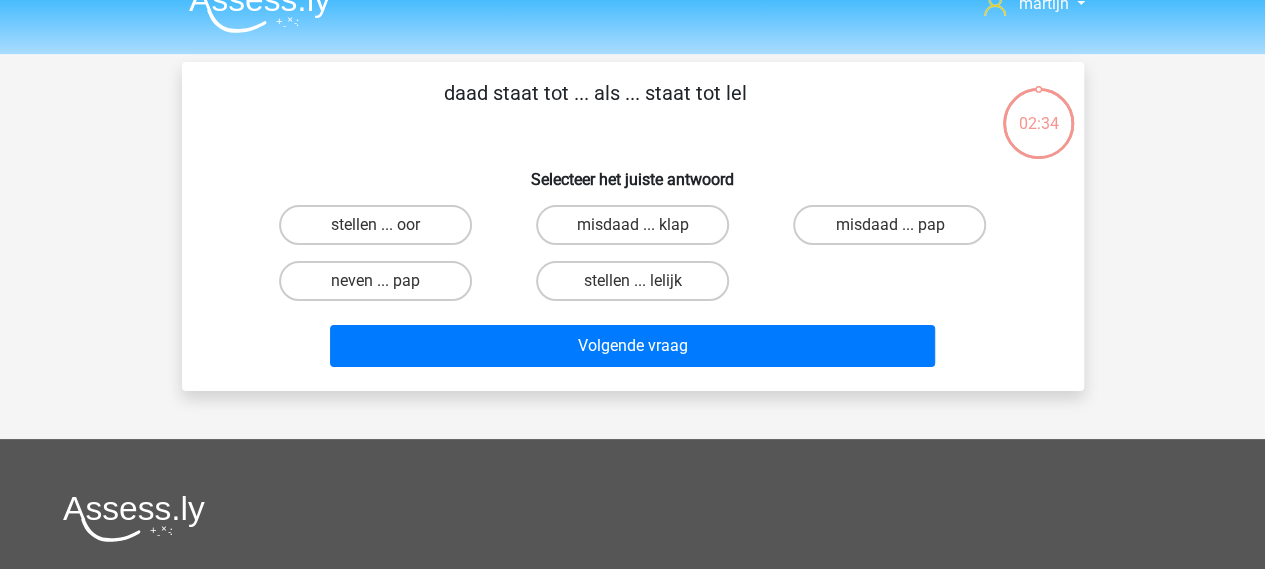 scroll, scrollTop: 0, scrollLeft: 0, axis: both 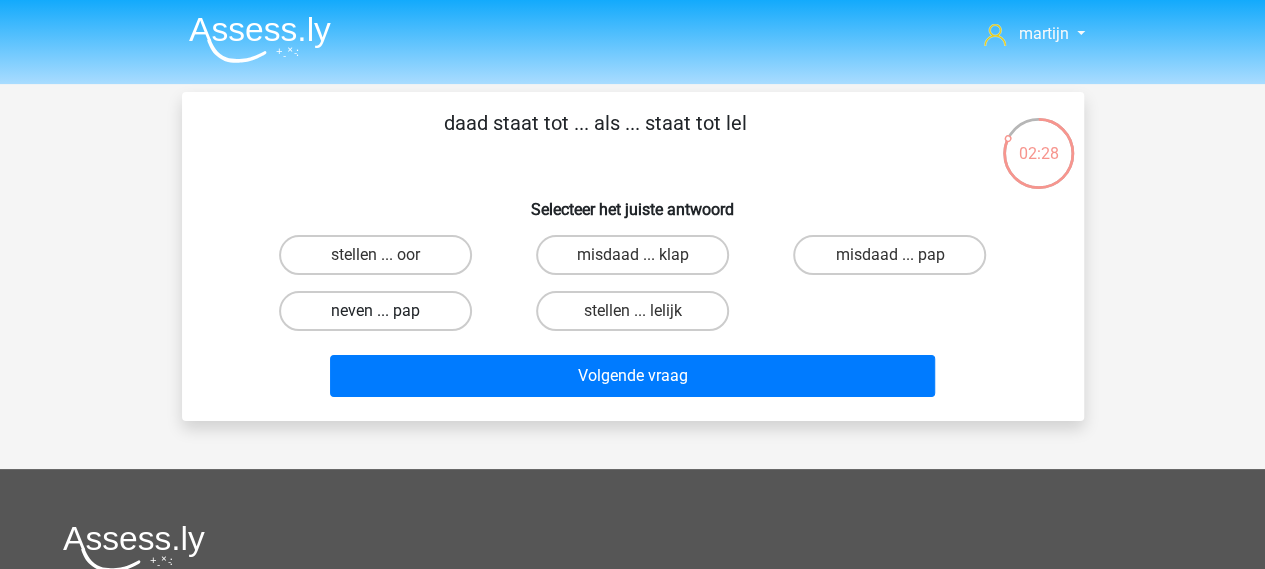 click on "neven ... pap" at bounding box center (375, 311) 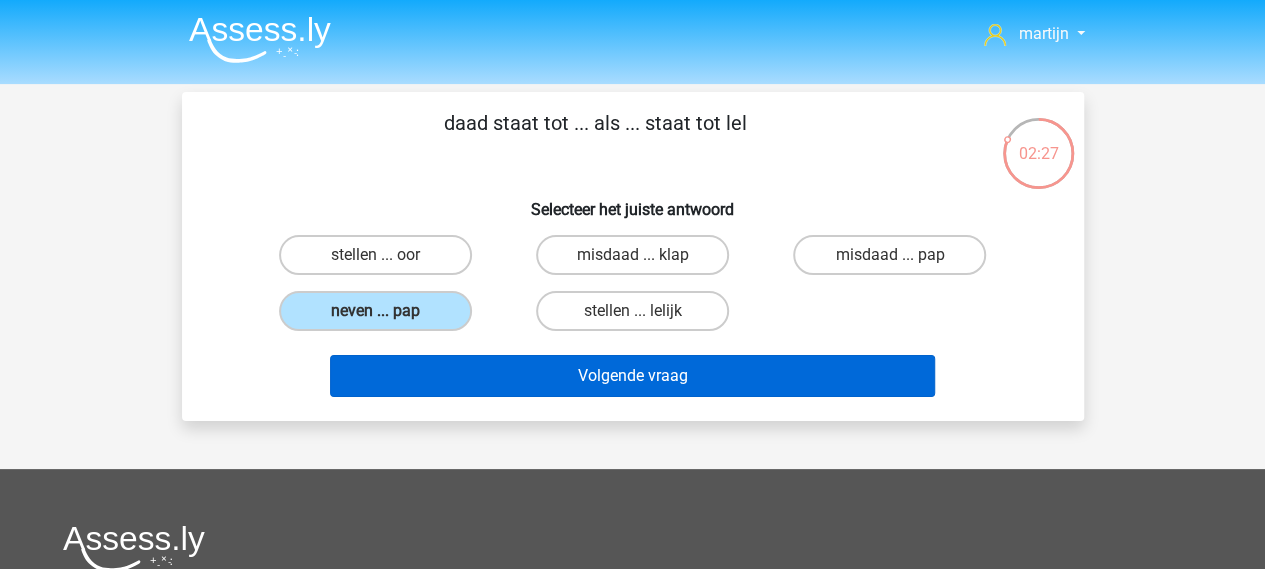 click on "Volgende vraag" at bounding box center (633, 372) 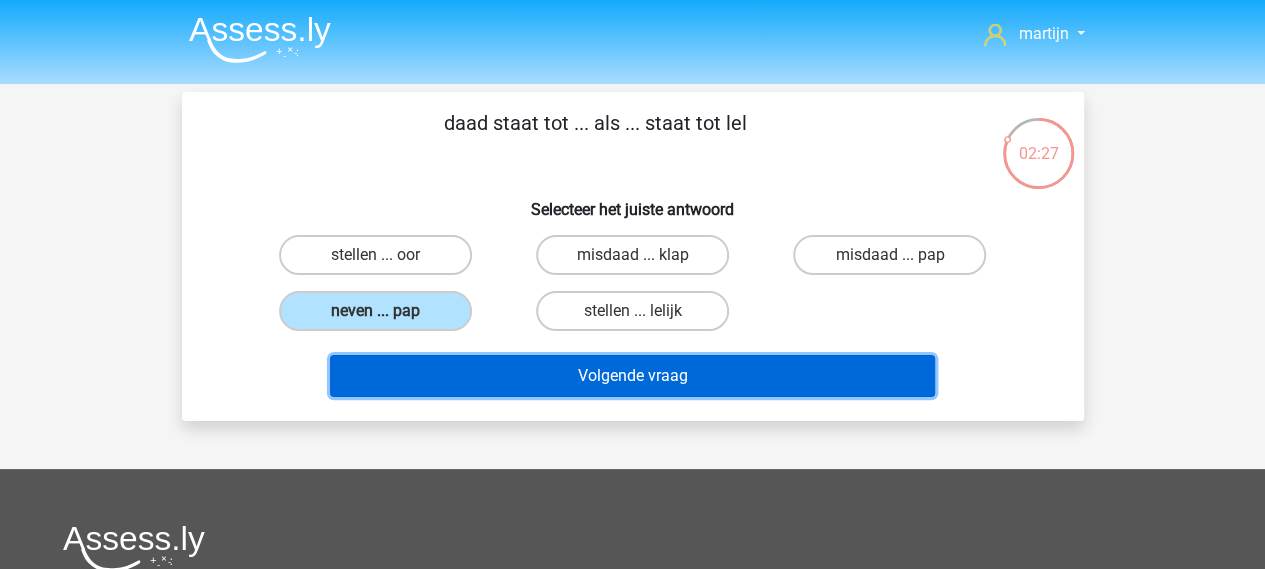 click on "Volgende vraag" at bounding box center (632, 376) 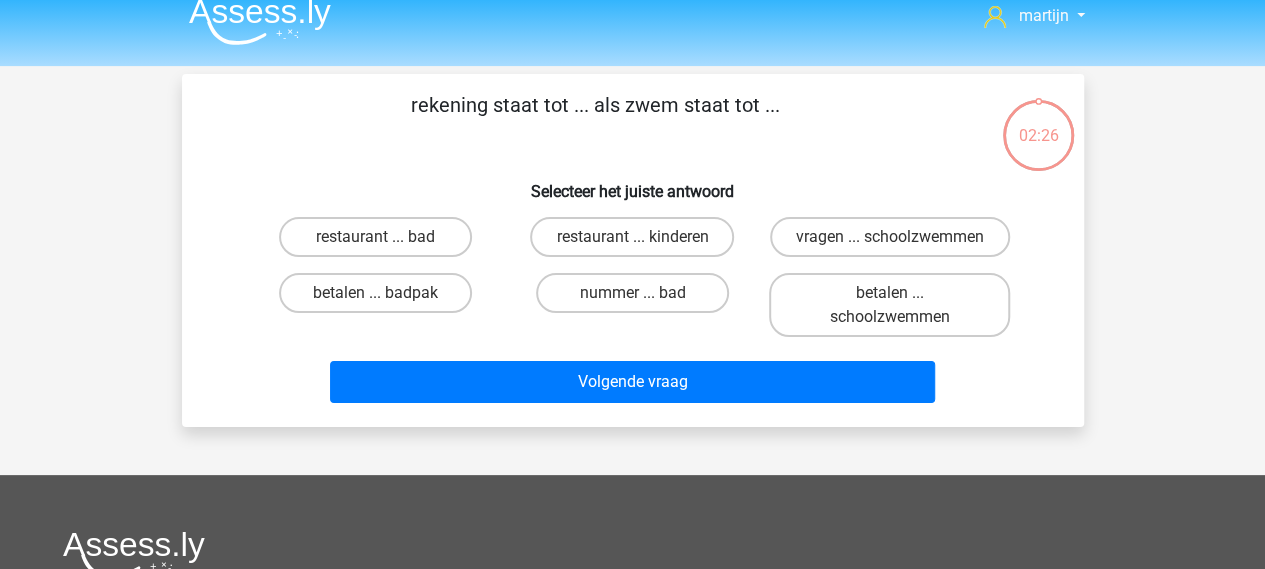 scroll, scrollTop: 0, scrollLeft: 0, axis: both 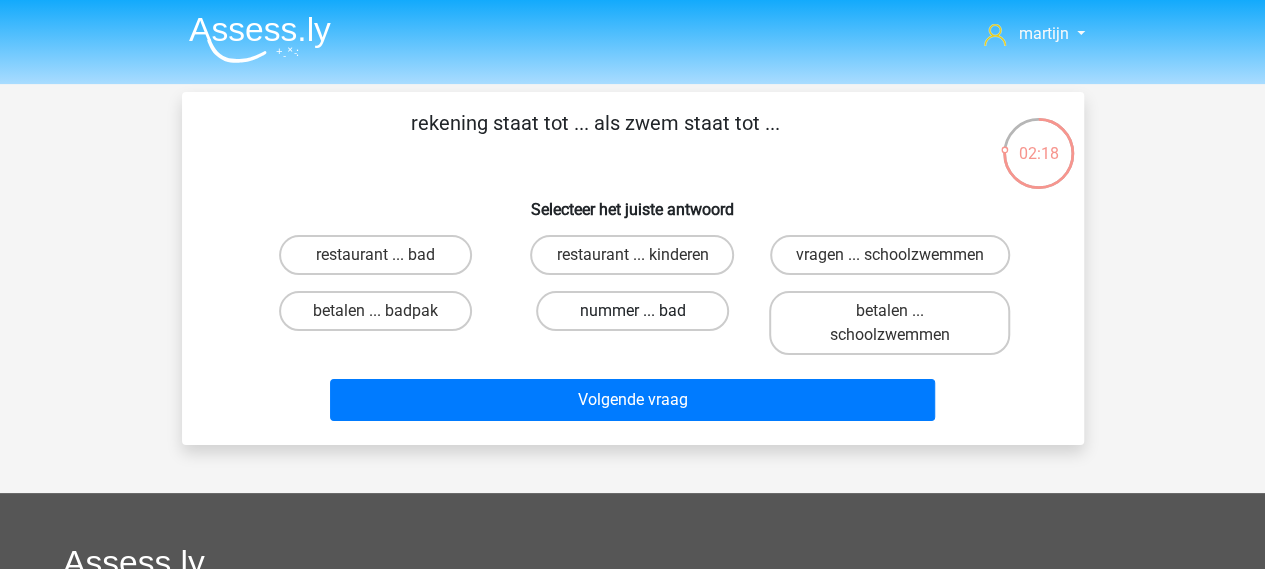 click on "nummer ... bad" at bounding box center [632, 311] 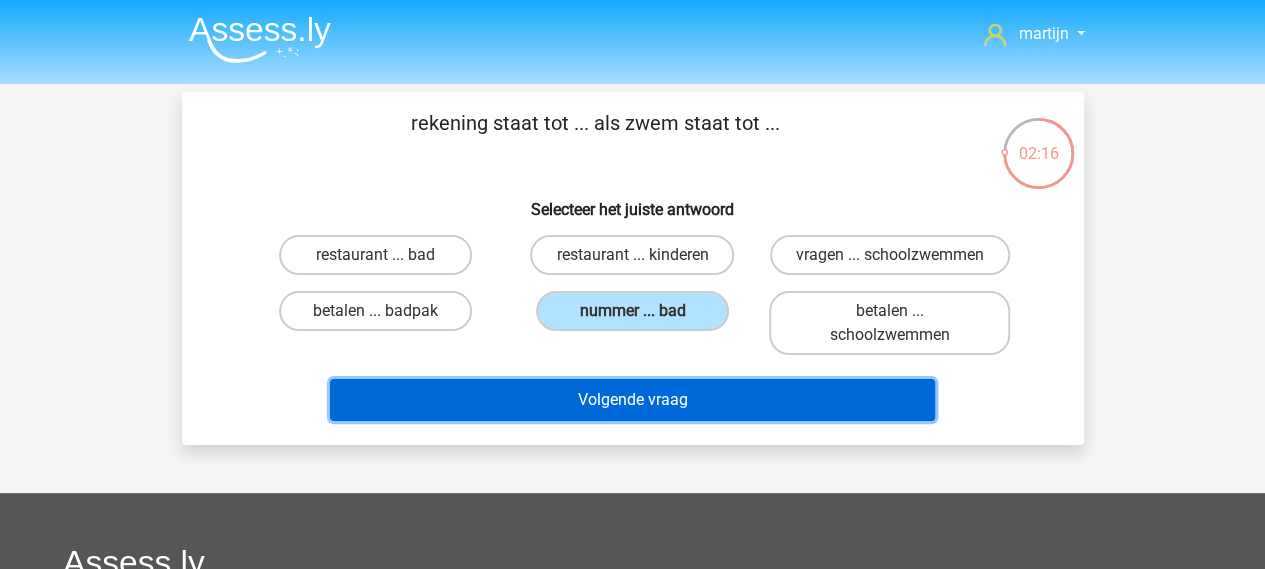 click on "Volgende vraag" at bounding box center (632, 400) 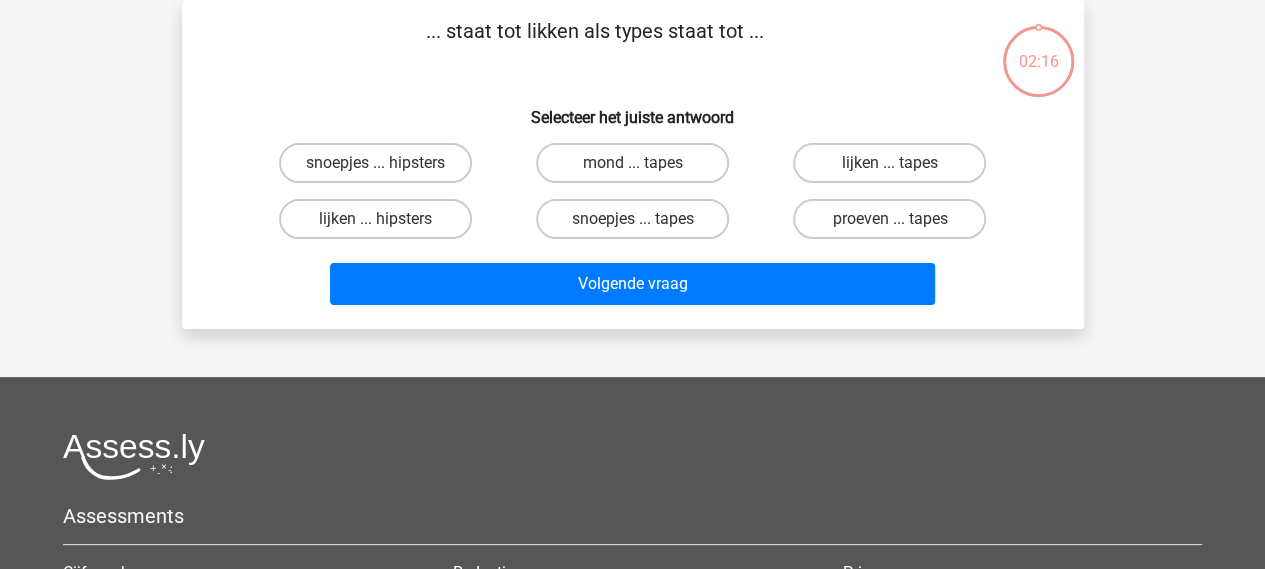 scroll, scrollTop: 0, scrollLeft: 0, axis: both 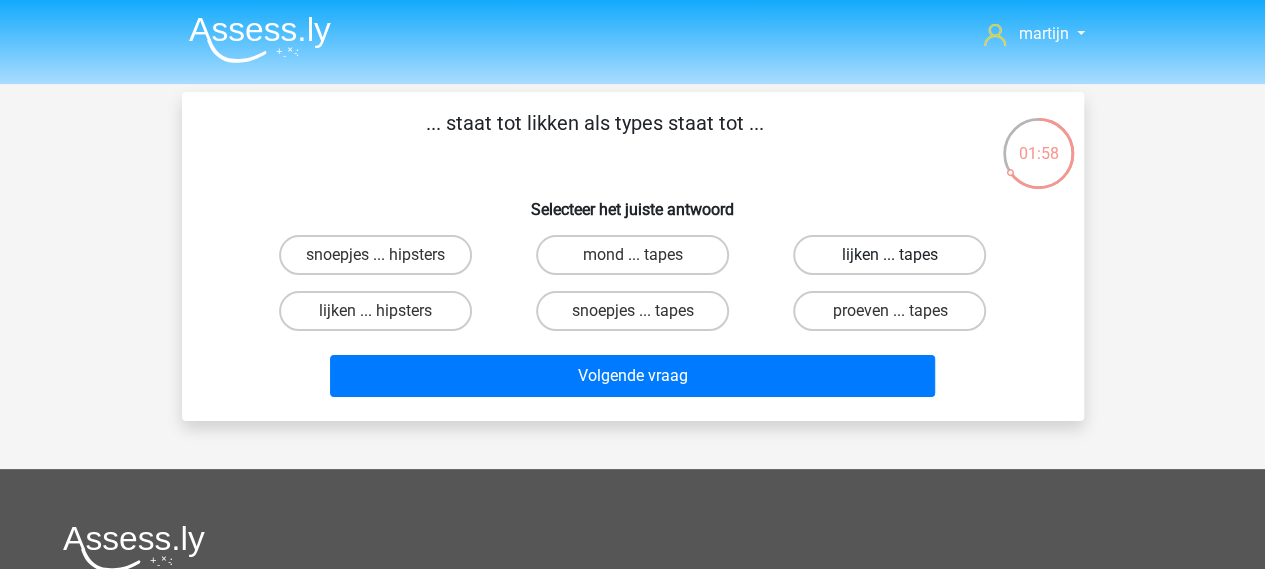 click on "lijken ... tapes" at bounding box center [889, 255] 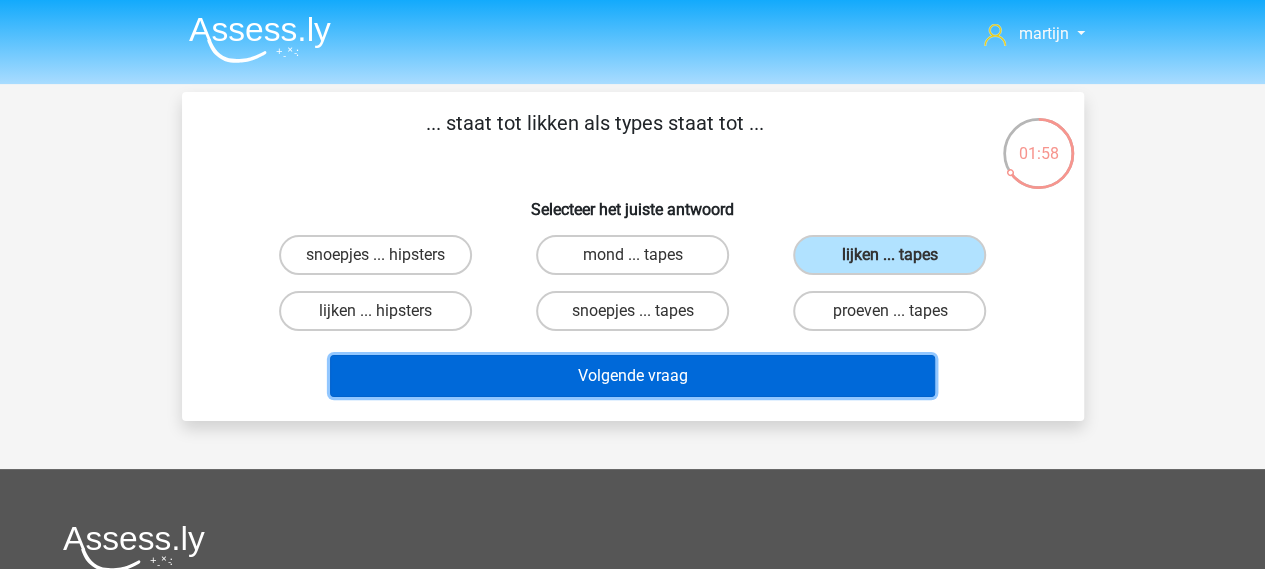 click on "Volgende vraag" at bounding box center (632, 376) 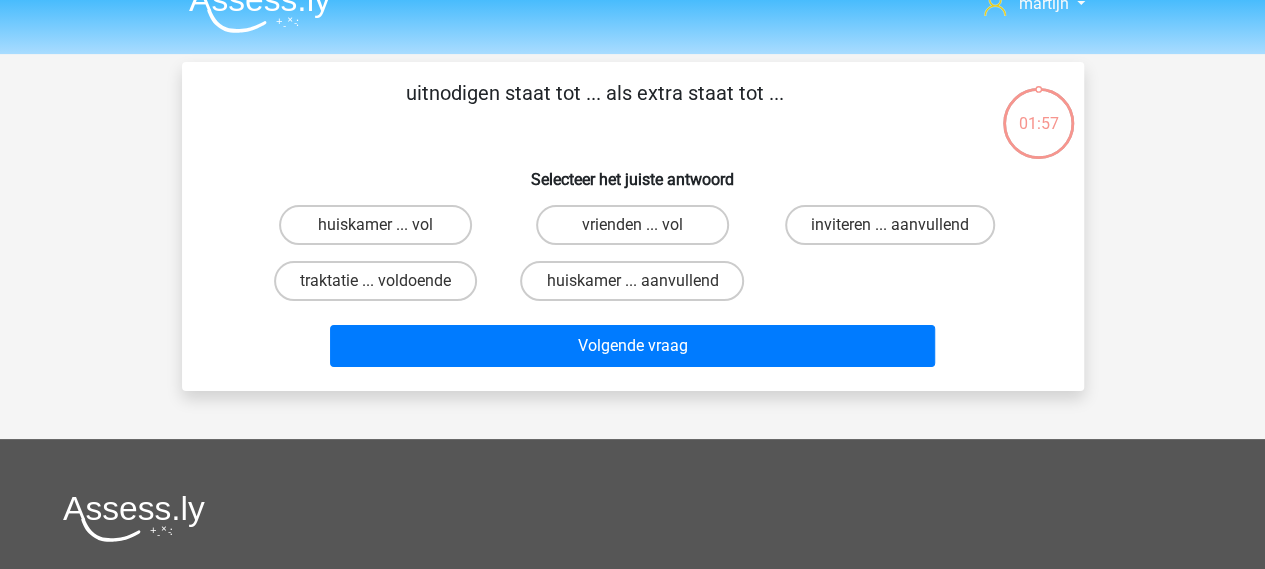 scroll, scrollTop: 0, scrollLeft: 0, axis: both 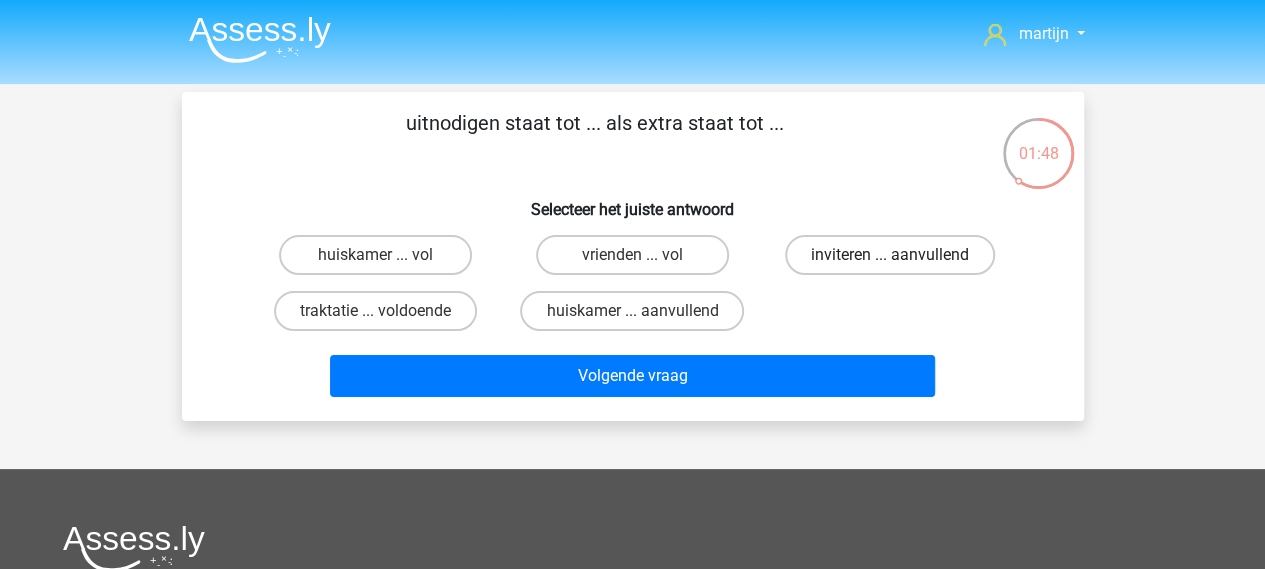 click on "inviteren ... aanvullend" at bounding box center [890, 255] 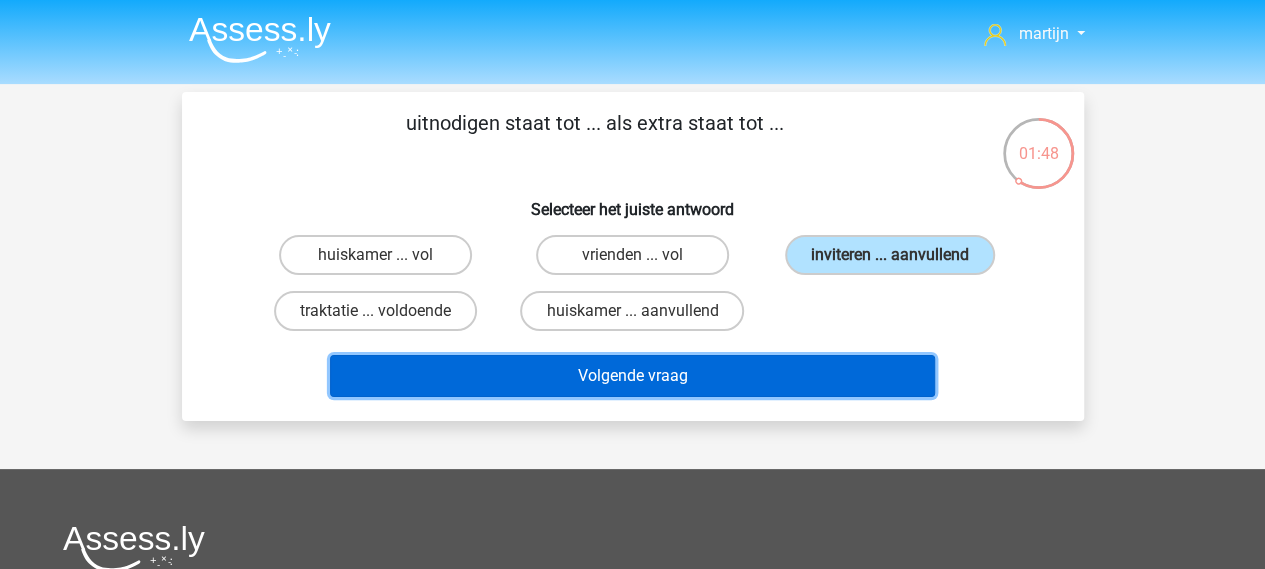 click on "Volgende vraag" at bounding box center [632, 376] 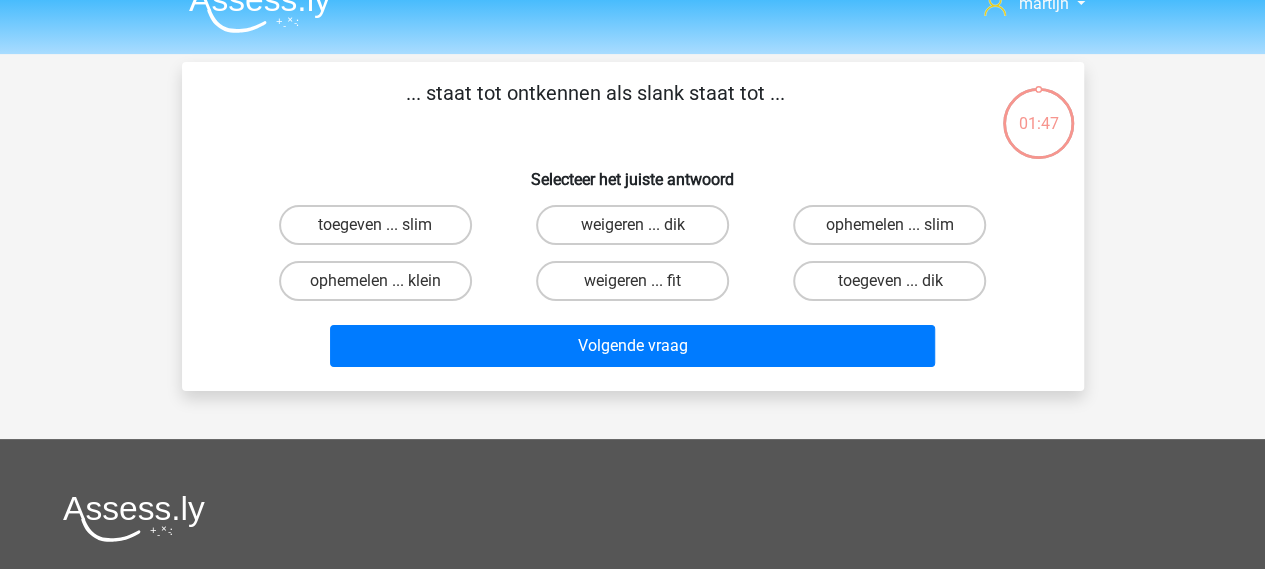 scroll, scrollTop: 0, scrollLeft: 0, axis: both 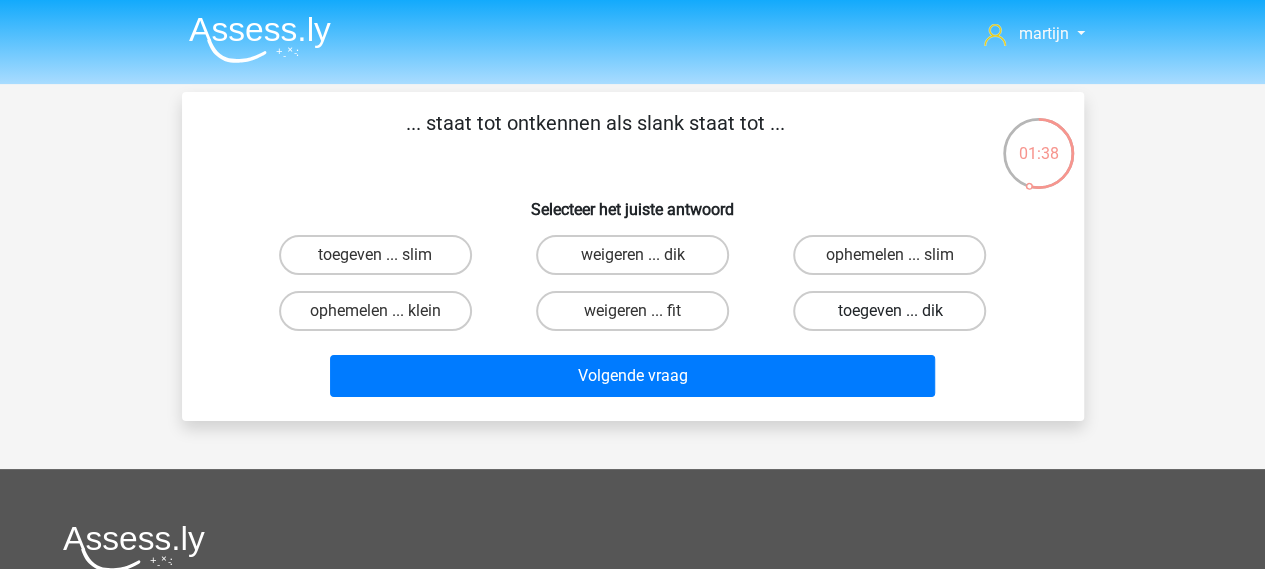 click on "toegeven ... dik" at bounding box center (889, 311) 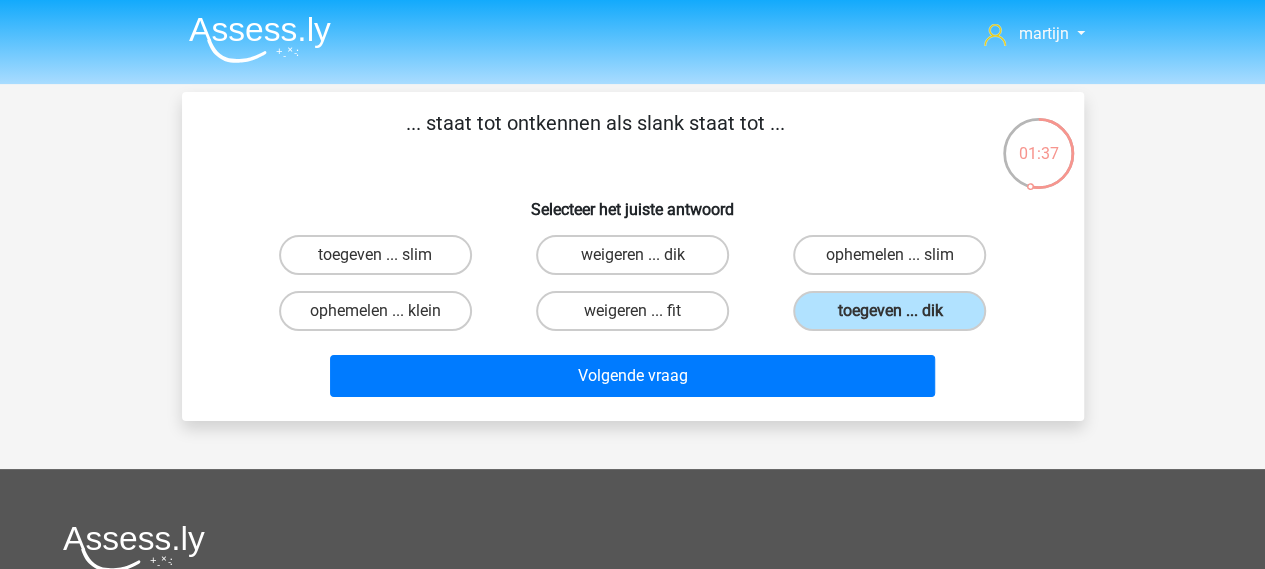 click on "... staat tot ontkennen als slank staat tot ...
Selecteer het juiste antwoord
toegeven ... slim
weigeren ... dik
ophemelen ... slim" at bounding box center (633, 256) 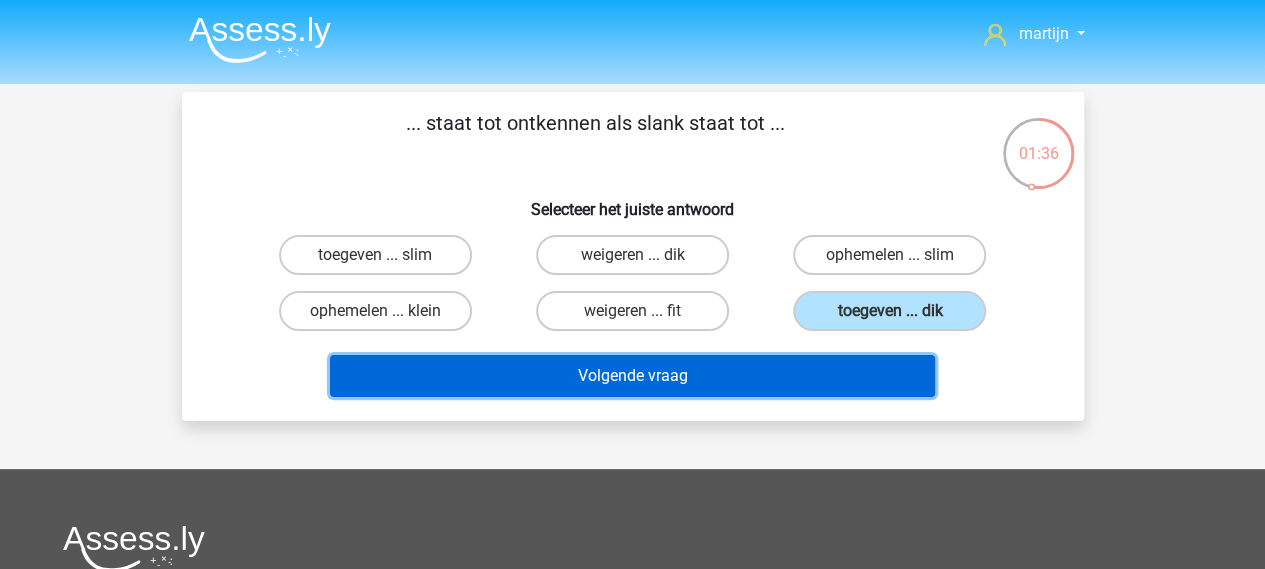 click on "Volgende vraag" at bounding box center (632, 376) 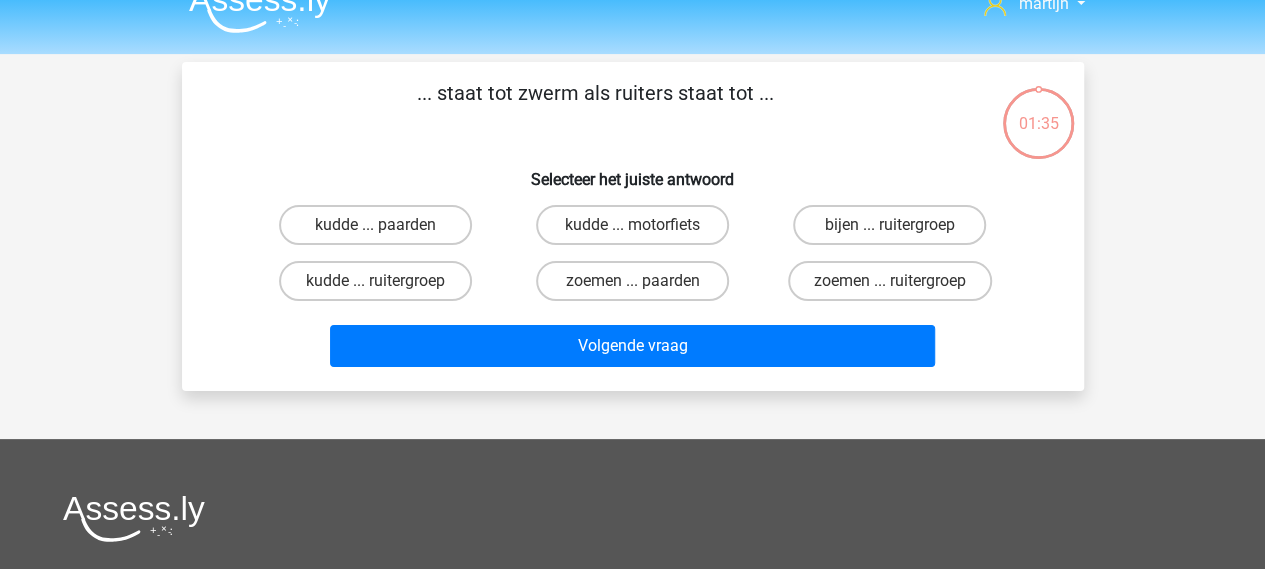 scroll, scrollTop: 0, scrollLeft: 0, axis: both 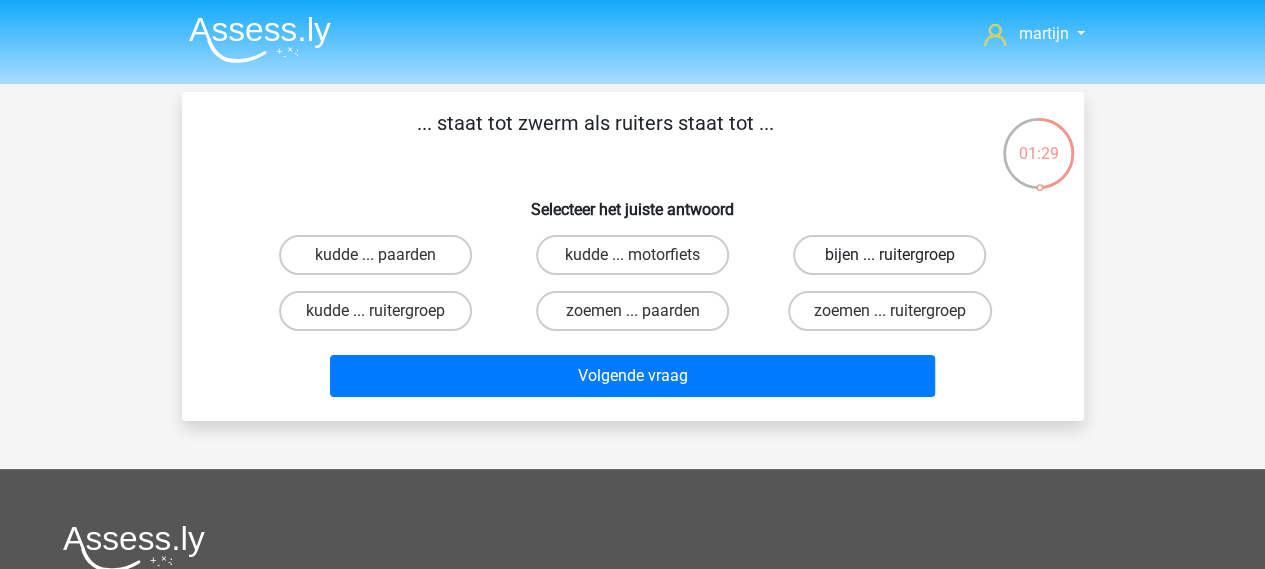 click on "bijen ... ruitergroep" at bounding box center [889, 255] 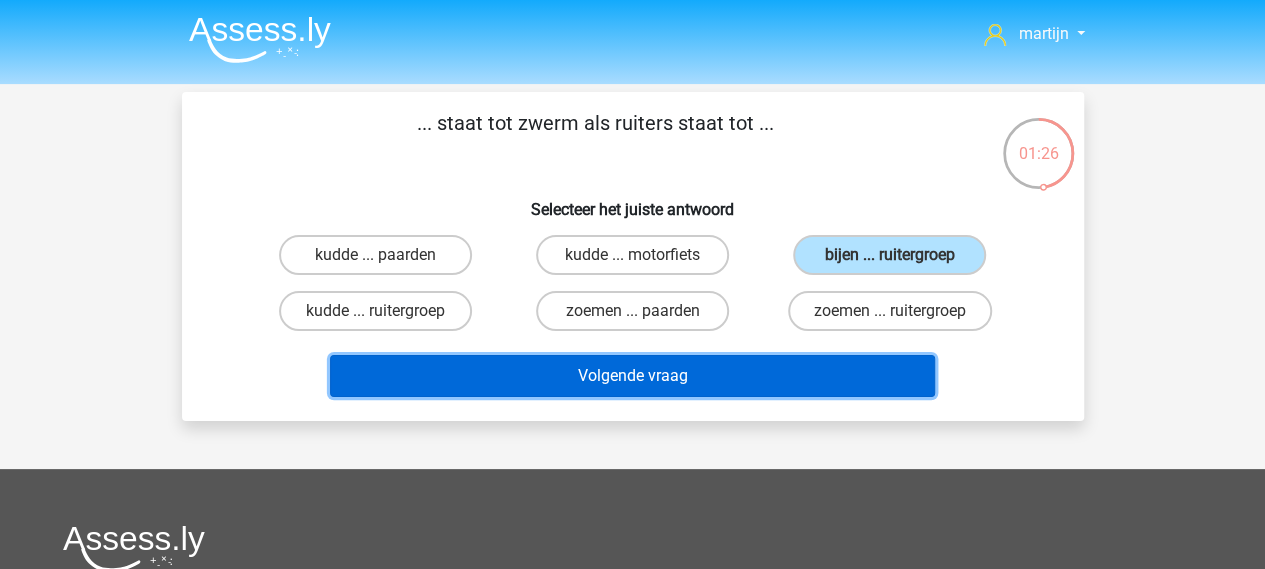 click on "Volgende vraag" at bounding box center [632, 376] 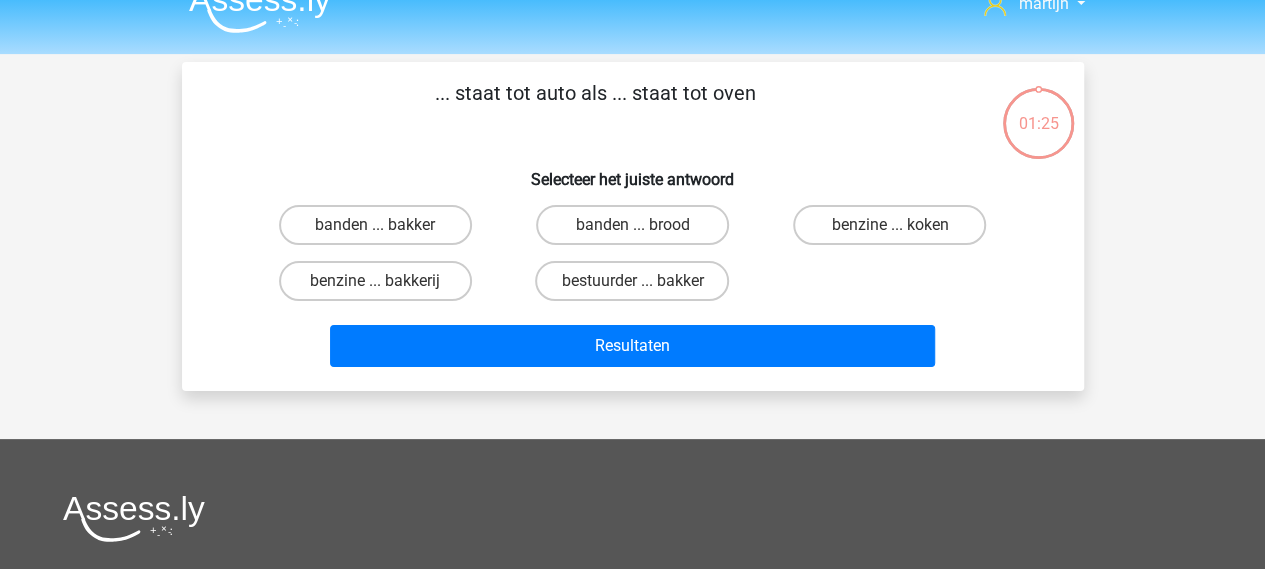 scroll, scrollTop: 0, scrollLeft: 0, axis: both 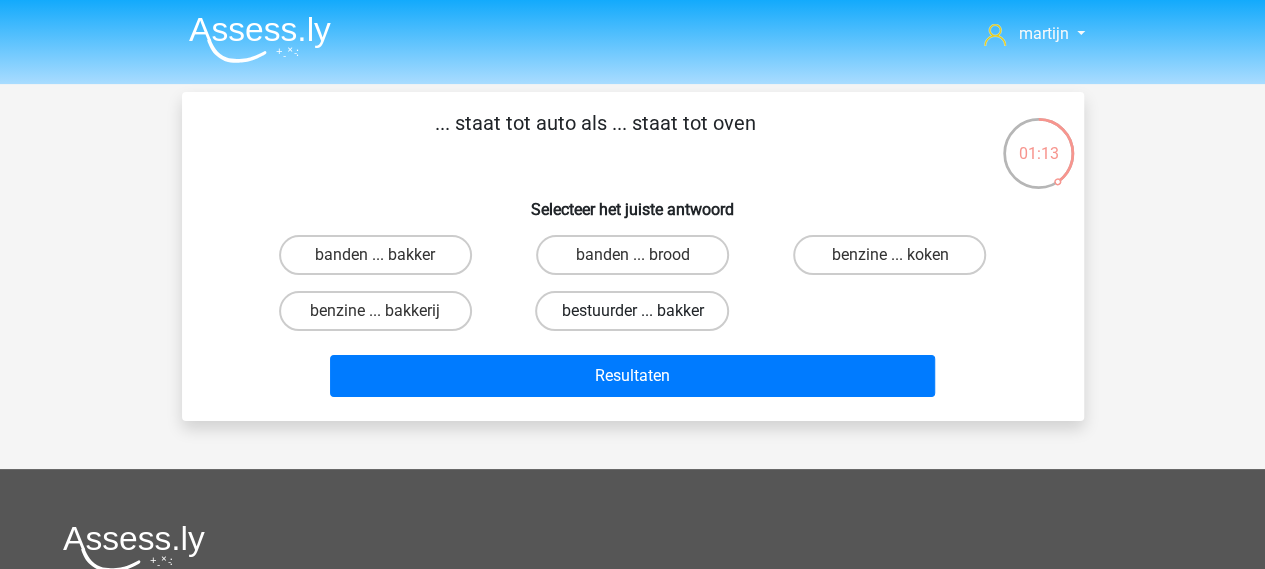 click on "bestuurder ... bakker" at bounding box center (632, 311) 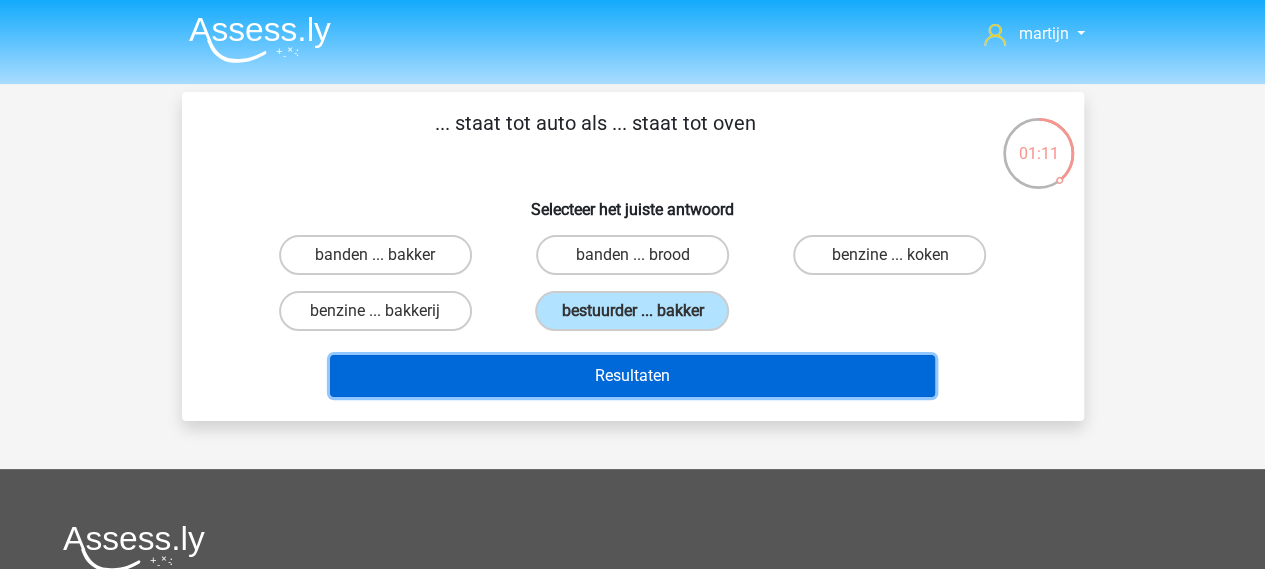 click on "Resultaten" at bounding box center (632, 376) 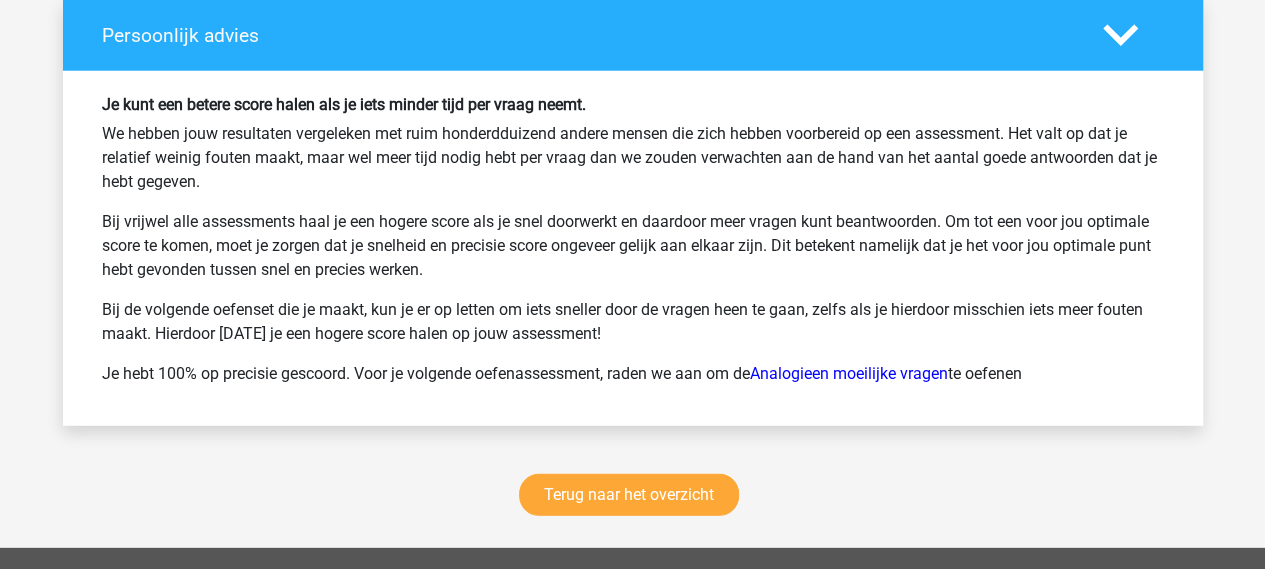 scroll, scrollTop: 2700, scrollLeft: 0, axis: vertical 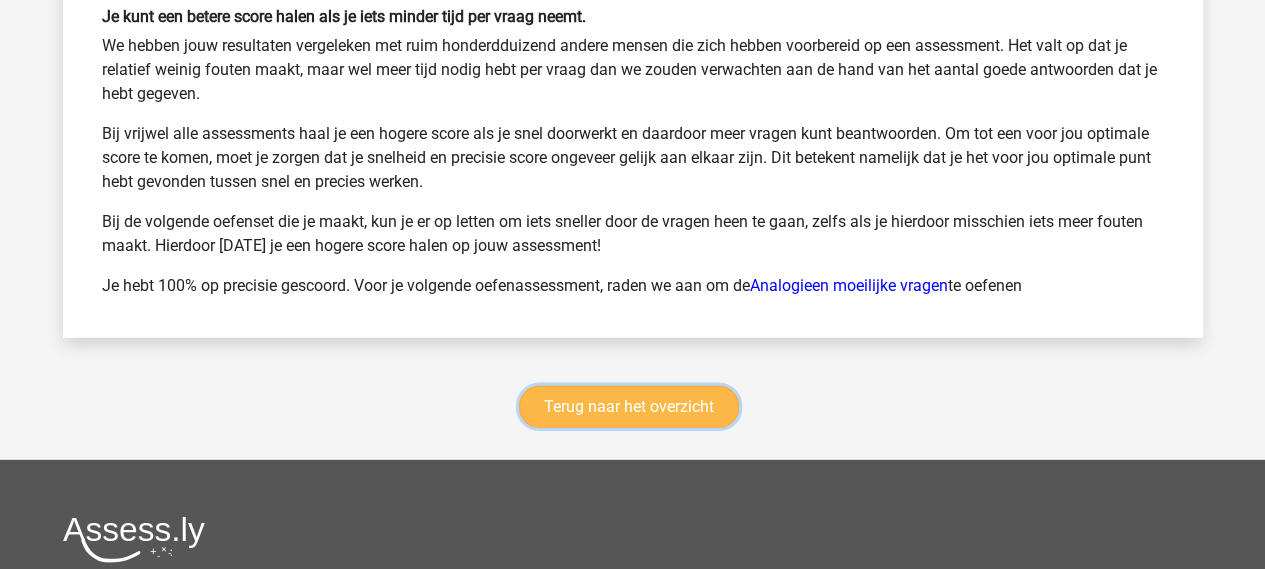 click on "Terug naar het overzicht" at bounding box center [629, 407] 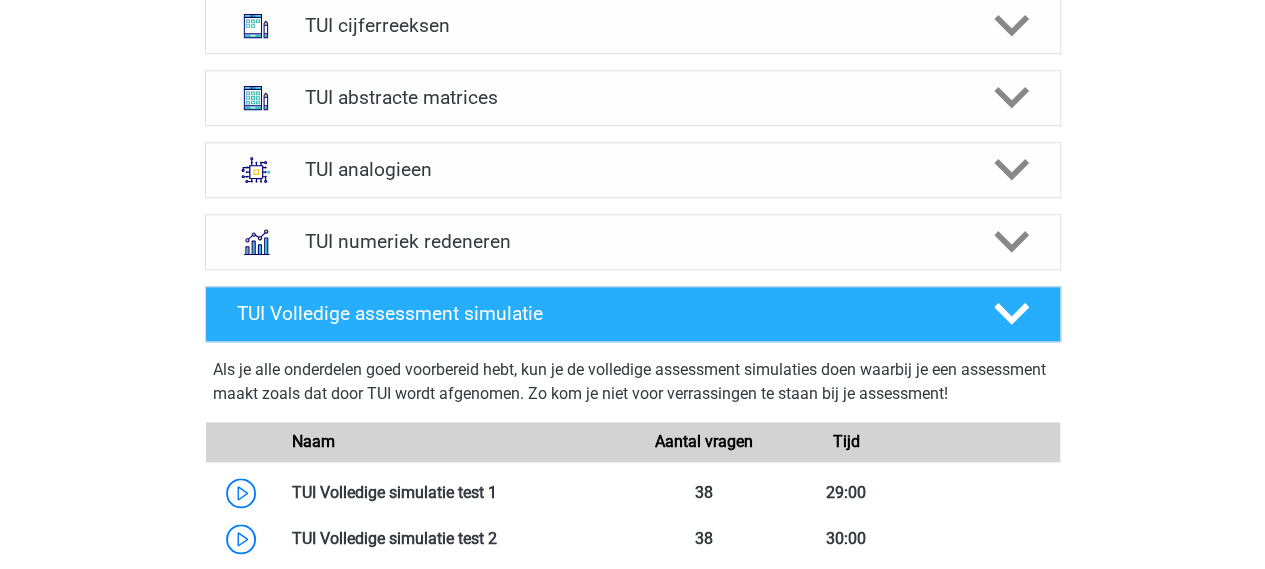 scroll, scrollTop: 1000, scrollLeft: 0, axis: vertical 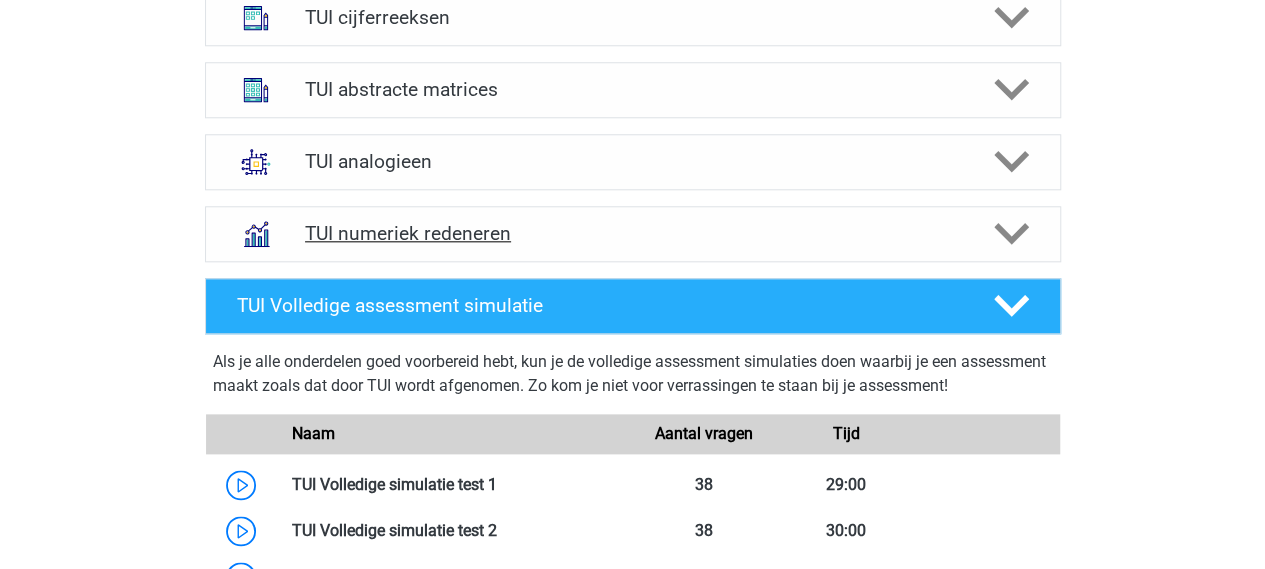 click on "TUI numeriek redeneren" at bounding box center [632, 233] 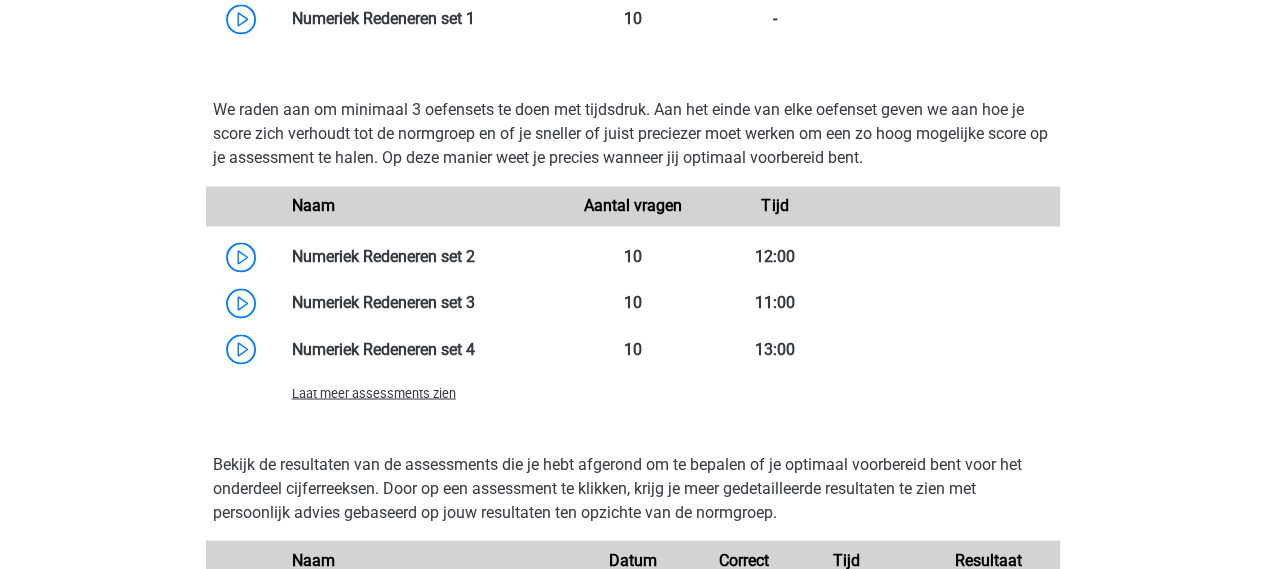 scroll, scrollTop: 1800, scrollLeft: 0, axis: vertical 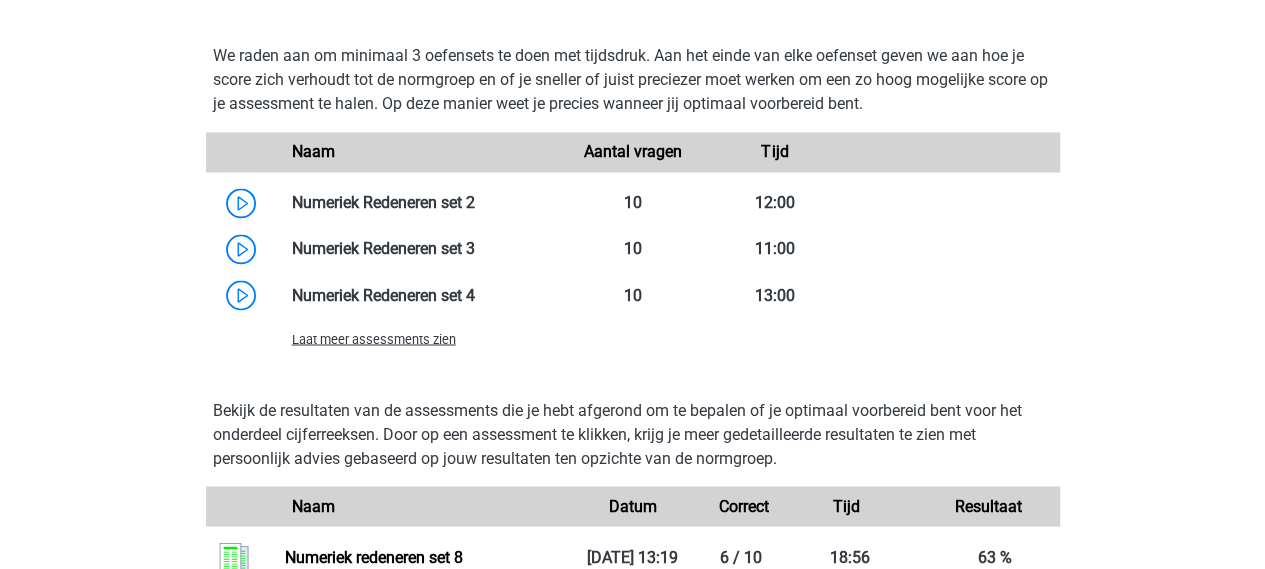 click on "Laat meer assessments zien" at bounding box center [419, 338] 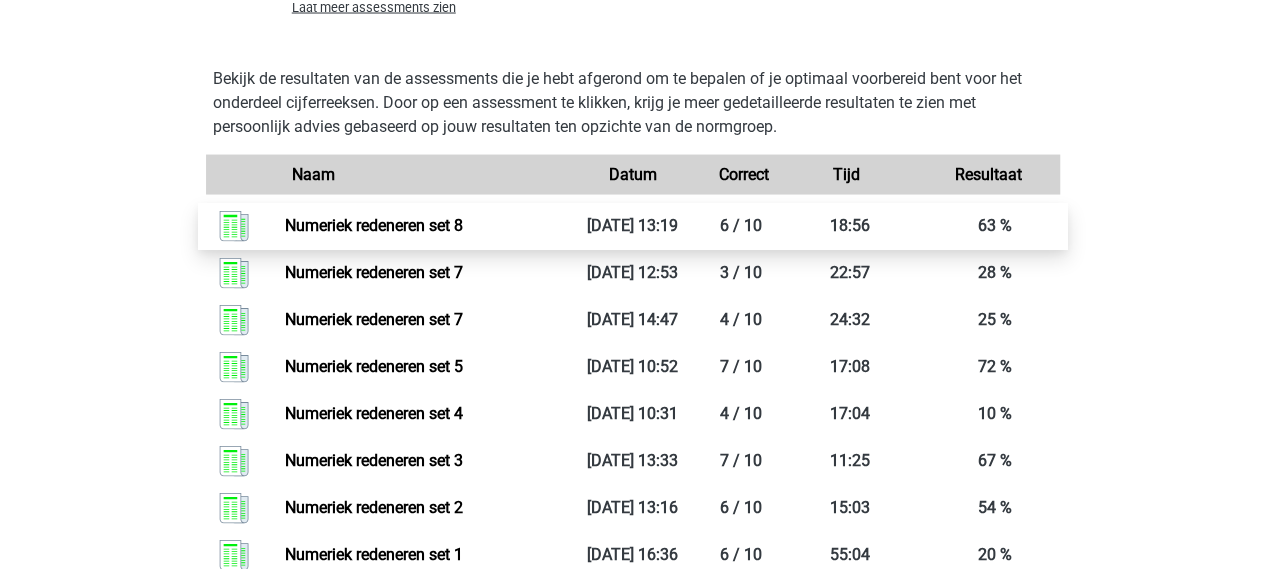 scroll, scrollTop: 1900, scrollLeft: 0, axis: vertical 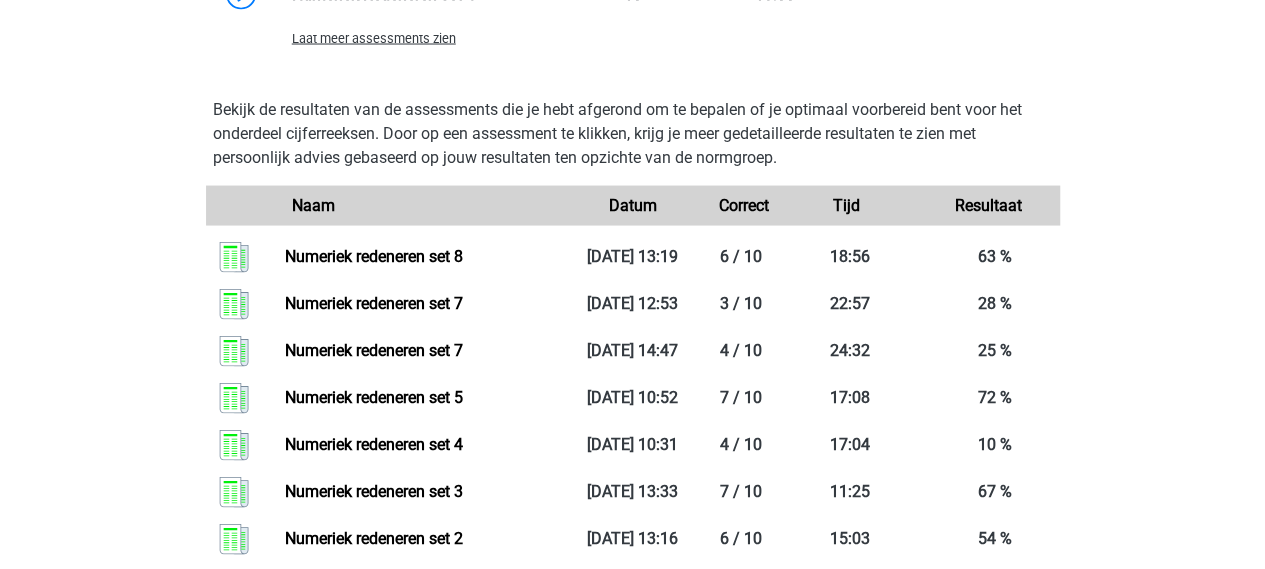 click on "Laat meer assessments zien" at bounding box center (374, 38) 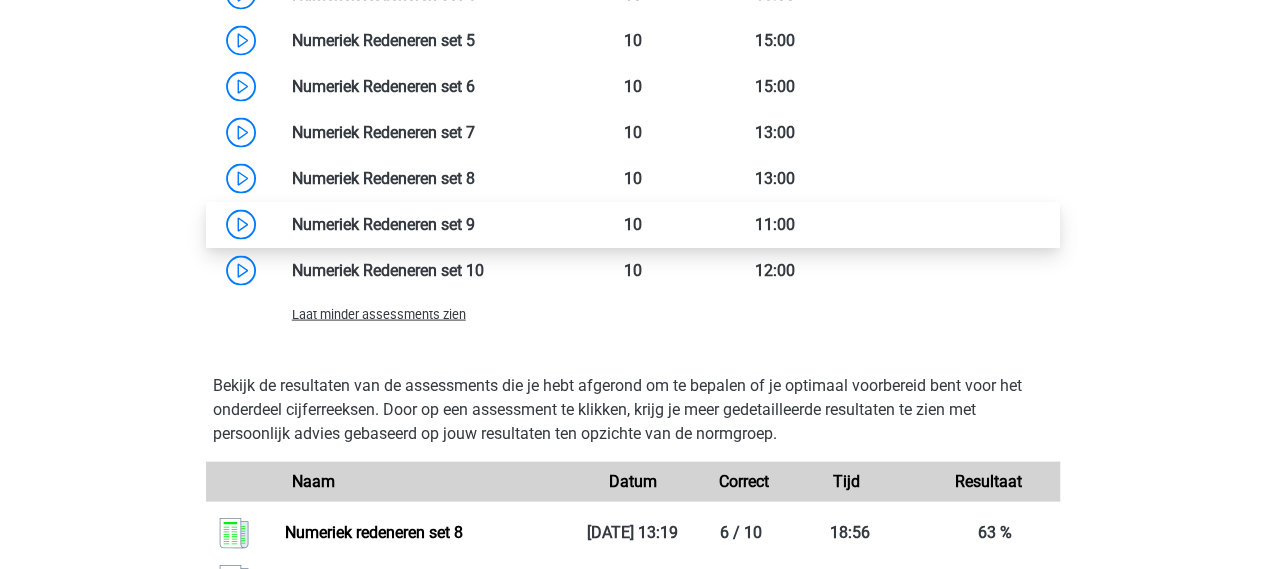 click at bounding box center [475, 224] 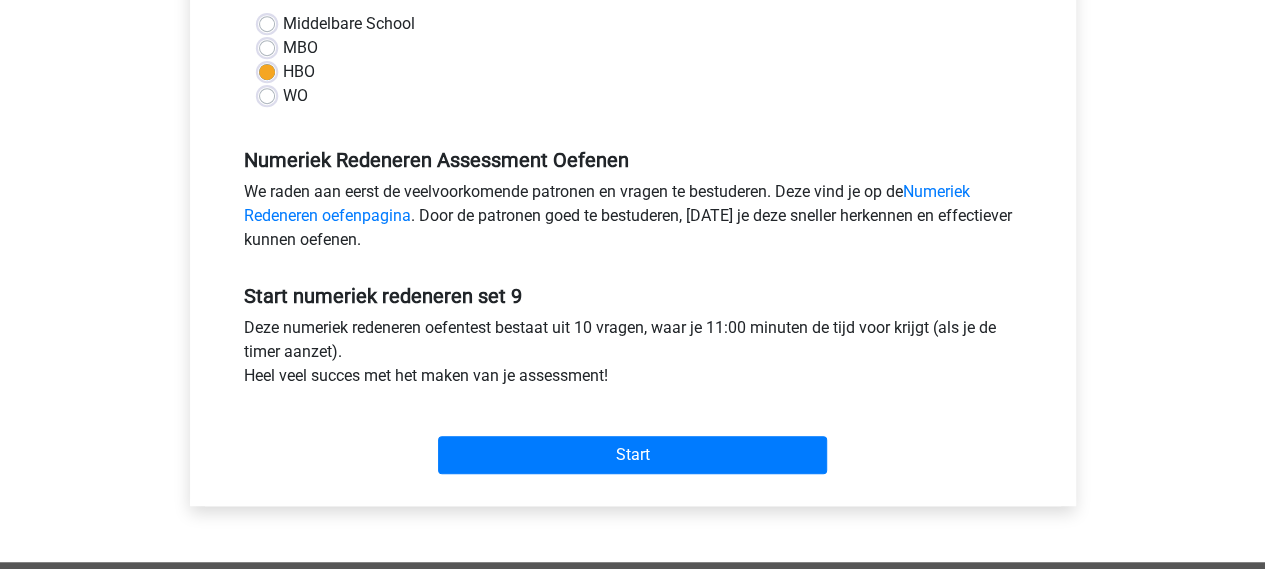 scroll, scrollTop: 500, scrollLeft: 0, axis: vertical 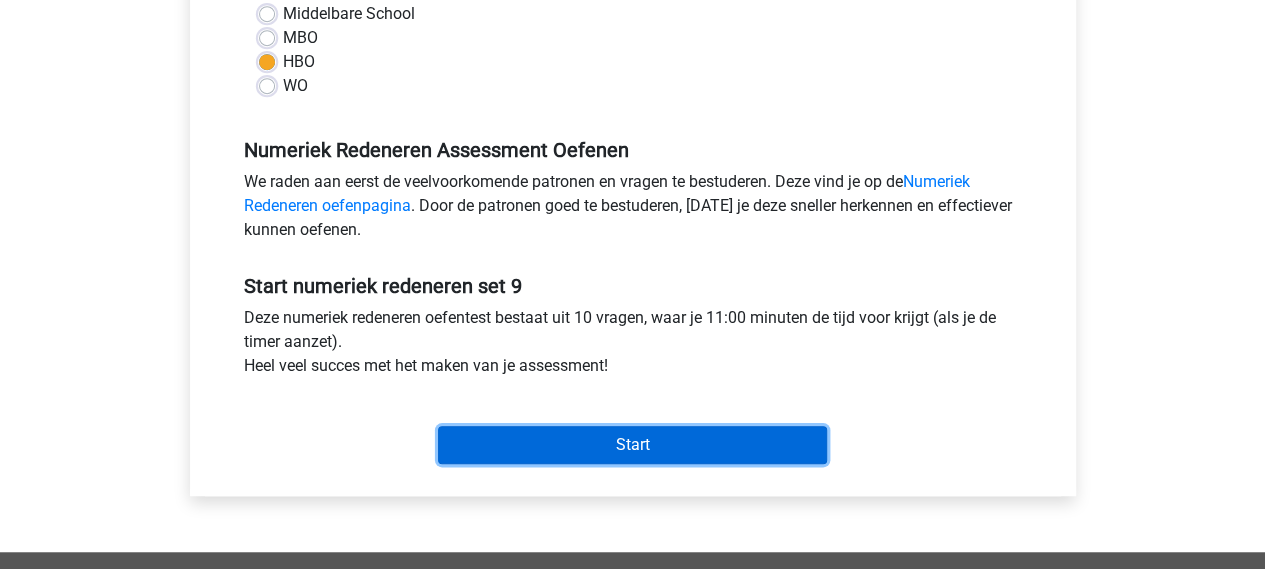 click on "Start" at bounding box center [632, 445] 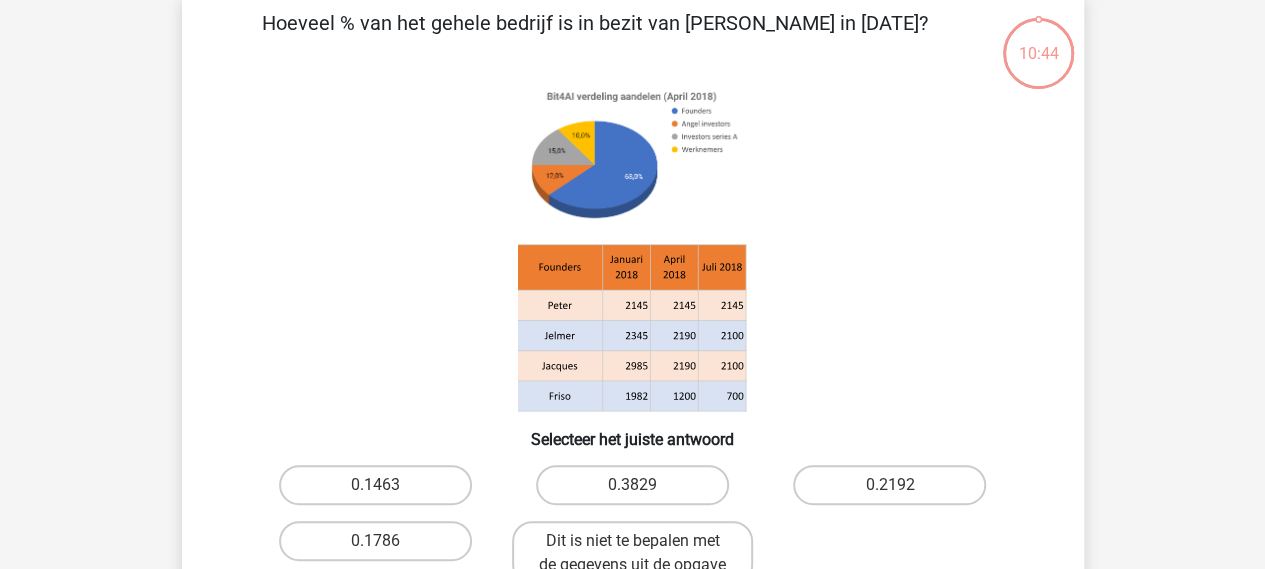 scroll, scrollTop: 200, scrollLeft: 0, axis: vertical 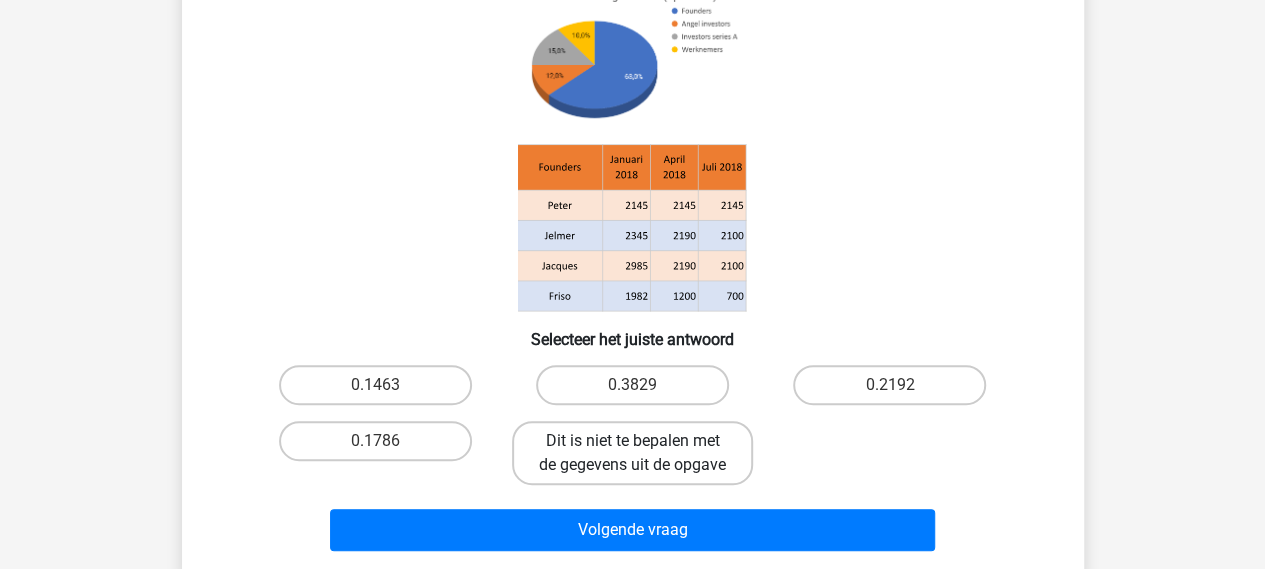 click on "Dit is niet te bepalen met de gegevens uit de opgave" at bounding box center [632, 453] 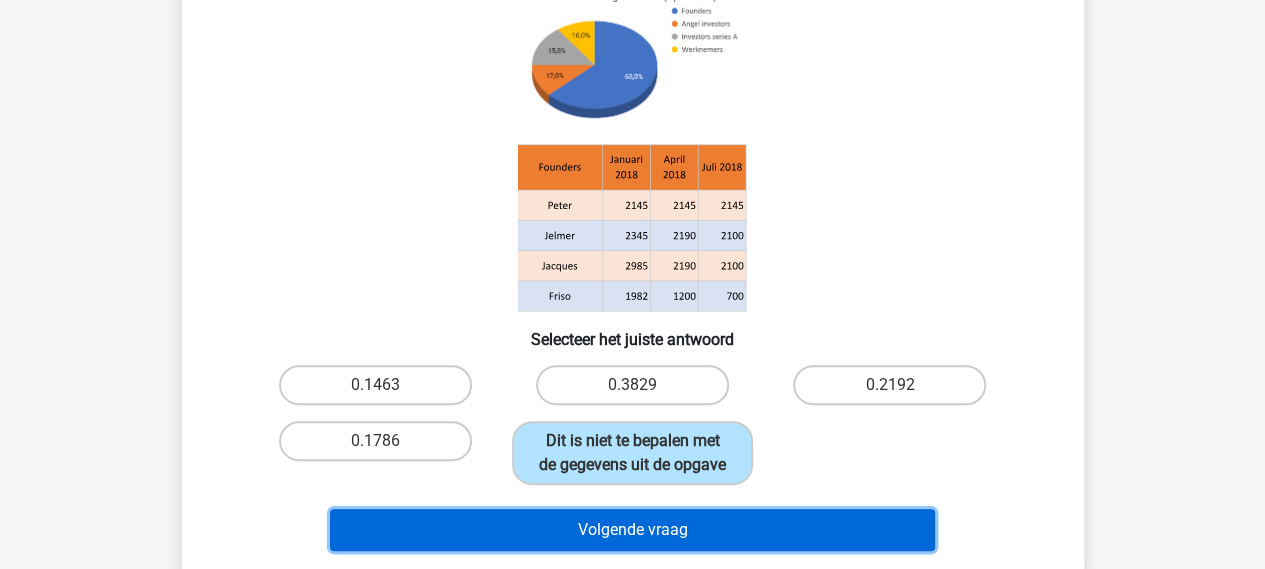 click on "Volgende vraag" at bounding box center [632, 530] 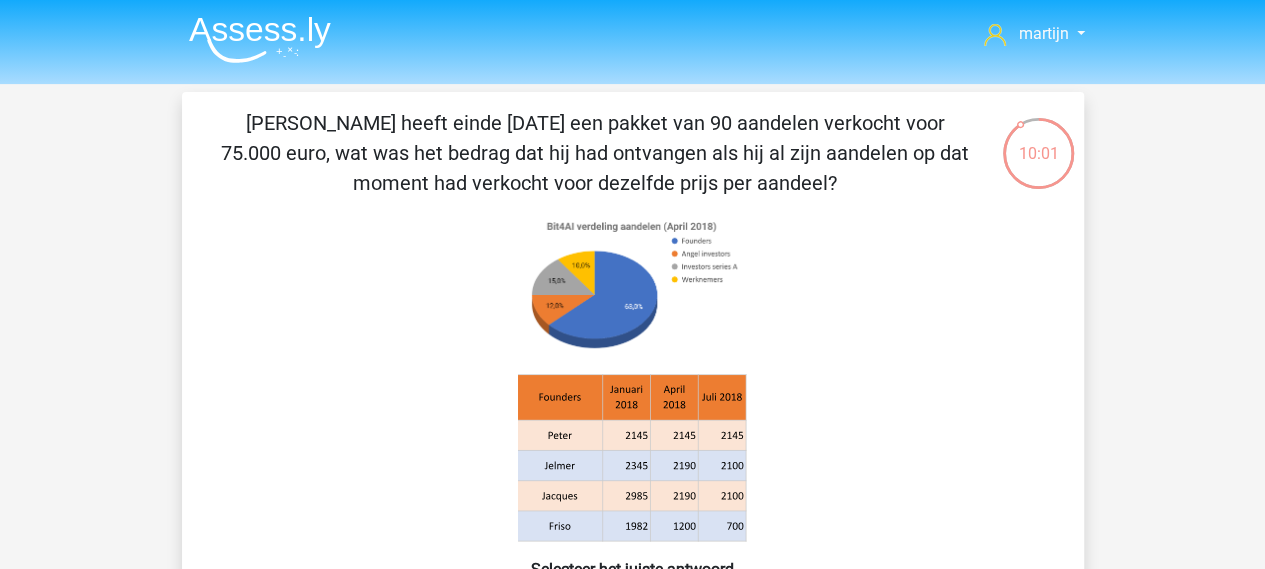 scroll, scrollTop: 300, scrollLeft: 0, axis: vertical 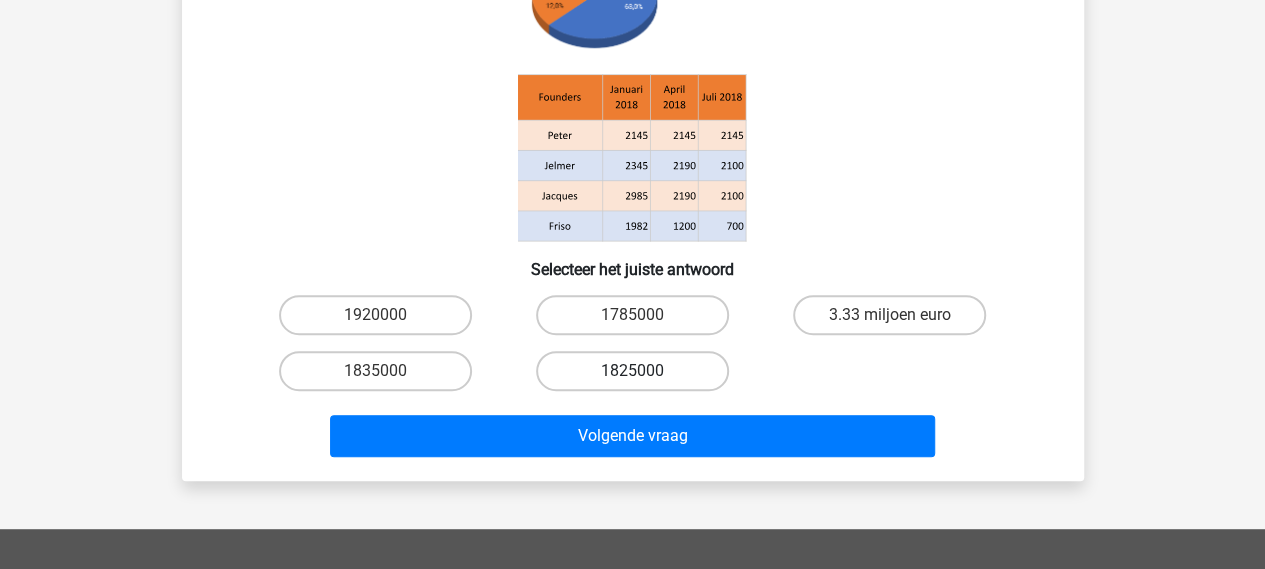click on "1825000" at bounding box center (632, 371) 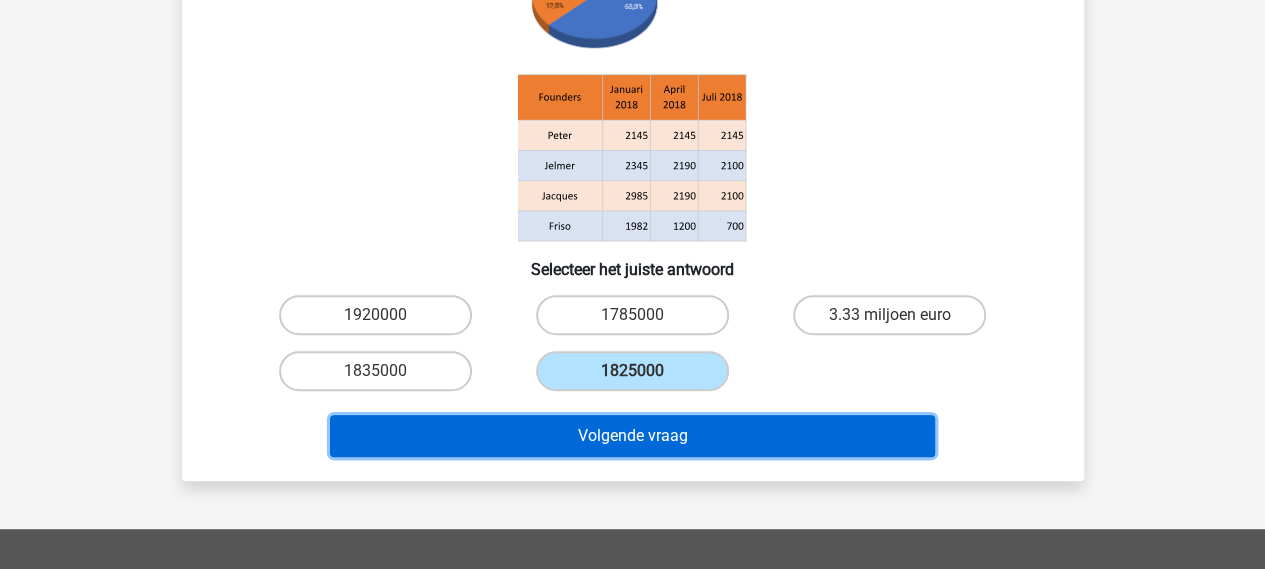 click on "Volgende vraag" at bounding box center (632, 436) 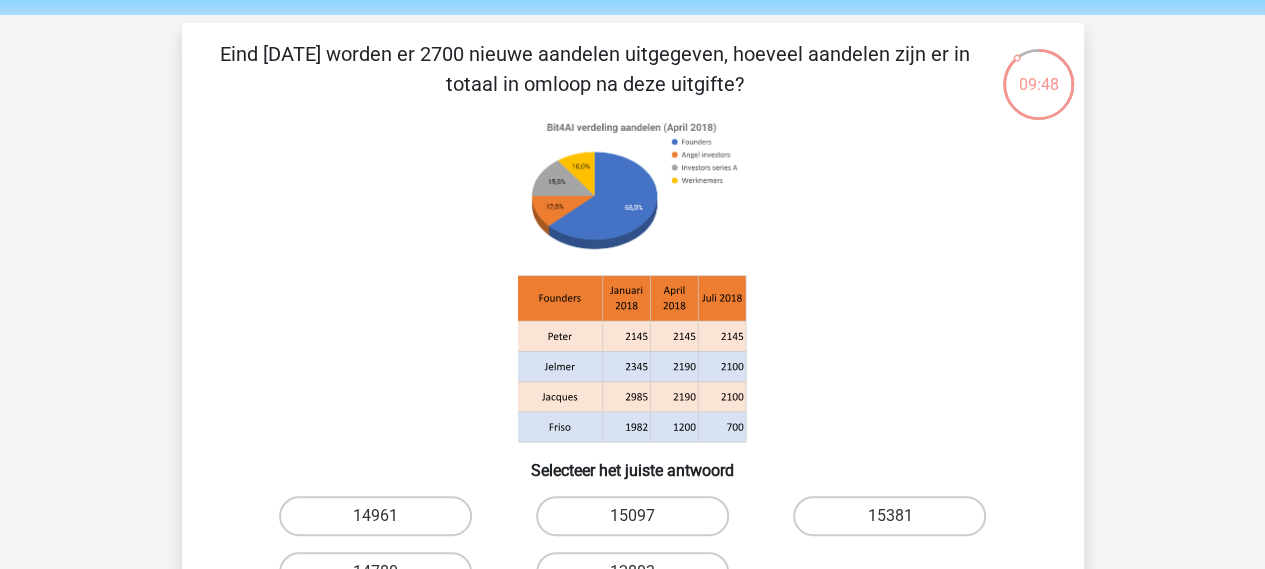scroll, scrollTop: 100, scrollLeft: 0, axis: vertical 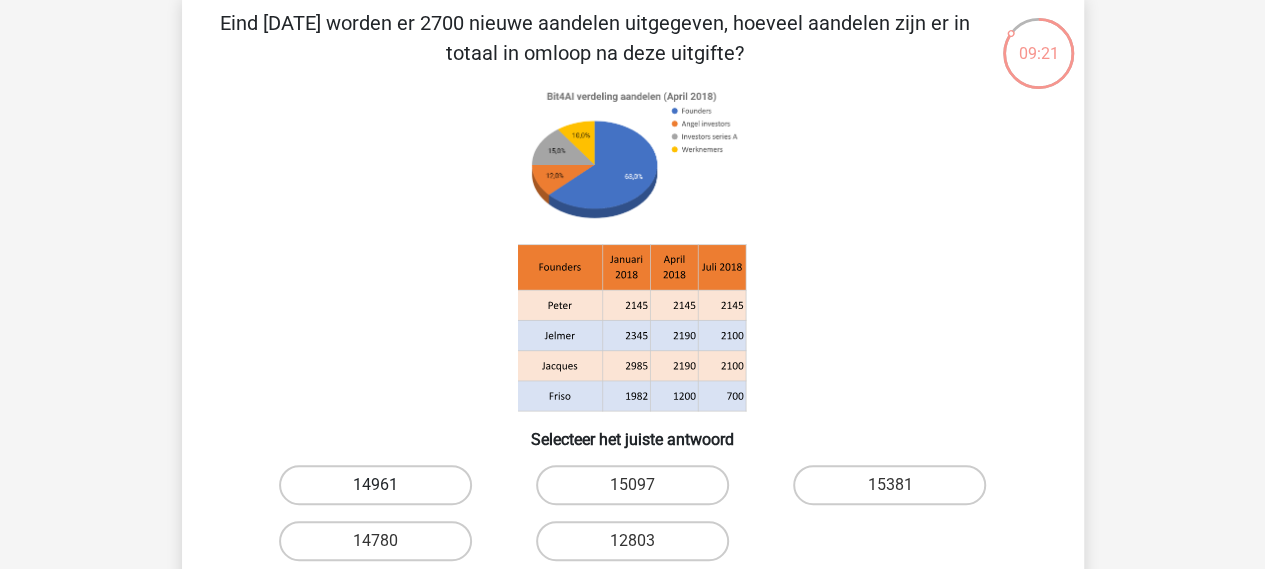 click on "14961" at bounding box center [375, 485] 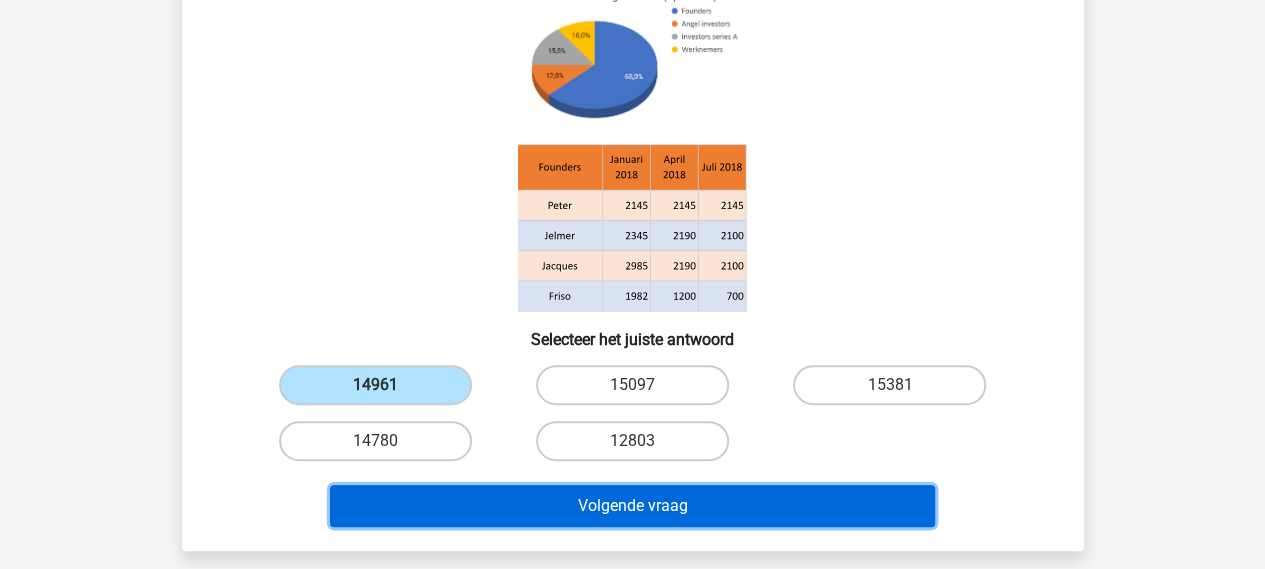 click on "Volgende vraag" at bounding box center (632, 506) 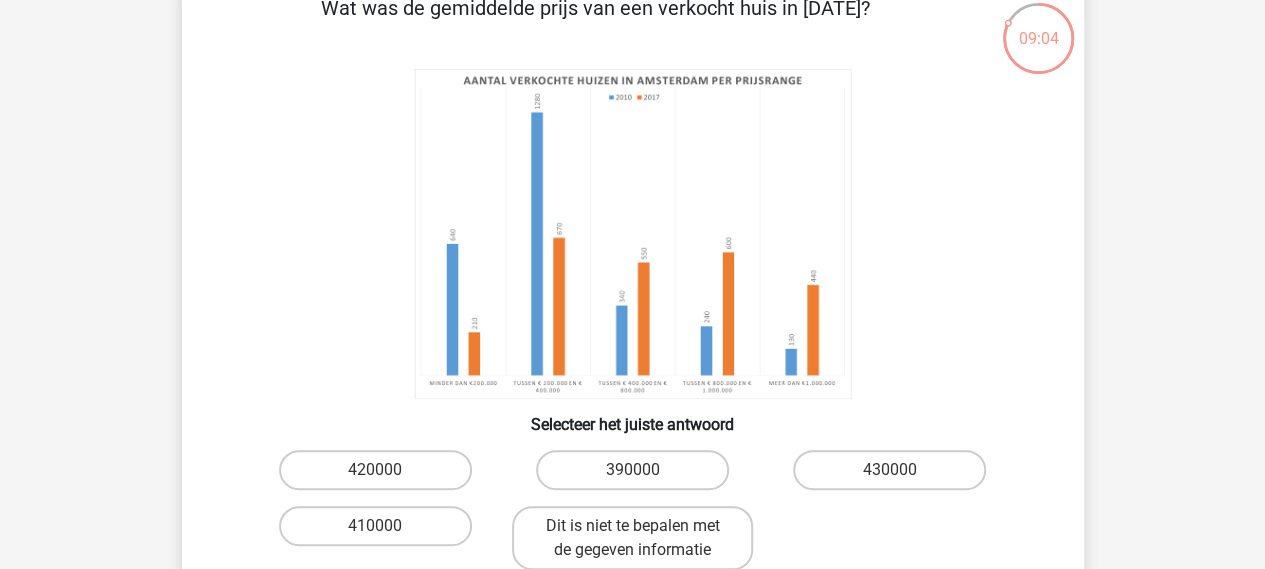 scroll, scrollTop: 200, scrollLeft: 0, axis: vertical 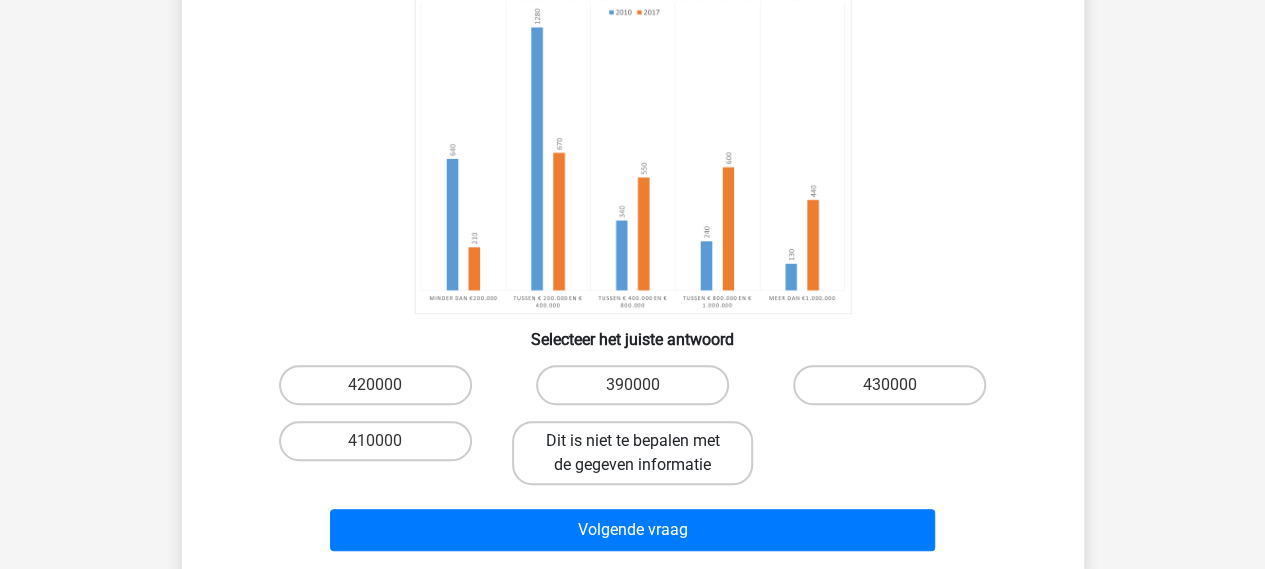 click on "Dit is niet te bepalen met de gegeven informatie" at bounding box center [632, 453] 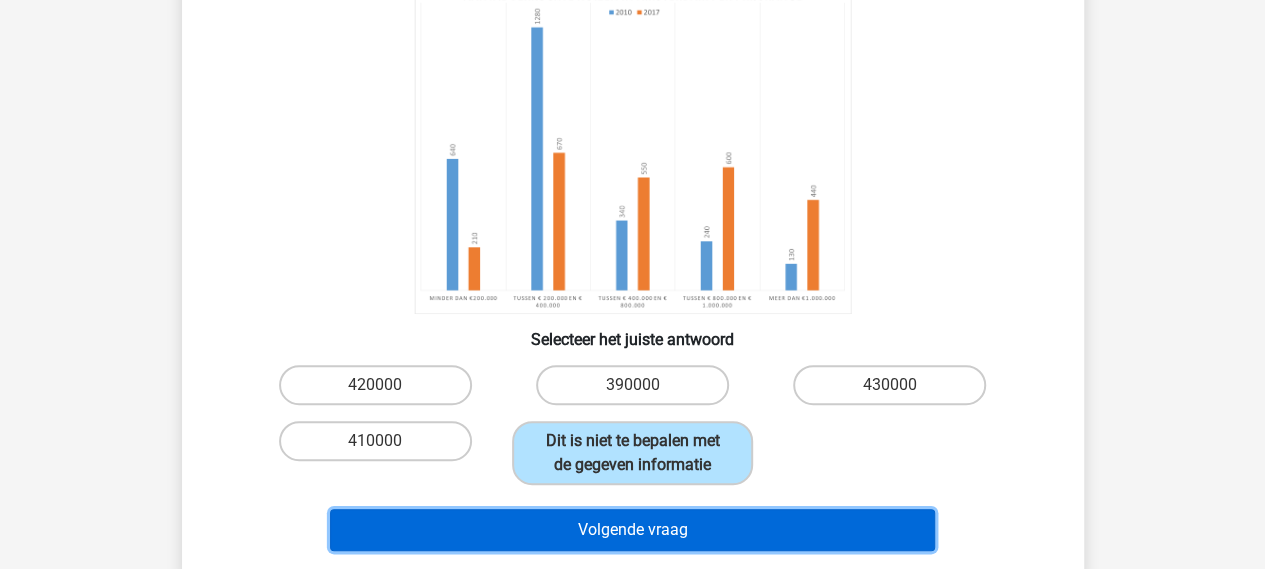 click on "Volgende vraag" at bounding box center (632, 530) 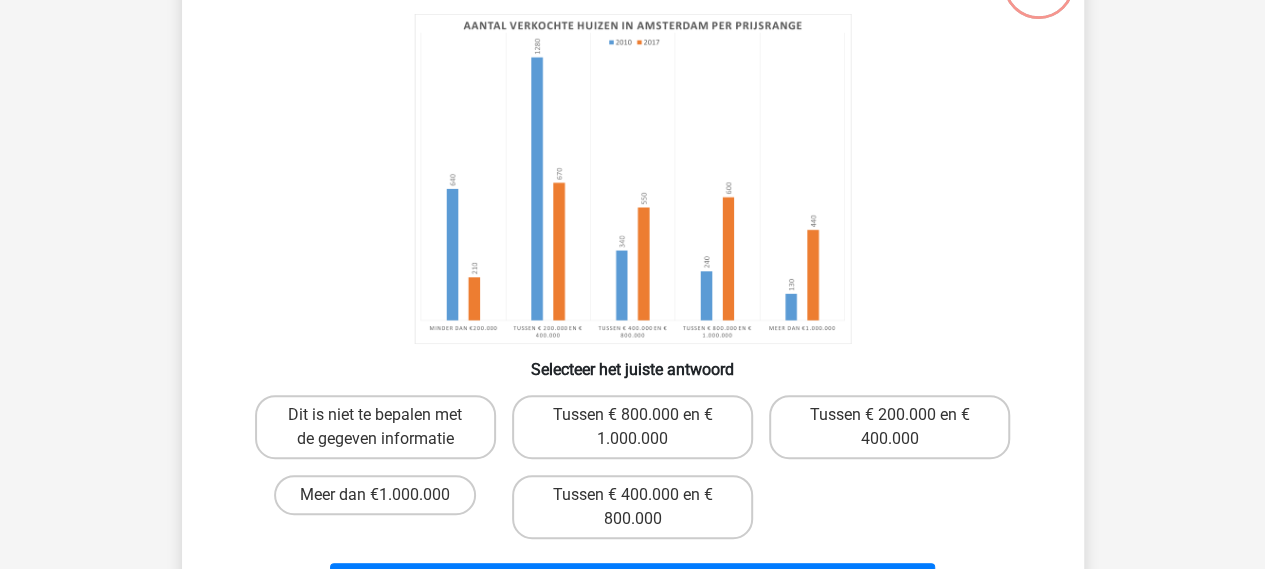 scroll, scrollTop: 200, scrollLeft: 0, axis: vertical 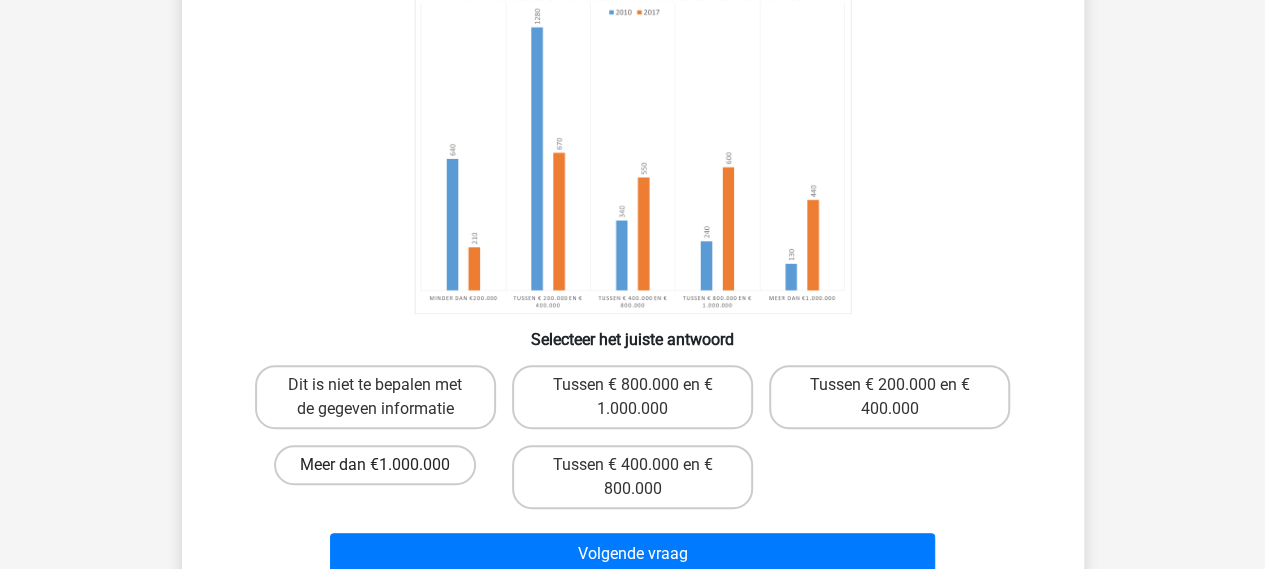click on "Meer dan €1.000.000" at bounding box center [375, 465] 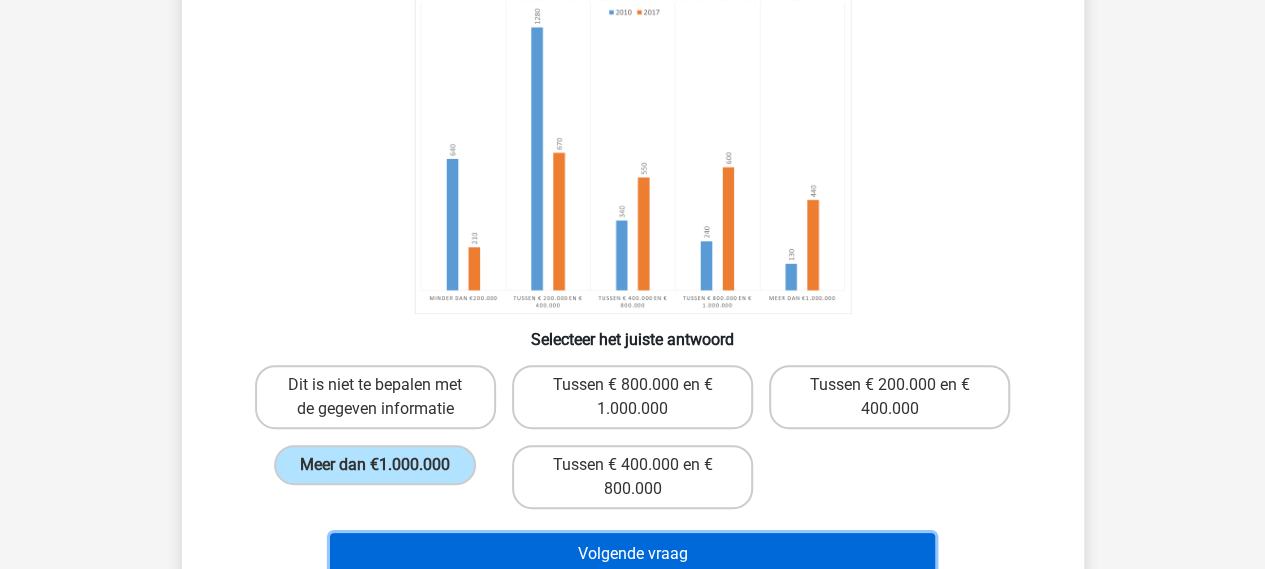 click on "Volgende vraag" at bounding box center [632, 554] 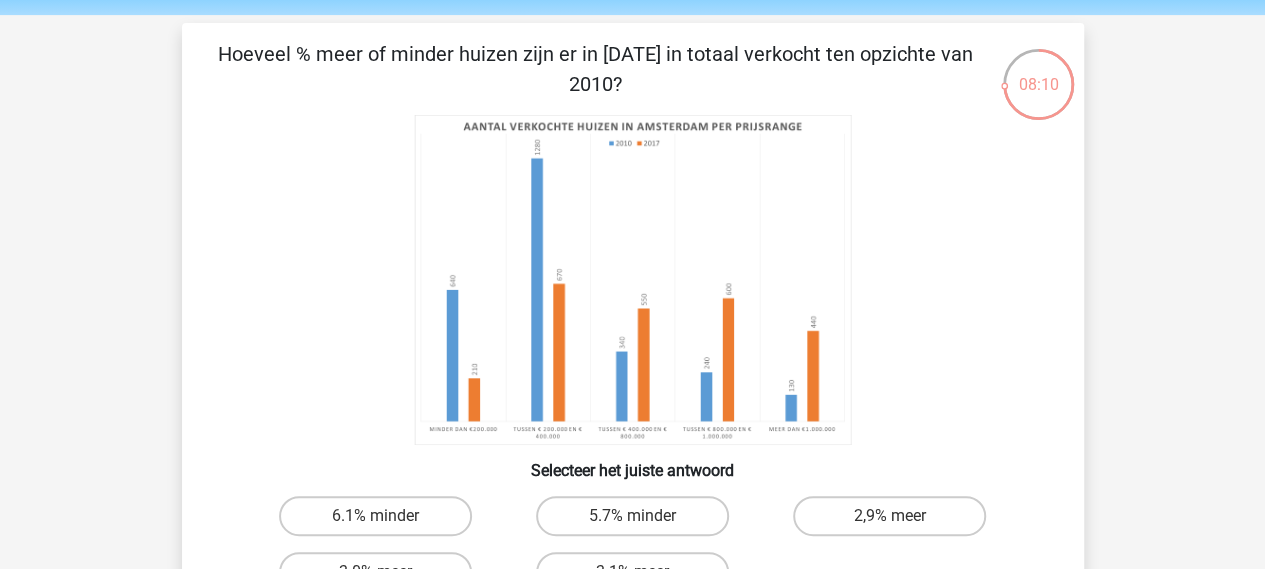 scroll, scrollTop: 100, scrollLeft: 0, axis: vertical 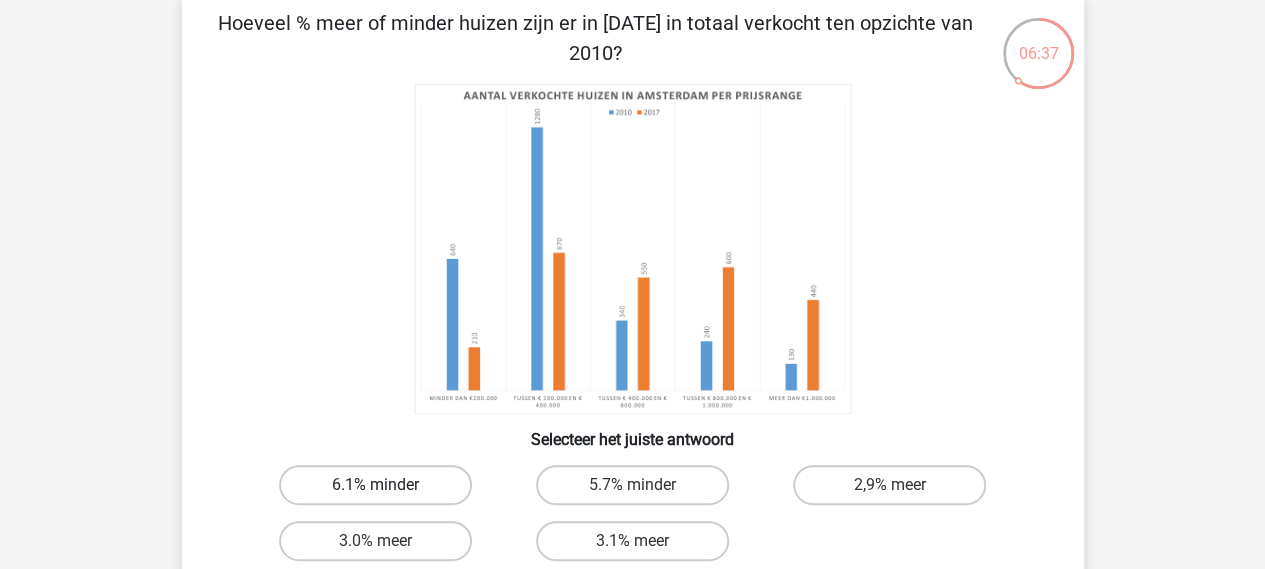 click on "6.1% minder" at bounding box center (375, 485) 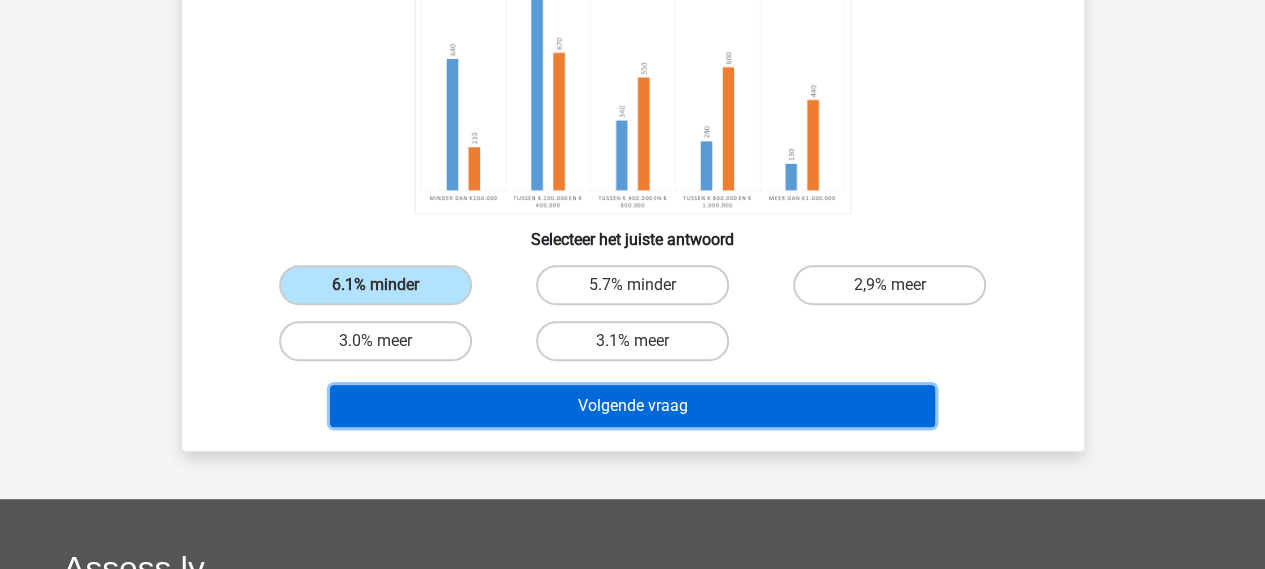 click on "Volgende vraag" at bounding box center (632, 406) 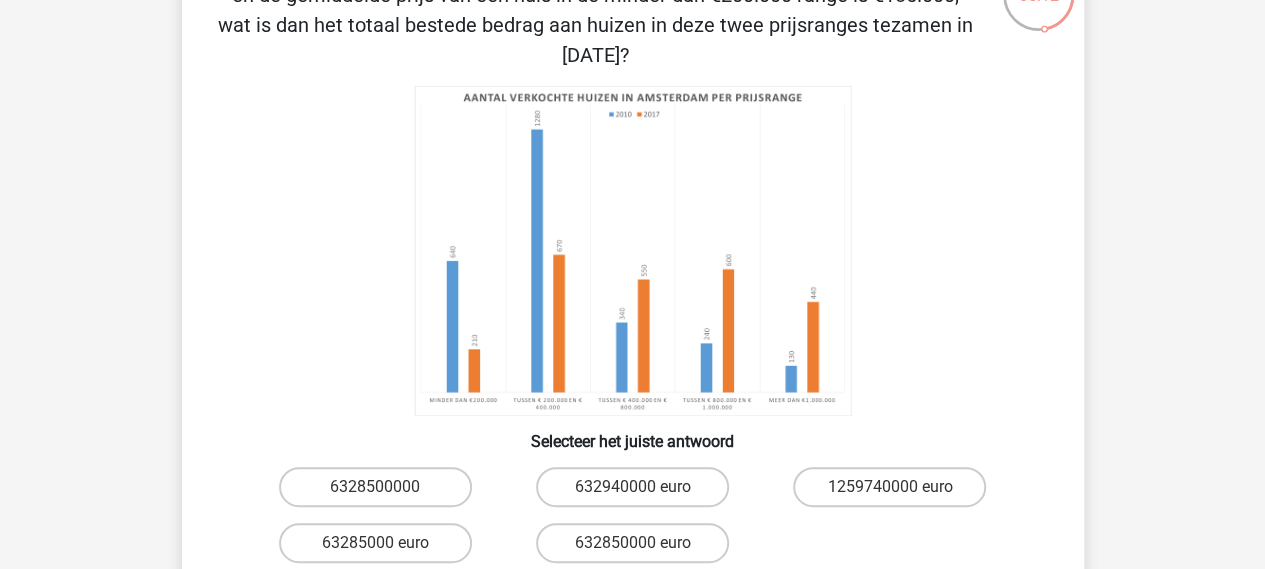 scroll, scrollTop: 200, scrollLeft: 0, axis: vertical 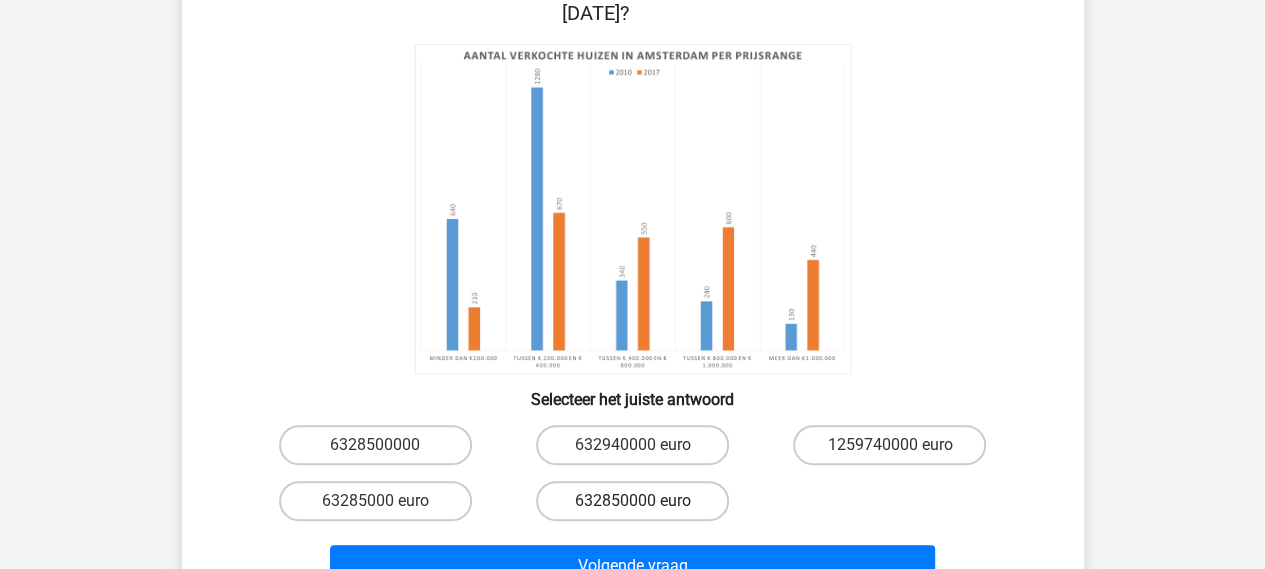 click on "632850000 euro" at bounding box center [632, 501] 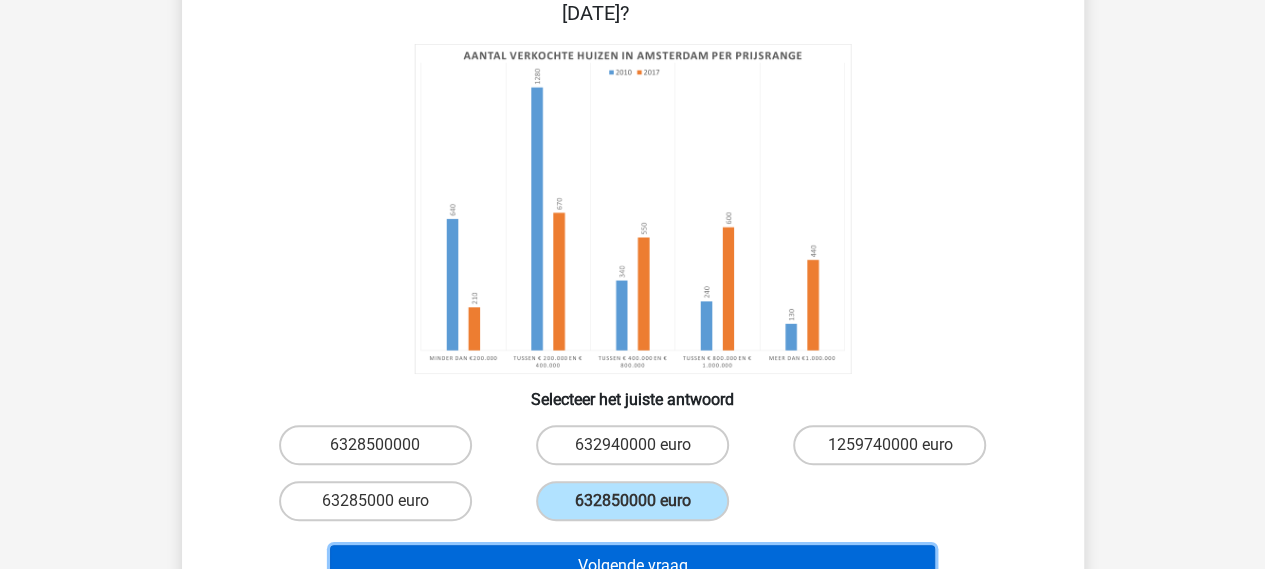 click on "Volgende vraag" at bounding box center [632, 566] 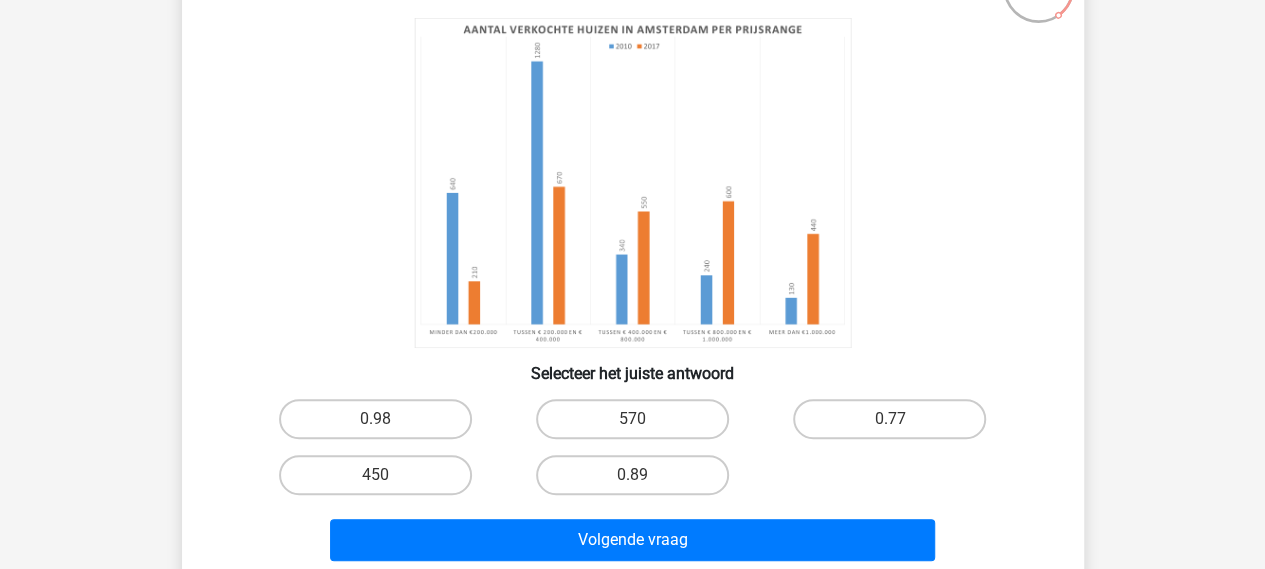 scroll, scrollTop: 300, scrollLeft: 0, axis: vertical 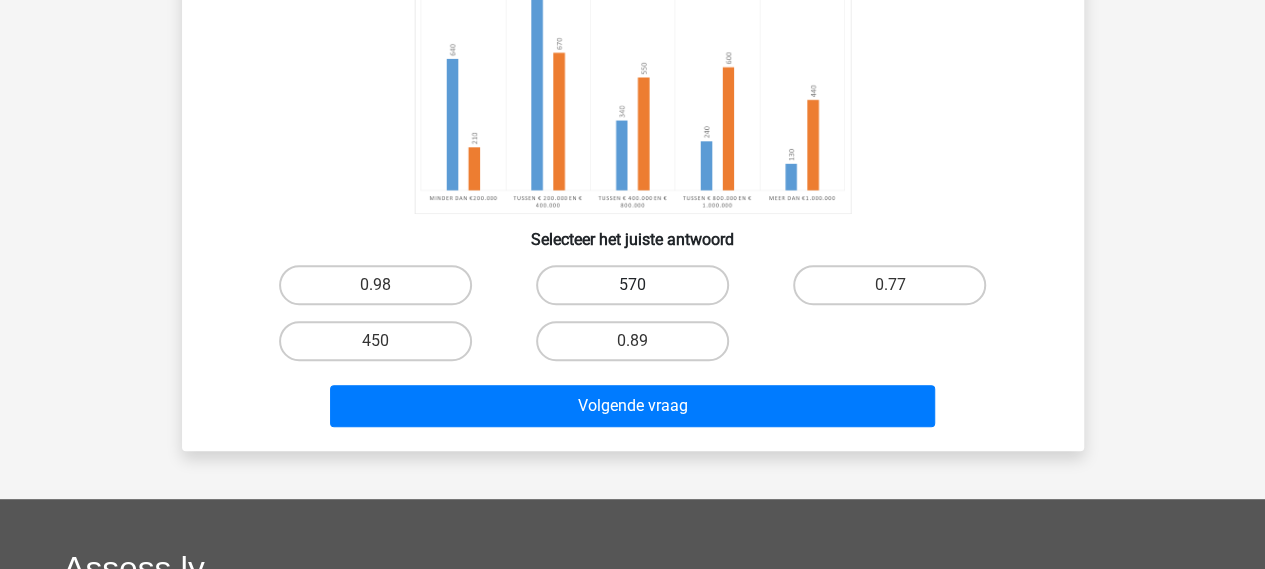 click on "570" at bounding box center [632, 285] 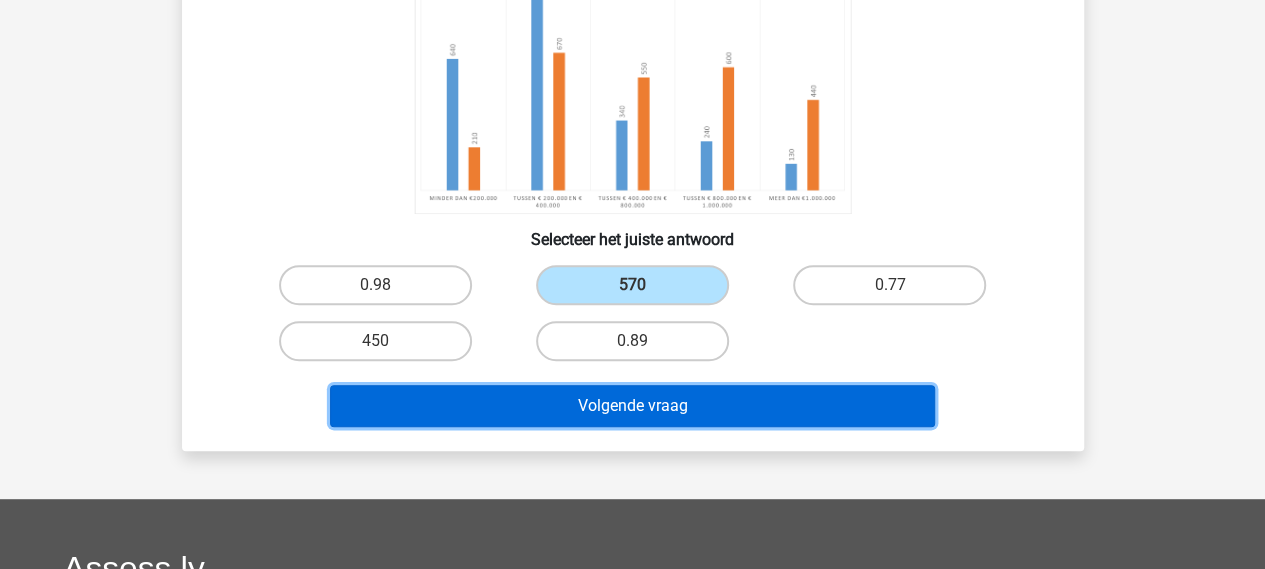 click on "Volgende vraag" at bounding box center (632, 406) 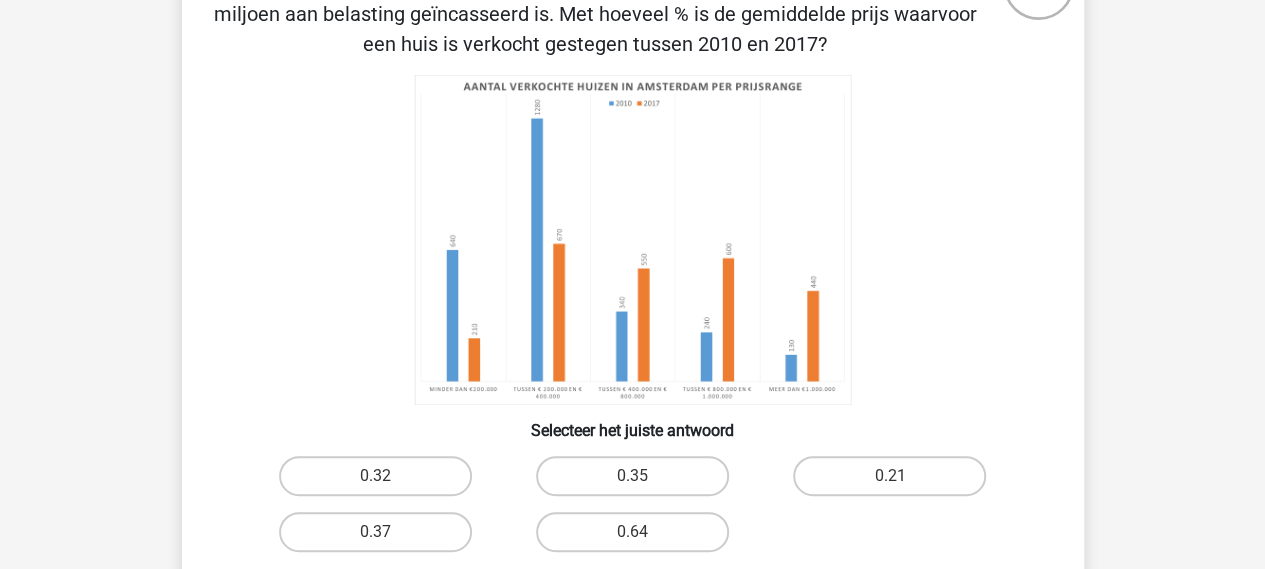 scroll, scrollTop: 200, scrollLeft: 0, axis: vertical 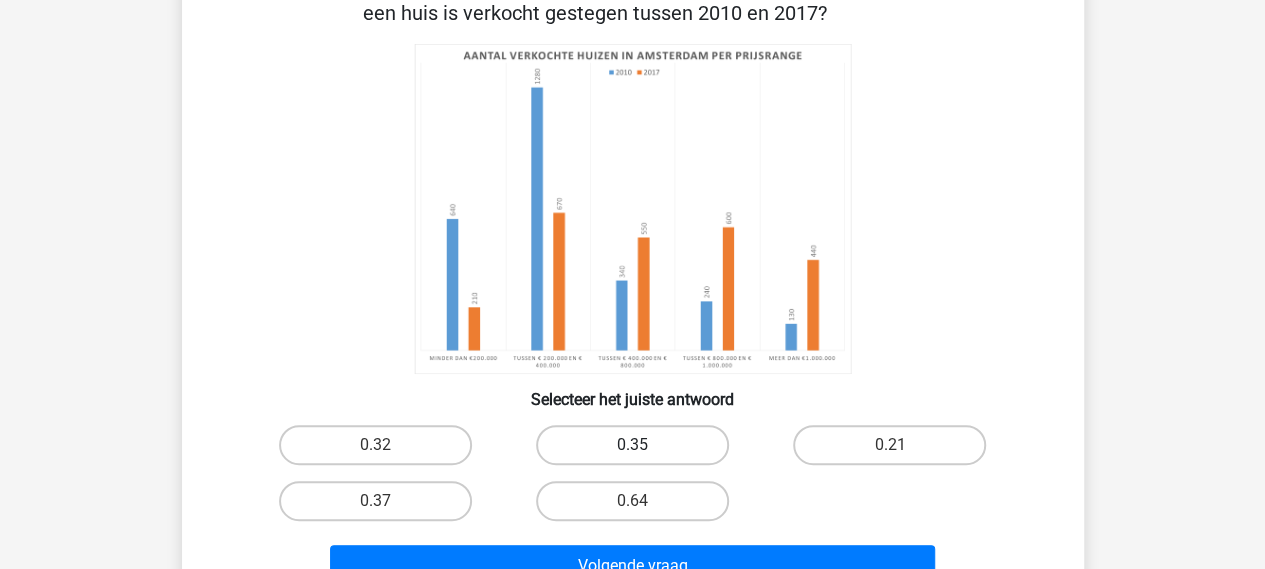 click on "0.35" at bounding box center (632, 445) 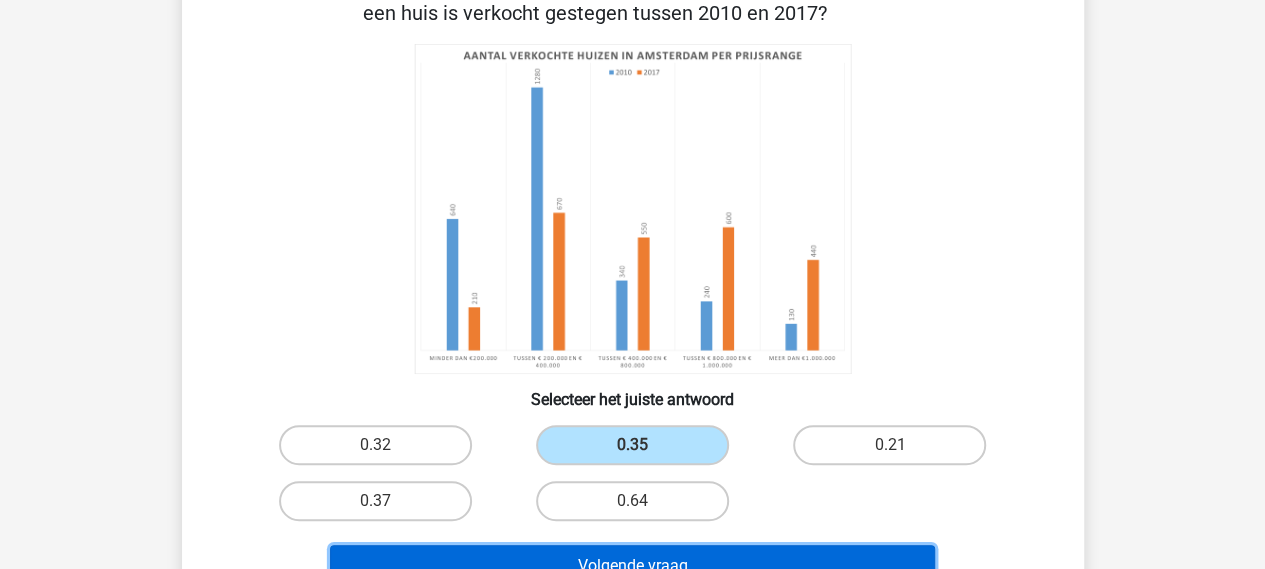 click on "Volgende vraag" at bounding box center (632, 566) 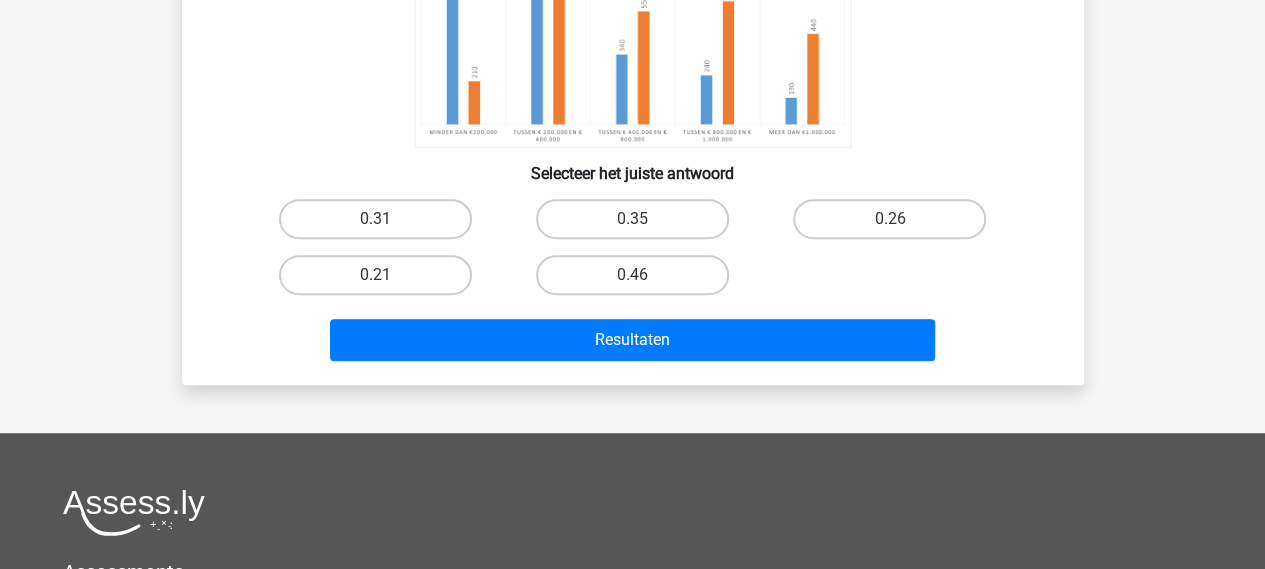 scroll, scrollTop: 400, scrollLeft: 0, axis: vertical 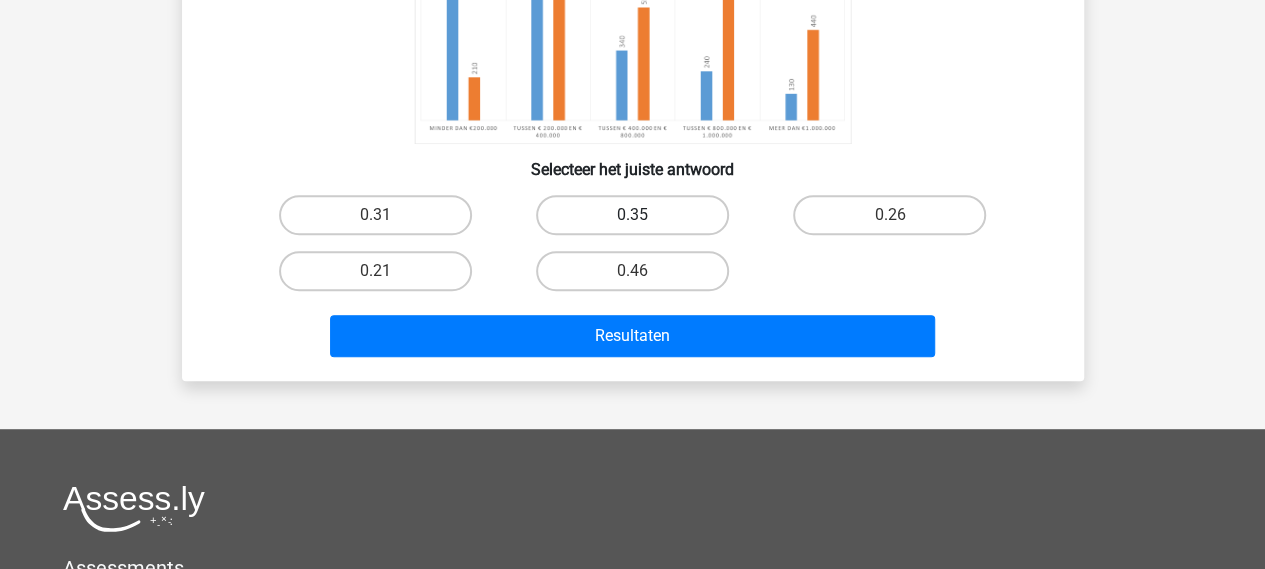 click on "0.35" at bounding box center (632, 215) 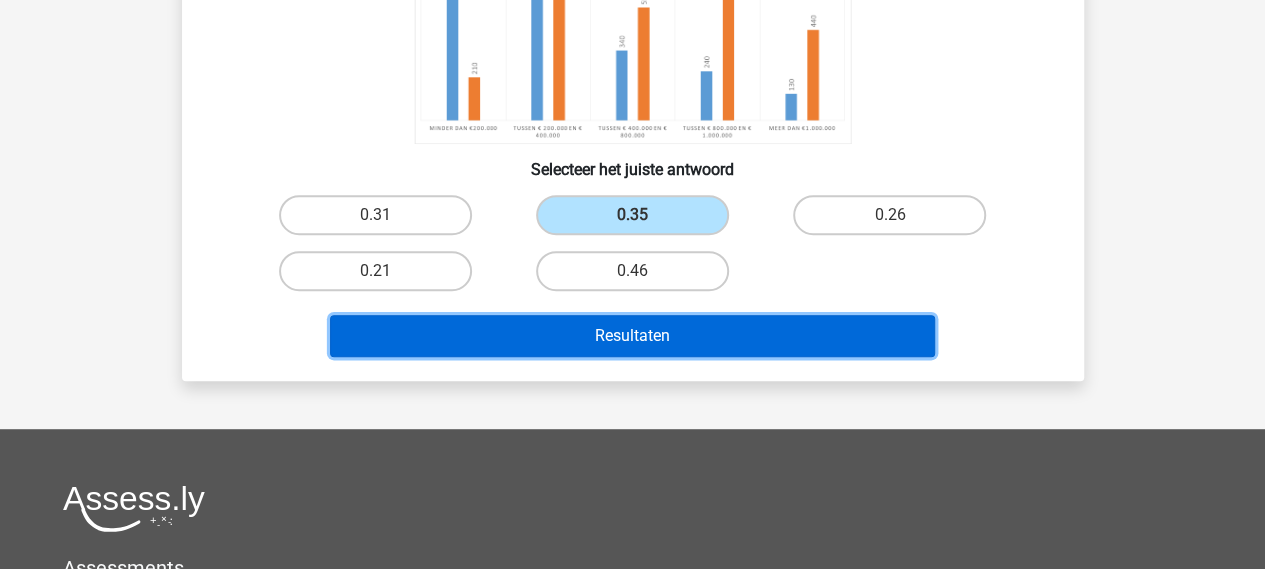 click on "Resultaten" at bounding box center (632, 336) 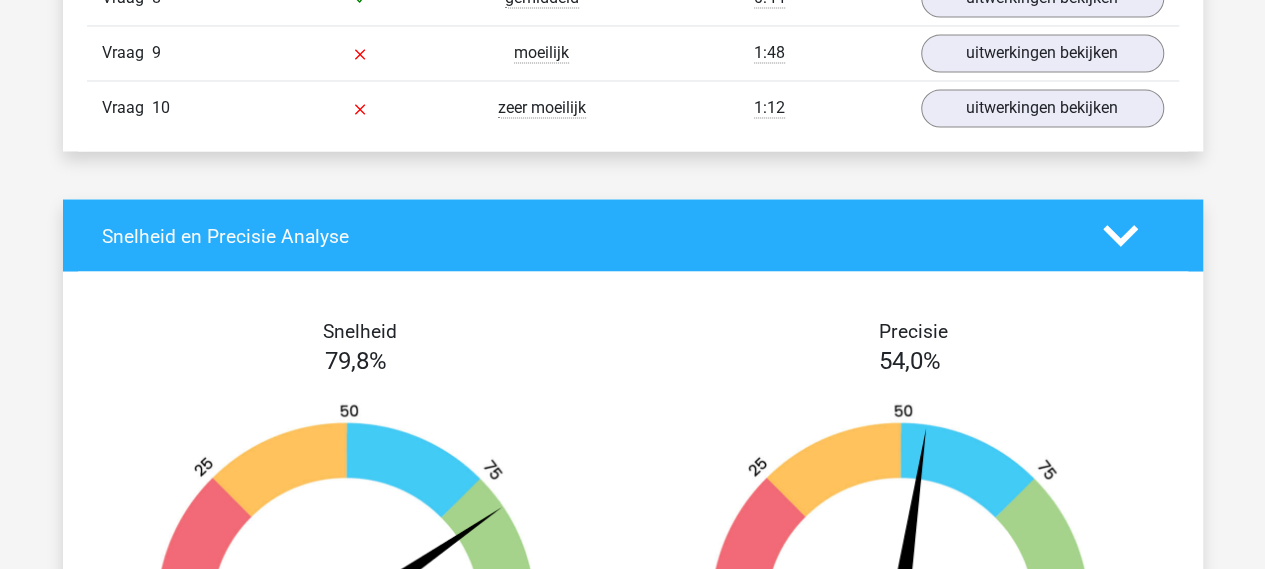 scroll, scrollTop: 1300, scrollLeft: 0, axis: vertical 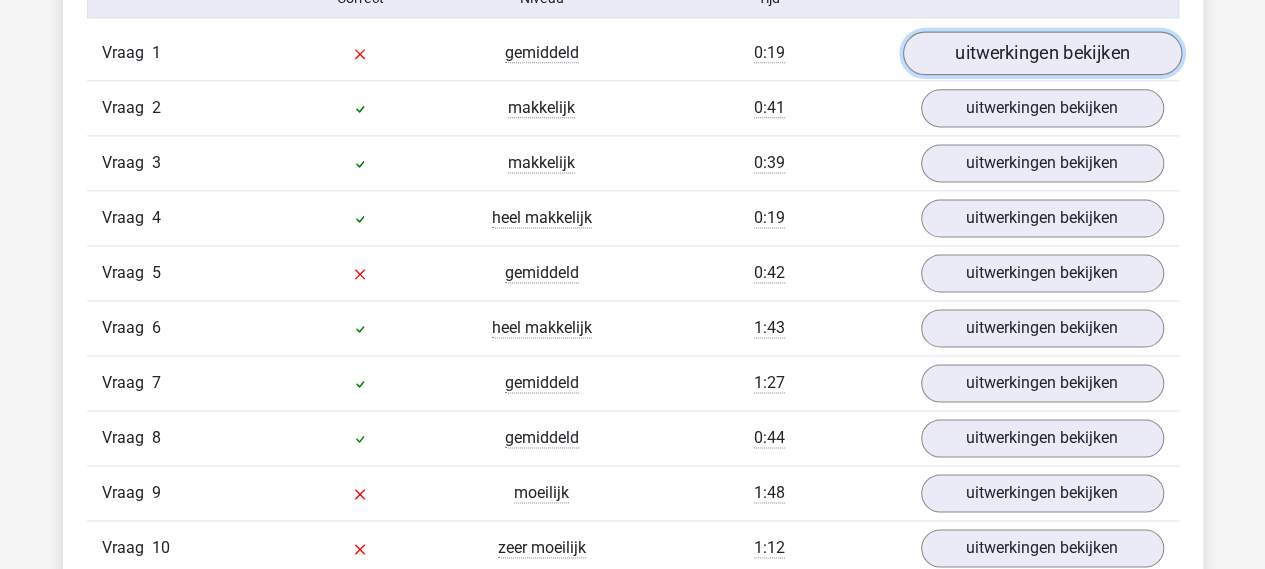 click on "uitwerkingen bekijken" at bounding box center [1041, 53] 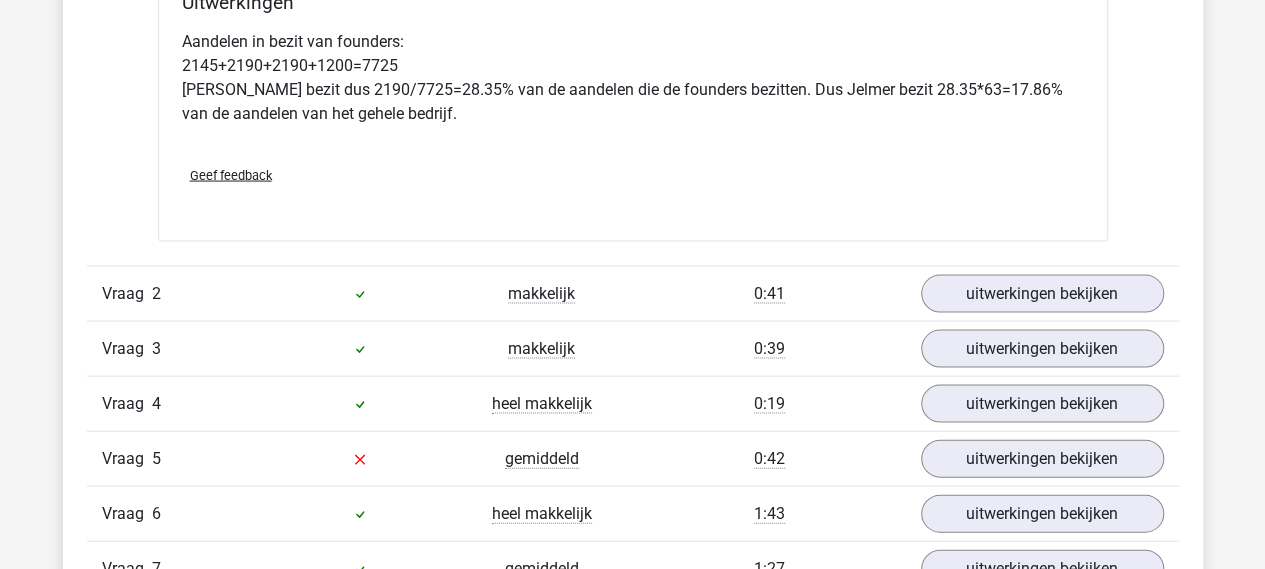 scroll, scrollTop: 2000, scrollLeft: 0, axis: vertical 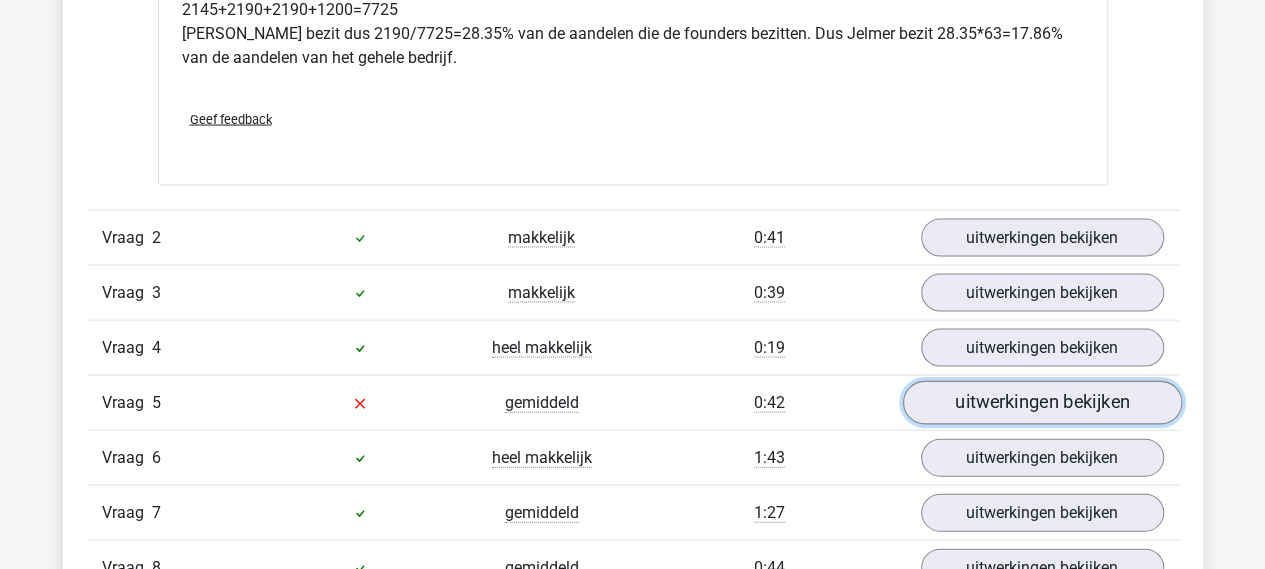 click on "uitwerkingen bekijken" at bounding box center (1041, 403) 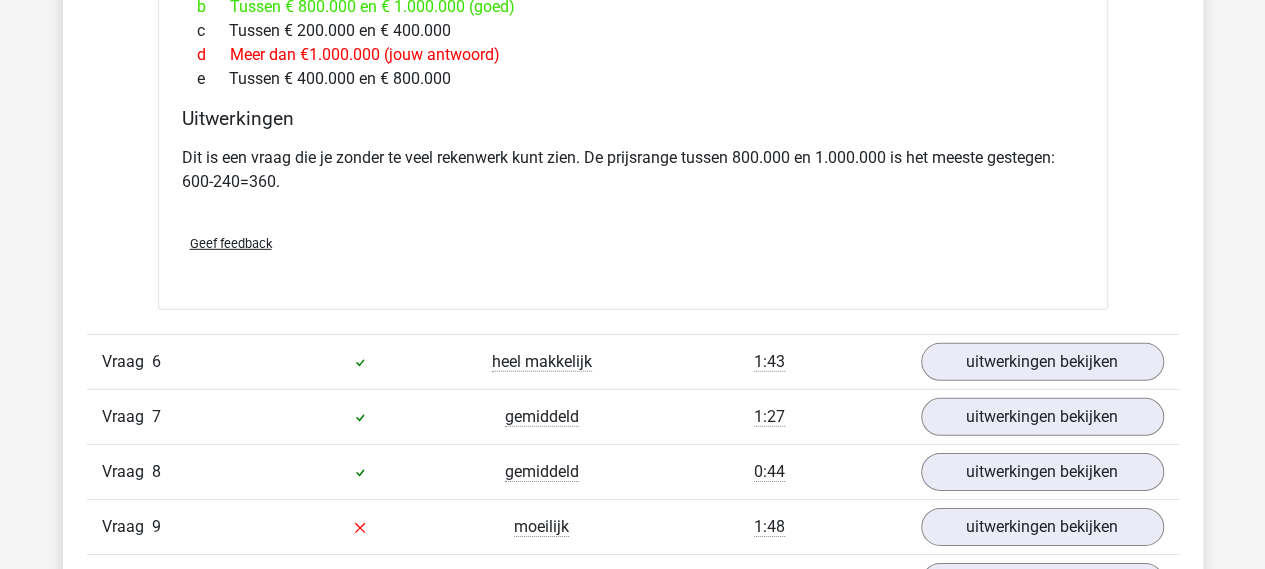 scroll, scrollTop: 3100, scrollLeft: 0, axis: vertical 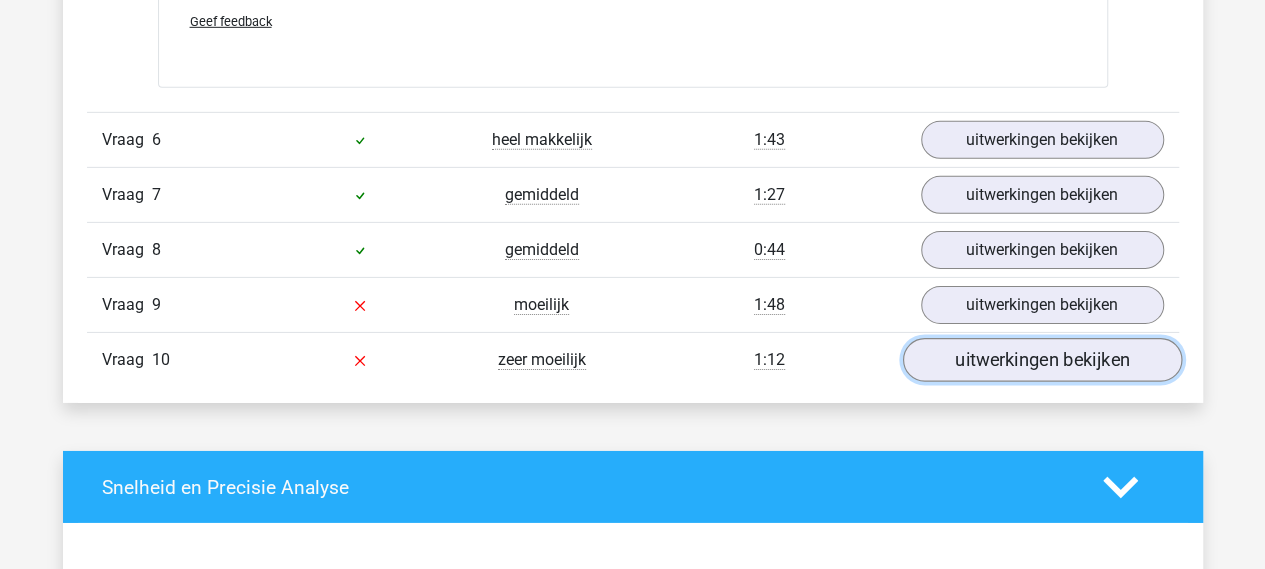 click on "uitwerkingen bekijken" at bounding box center (1041, 361) 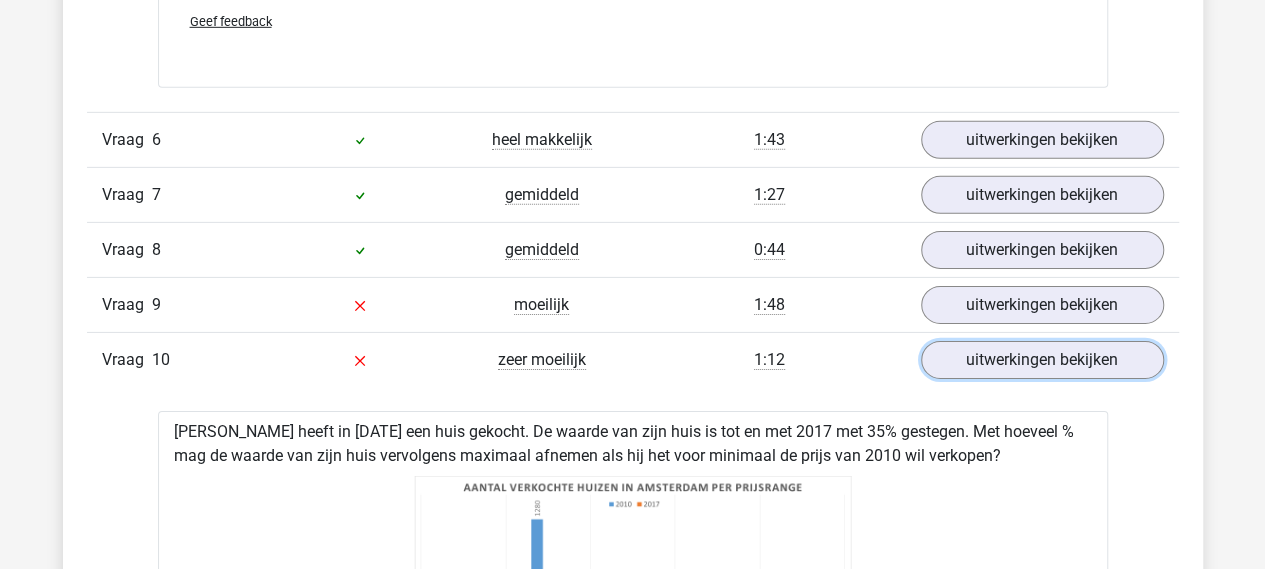 scroll, scrollTop: 3100, scrollLeft: 0, axis: vertical 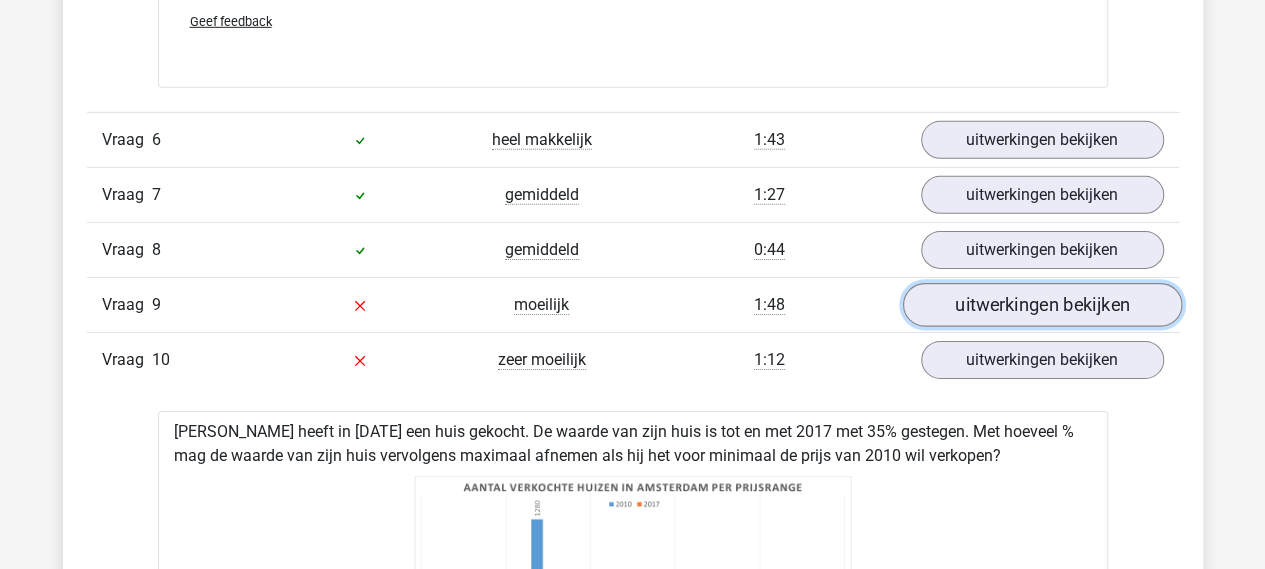 click on "uitwerkingen bekijken" at bounding box center [1041, 306] 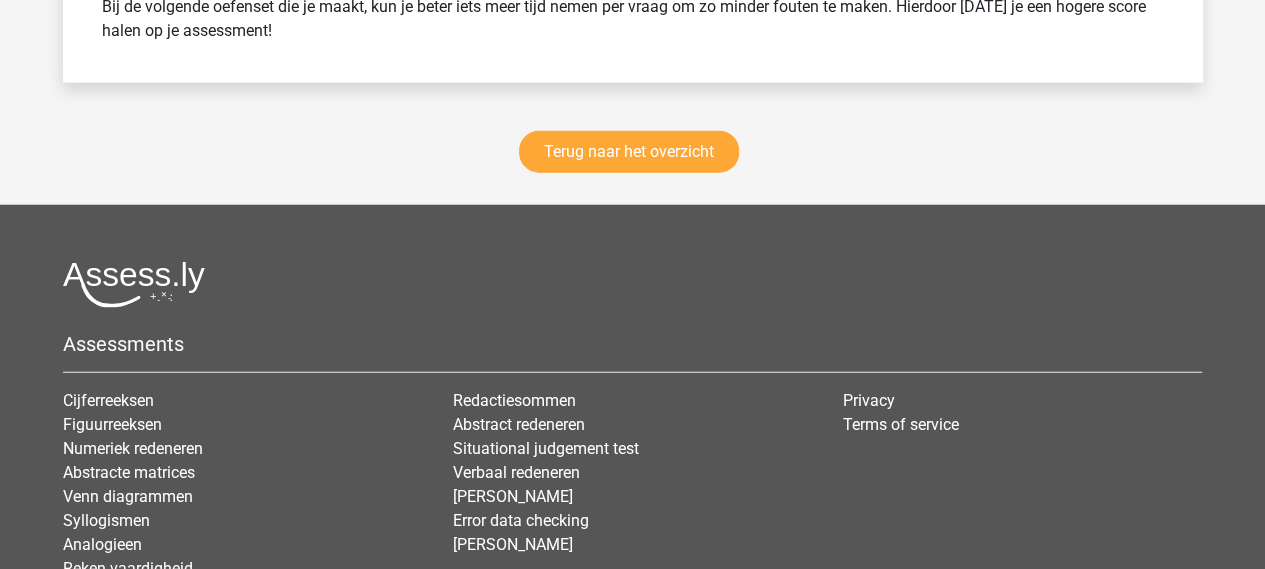 scroll, scrollTop: 6000, scrollLeft: 0, axis: vertical 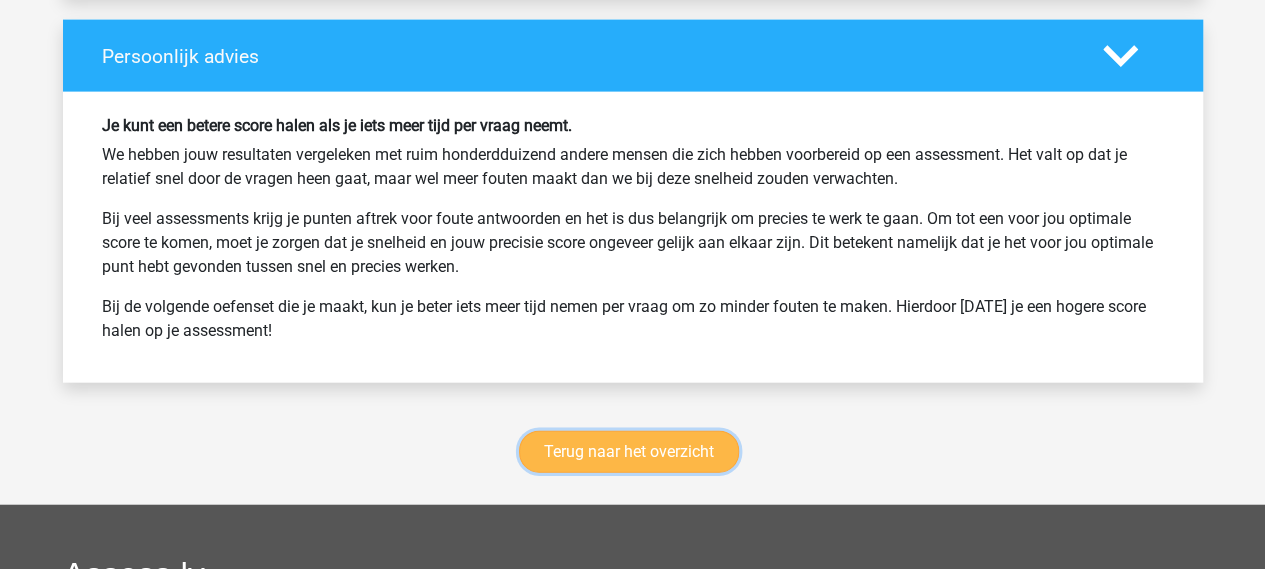 click on "Terug naar het overzicht" at bounding box center [629, 452] 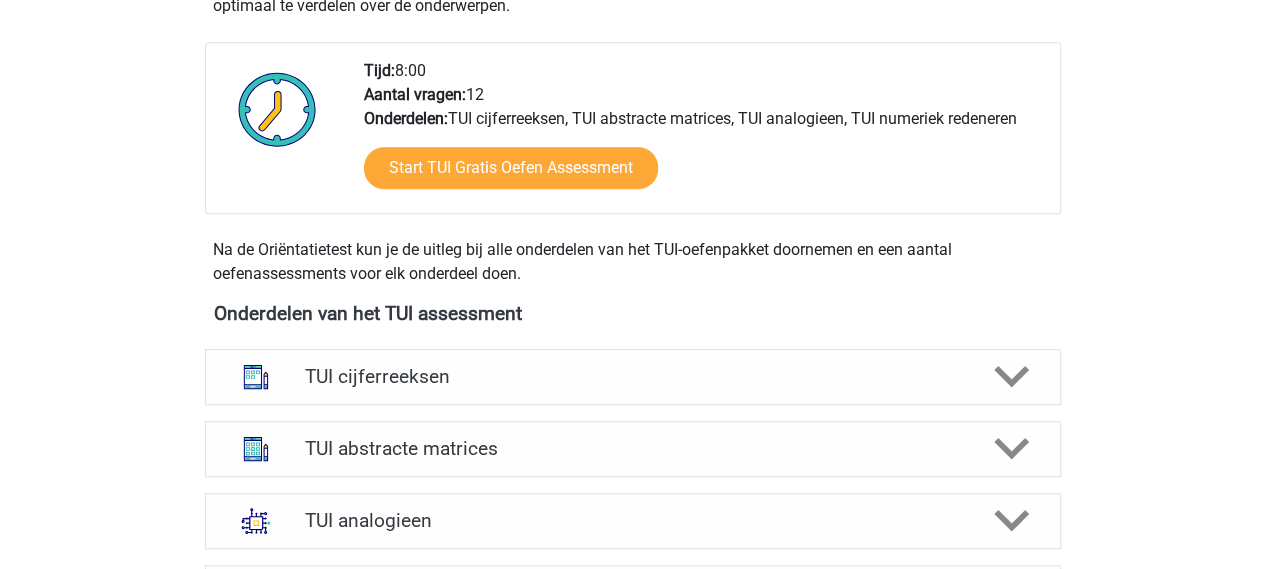 scroll, scrollTop: 800, scrollLeft: 0, axis: vertical 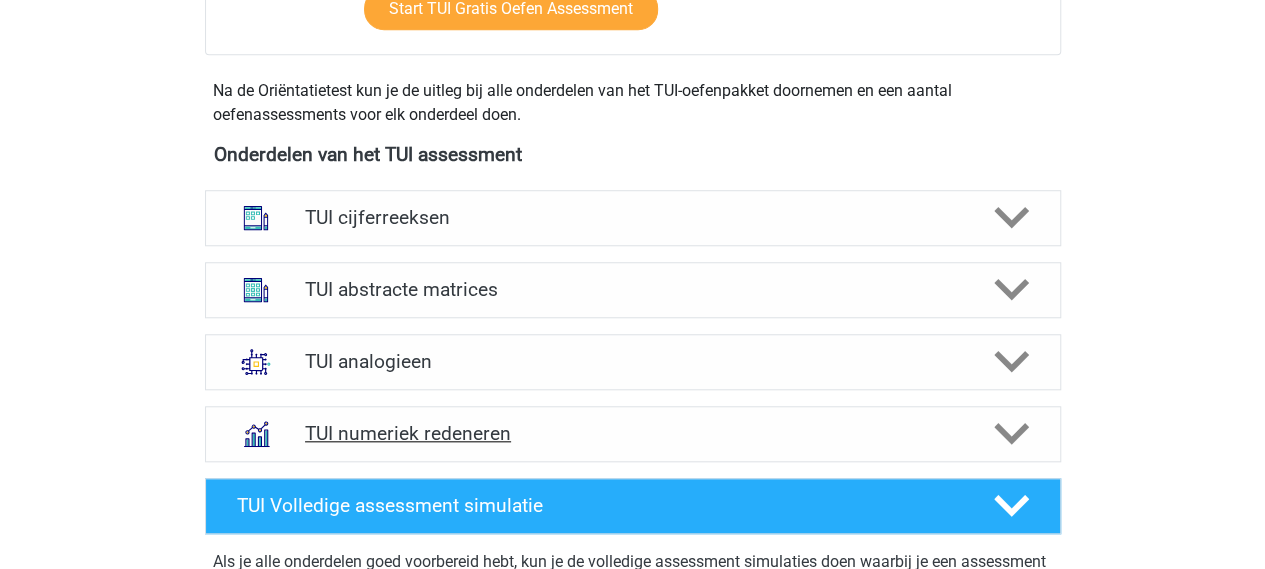 click on "TUI numeriek redeneren" at bounding box center (632, 433) 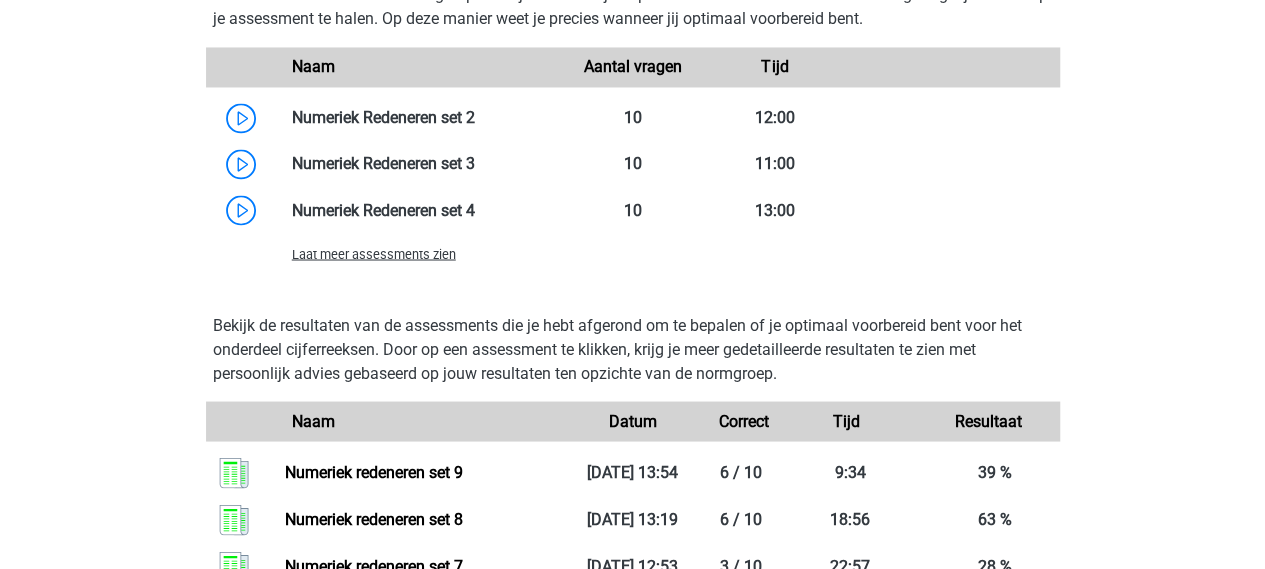 scroll, scrollTop: 1700, scrollLeft: 0, axis: vertical 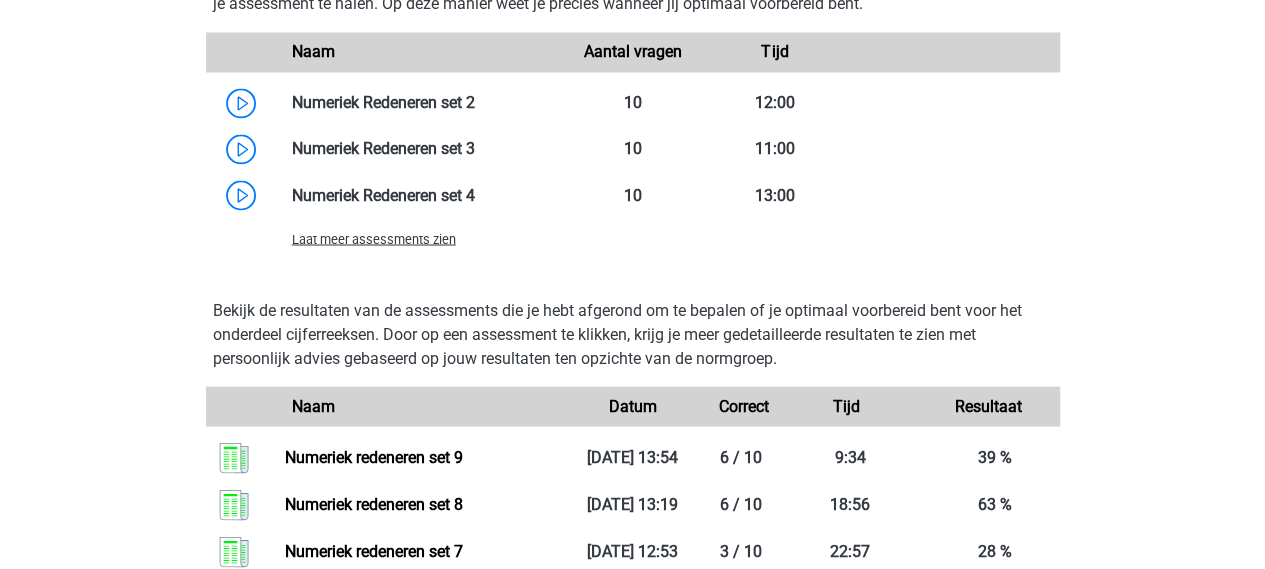 click on "Laat meer assessments zien" at bounding box center [374, 238] 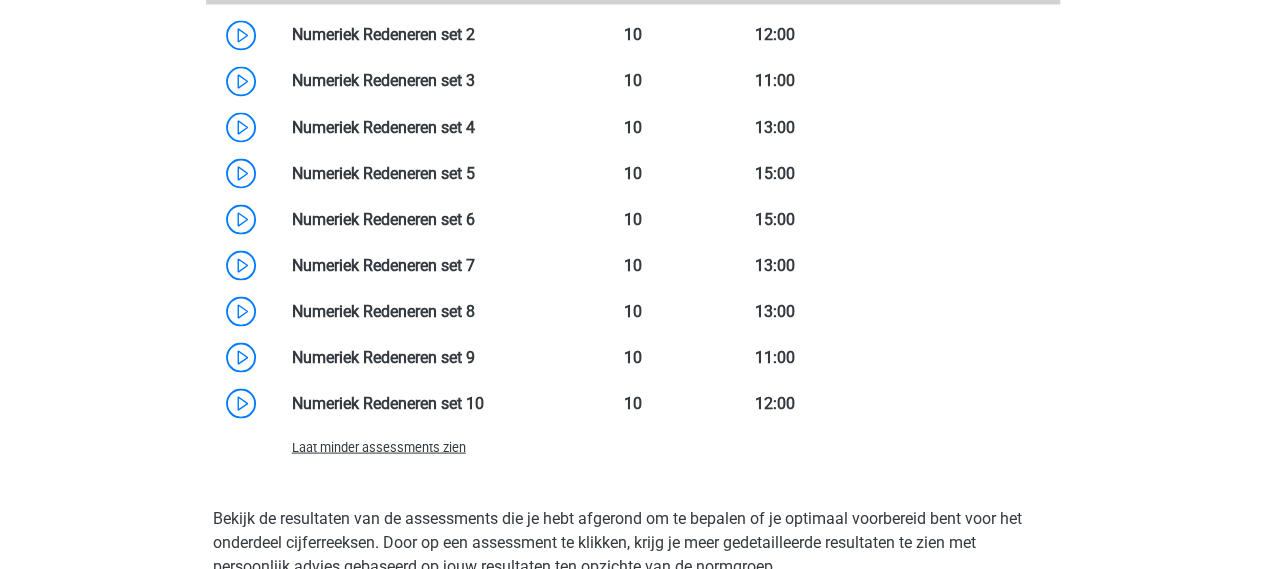 scroll, scrollTop: 1800, scrollLeft: 0, axis: vertical 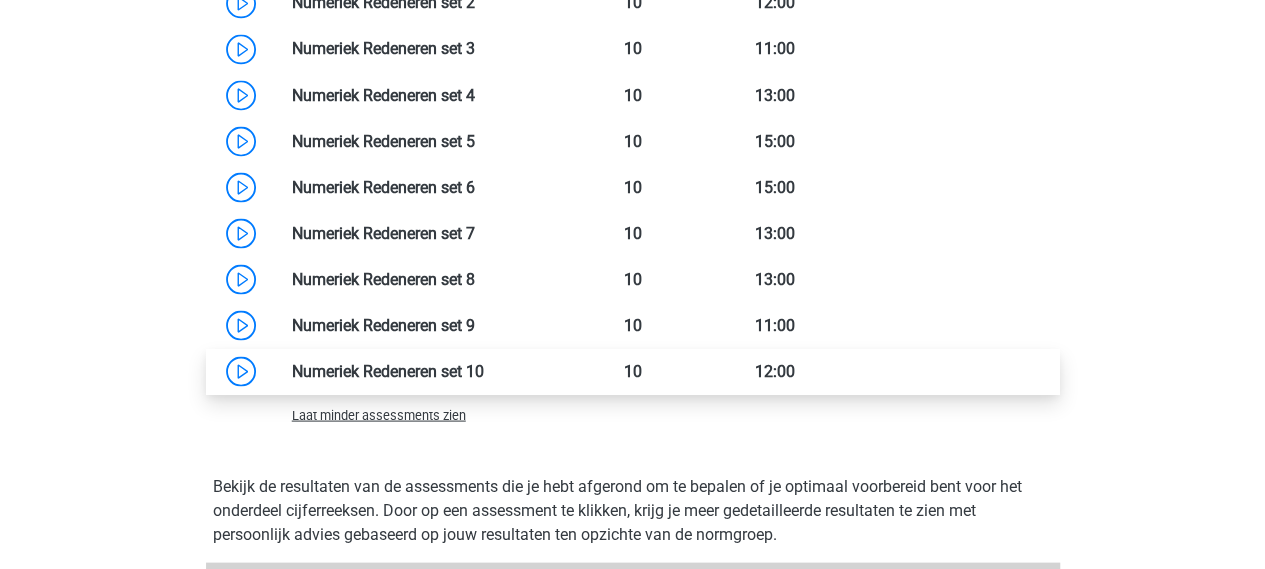 click at bounding box center [484, 370] 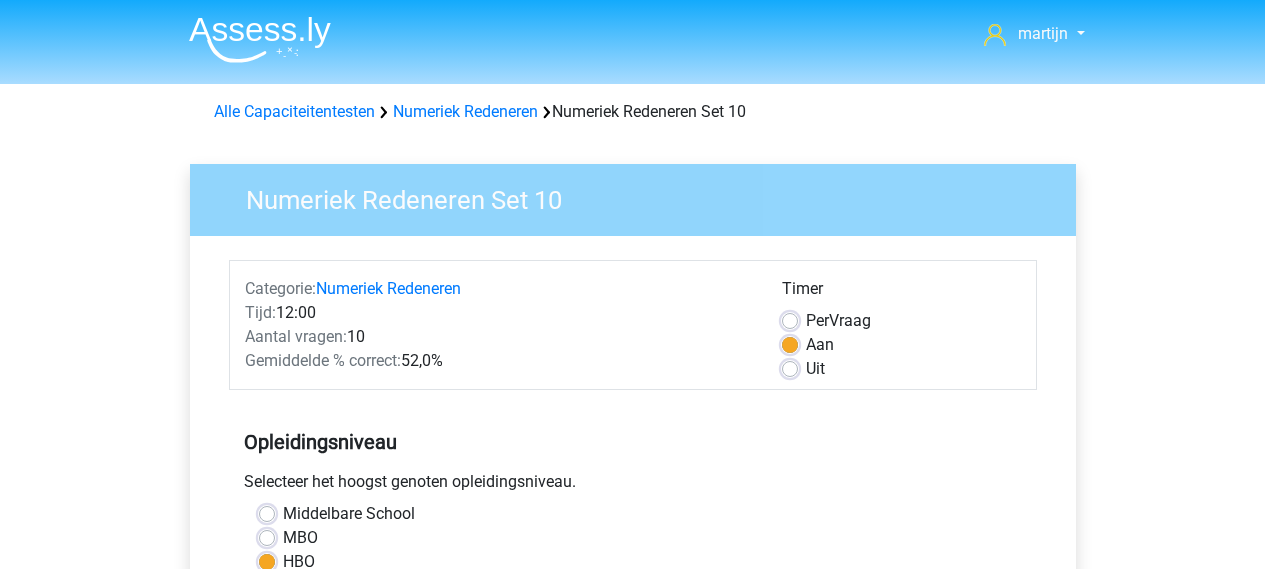 scroll, scrollTop: 0, scrollLeft: 0, axis: both 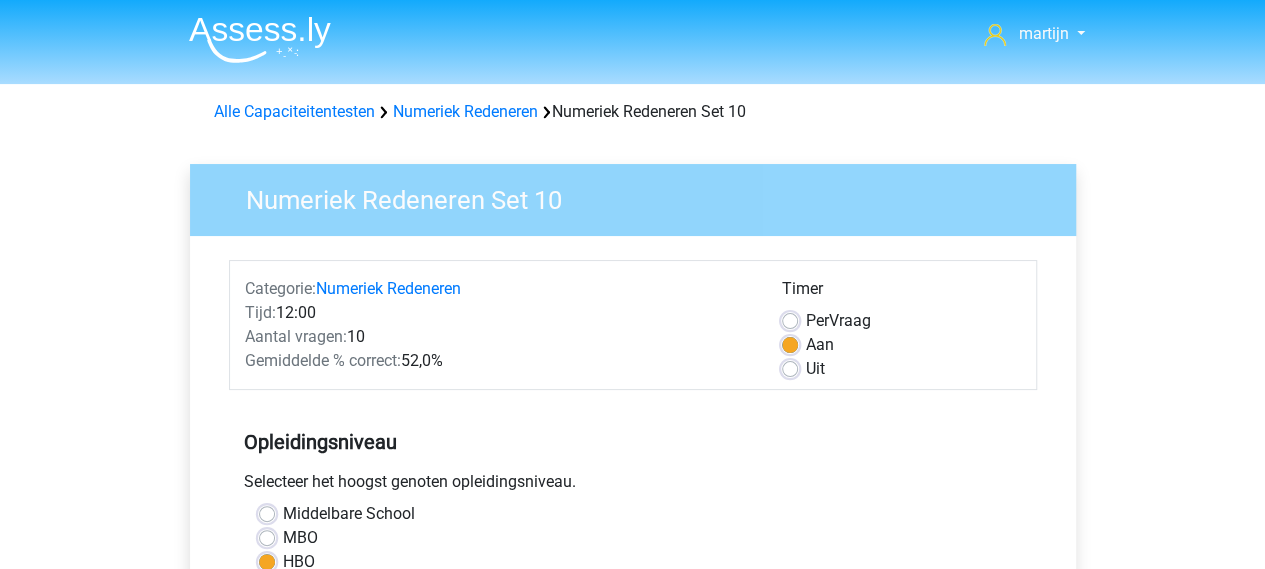 click on "Uit" at bounding box center (901, 369) 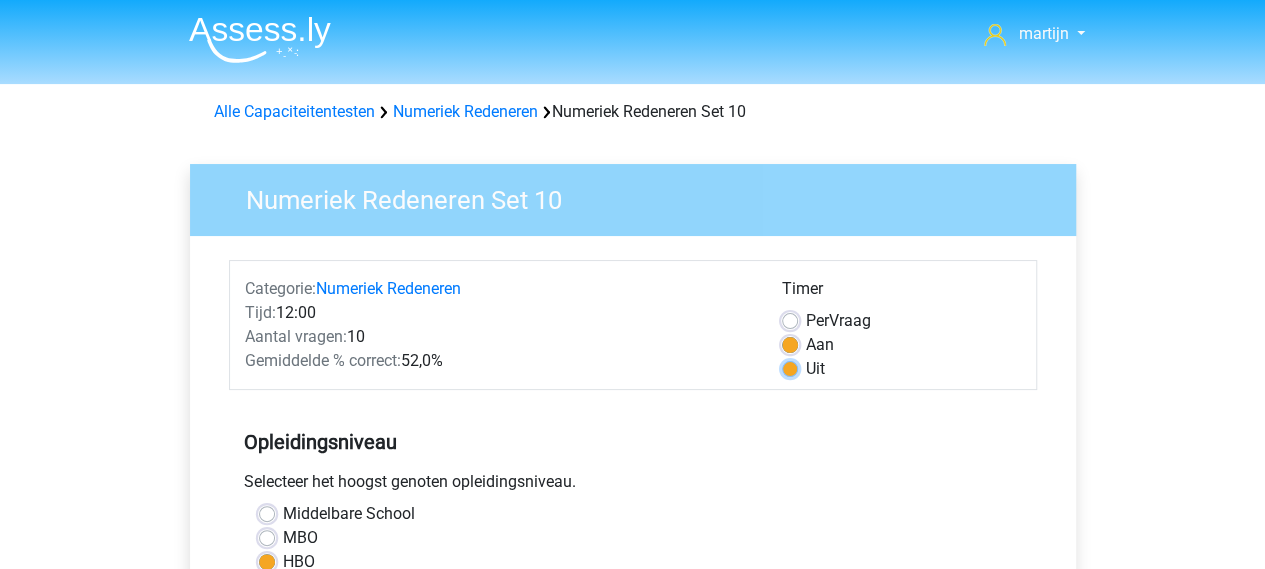 click on "Uit" at bounding box center (790, 367) 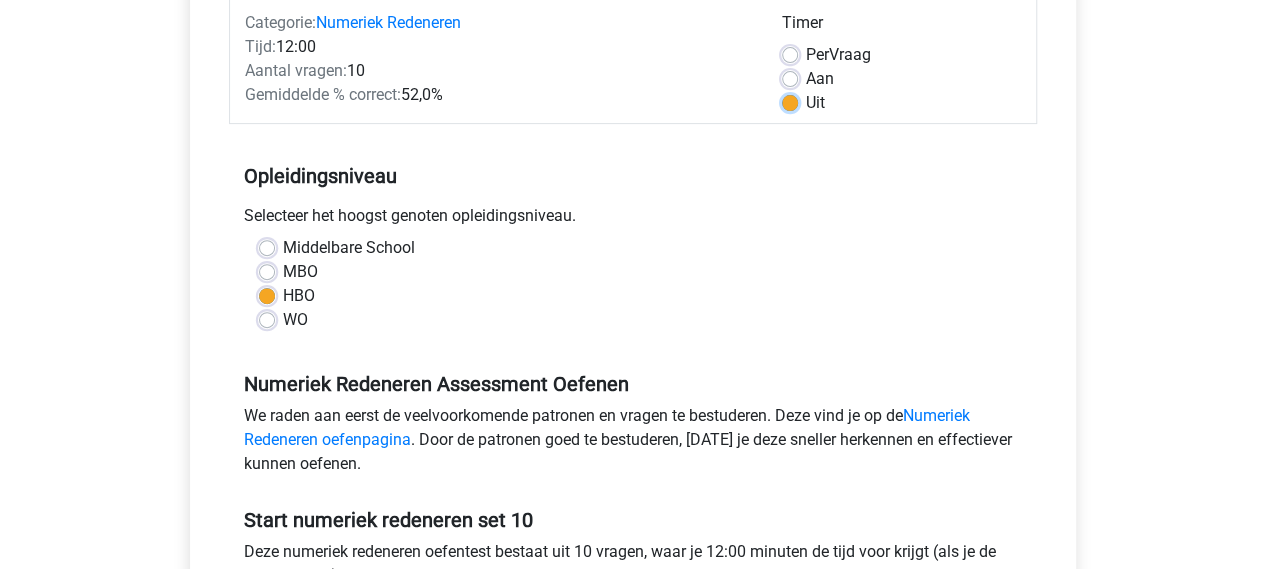 scroll, scrollTop: 500, scrollLeft: 0, axis: vertical 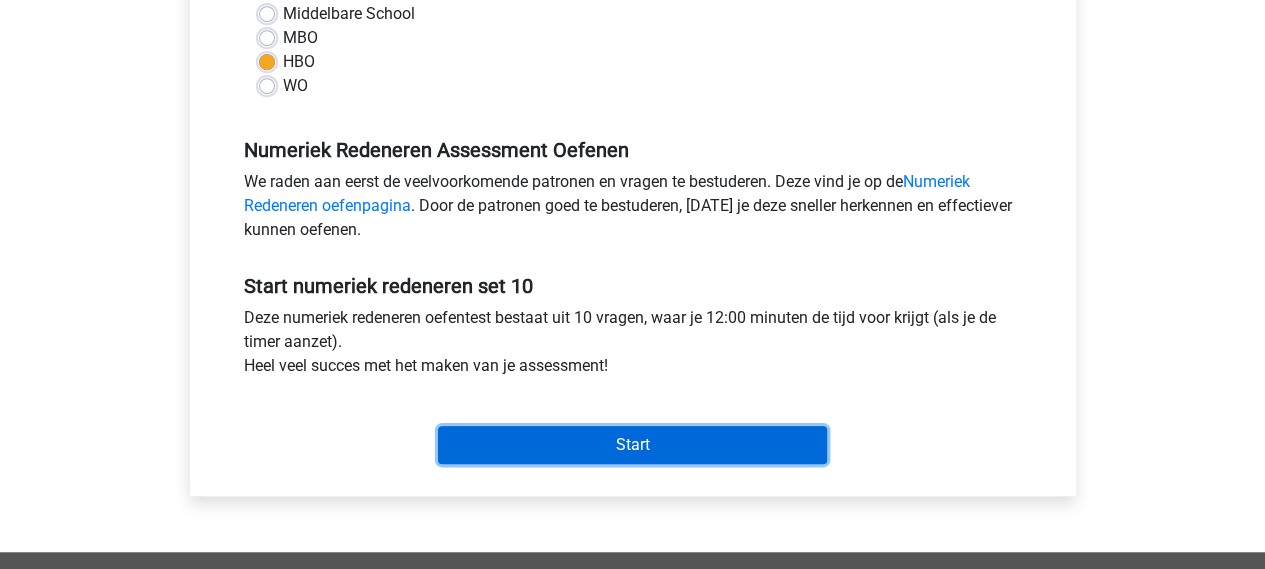 click on "Start" at bounding box center [632, 445] 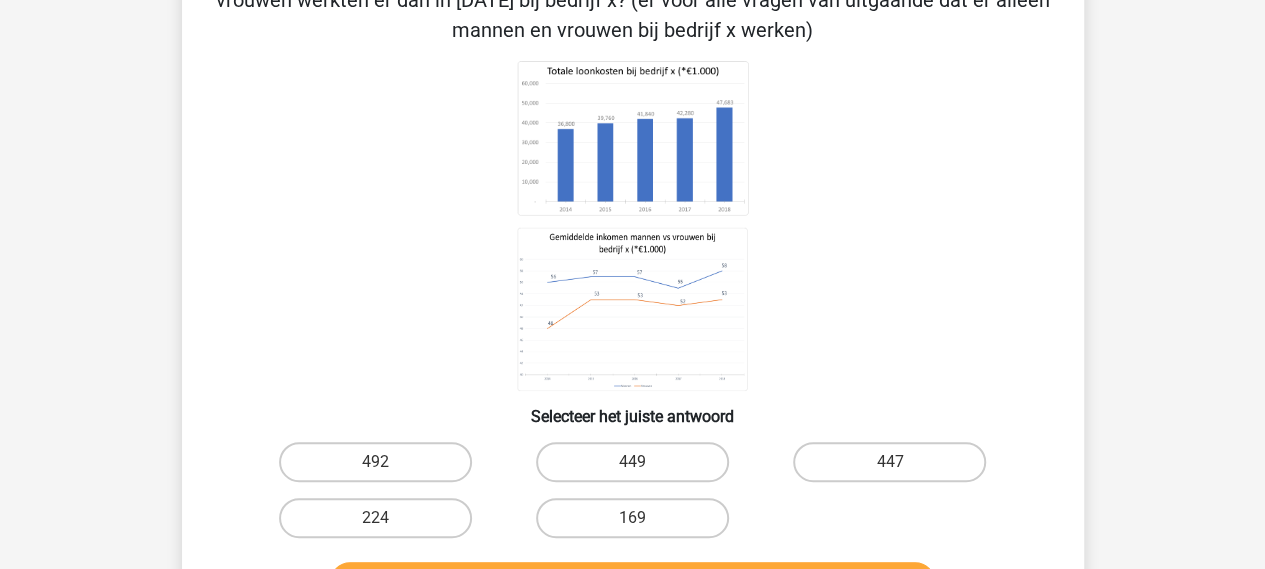 scroll, scrollTop: 300, scrollLeft: 0, axis: vertical 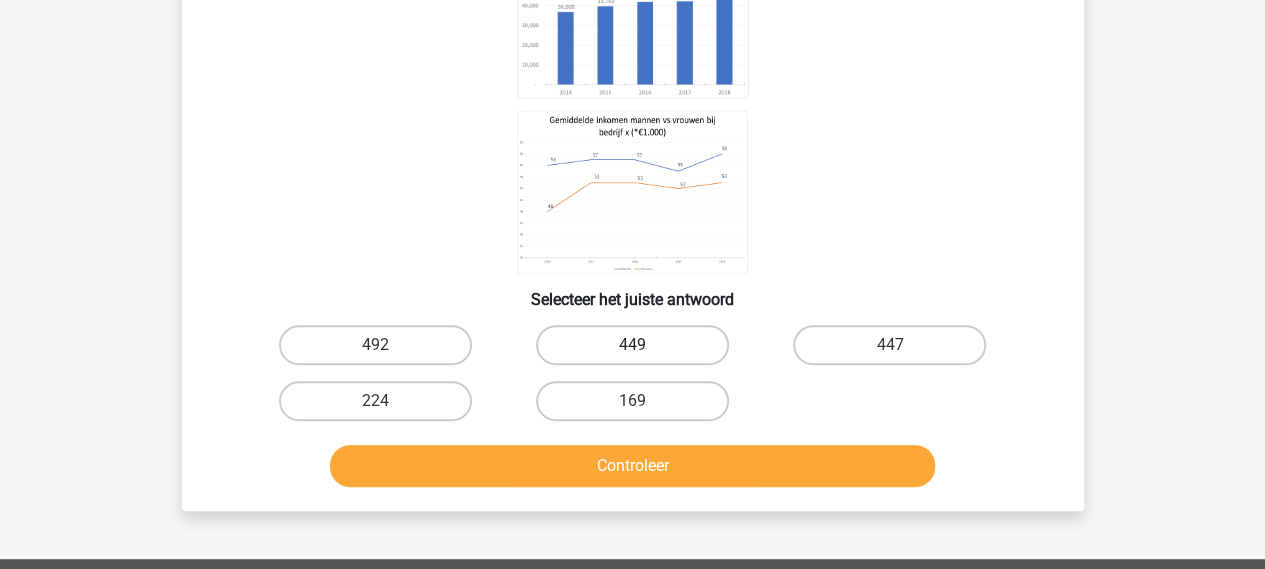 click on "449" at bounding box center (632, 345) 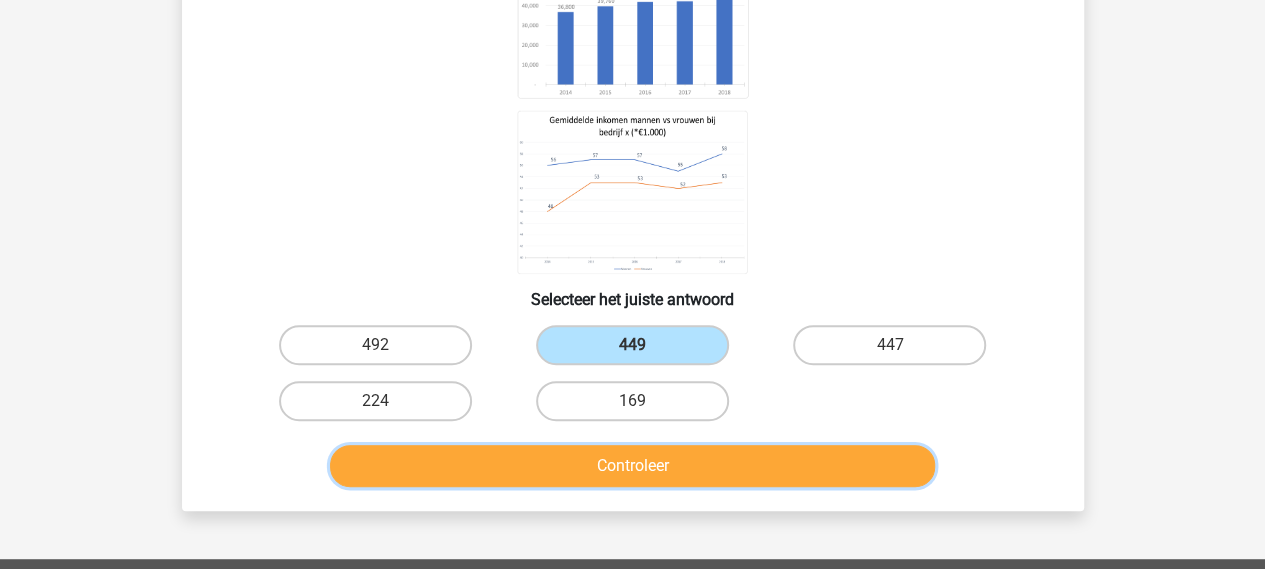 click on "Controleer" at bounding box center (632, 466) 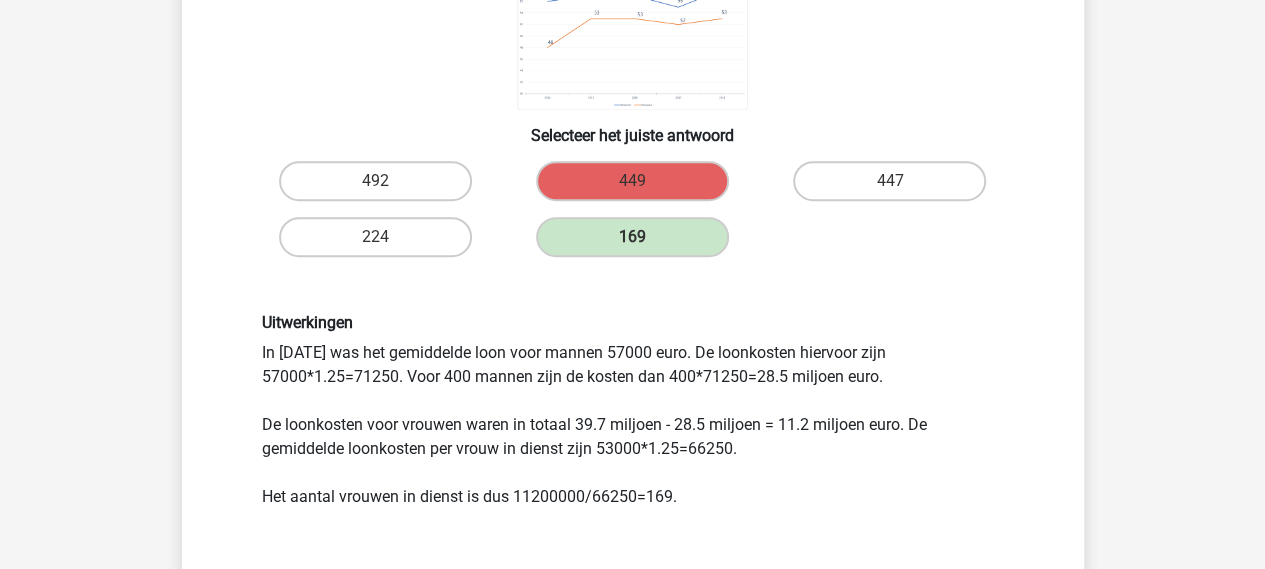 scroll, scrollTop: 500, scrollLeft: 0, axis: vertical 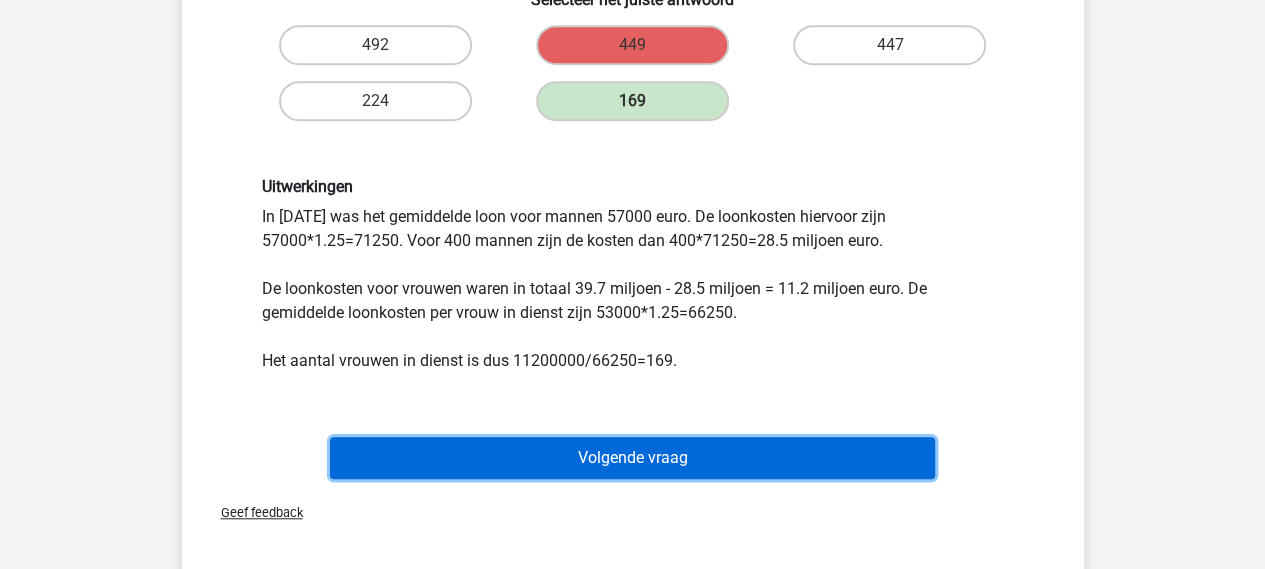 click on "Volgende vraag" at bounding box center [632, 458] 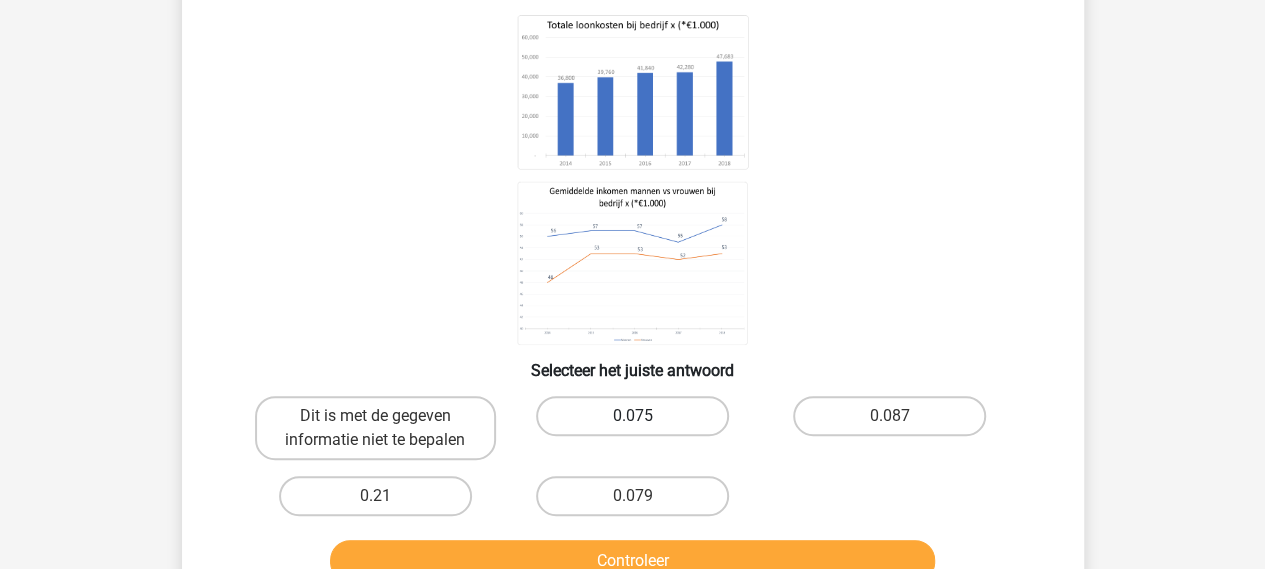 scroll, scrollTop: 200, scrollLeft: 0, axis: vertical 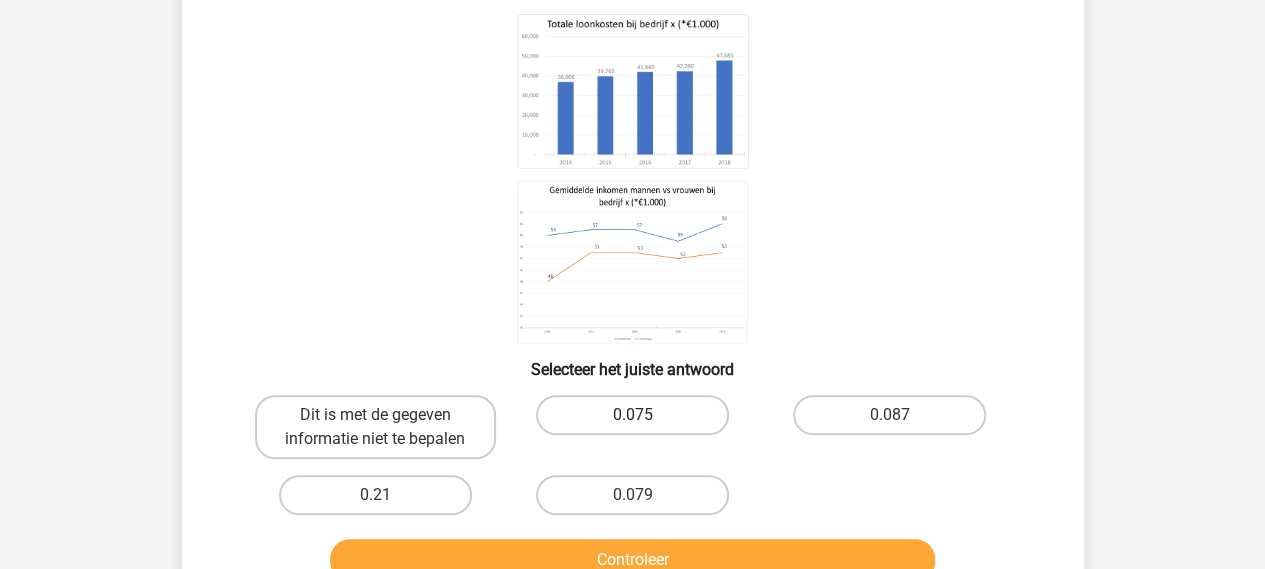 click on "0.075" at bounding box center (632, 415) 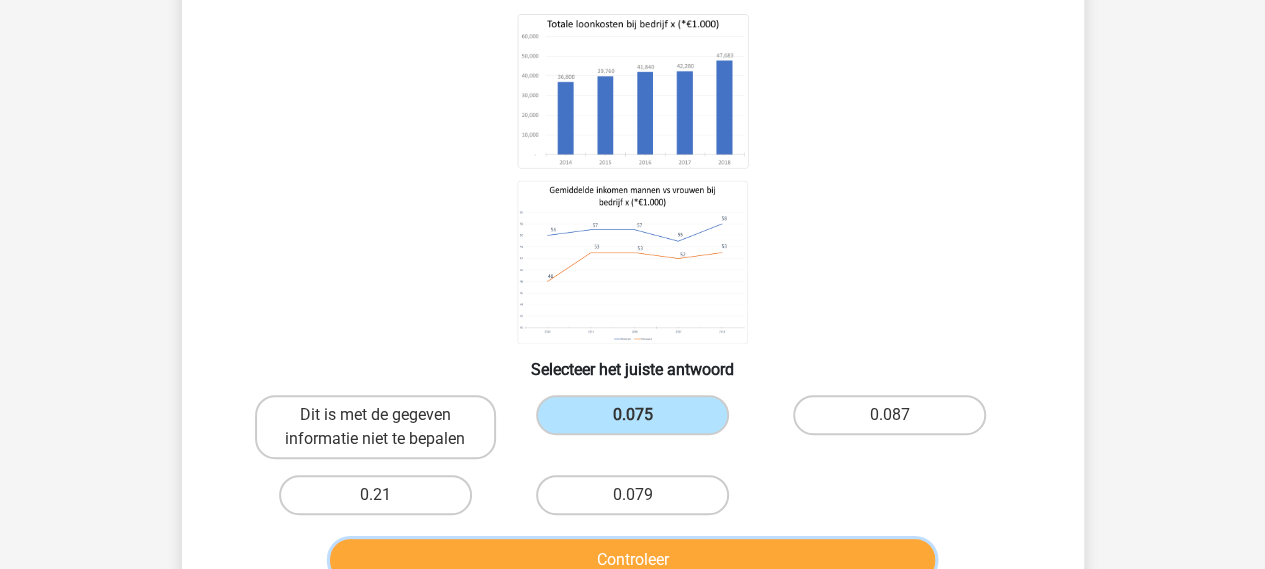 click on "Controleer" at bounding box center [632, 560] 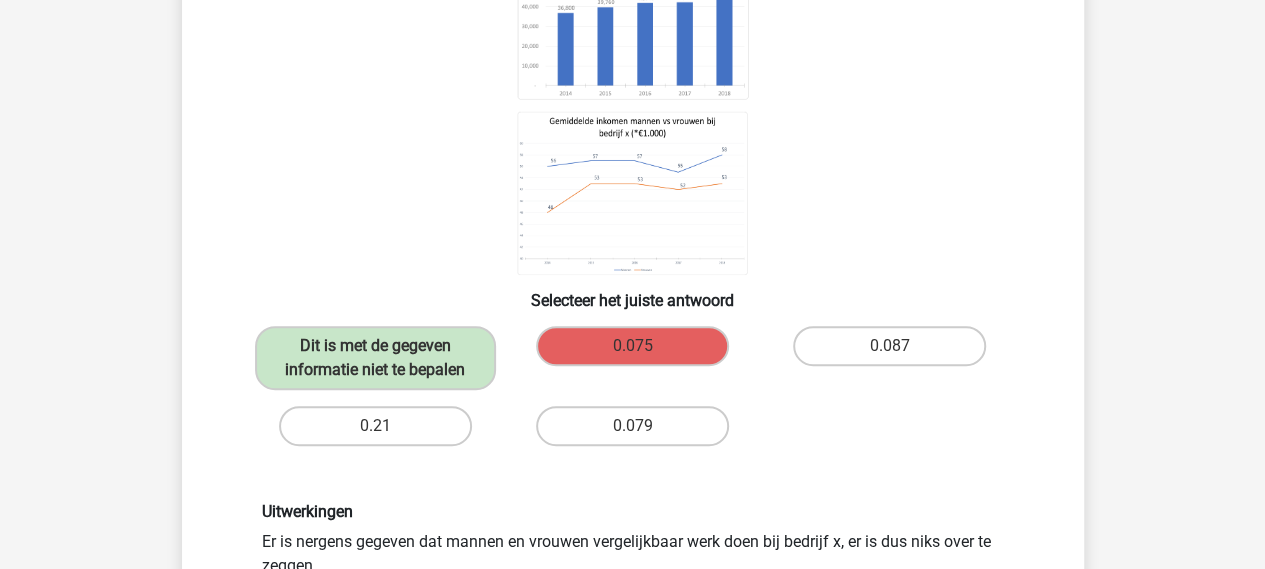 scroll, scrollTop: 400, scrollLeft: 0, axis: vertical 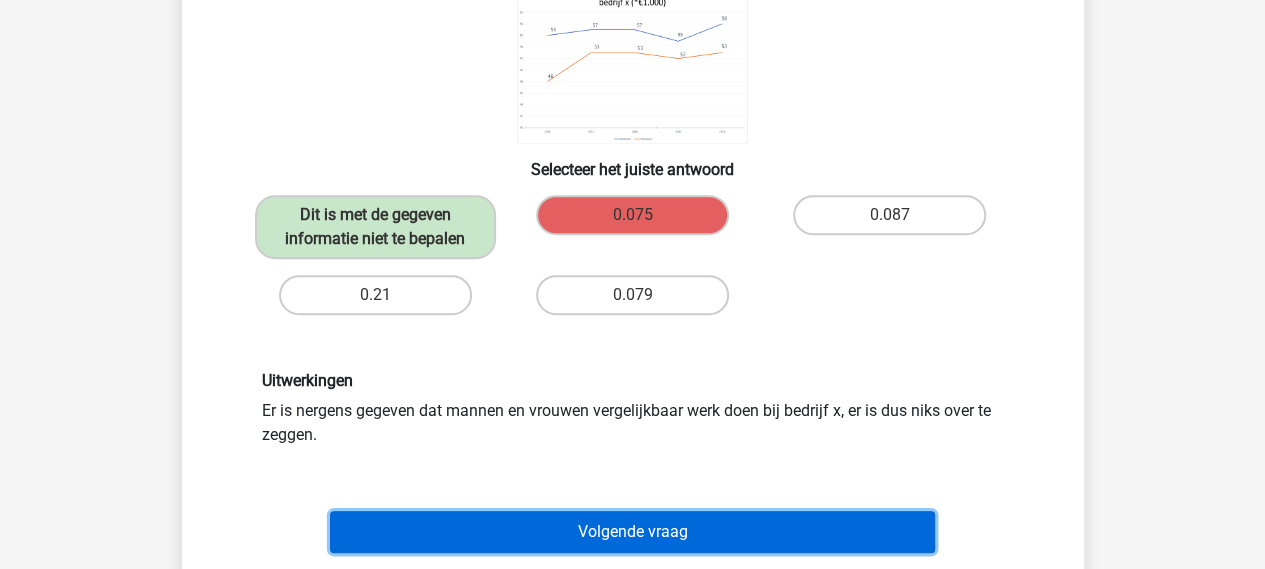 click on "Volgende vraag" at bounding box center (632, 532) 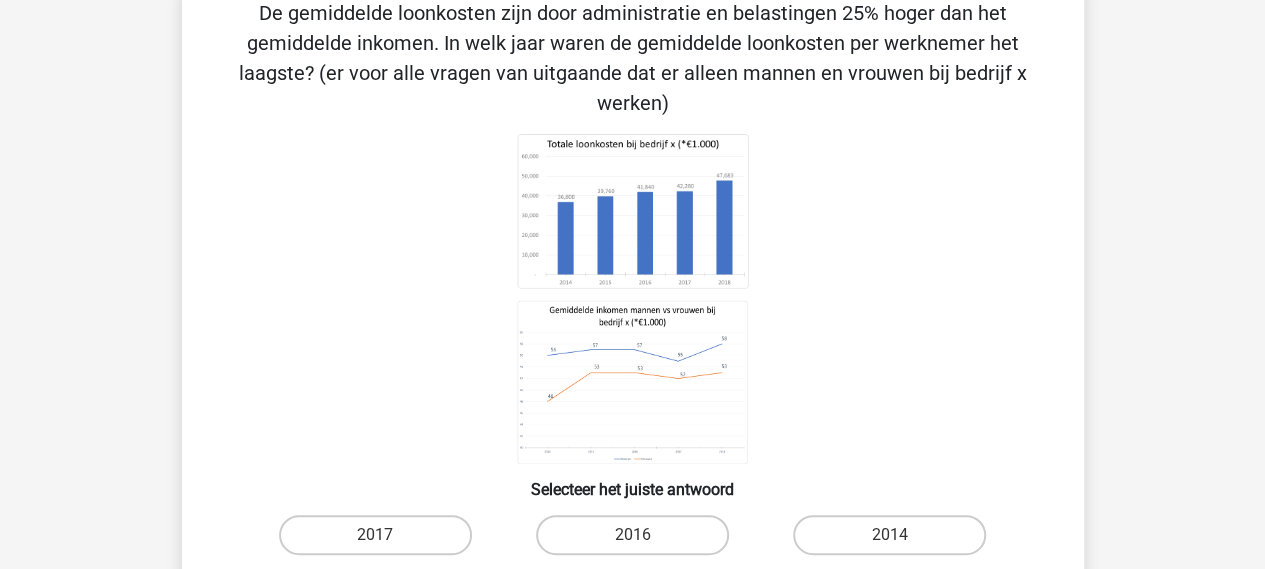 scroll, scrollTop: 200, scrollLeft: 0, axis: vertical 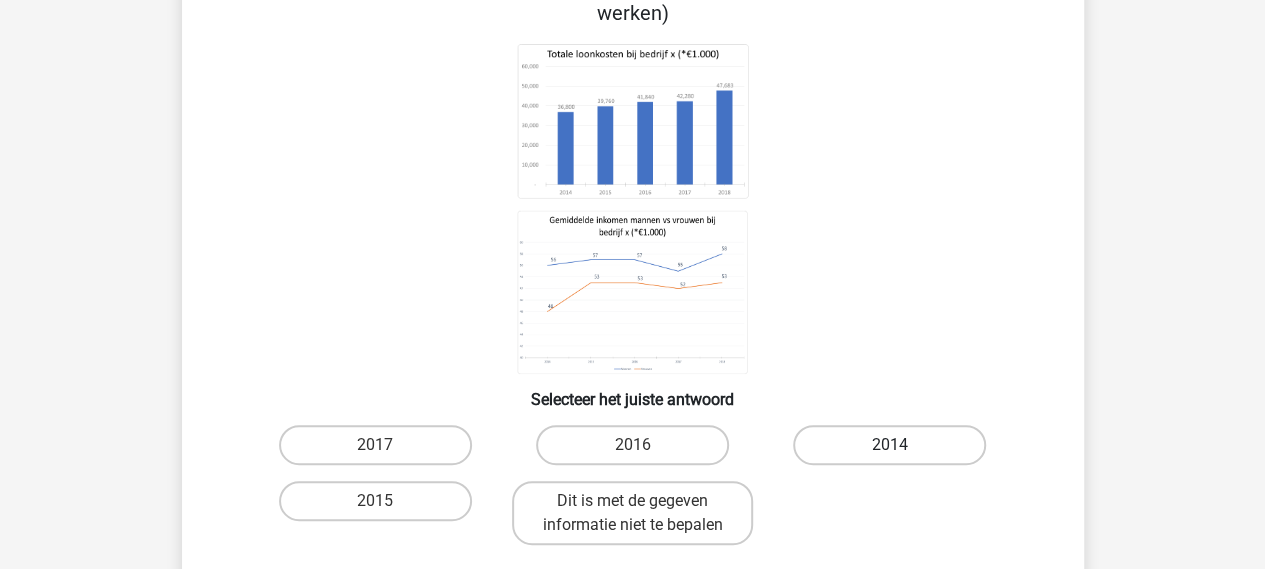 click on "2014" at bounding box center (889, 445) 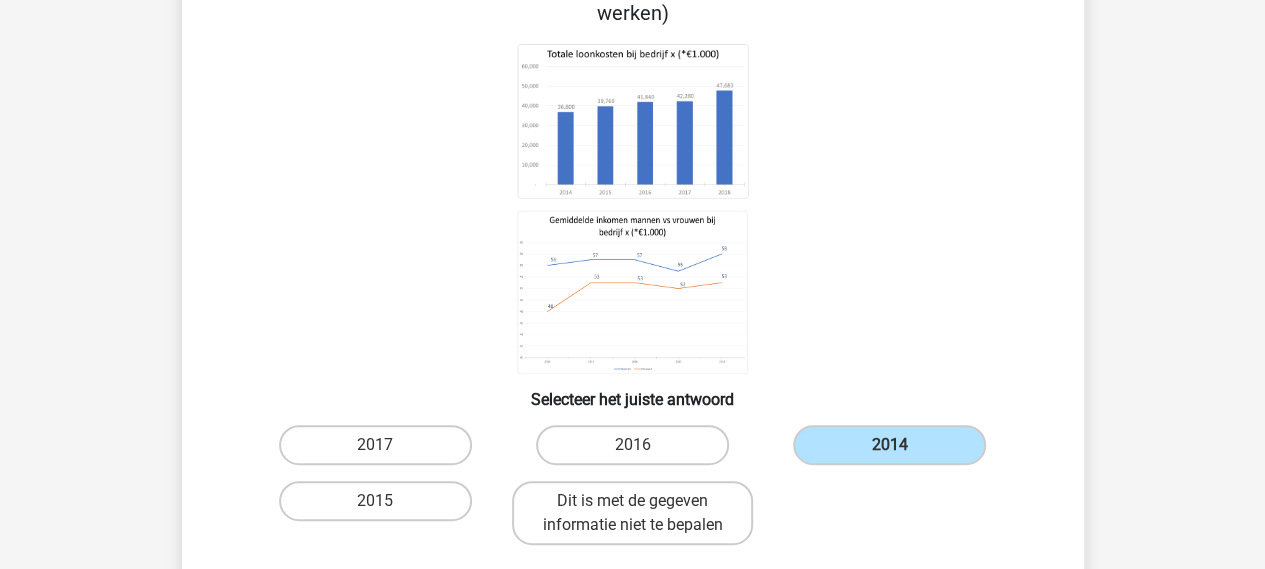 scroll, scrollTop: 300, scrollLeft: 0, axis: vertical 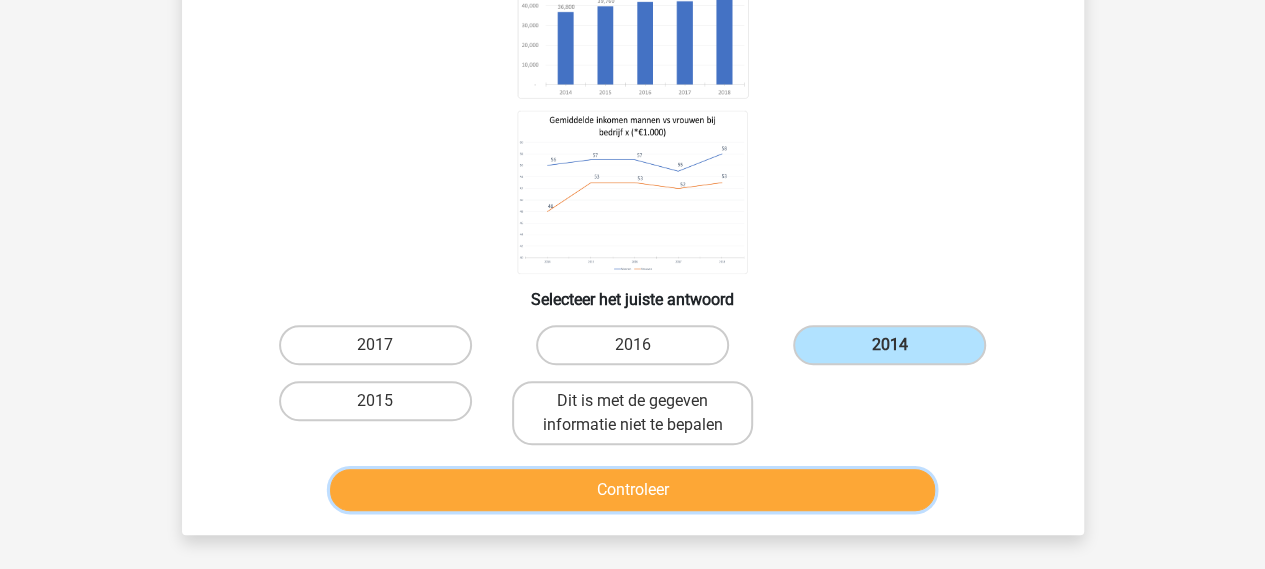 click on "Controleer" at bounding box center [632, 490] 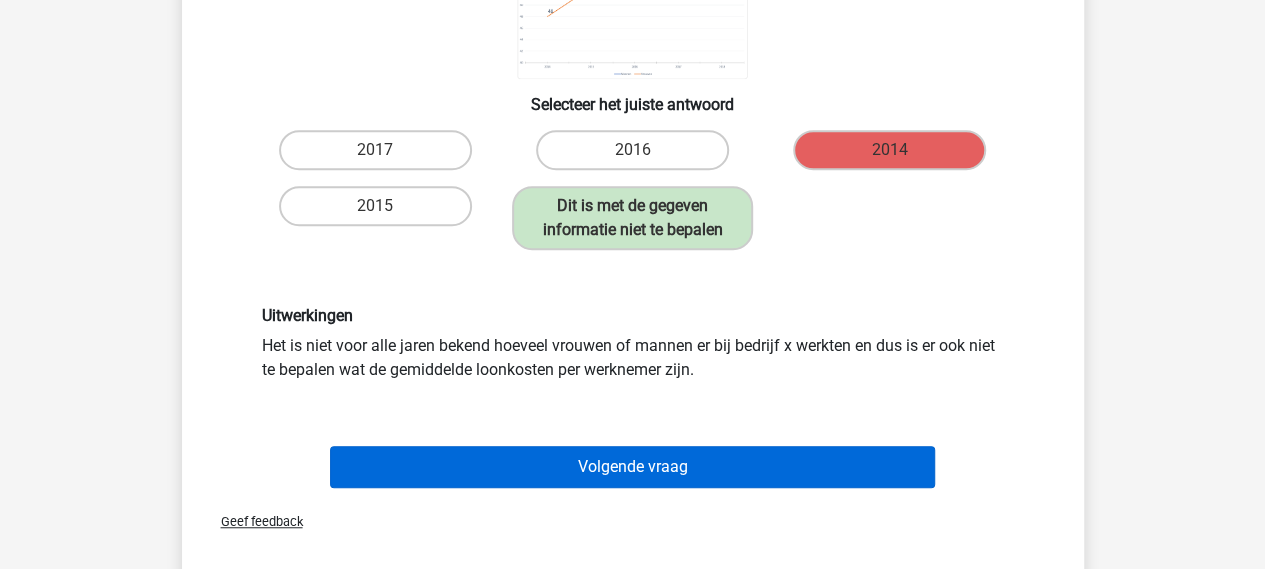 scroll, scrollTop: 500, scrollLeft: 0, axis: vertical 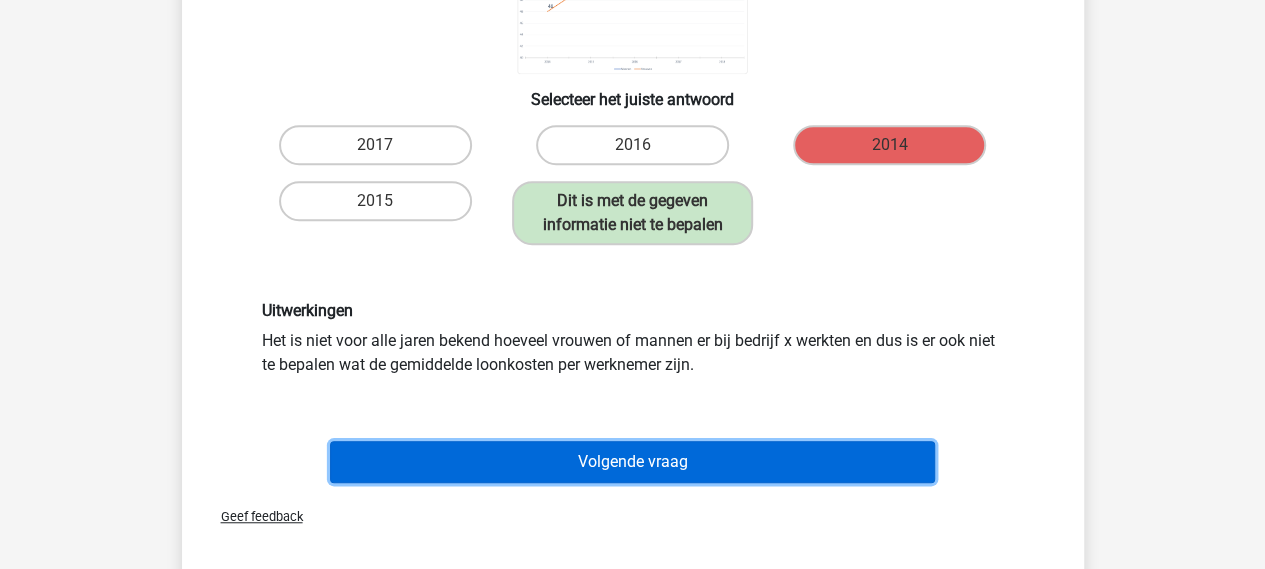 click on "Volgende vraag" at bounding box center [632, 462] 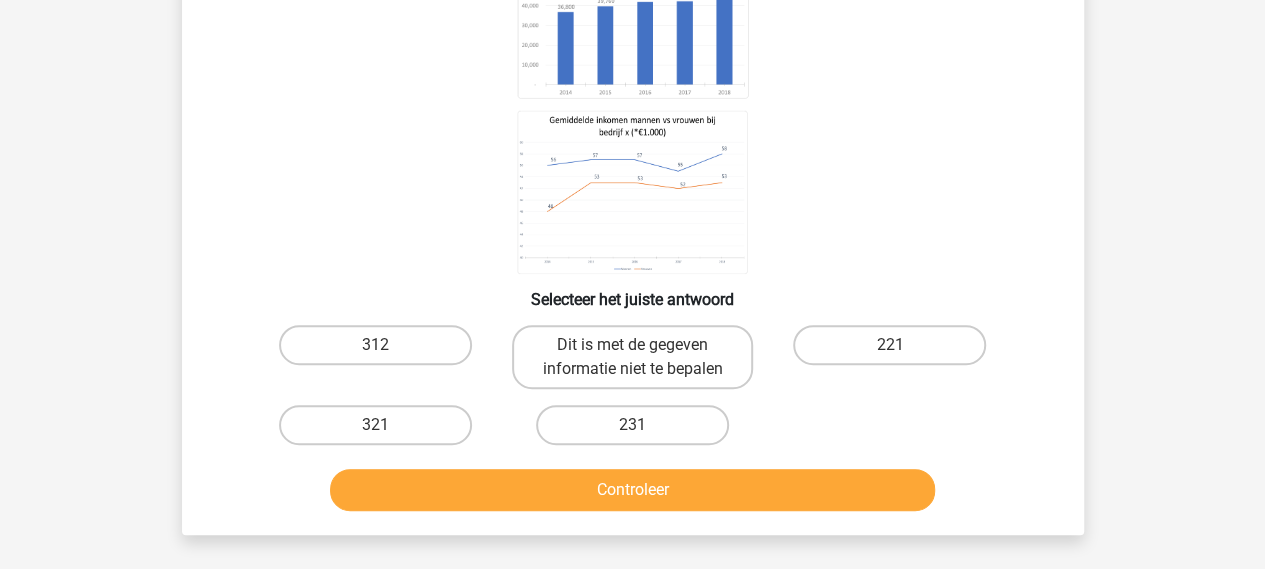 scroll, scrollTop: 200, scrollLeft: 0, axis: vertical 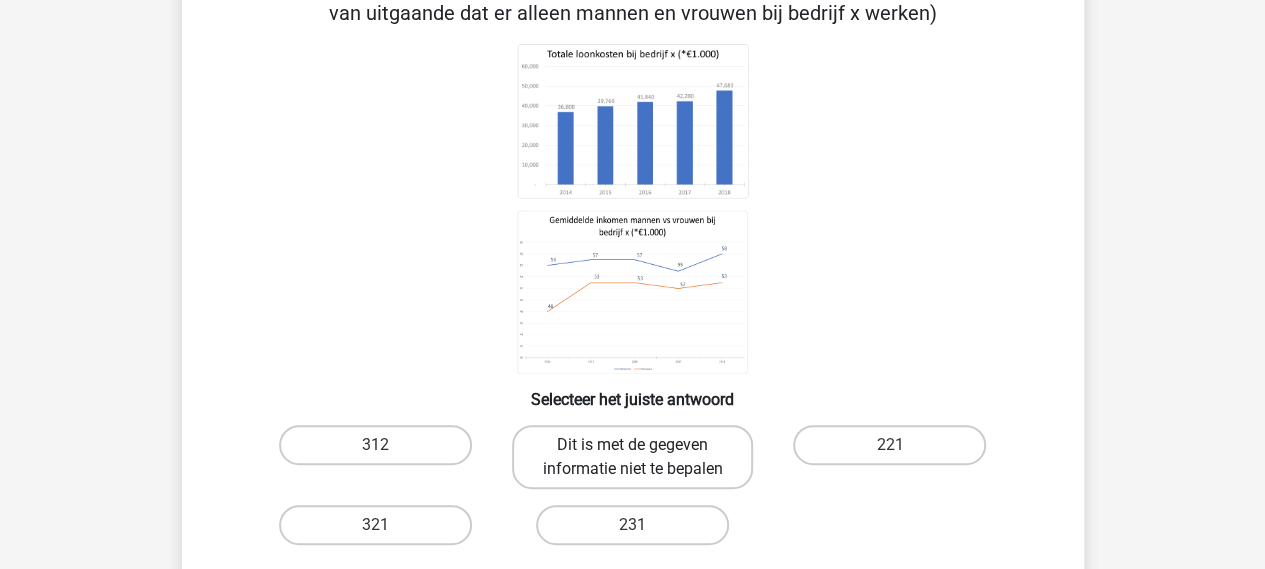 click on "Dit is met de gegeven informatie niet te bepalen" at bounding box center (632, 457) 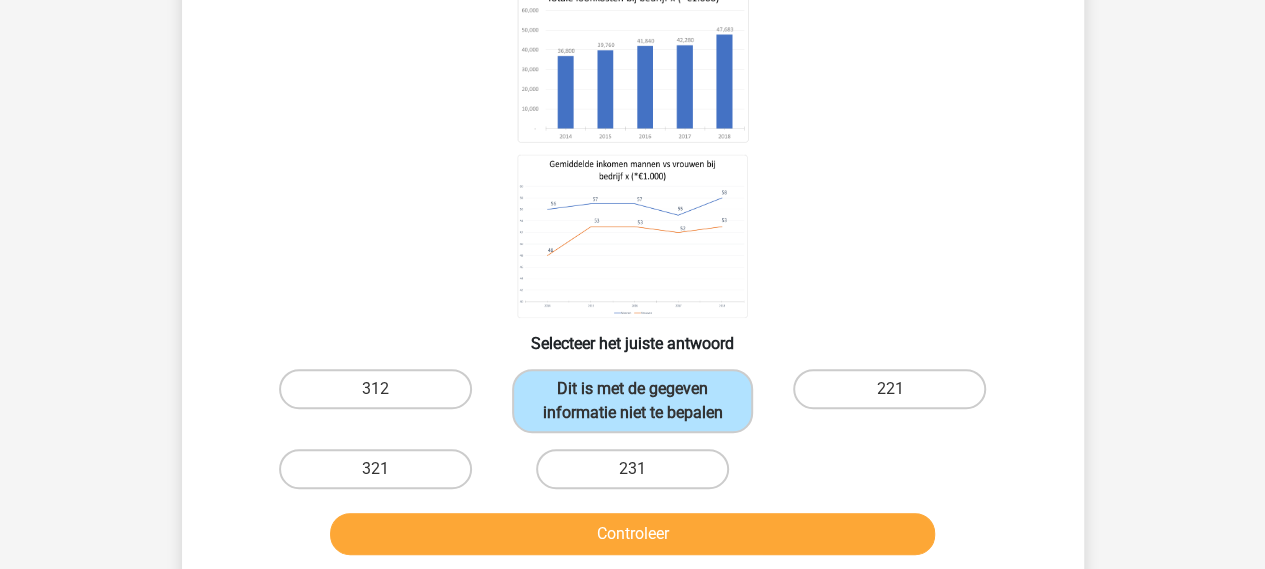 scroll, scrollTop: 300, scrollLeft: 0, axis: vertical 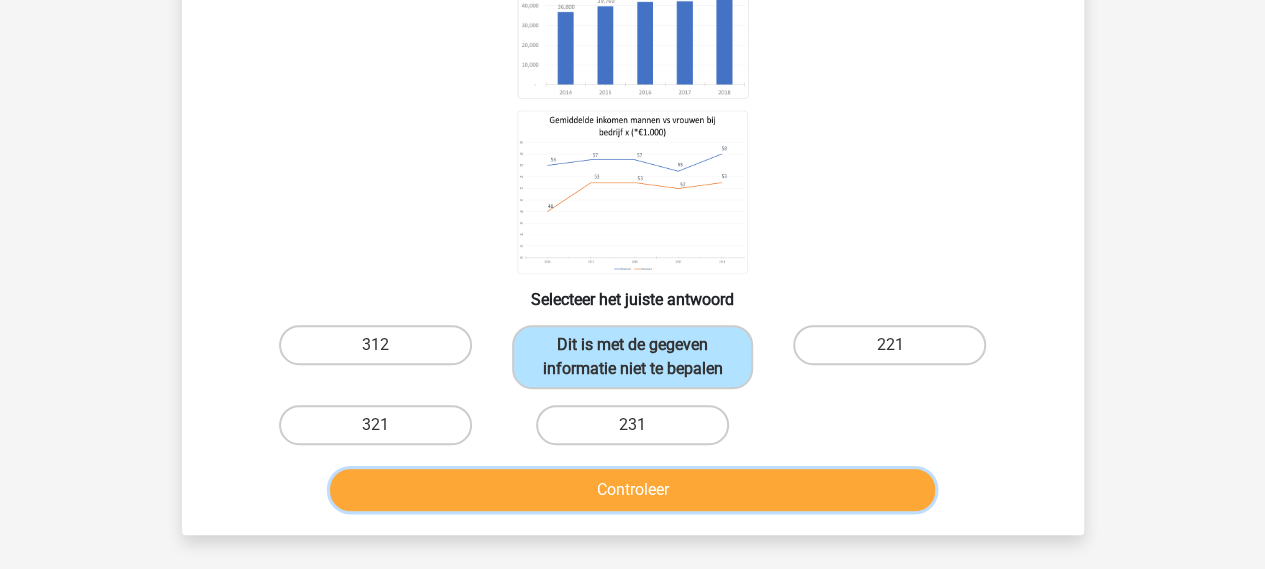 click on "Controleer" at bounding box center (632, 490) 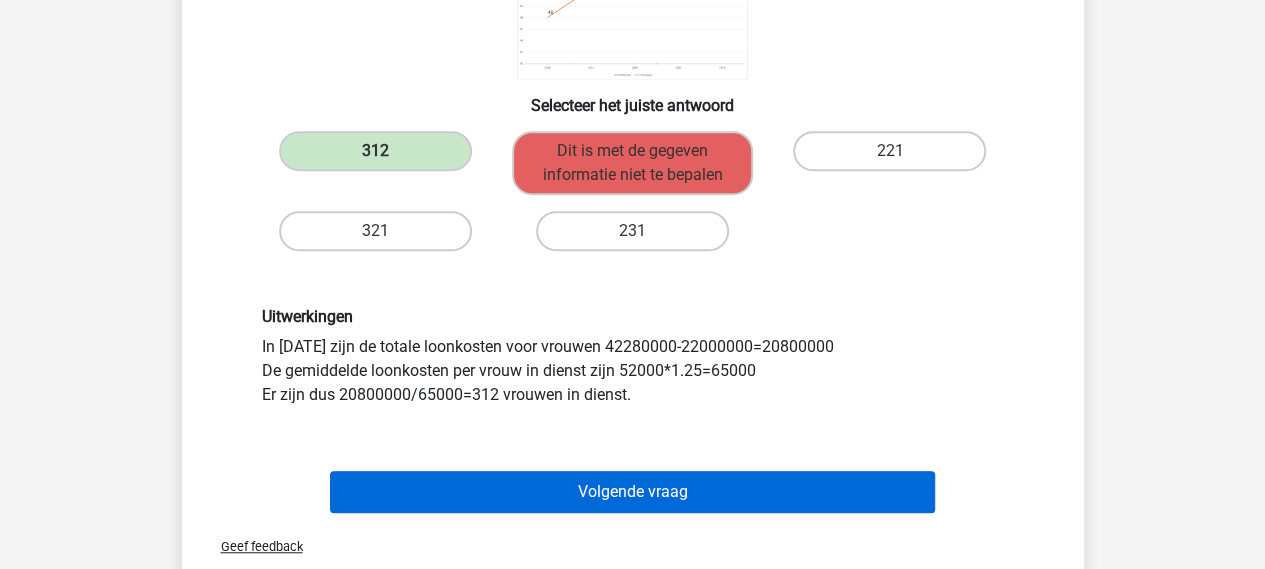 scroll, scrollTop: 500, scrollLeft: 0, axis: vertical 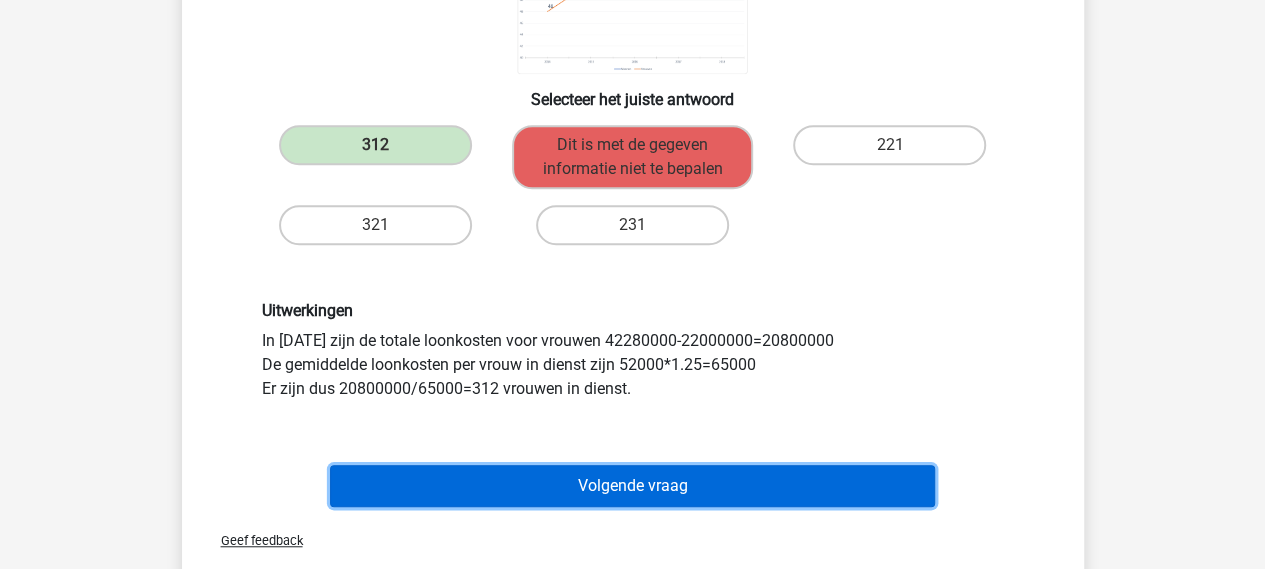 click on "Volgende vraag" at bounding box center [632, 486] 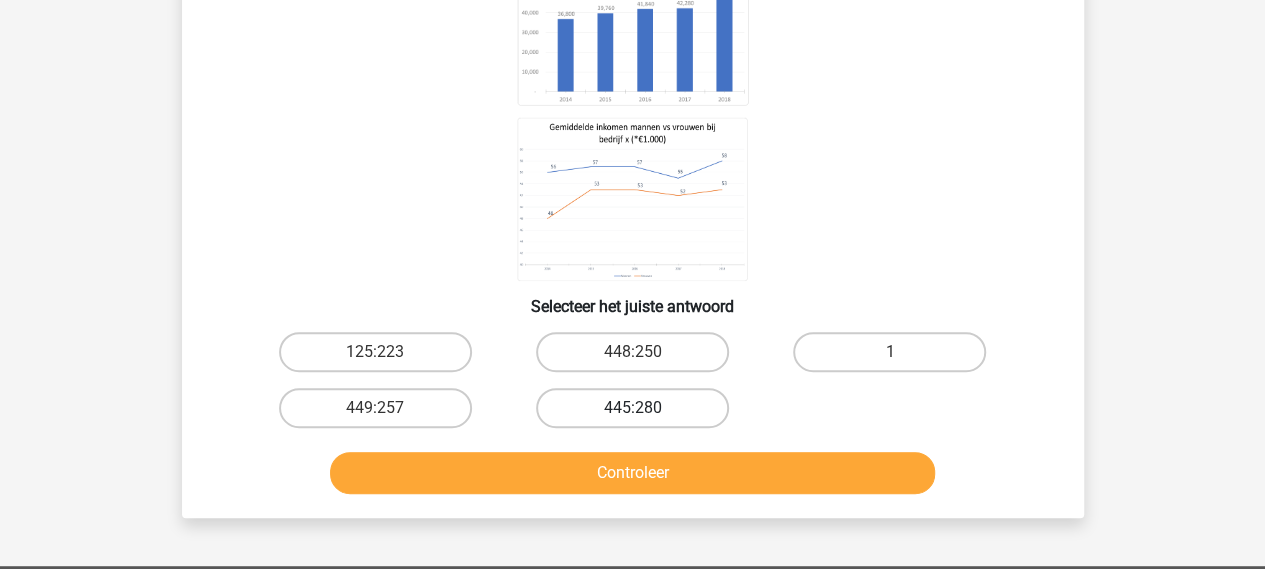 scroll, scrollTop: 300, scrollLeft: 0, axis: vertical 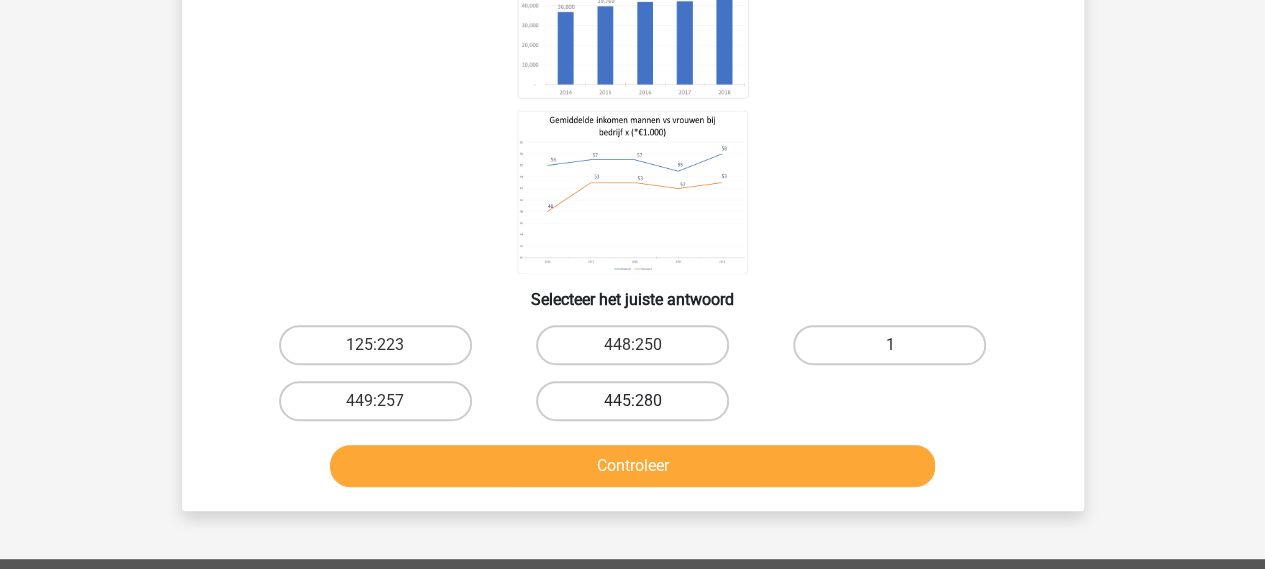 click on "445:280" at bounding box center (632, 401) 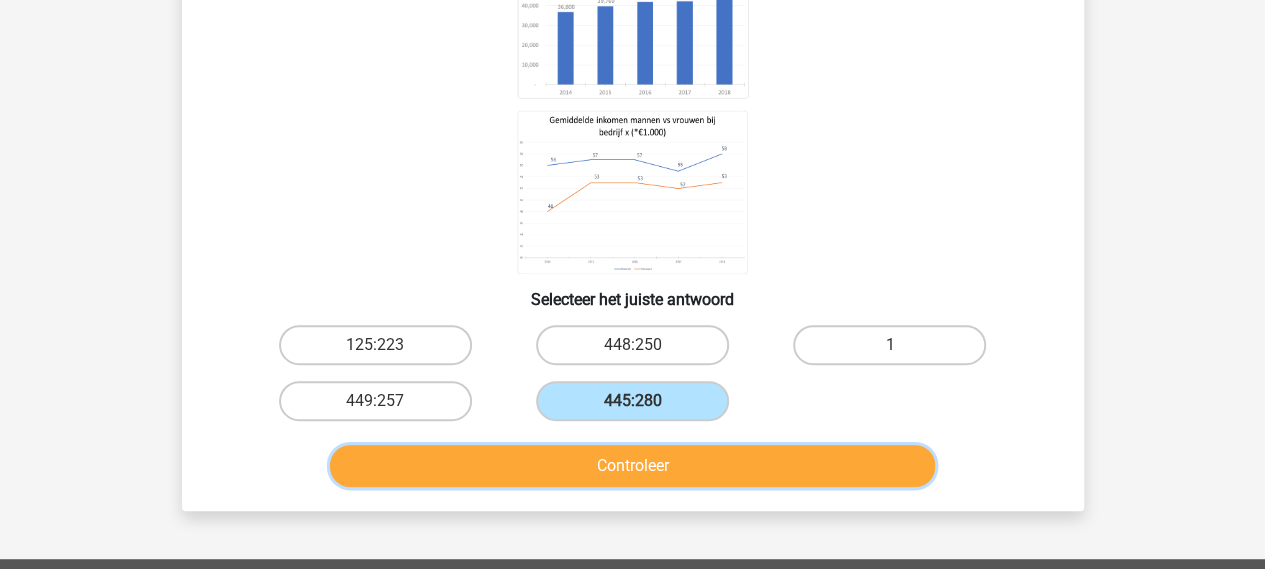 click on "Controleer" at bounding box center (632, 466) 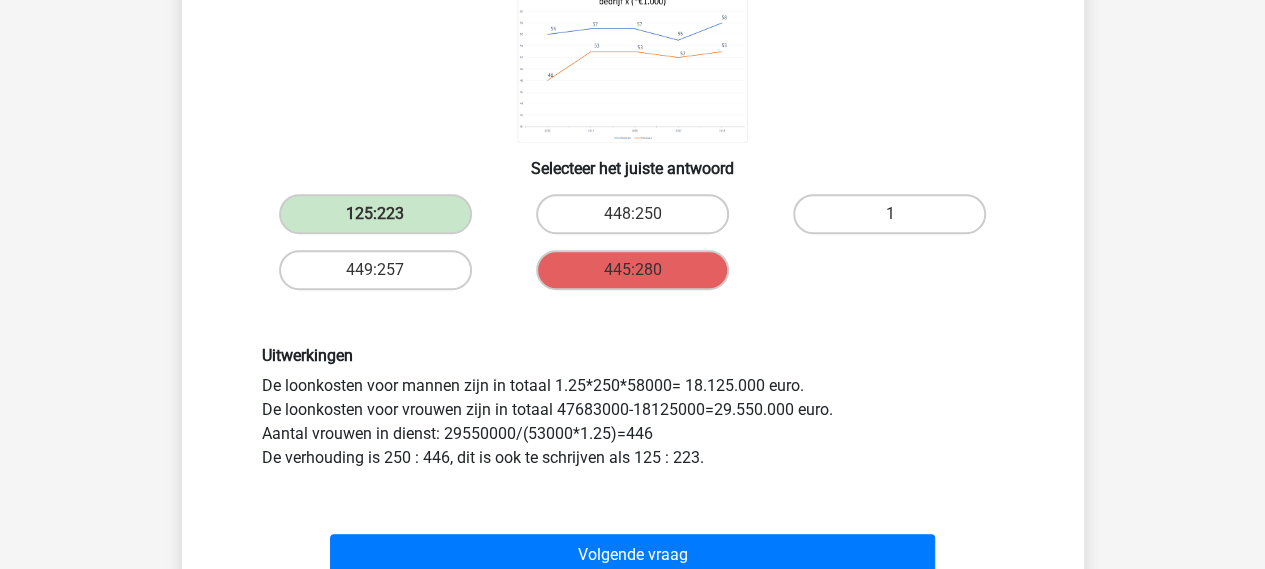 scroll, scrollTop: 500, scrollLeft: 0, axis: vertical 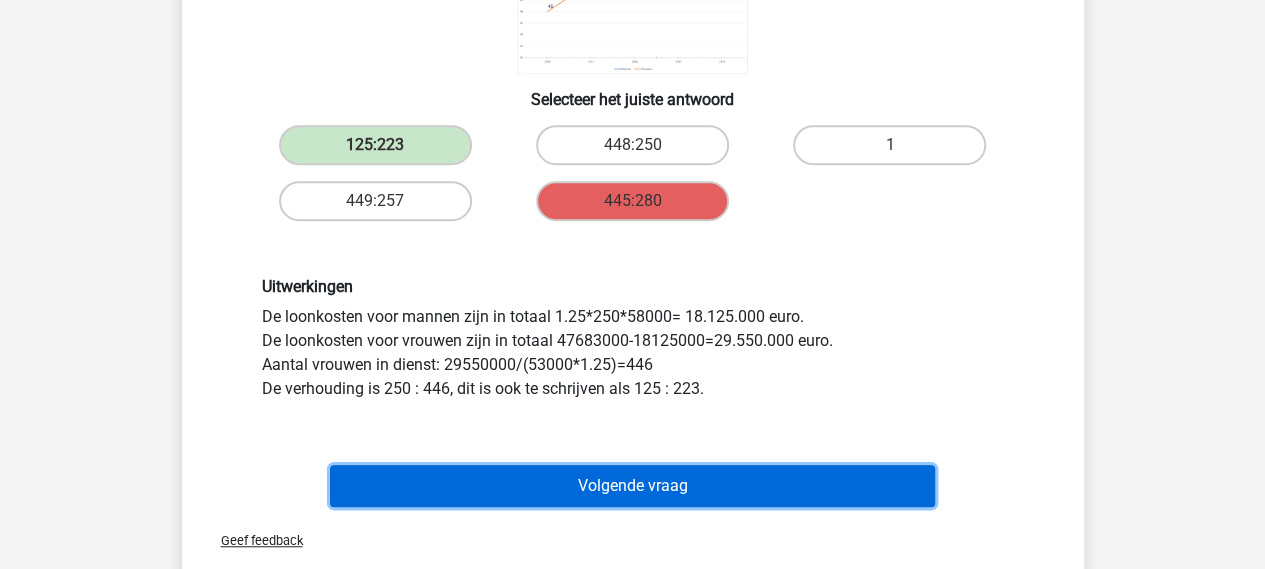 click on "Volgende vraag" at bounding box center [632, 486] 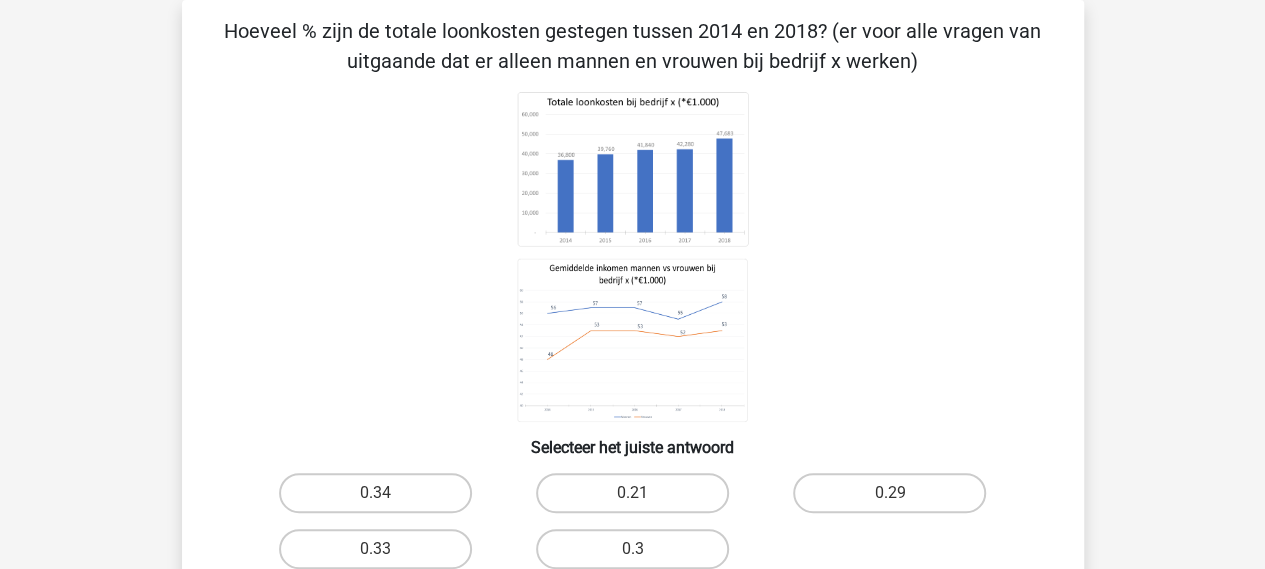 scroll, scrollTop: 0, scrollLeft: 0, axis: both 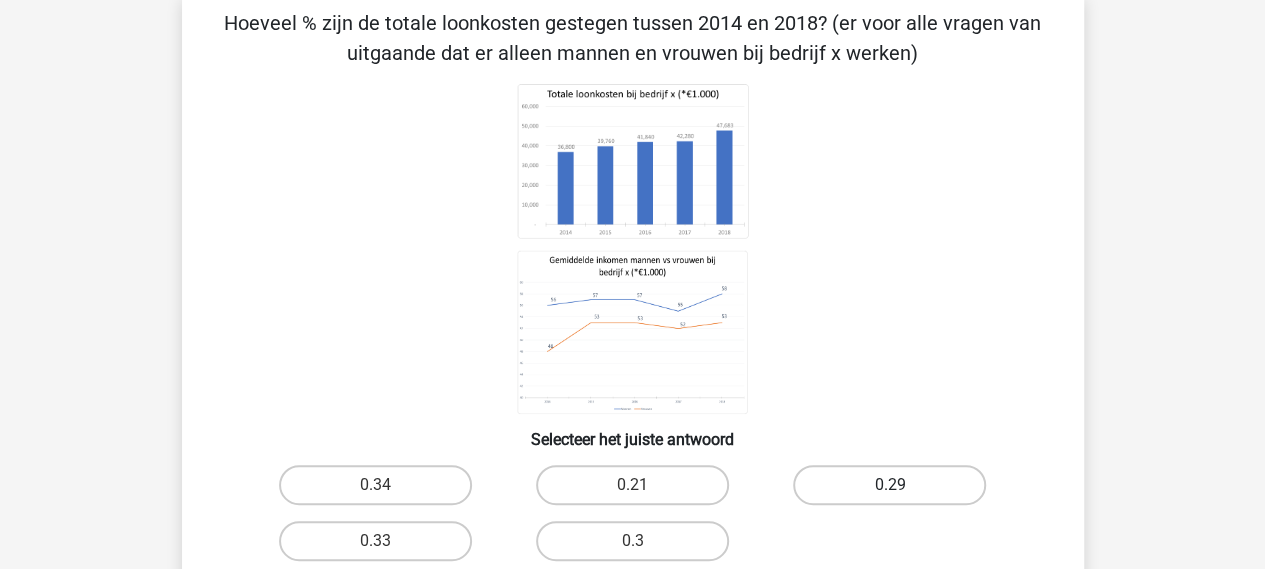 drag, startPoint x: 920, startPoint y: 489, endPoint x: 908, endPoint y: 483, distance: 13.416408 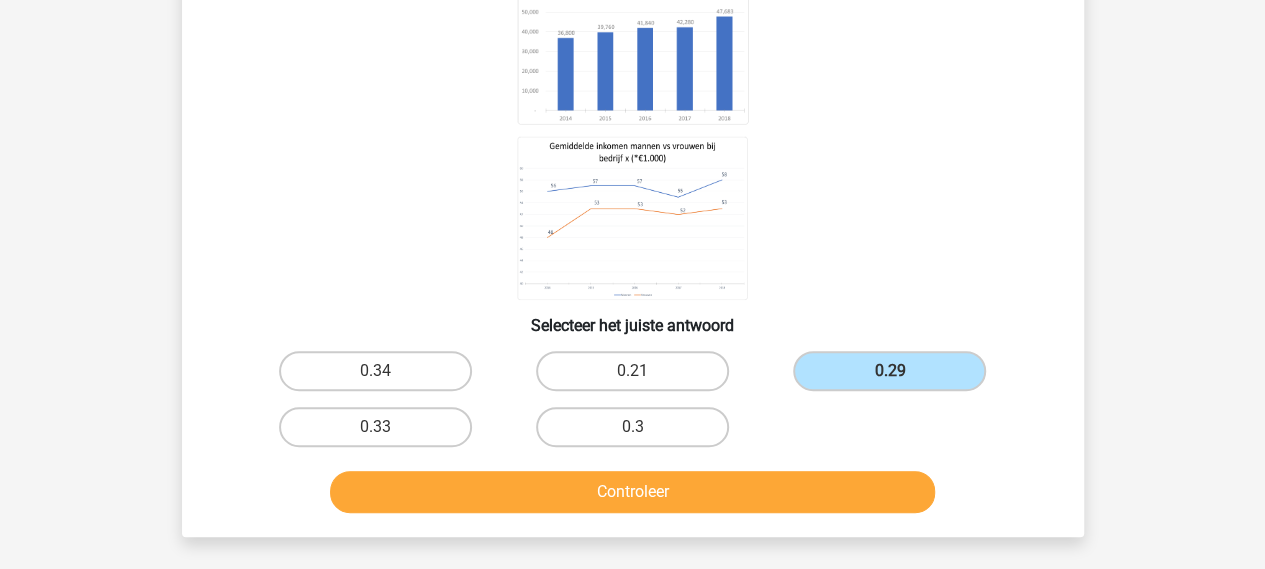 scroll, scrollTop: 300, scrollLeft: 0, axis: vertical 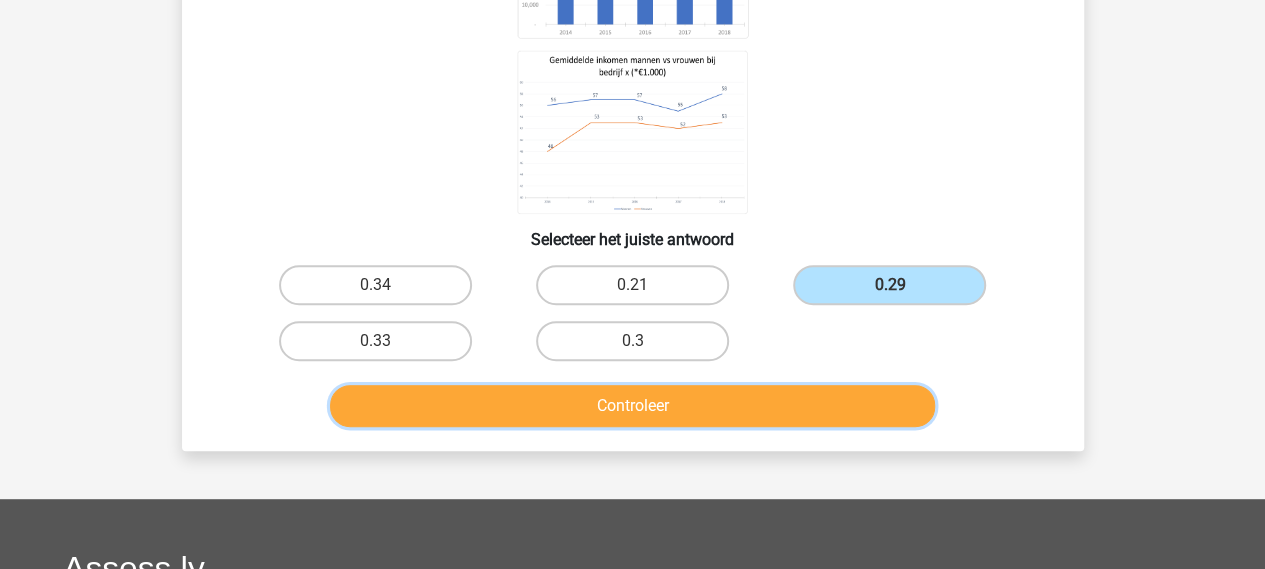 click on "Controleer" at bounding box center (632, 406) 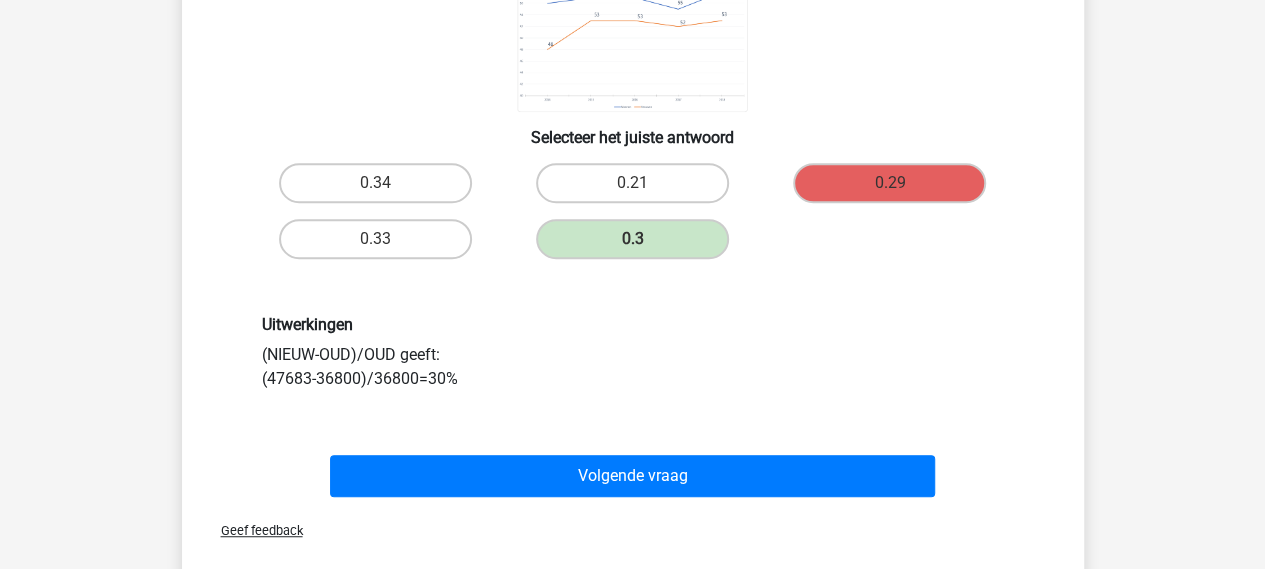 scroll, scrollTop: 500, scrollLeft: 0, axis: vertical 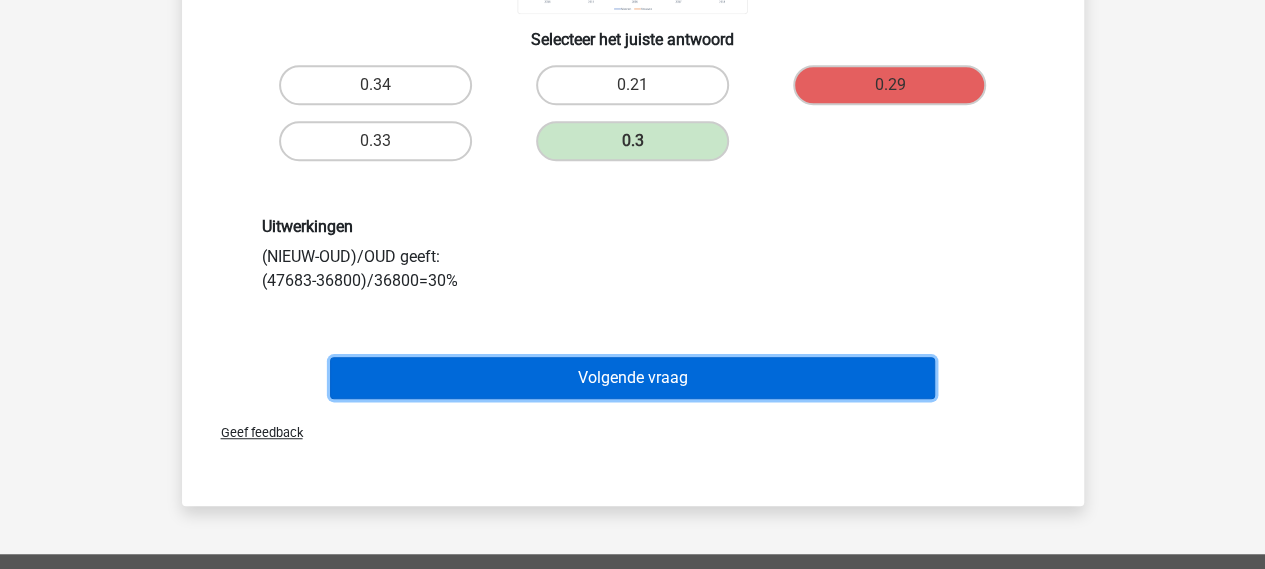 click on "Volgende vraag" at bounding box center (632, 378) 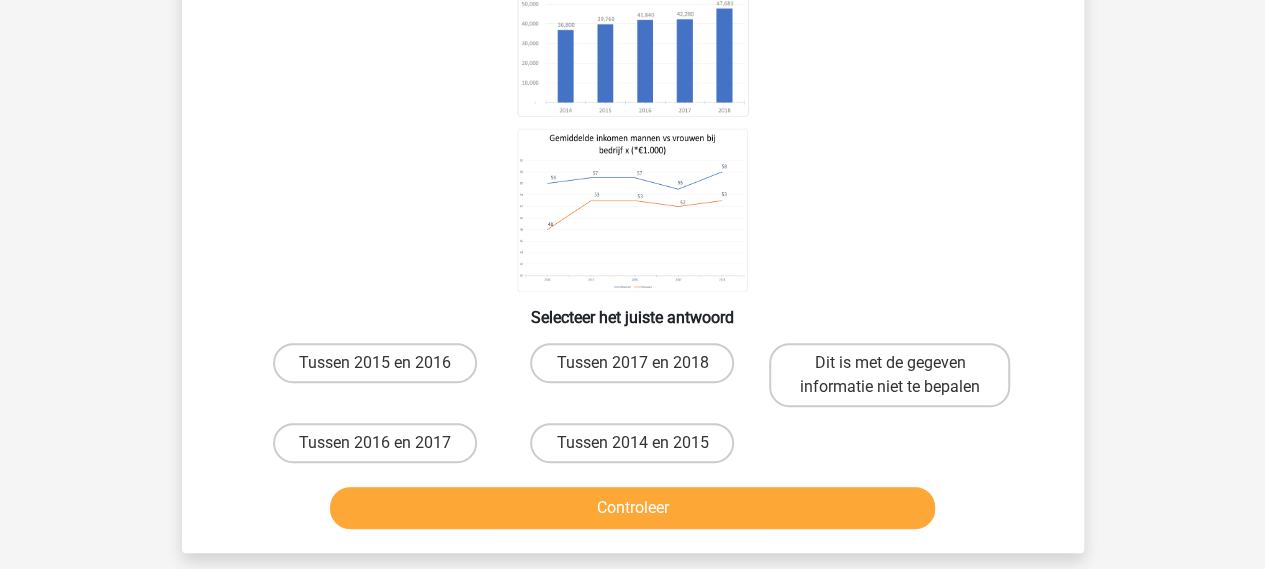scroll, scrollTop: 292, scrollLeft: 0, axis: vertical 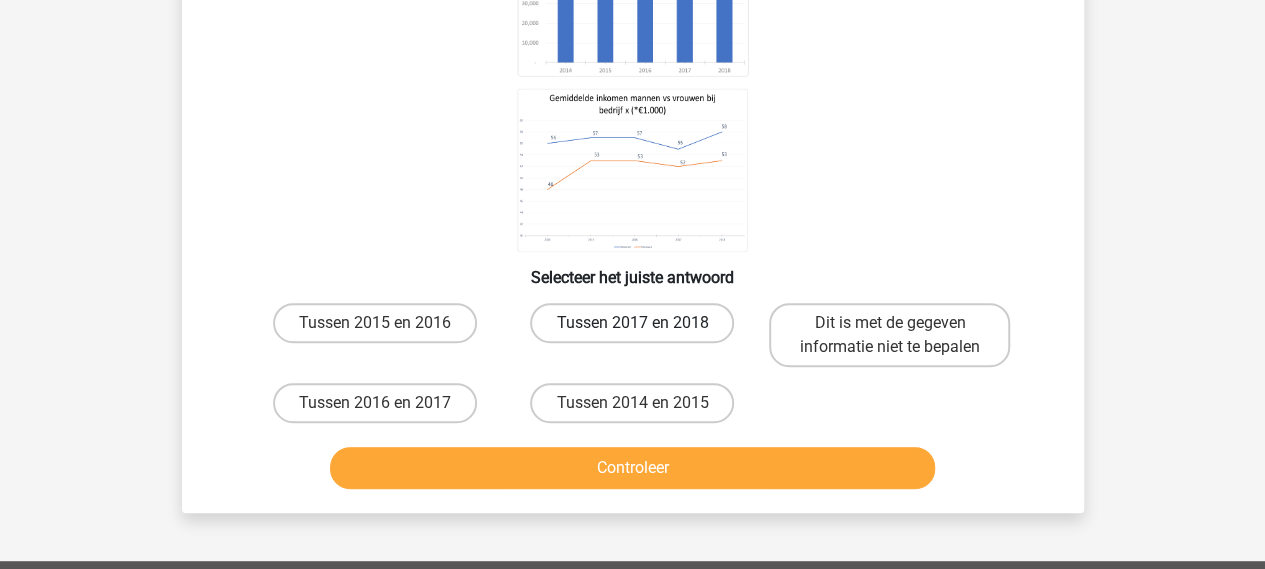 click on "Tussen 2017 en 2018" at bounding box center [632, 323] 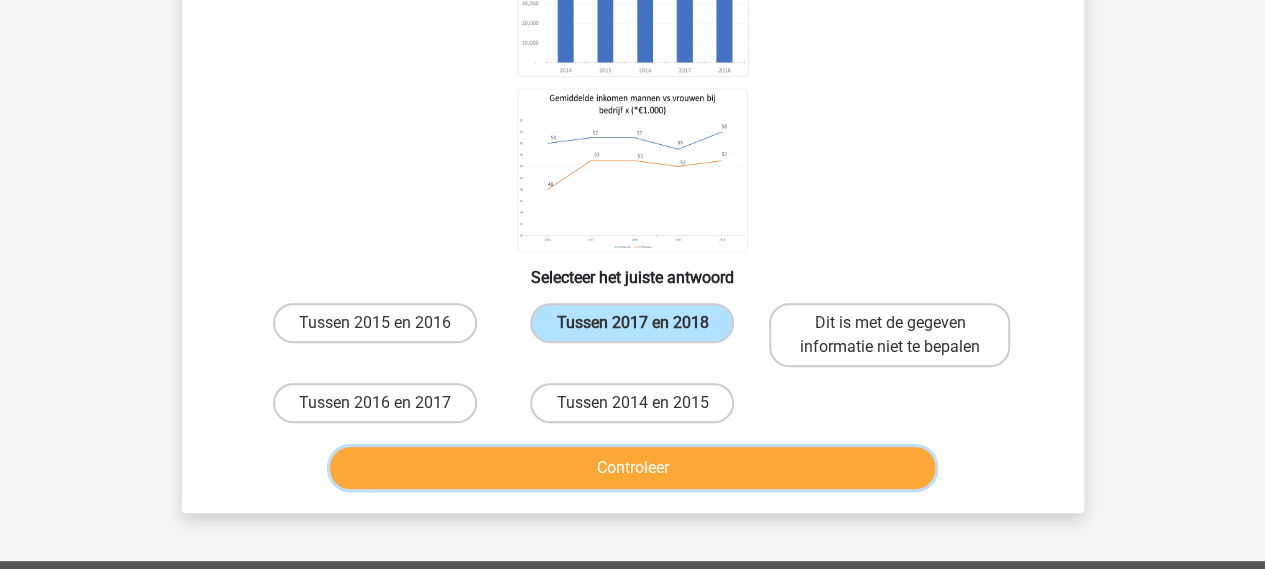 click on "Controleer" at bounding box center (632, 468) 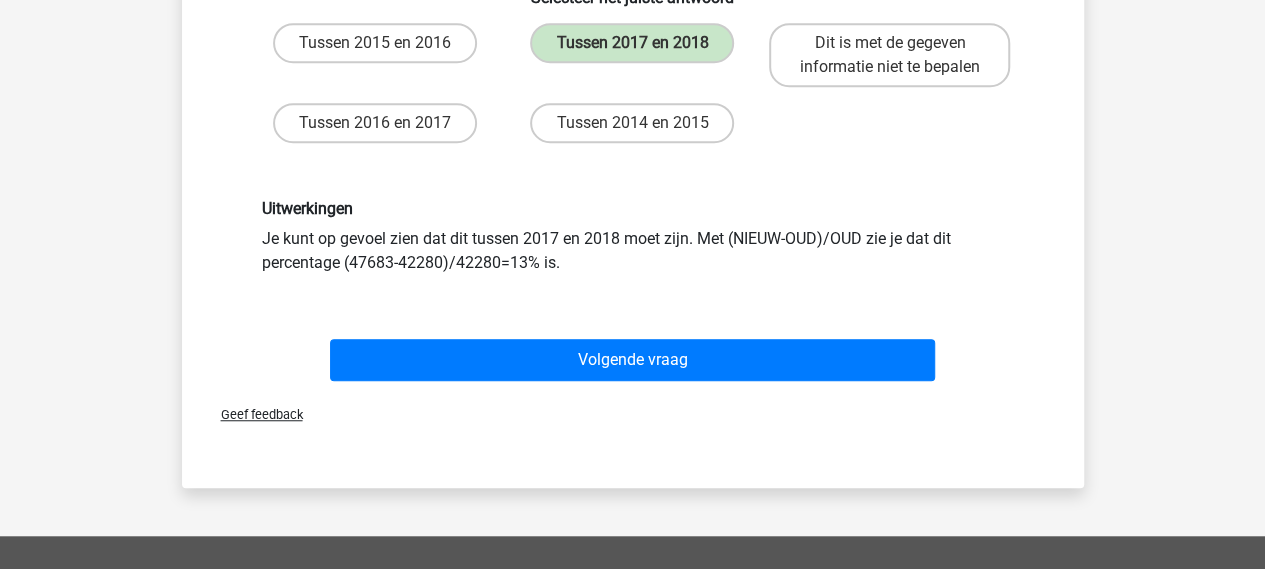 scroll, scrollTop: 592, scrollLeft: 0, axis: vertical 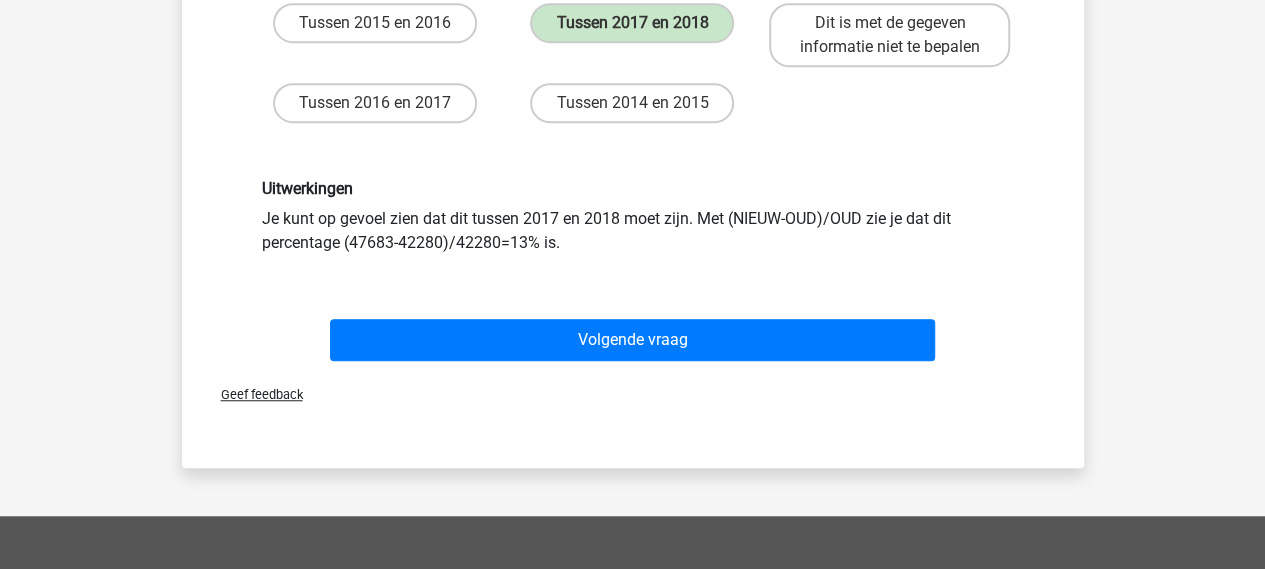 click on "Volgende vraag" at bounding box center (633, 344) 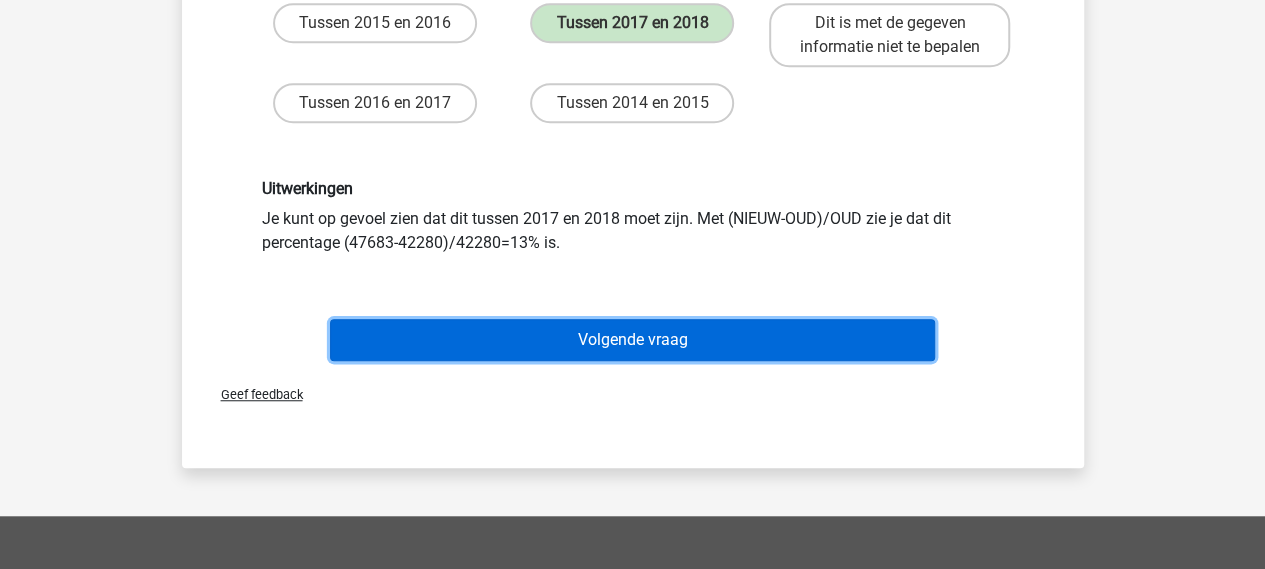 click on "Volgende vraag" at bounding box center [632, 340] 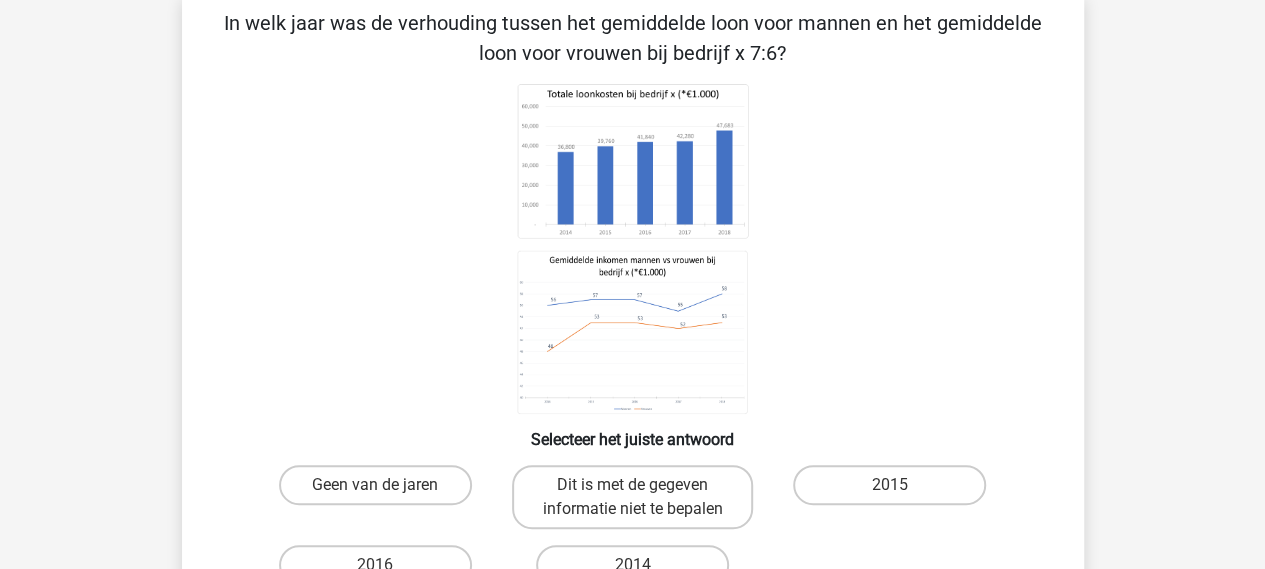 scroll, scrollTop: 200, scrollLeft: 0, axis: vertical 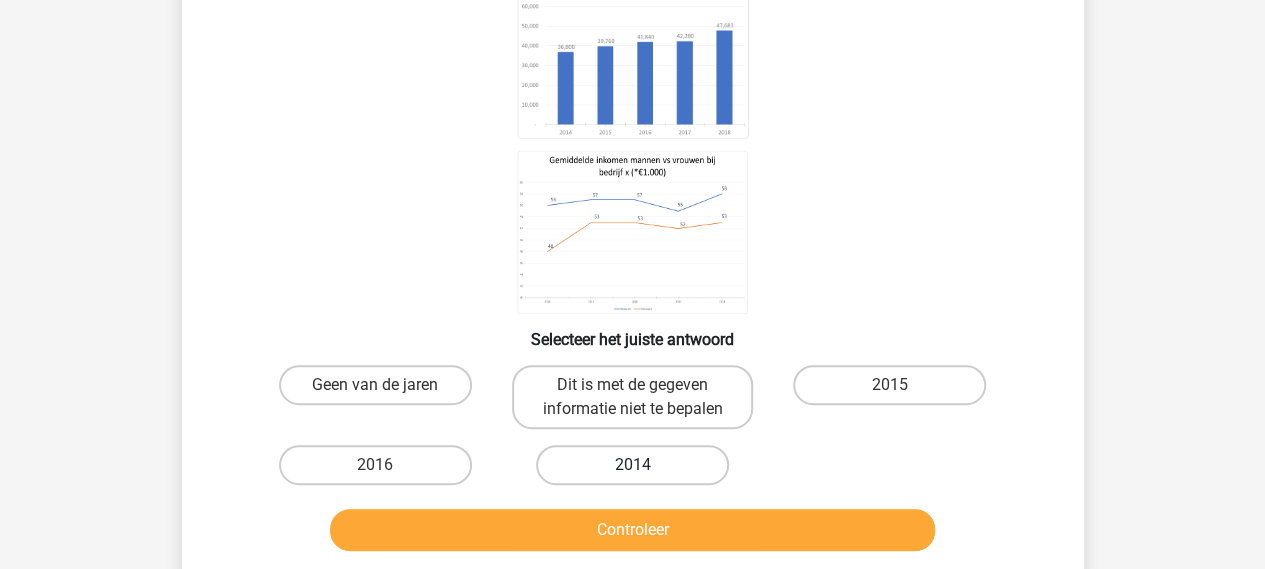 click on "2014" at bounding box center [632, 465] 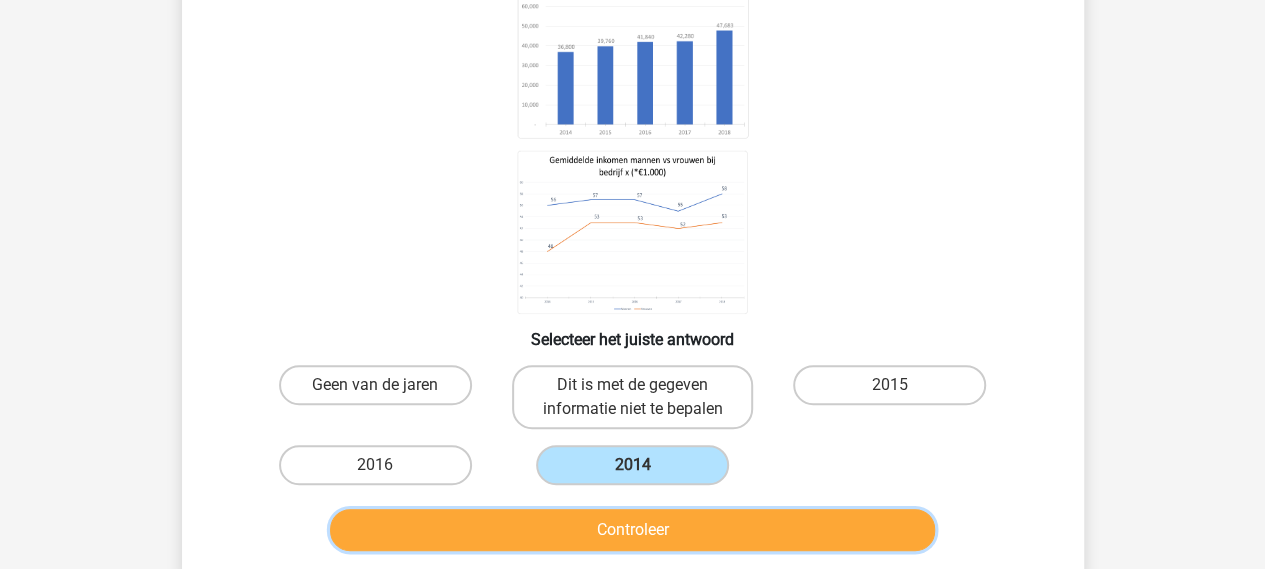 click on "Controleer" at bounding box center [632, 530] 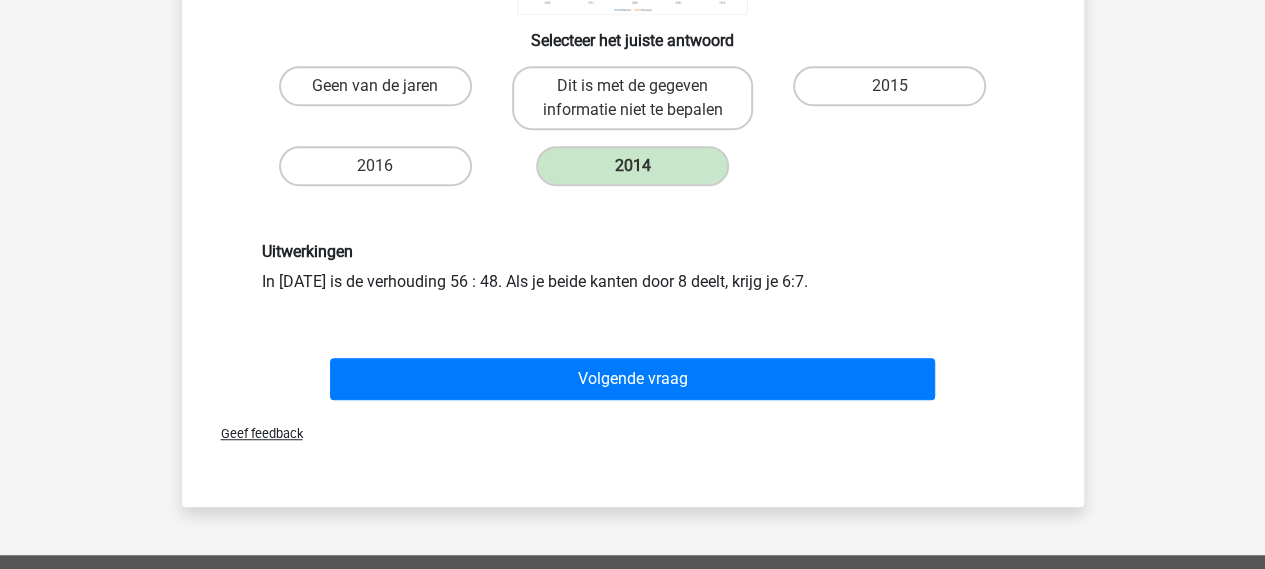 scroll, scrollTop: 500, scrollLeft: 0, axis: vertical 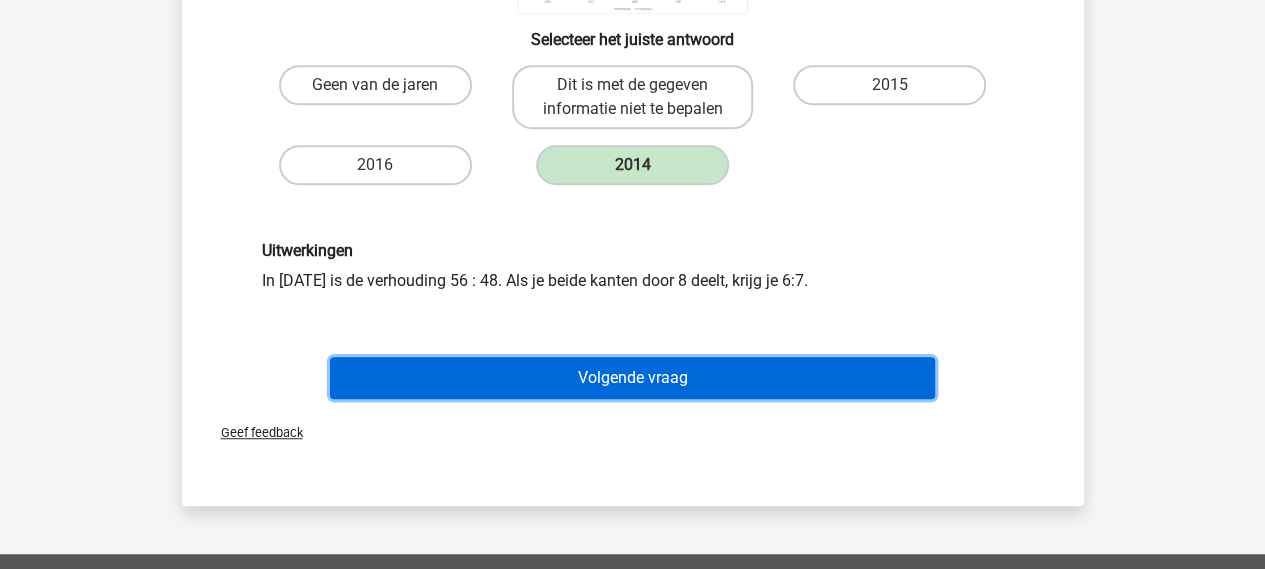 click on "Volgende vraag" at bounding box center (632, 378) 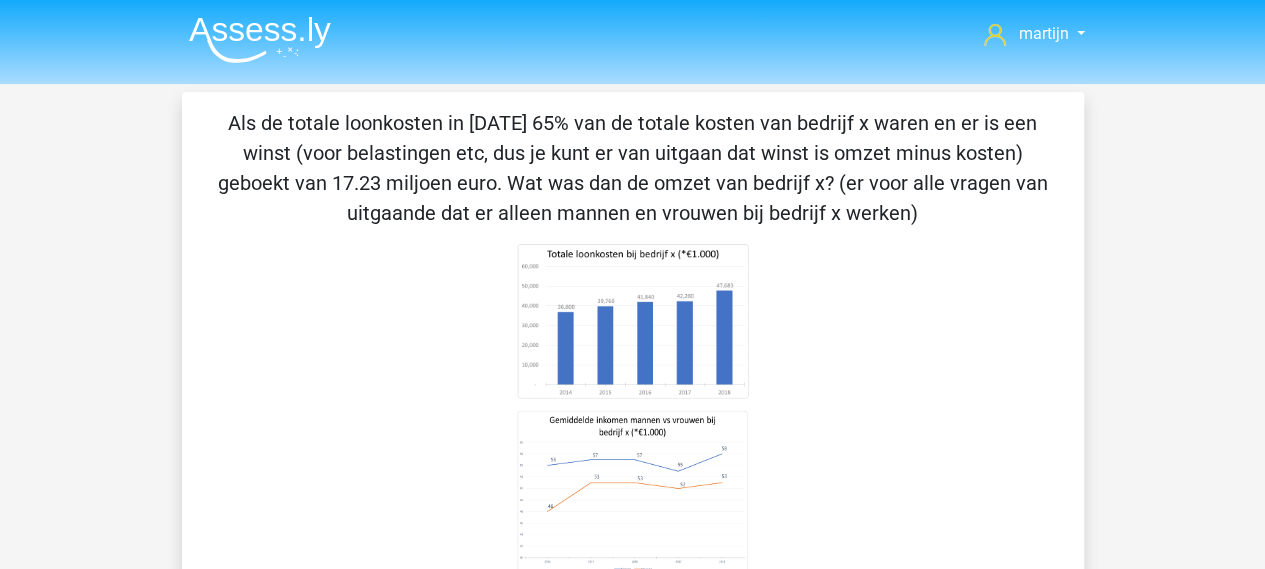 scroll, scrollTop: 300, scrollLeft: 0, axis: vertical 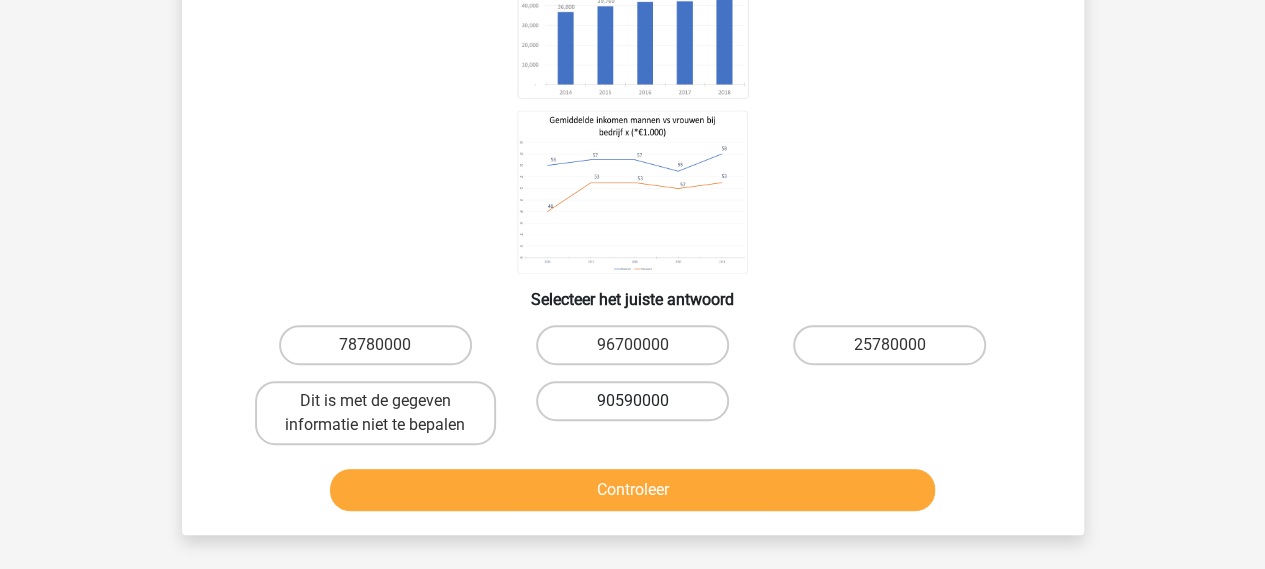 click on "90590000" at bounding box center (632, 401) 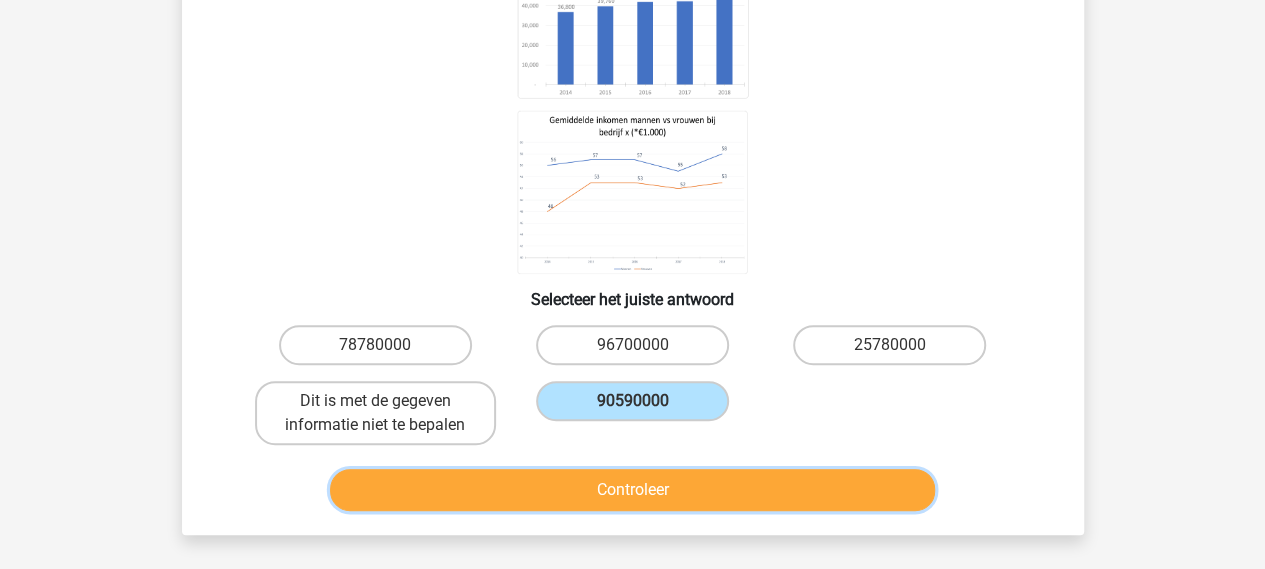 click on "Controleer" at bounding box center (632, 490) 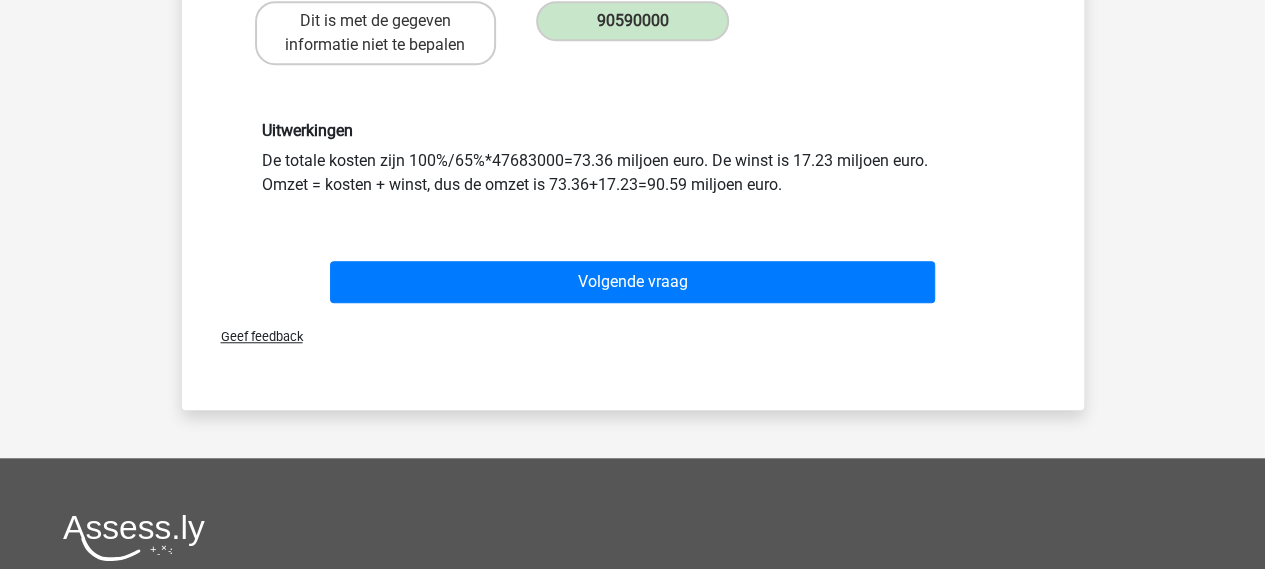 scroll, scrollTop: 700, scrollLeft: 0, axis: vertical 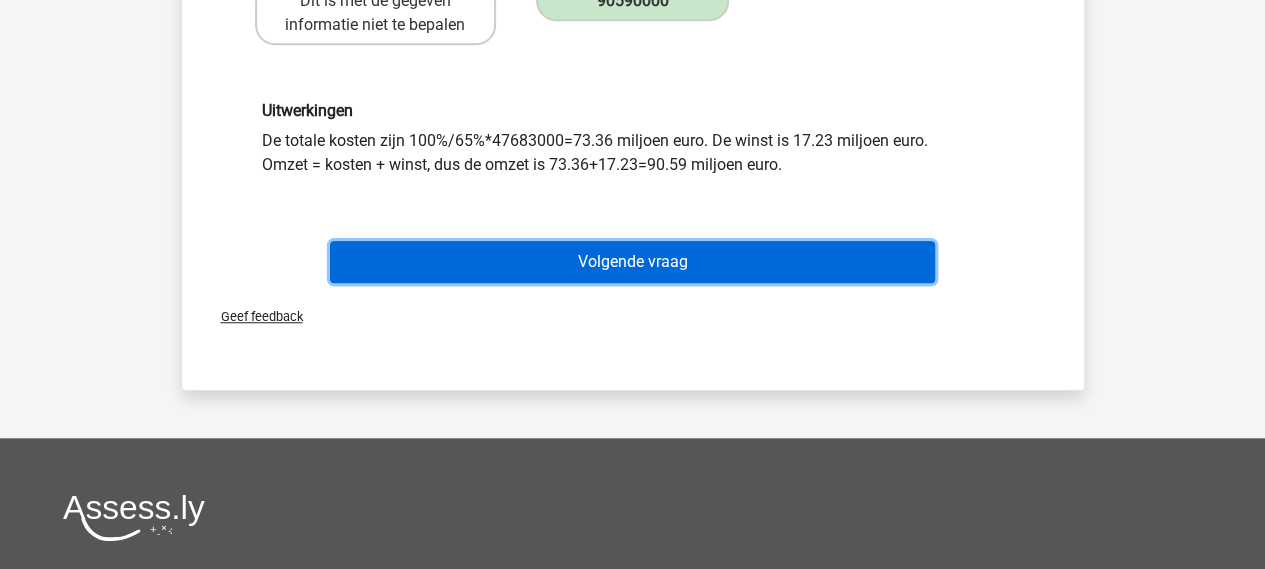 click on "Volgende vraag" at bounding box center [632, 262] 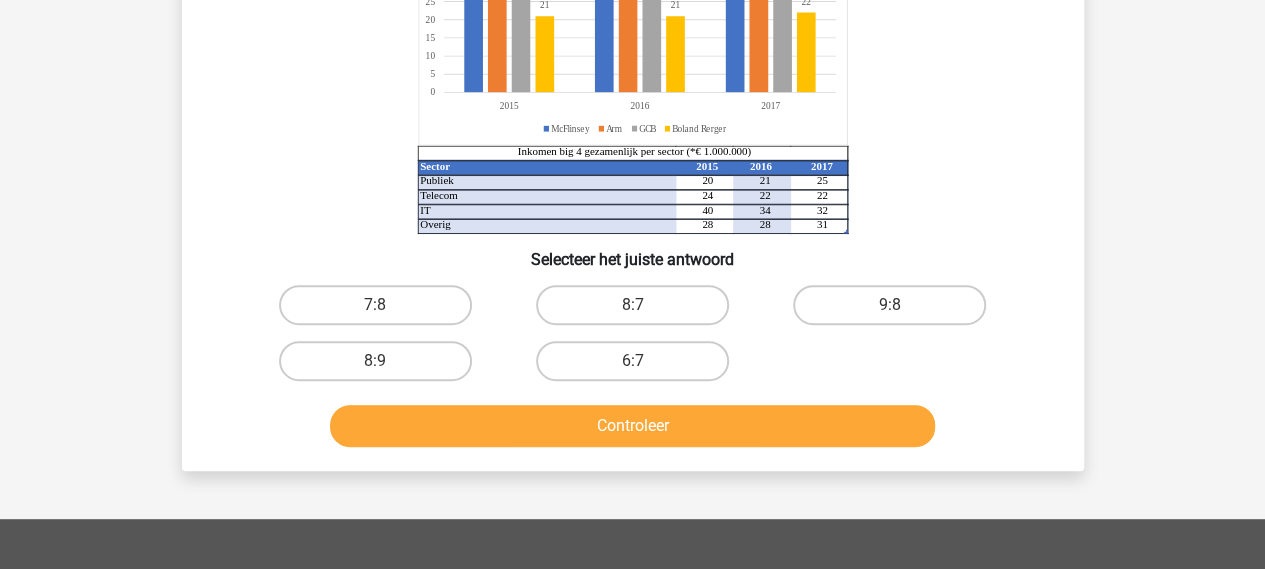 scroll, scrollTop: 365, scrollLeft: 0, axis: vertical 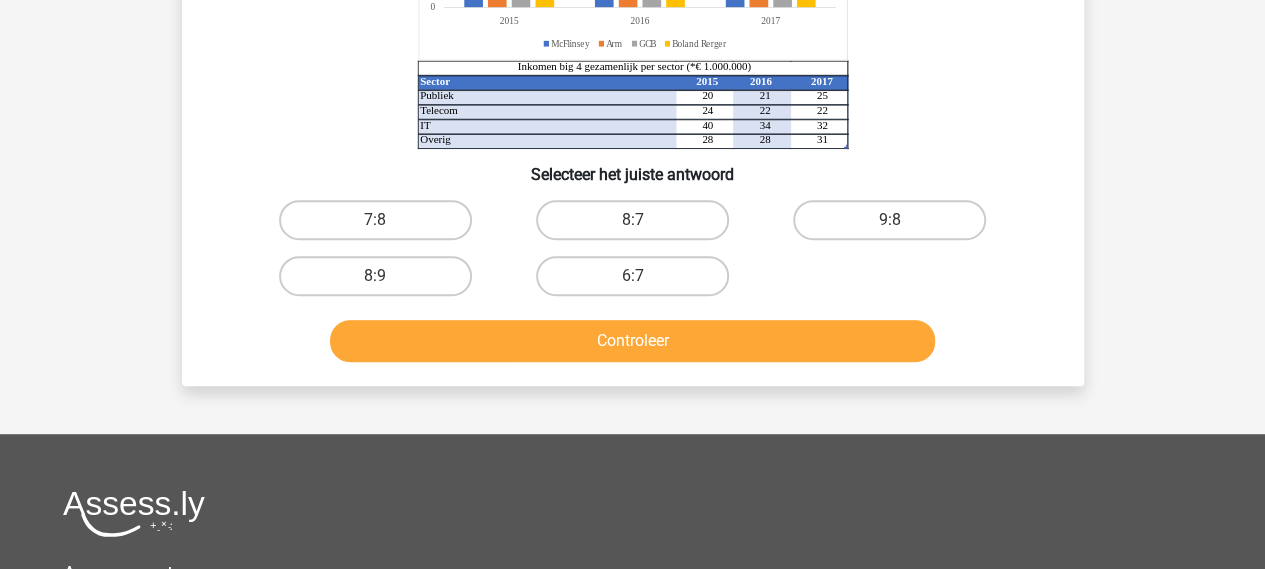 click on "6:7" at bounding box center (638, 282) 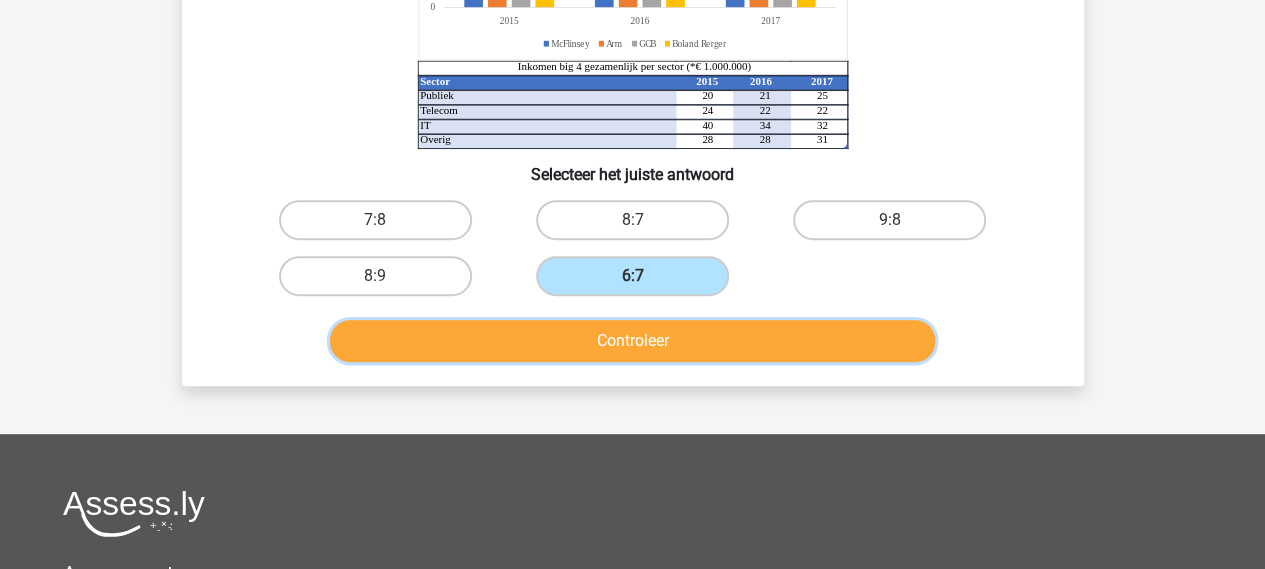 click on "Controleer" at bounding box center [632, 341] 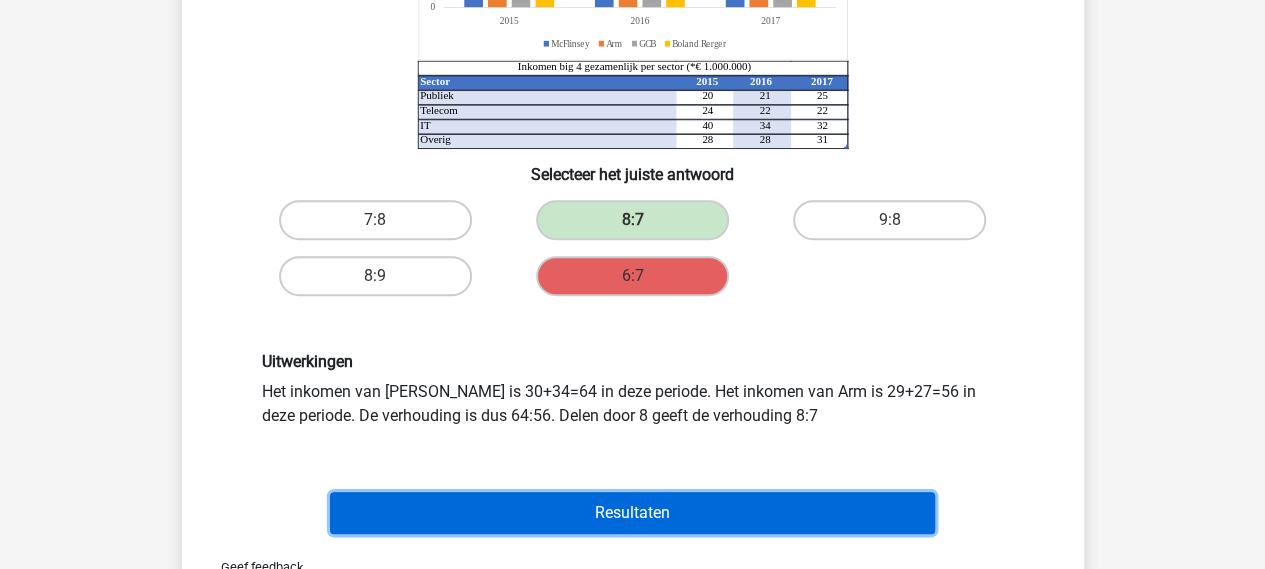 click on "Resultaten" at bounding box center (632, 513) 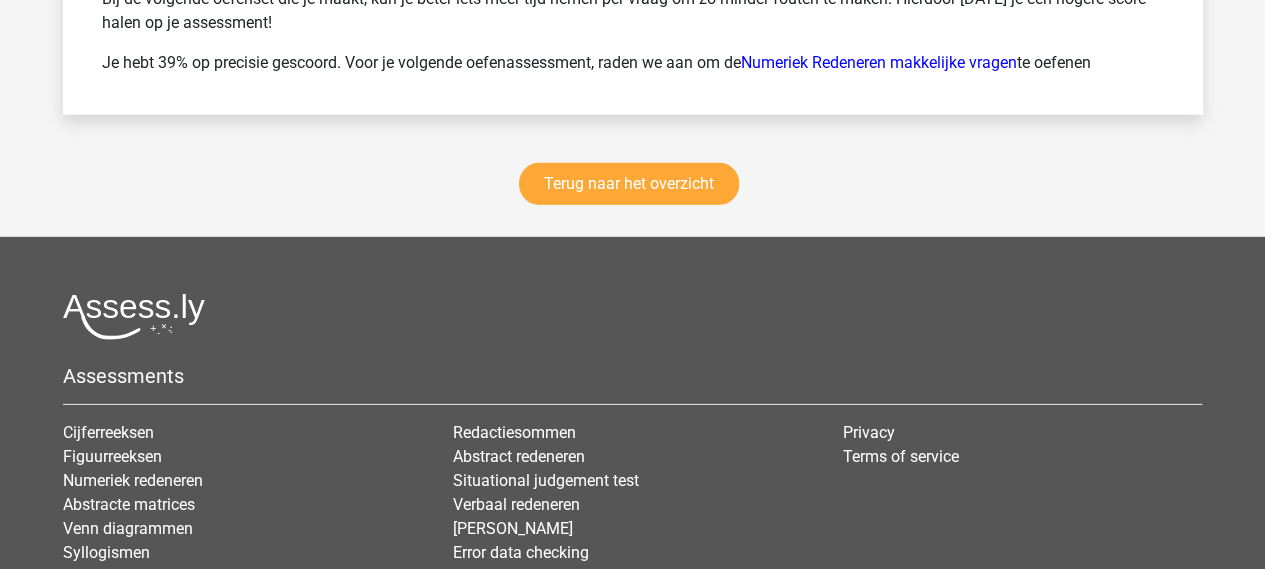 scroll, scrollTop: 2900, scrollLeft: 0, axis: vertical 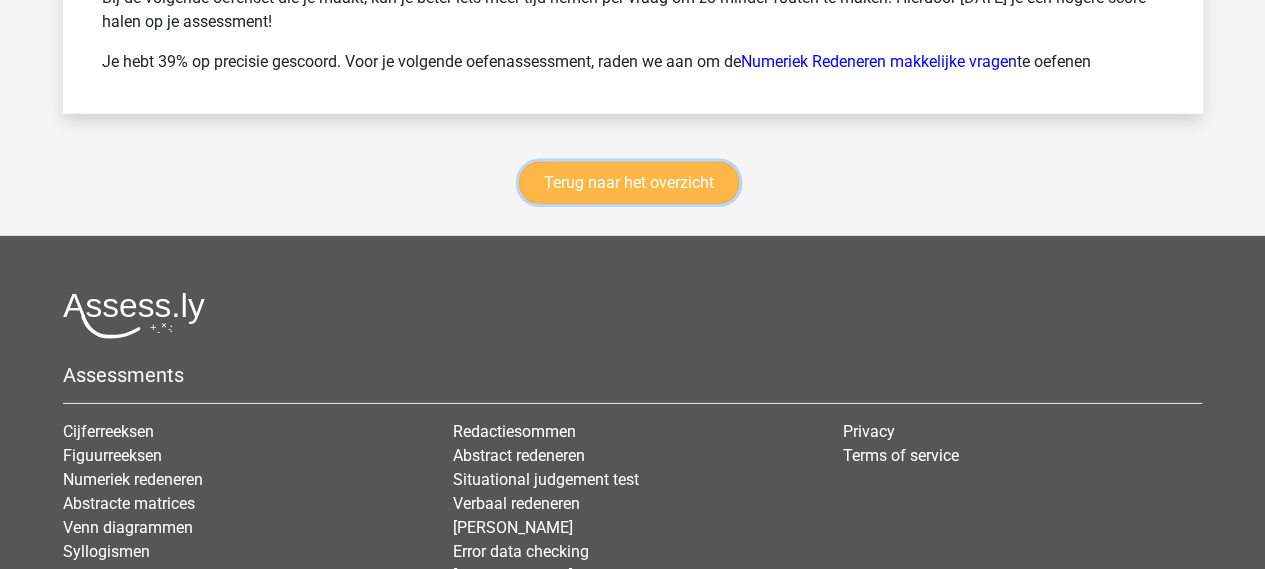 click on "Terug naar het overzicht" at bounding box center (629, 183) 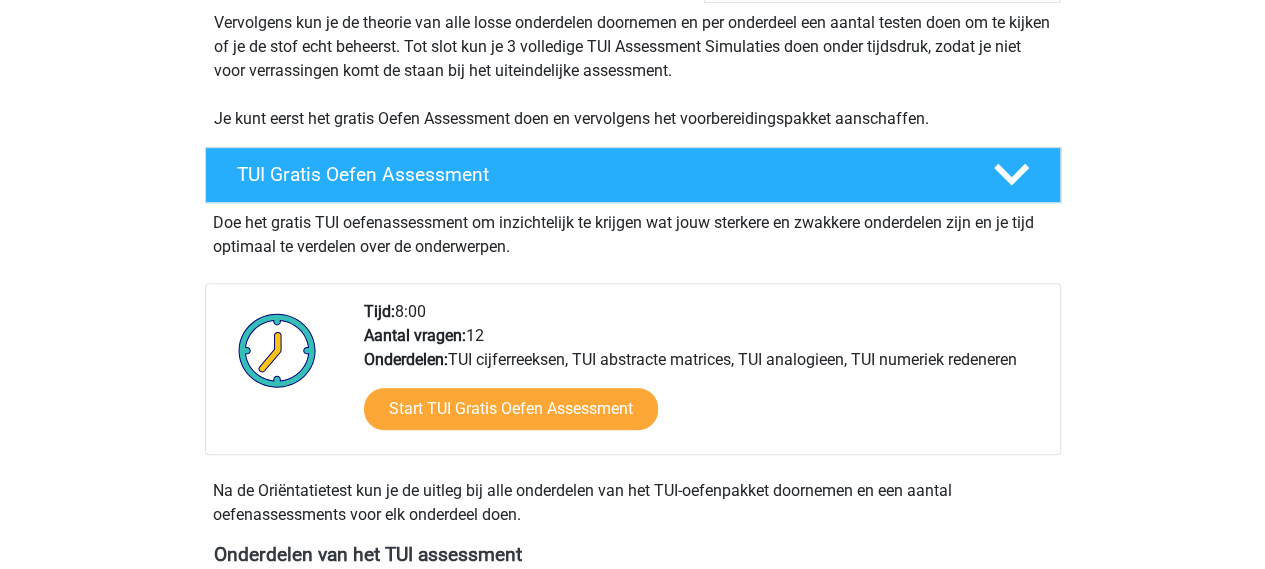 scroll, scrollTop: 0, scrollLeft: 0, axis: both 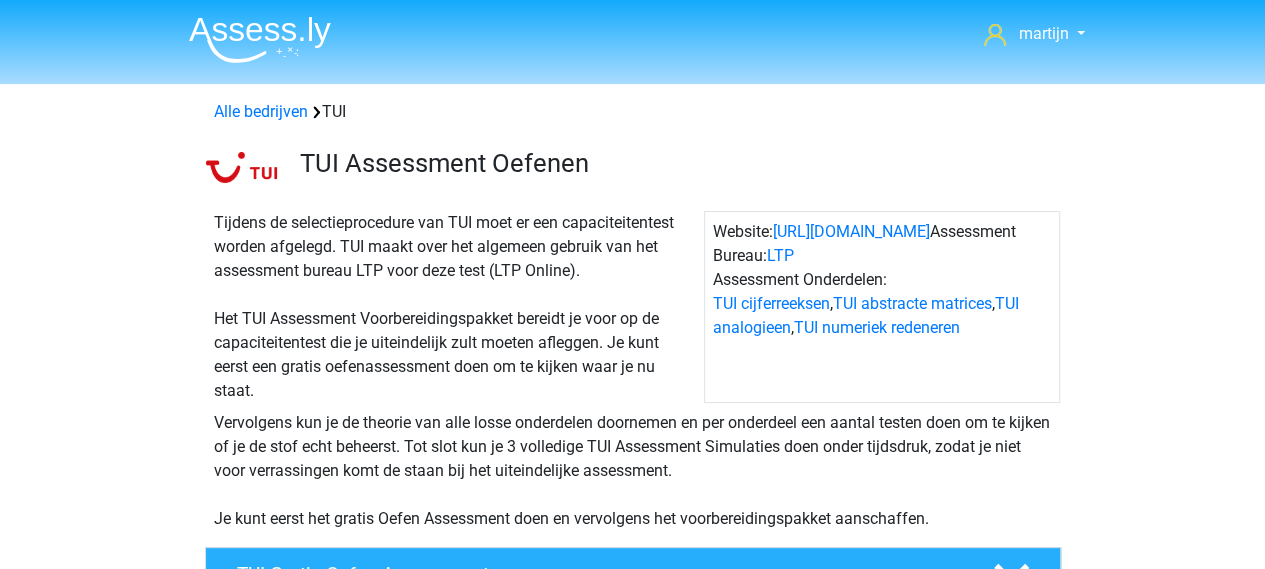 click on "Alle bedrijven
[GEOGRAPHIC_DATA]" at bounding box center (633, 112) 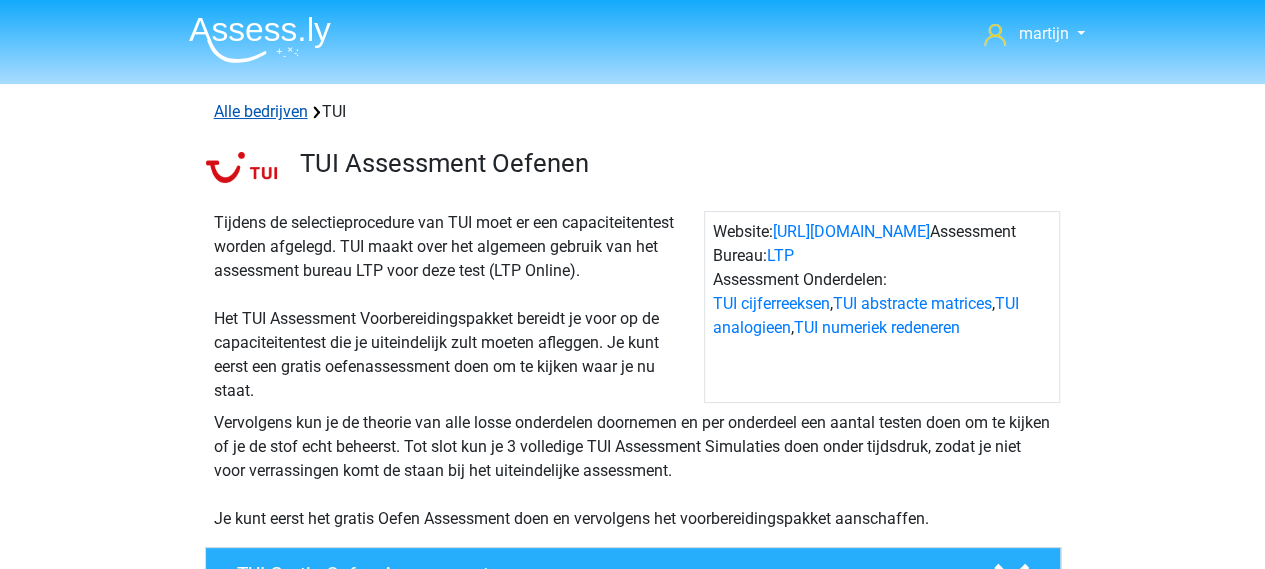 click on "Alle bedrijven" at bounding box center (261, 111) 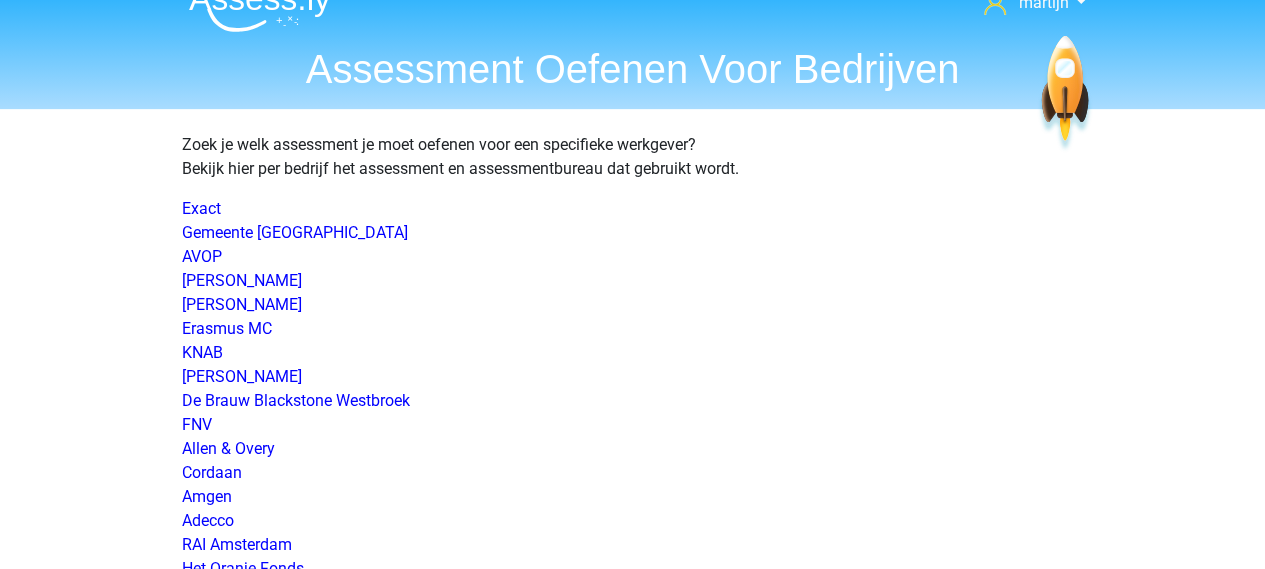 scroll, scrollTop: 0, scrollLeft: 0, axis: both 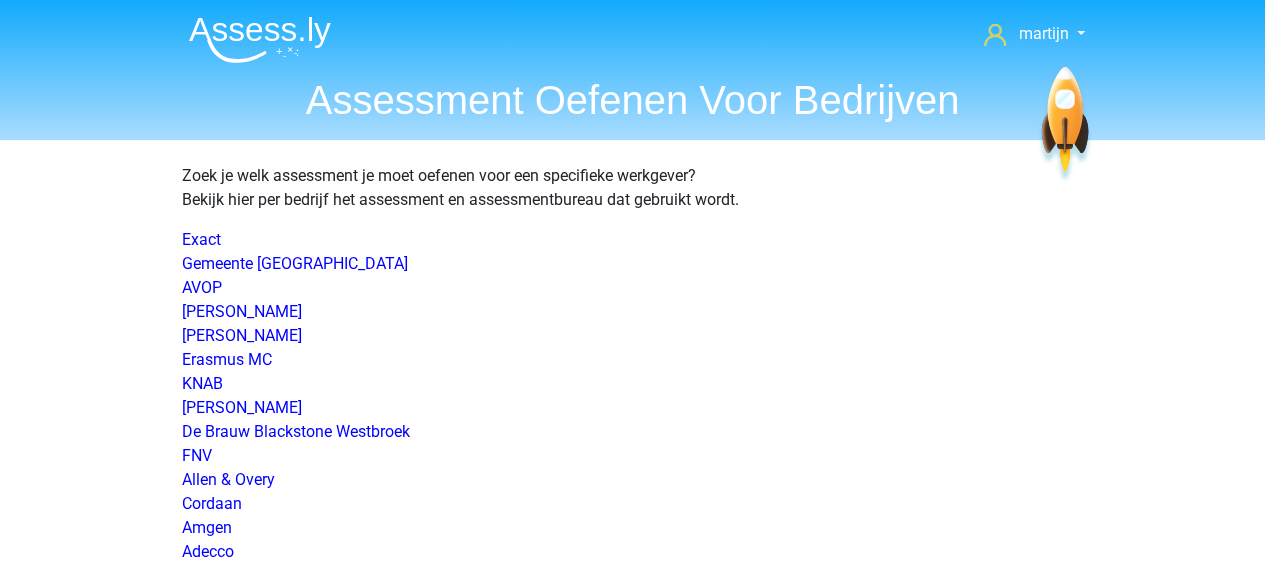 click at bounding box center [260, 39] 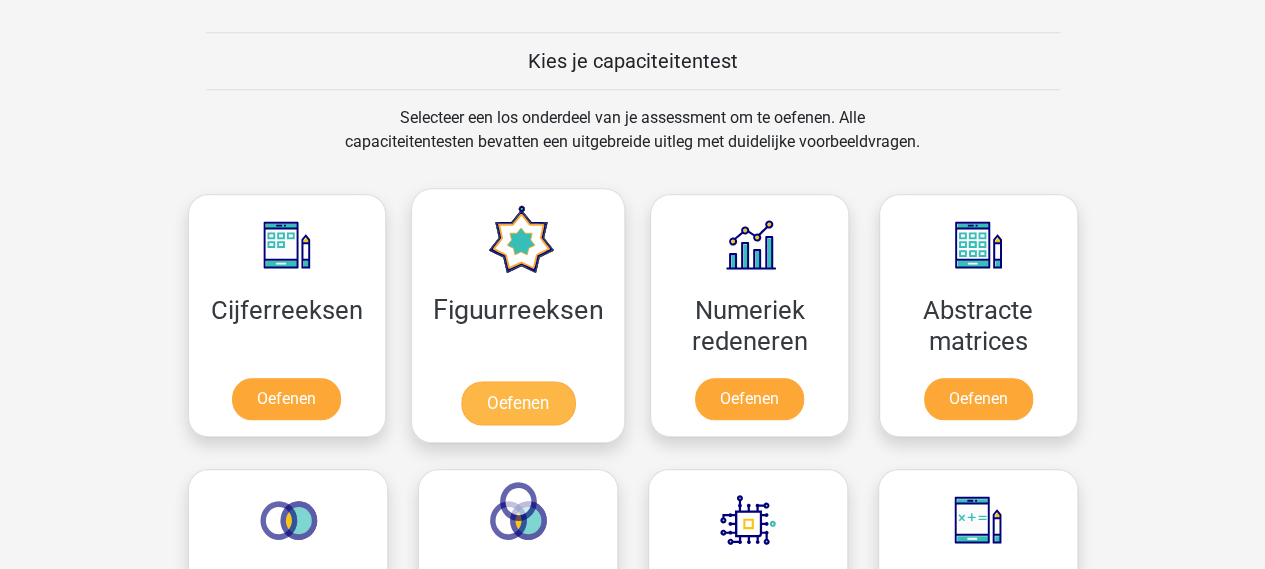 scroll, scrollTop: 1000, scrollLeft: 0, axis: vertical 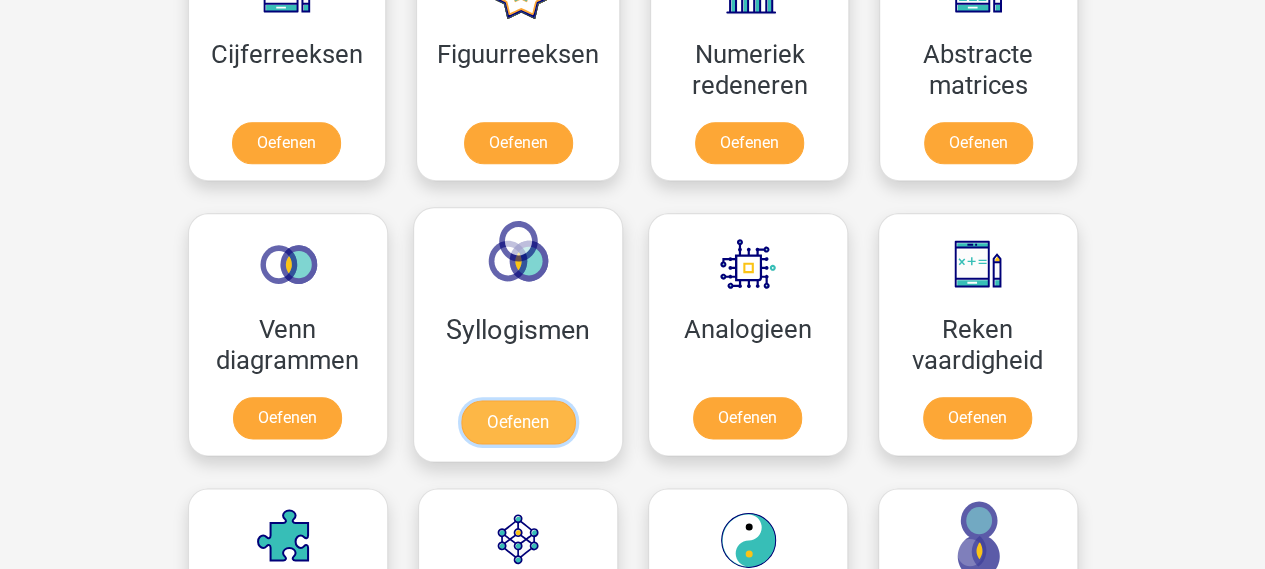click on "Oefenen" at bounding box center (517, 422) 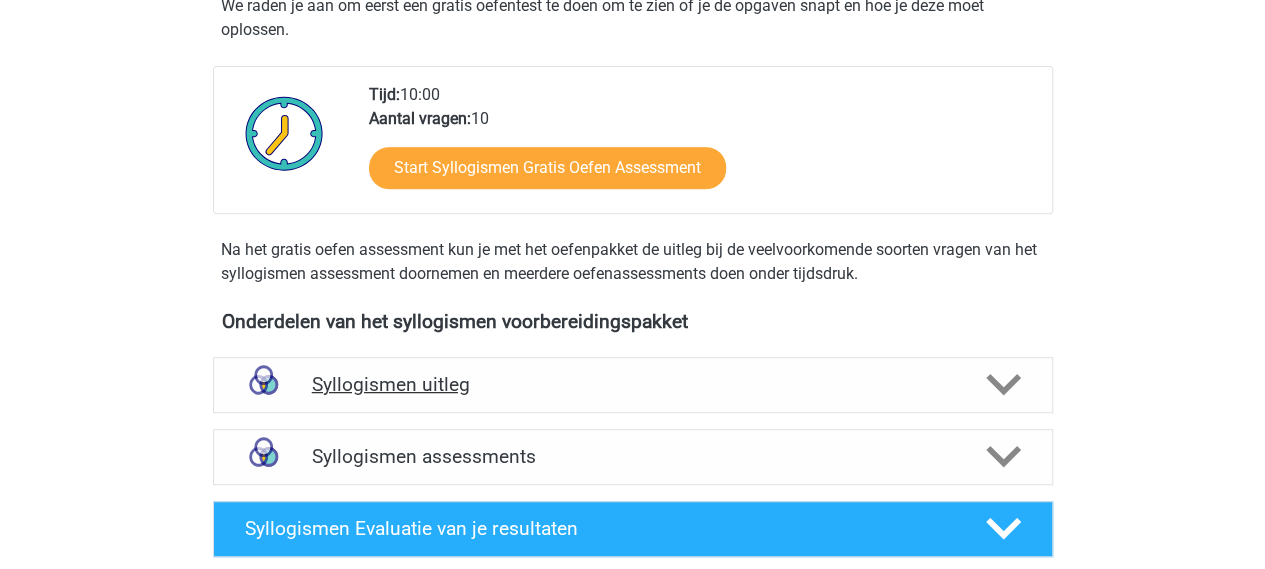 scroll, scrollTop: 700, scrollLeft: 0, axis: vertical 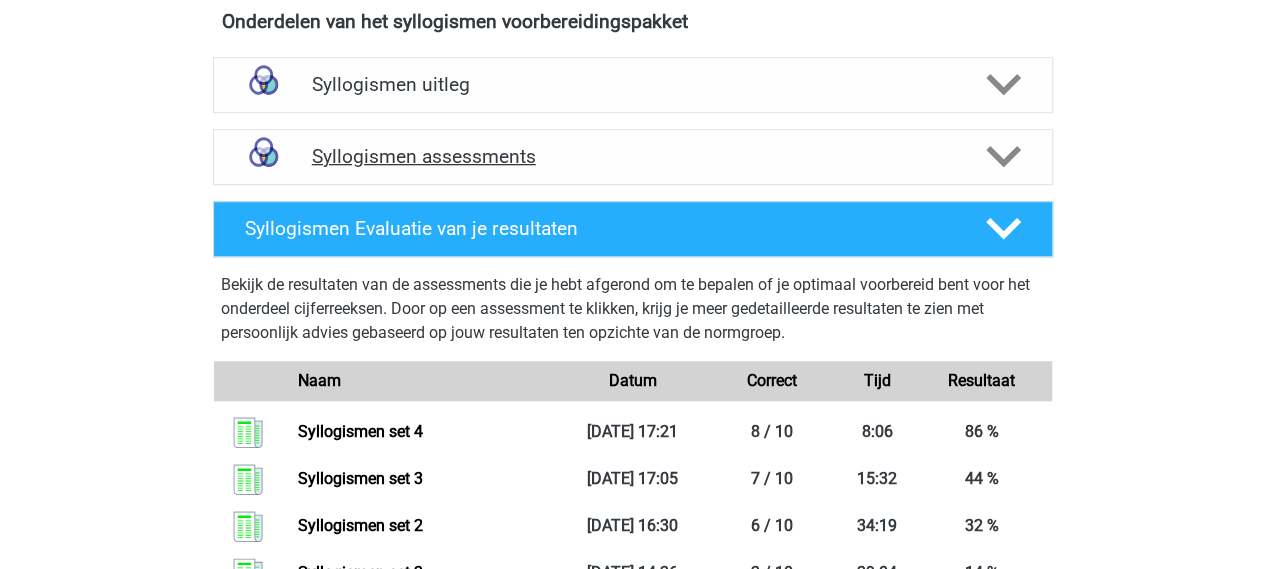 click on "Syllogismen assessments" at bounding box center [633, 157] 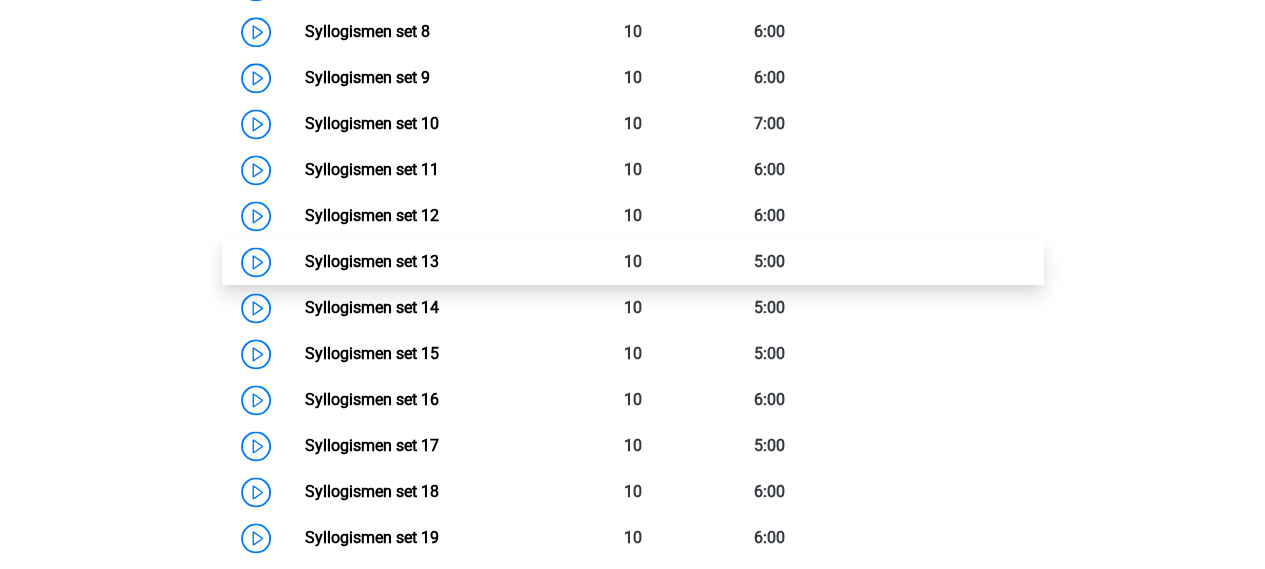 scroll, scrollTop: 1200, scrollLeft: 0, axis: vertical 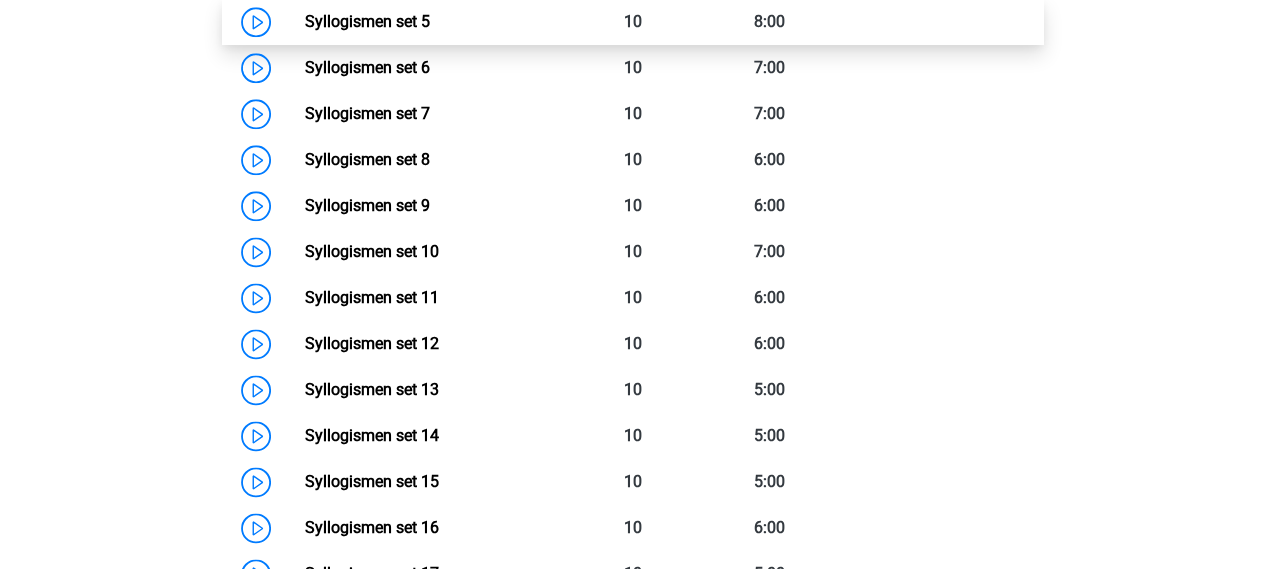 click on "Syllogismen
set 5" at bounding box center [367, 21] 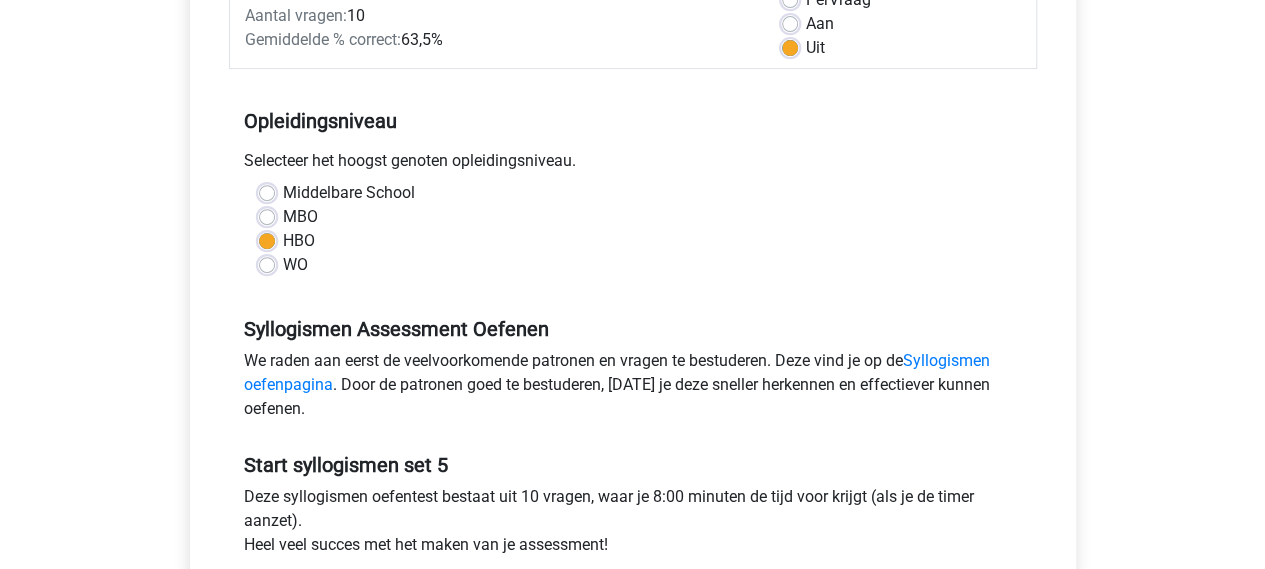 scroll, scrollTop: 500, scrollLeft: 0, axis: vertical 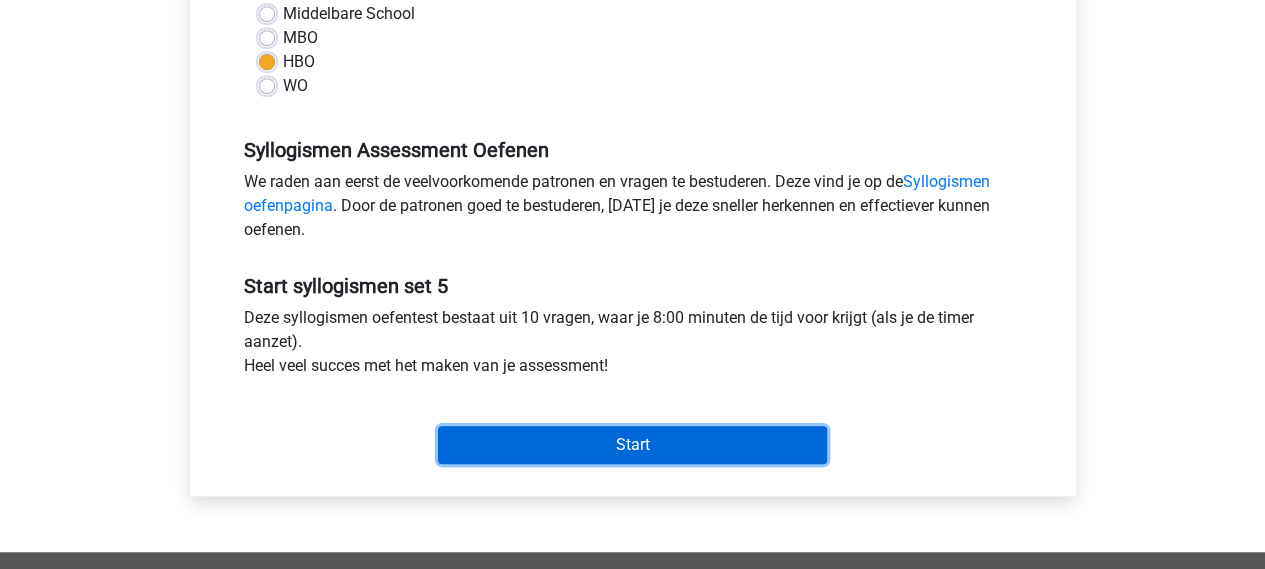 click on "Start" at bounding box center (632, 445) 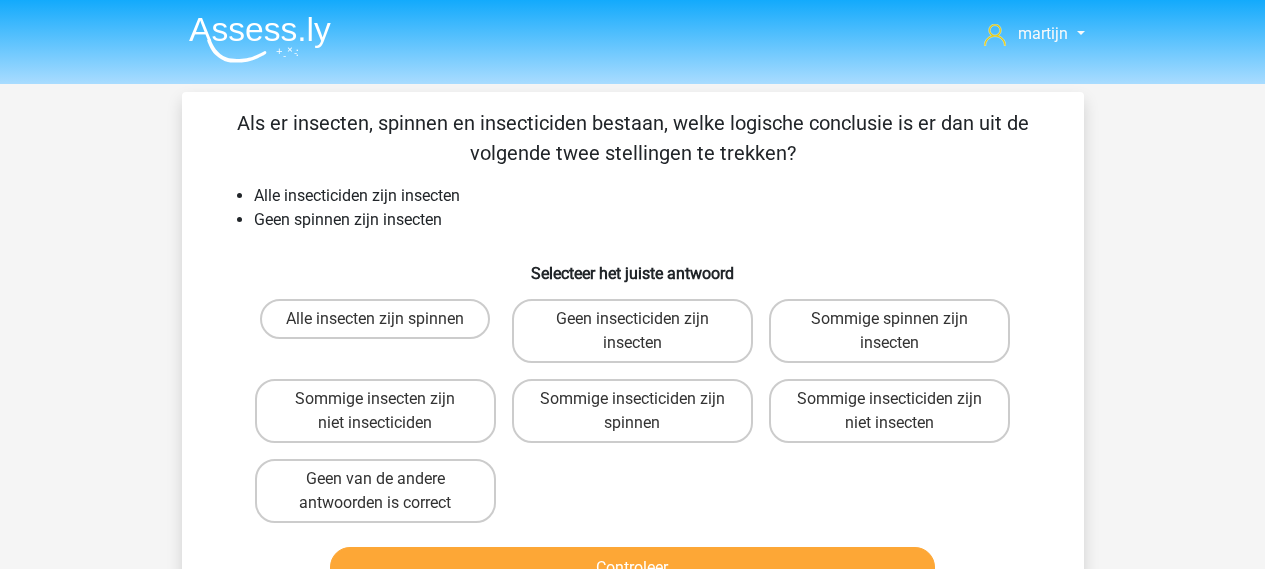 scroll, scrollTop: 0, scrollLeft: 0, axis: both 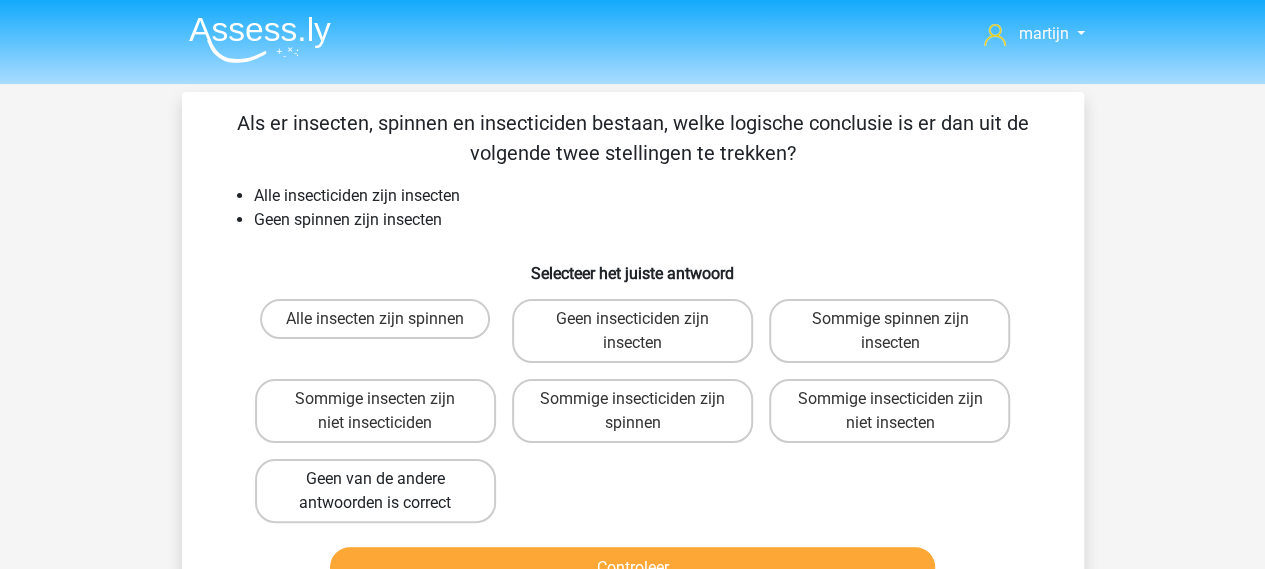 drag, startPoint x: 417, startPoint y: 491, endPoint x: 438, endPoint y: 484, distance: 22.135944 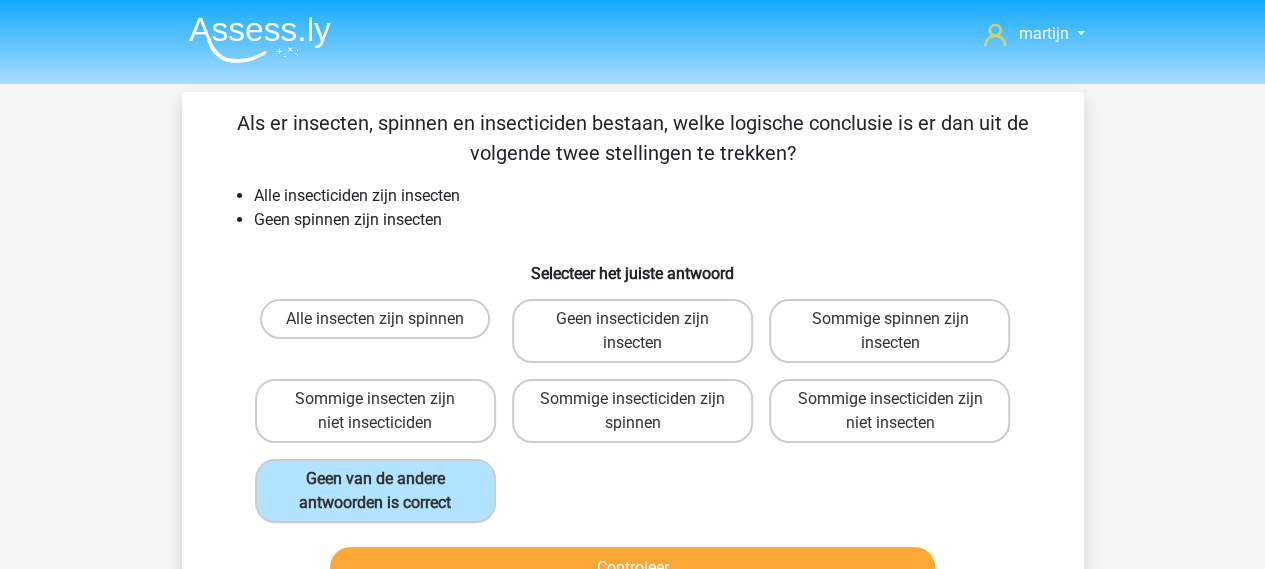 scroll, scrollTop: 100, scrollLeft: 0, axis: vertical 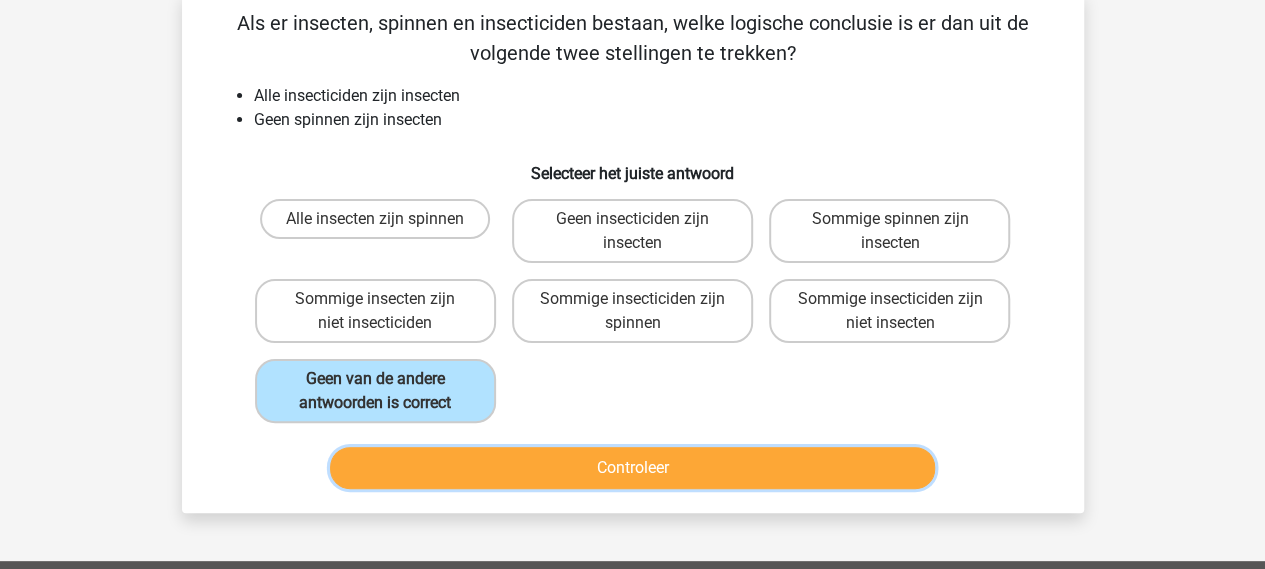 click on "Controleer" at bounding box center (632, 468) 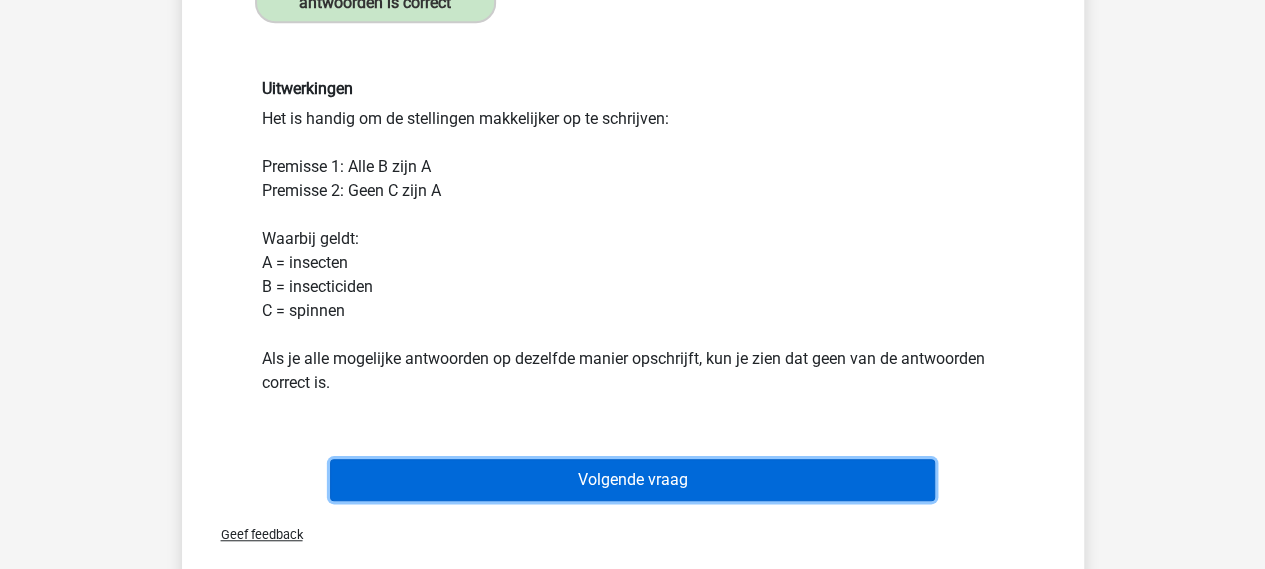 click on "Volgende vraag" at bounding box center [632, 480] 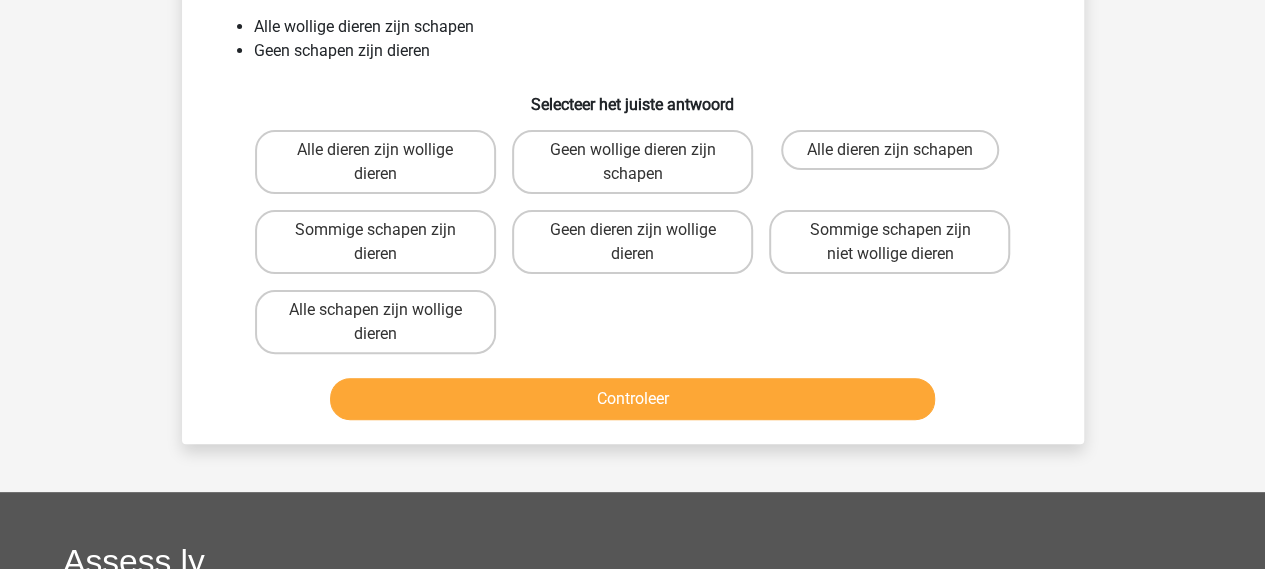 scroll, scrollTop: 0, scrollLeft: 0, axis: both 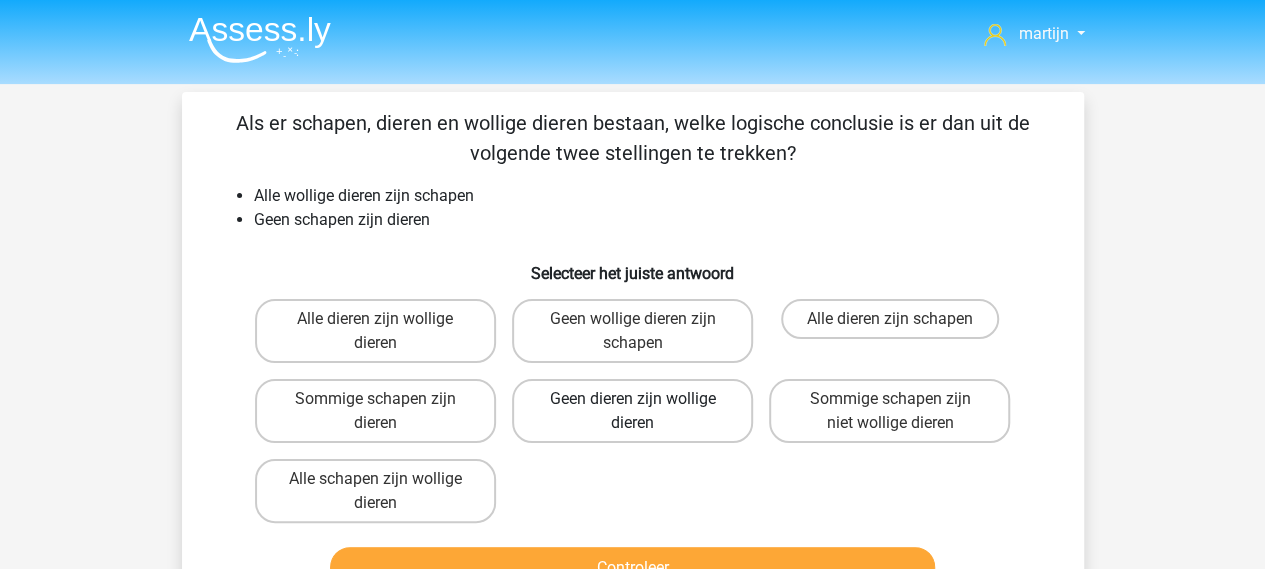 click on "Geen dieren zijn wollige dieren" at bounding box center (632, 411) 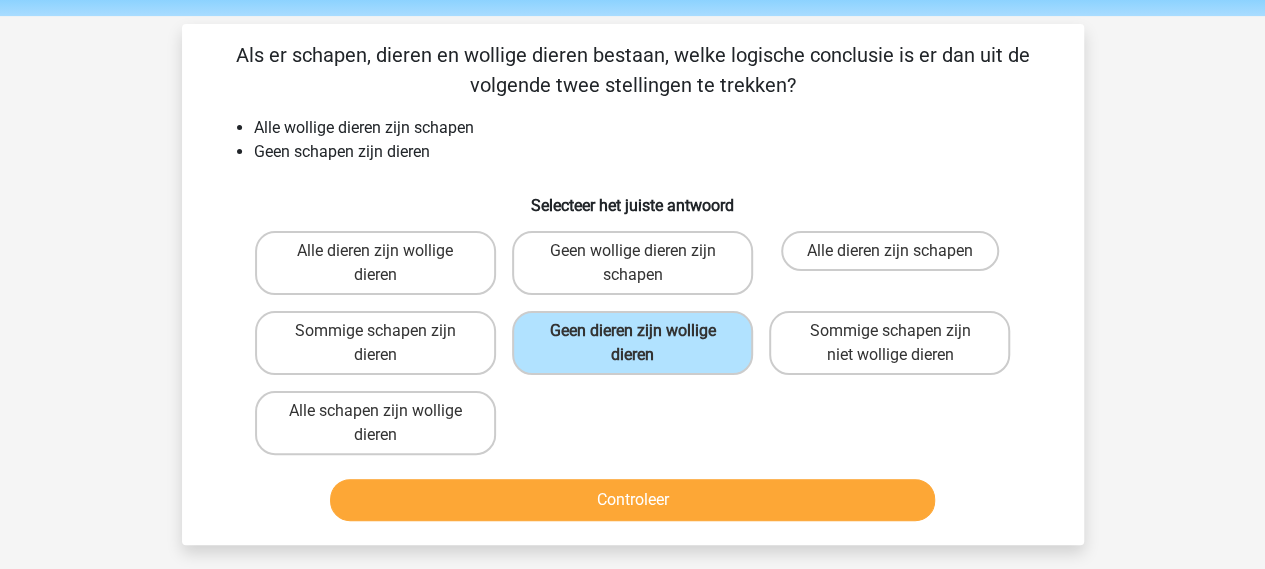scroll, scrollTop: 100, scrollLeft: 0, axis: vertical 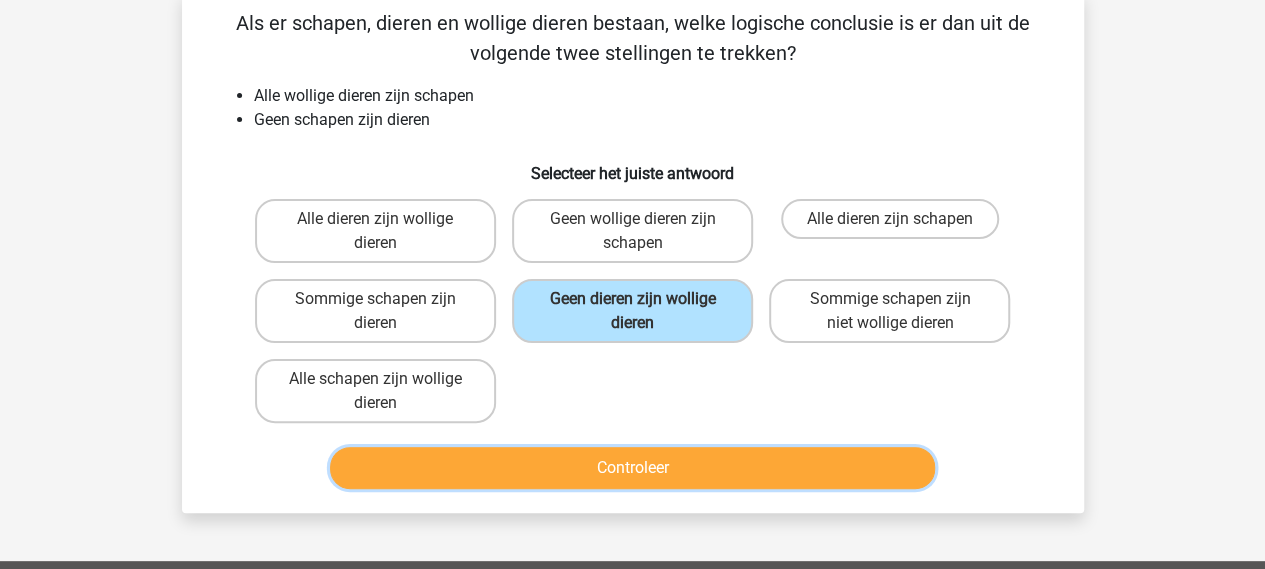 click on "Controleer" at bounding box center [632, 468] 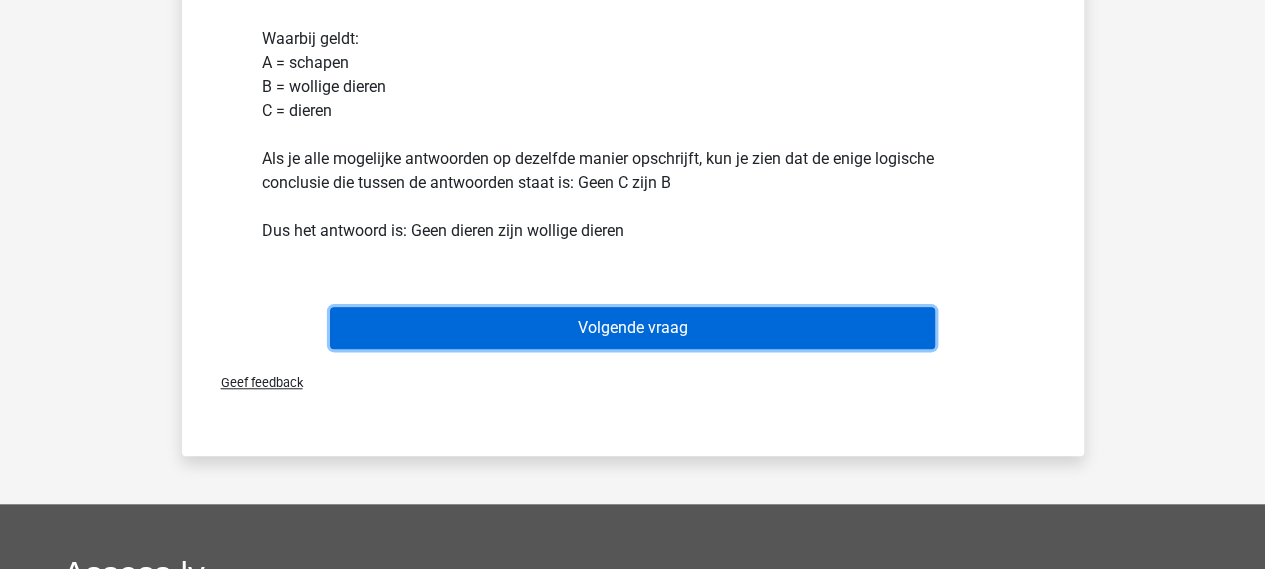 click on "Volgende vraag" at bounding box center [632, 328] 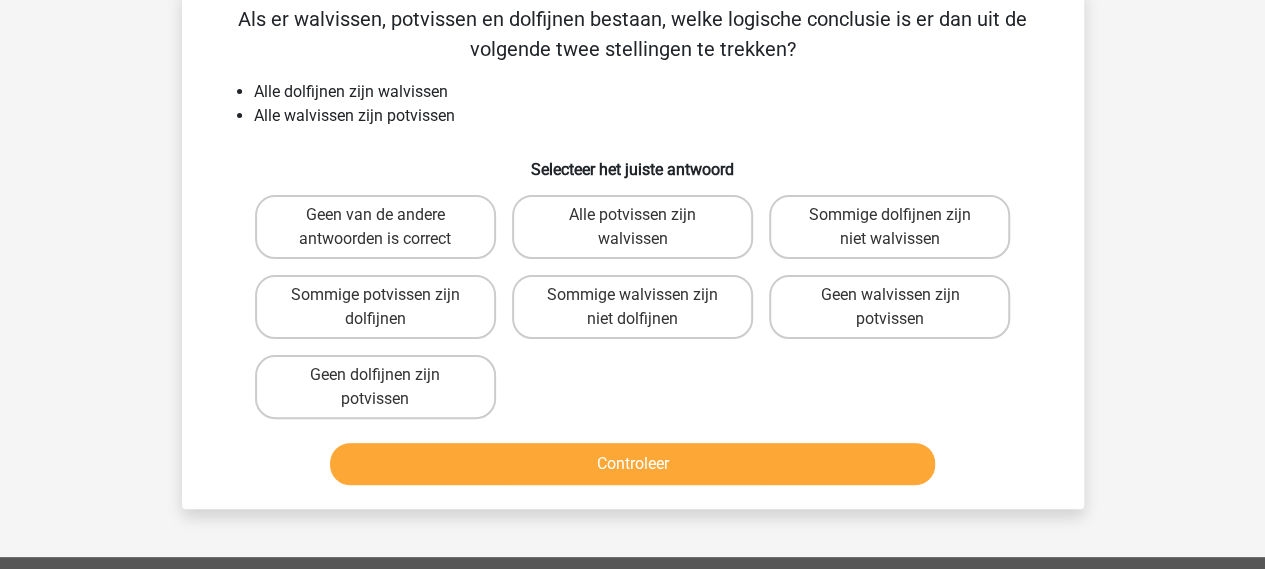 scroll, scrollTop: 92, scrollLeft: 0, axis: vertical 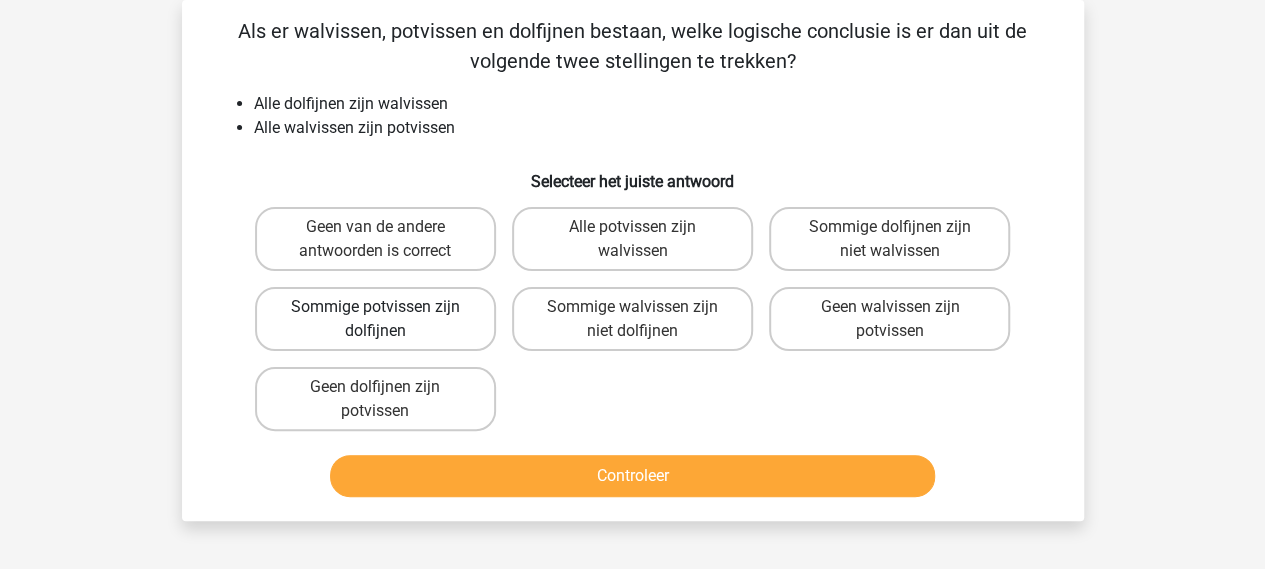 click on "Sommige potvissen zijn dolfijnen" at bounding box center (375, 319) 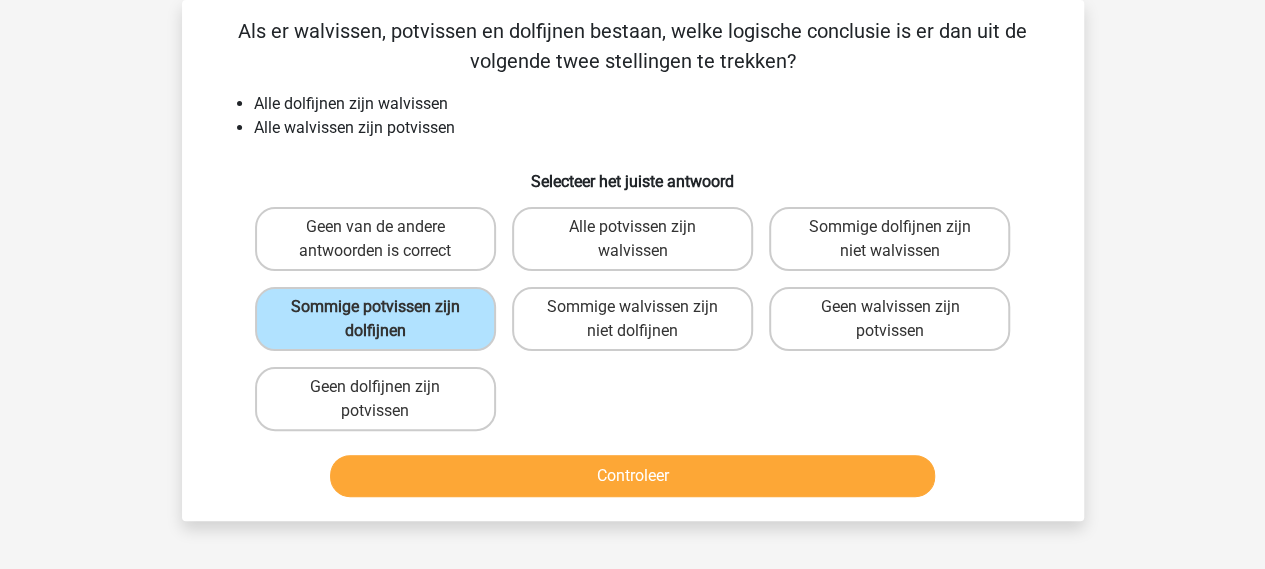 click on "Controleer" at bounding box center (633, 480) 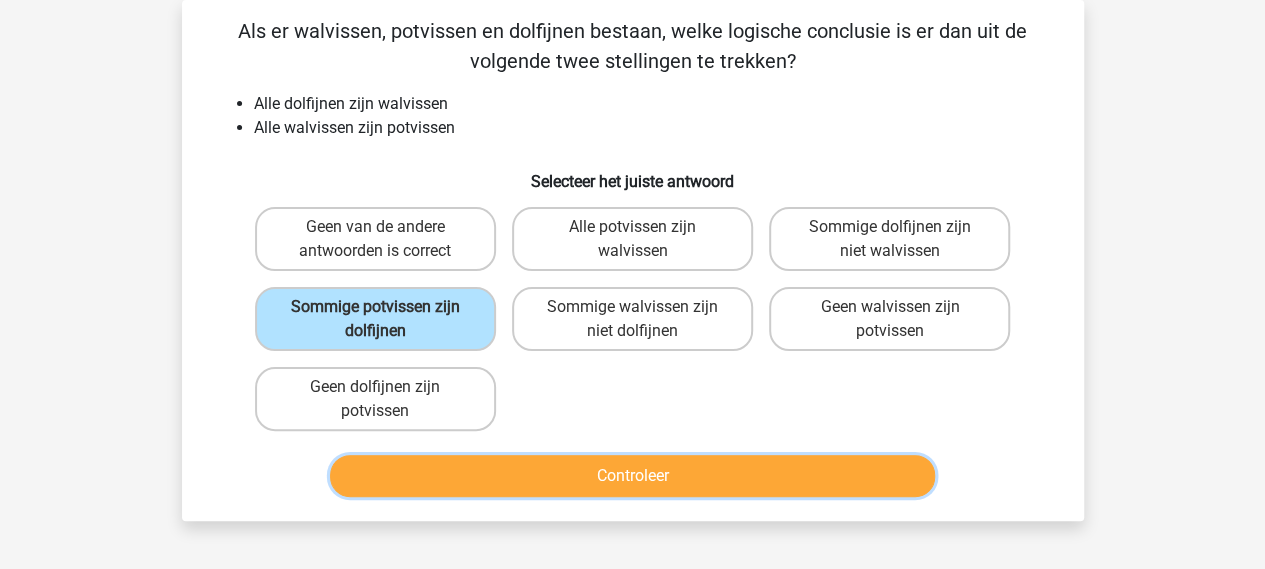 click on "Controleer" at bounding box center [632, 476] 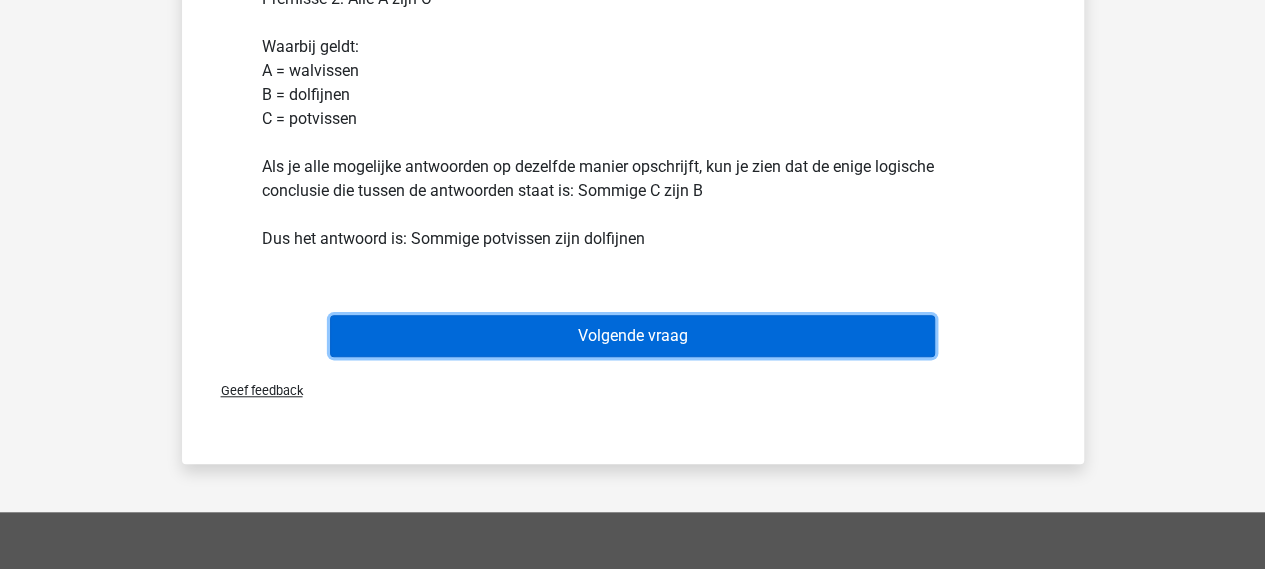 click on "Volgende vraag" at bounding box center [632, 336] 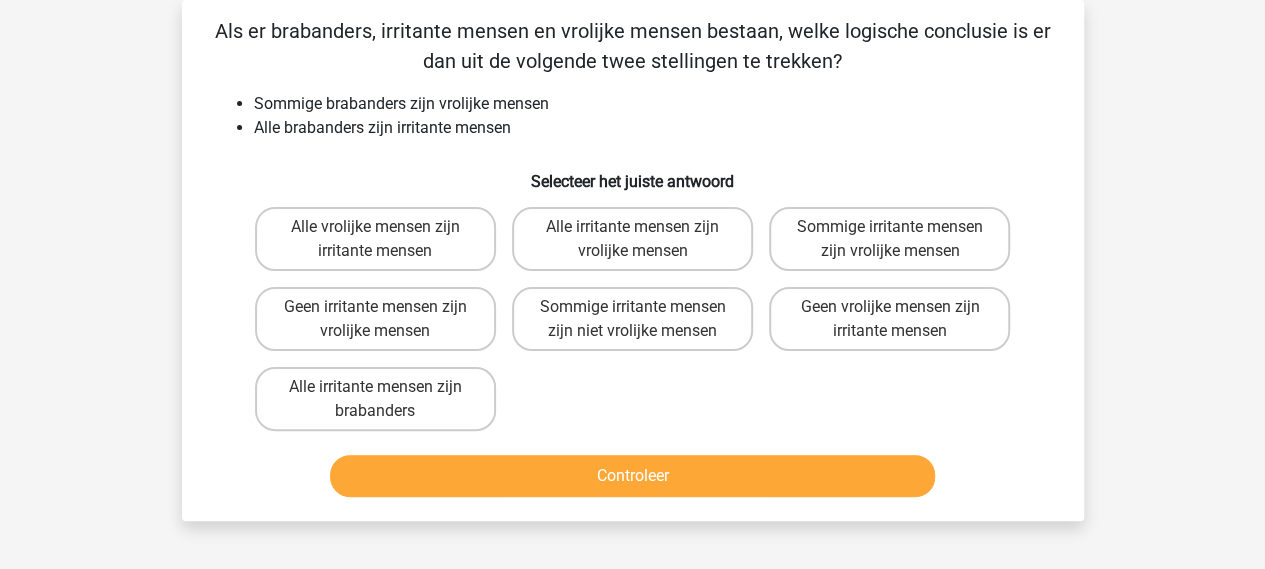 scroll, scrollTop: 0, scrollLeft: 0, axis: both 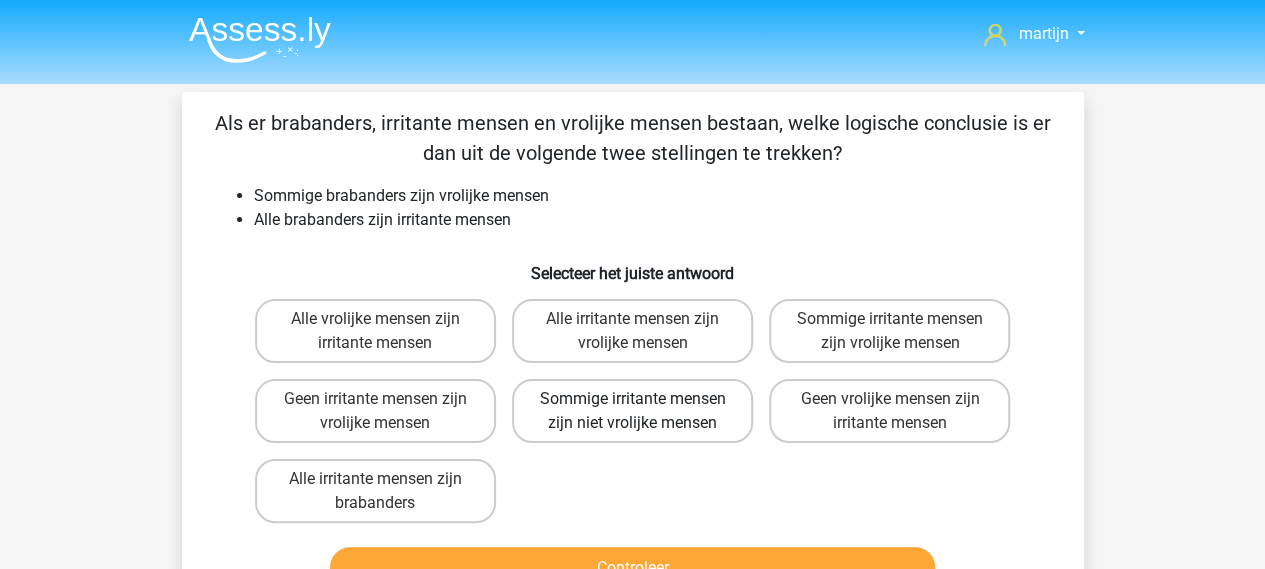 click on "Sommige irritante mensen zijn niet vrolijke mensen" at bounding box center (632, 411) 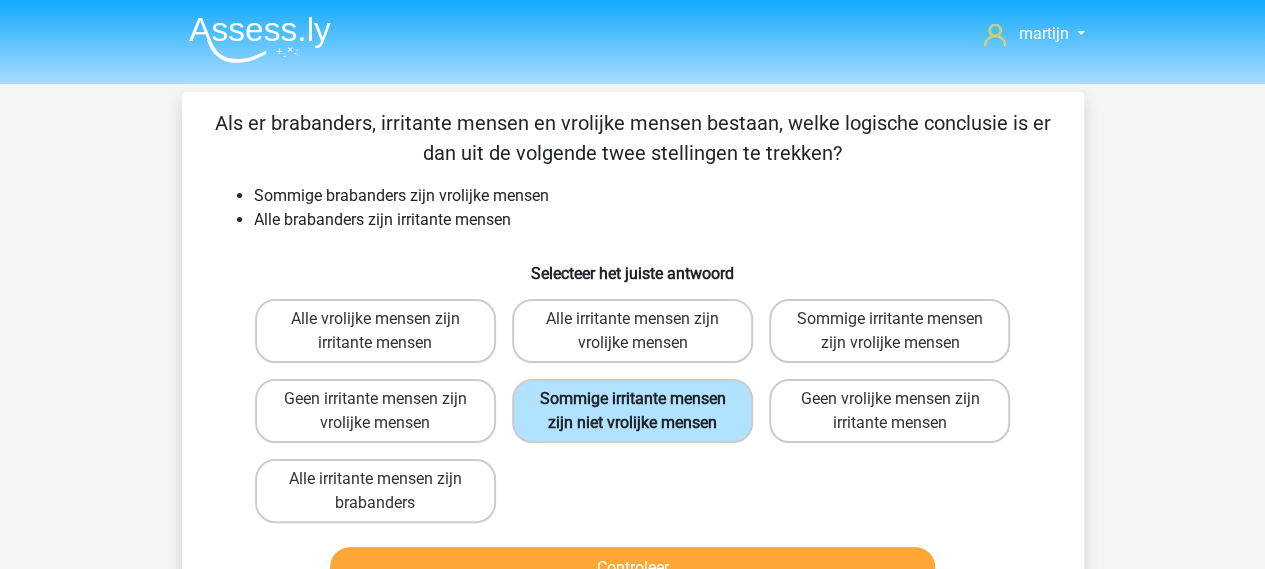 scroll, scrollTop: 100, scrollLeft: 0, axis: vertical 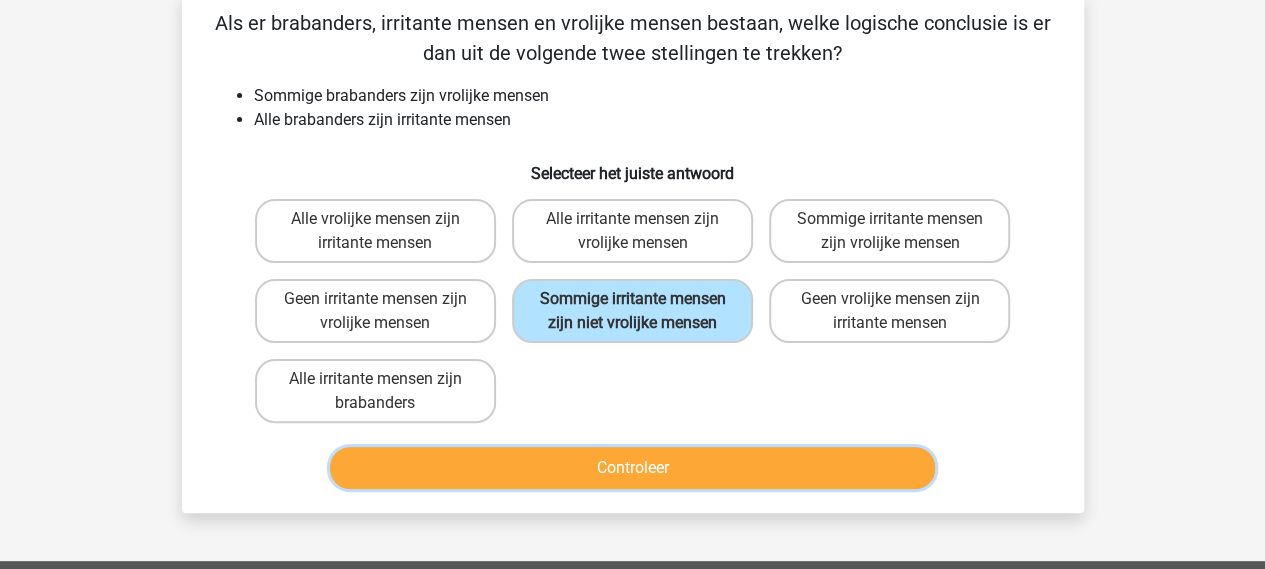 click on "Controleer" at bounding box center (632, 468) 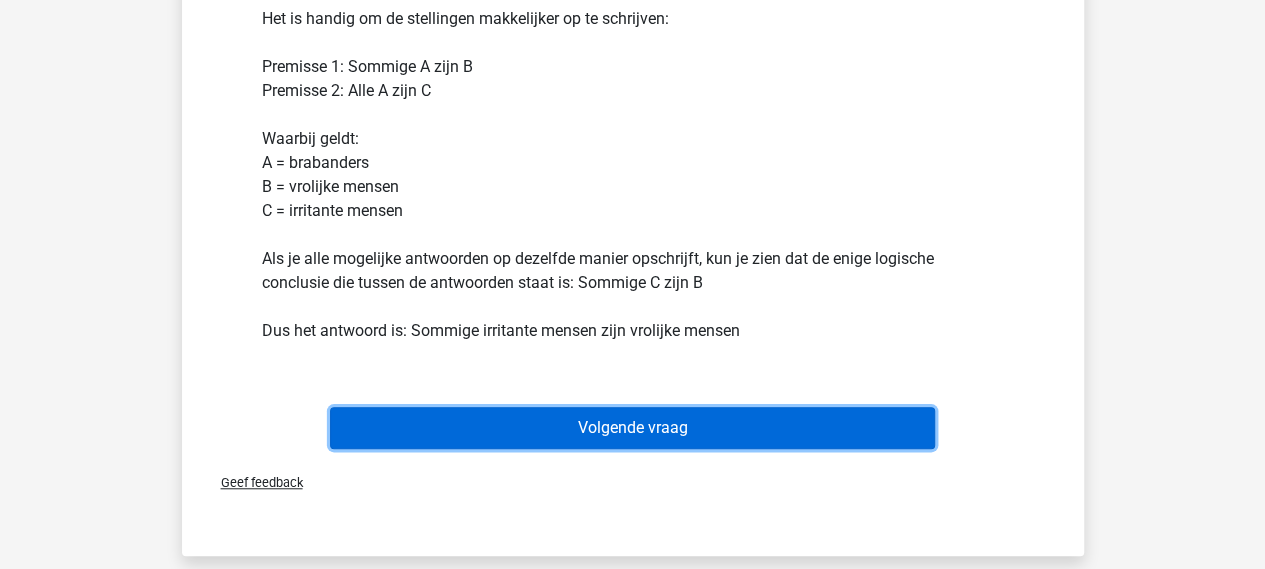 click on "Volgende vraag" at bounding box center [632, 428] 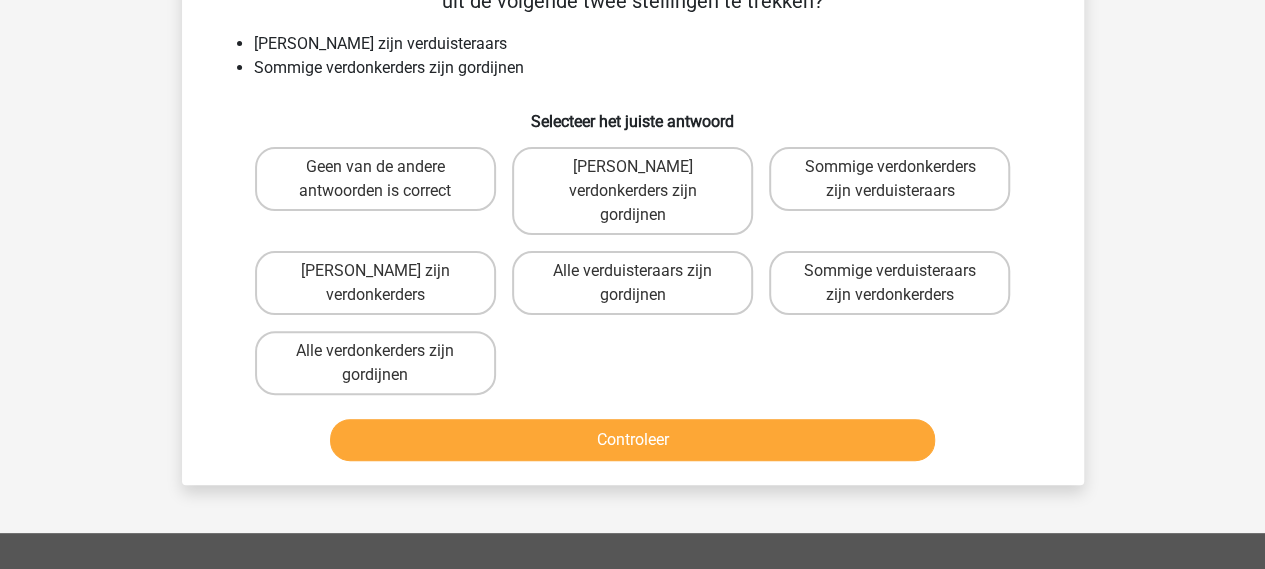 scroll, scrollTop: 92, scrollLeft: 0, axis: vertical 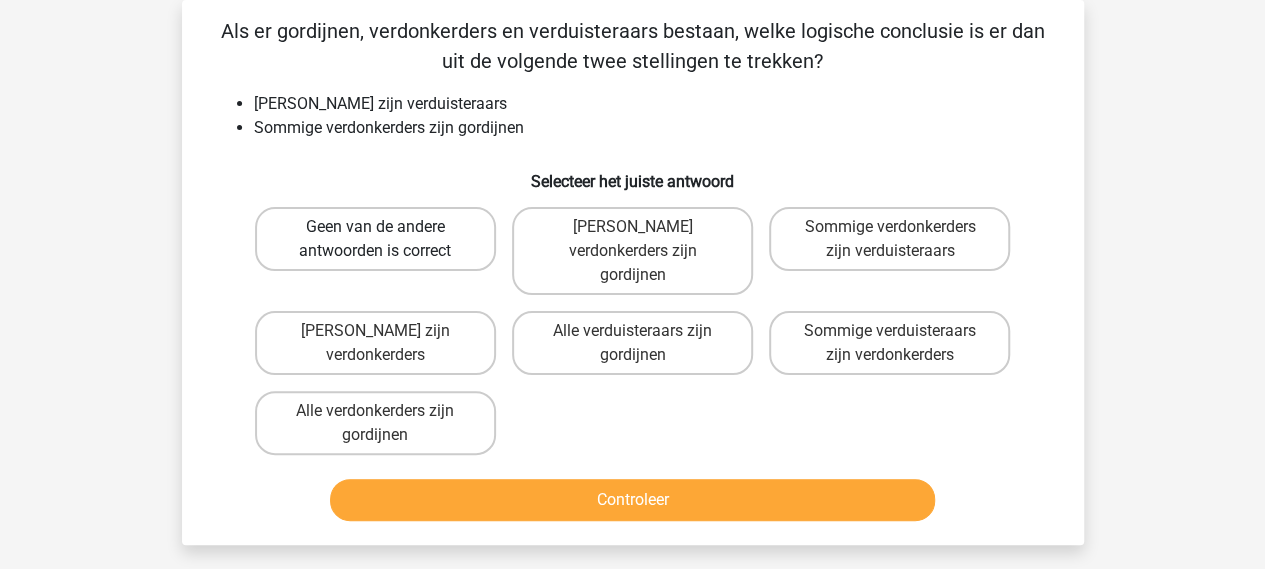 drag, startPoint x: 415, startPoint y: 235, endPoint x: 437, endPoint y: 265, distance: 37.202152 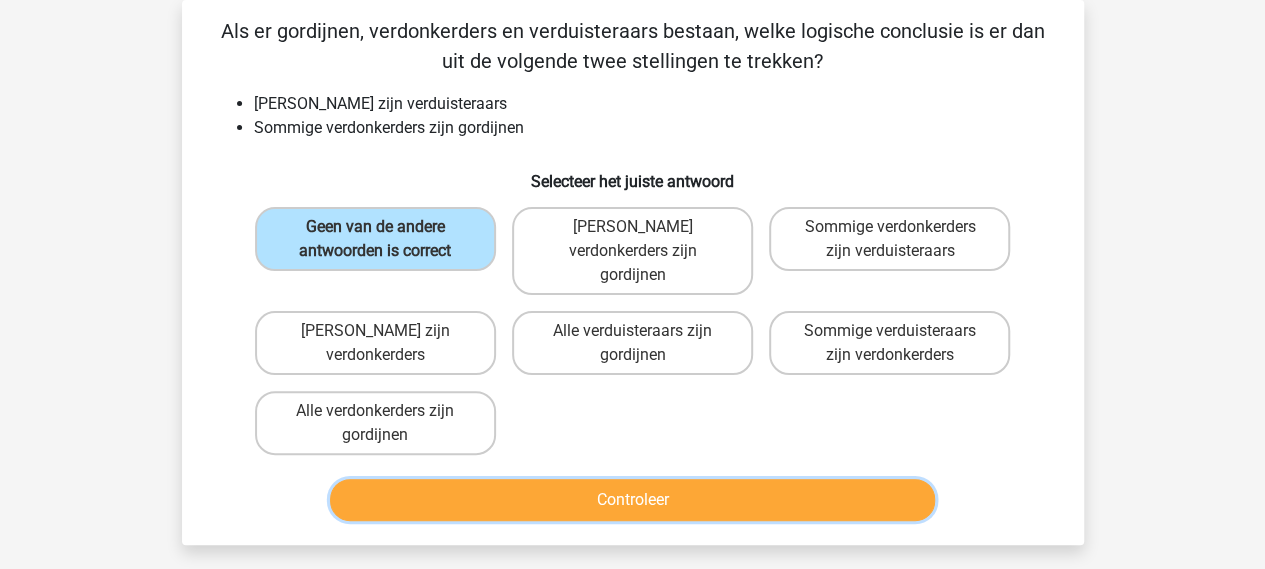 click on "Controleer" at bounding box center [632, 500] 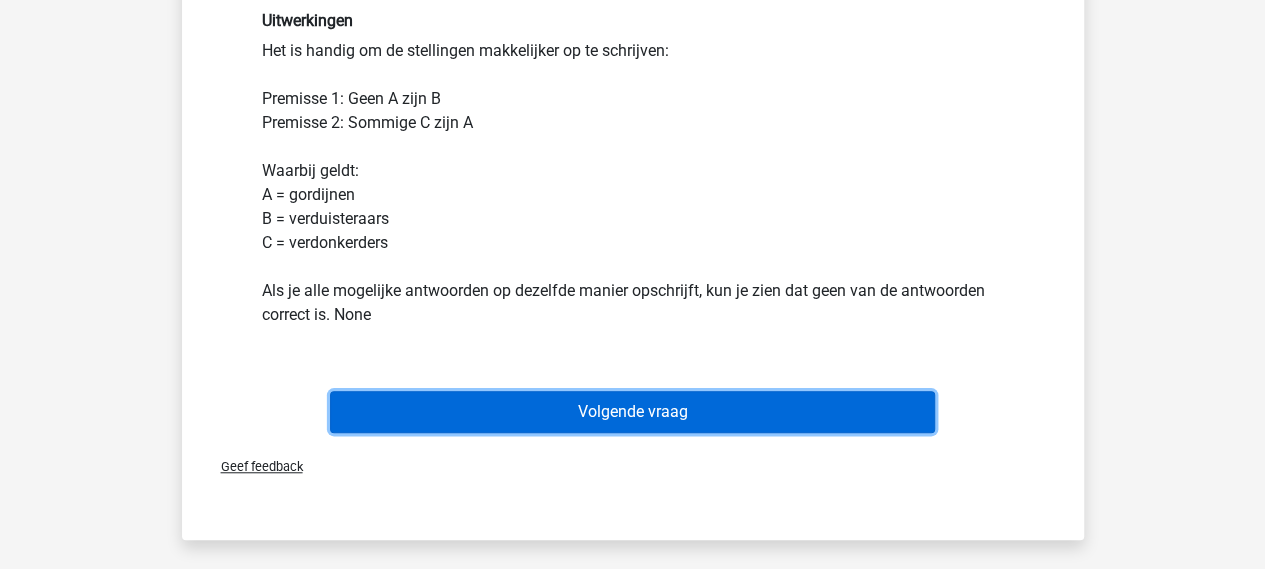 click on "Volgende vraag" at bounding box center [632, 412] 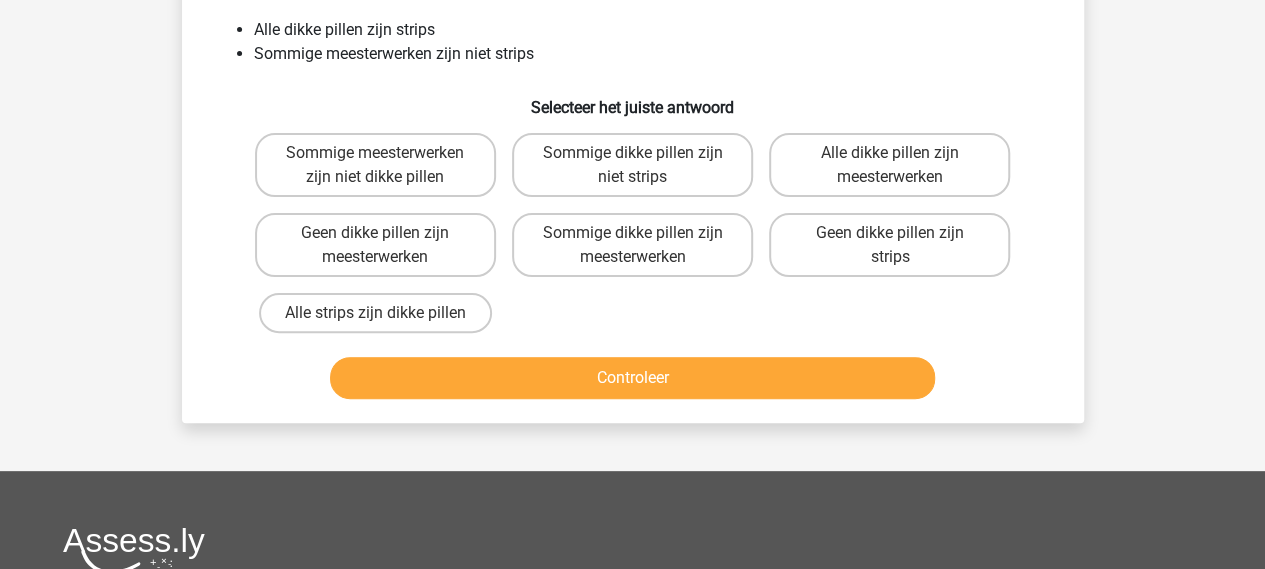 scroll, scrollTop: 92, scrollLeft: 0, axis: vertical 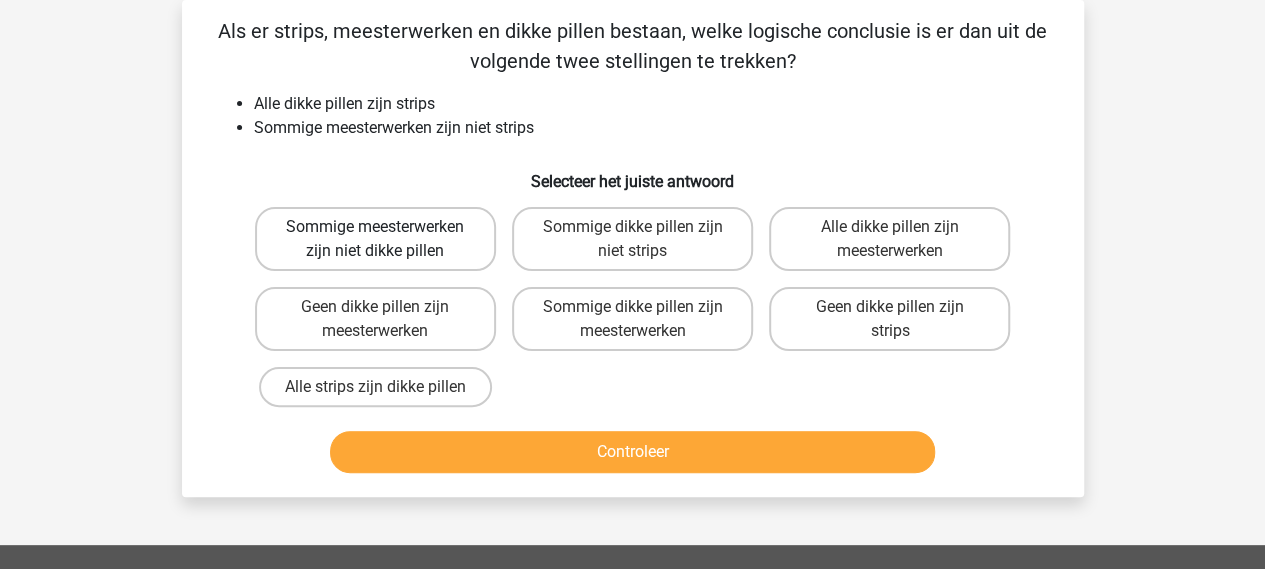 click on "Sommige meesterwerken zijn niet dikke pillen" at bounding box center [375, 239] 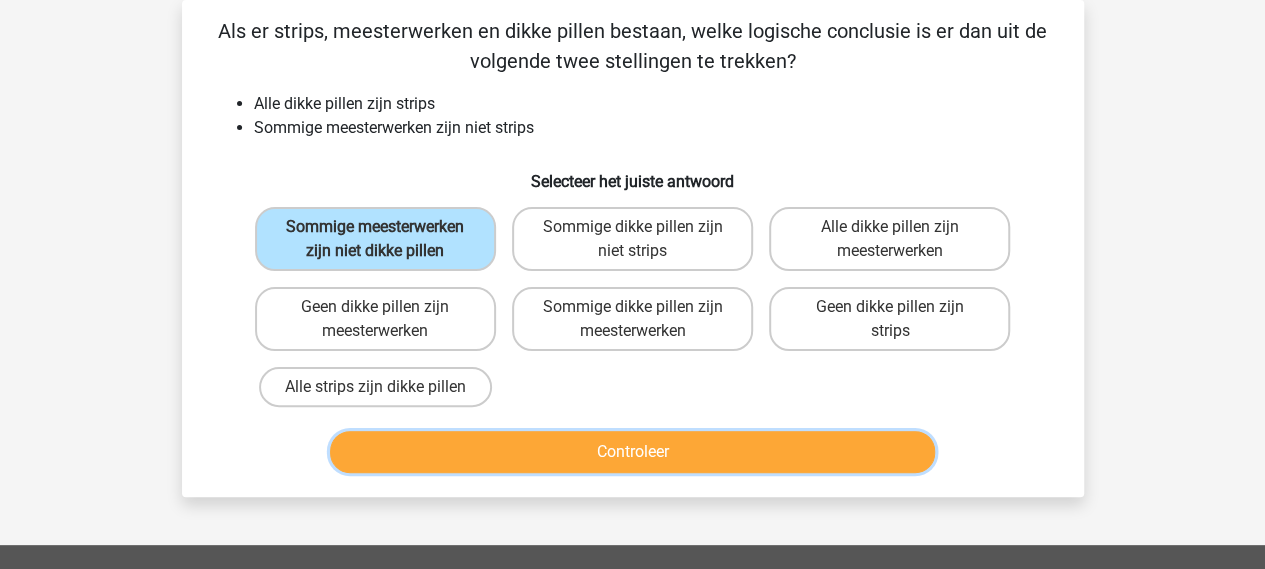 click on "Controleer" at bounding box center (632, 452) 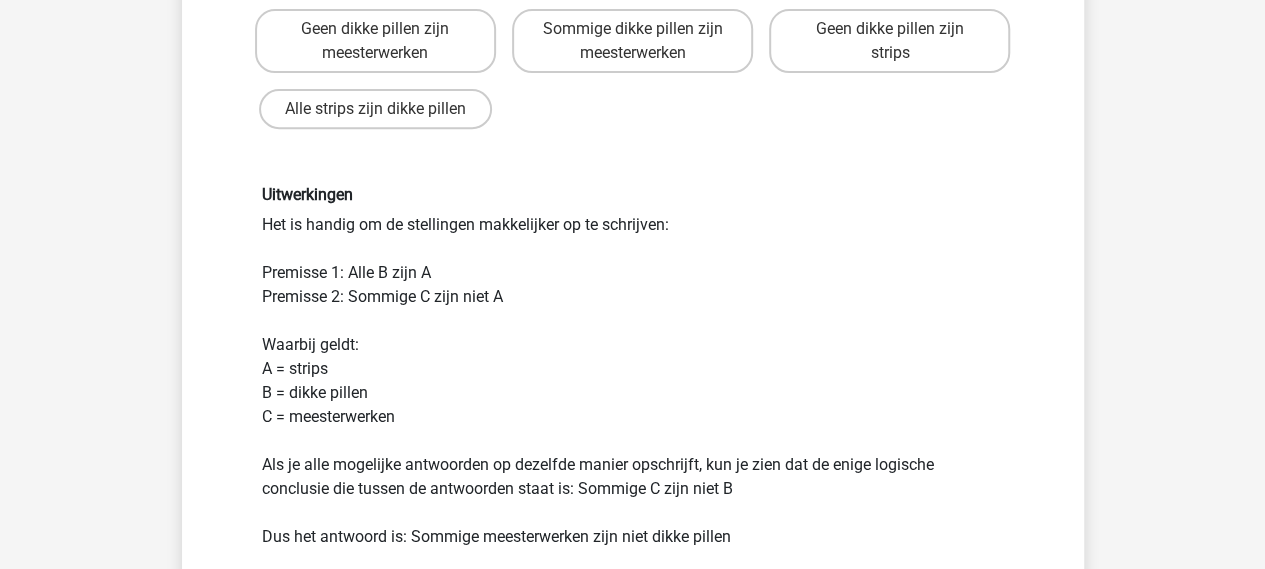 scroll, scrollTop: 492, scrollLeft: 0, axis: vertical 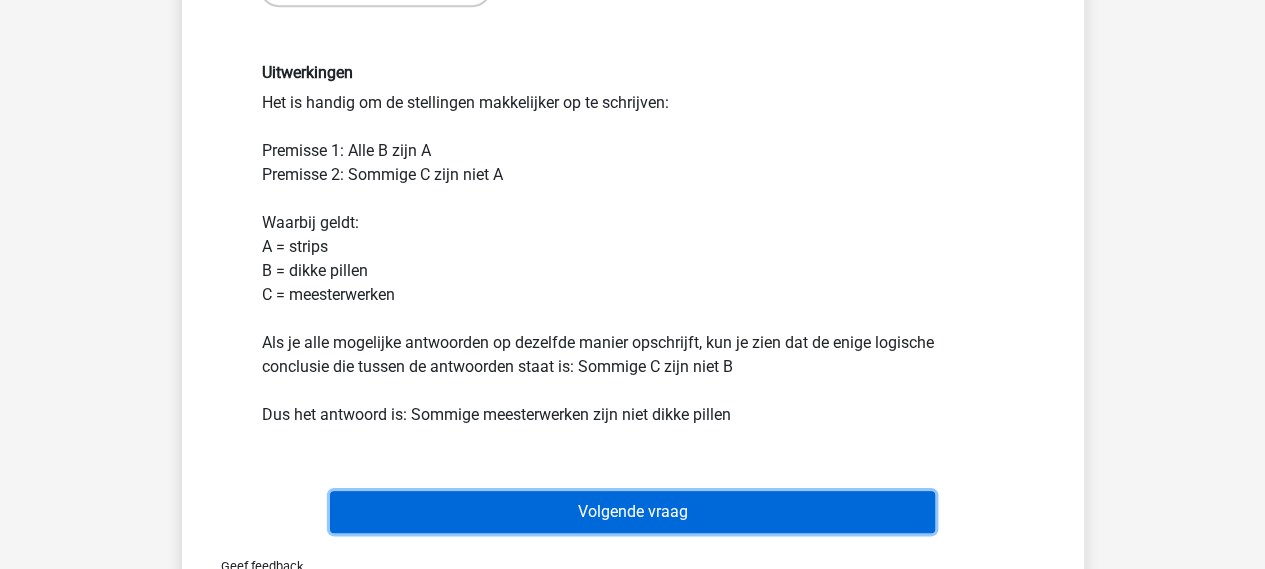 click on "Volgende vraag" at bounding box center (632, 512) 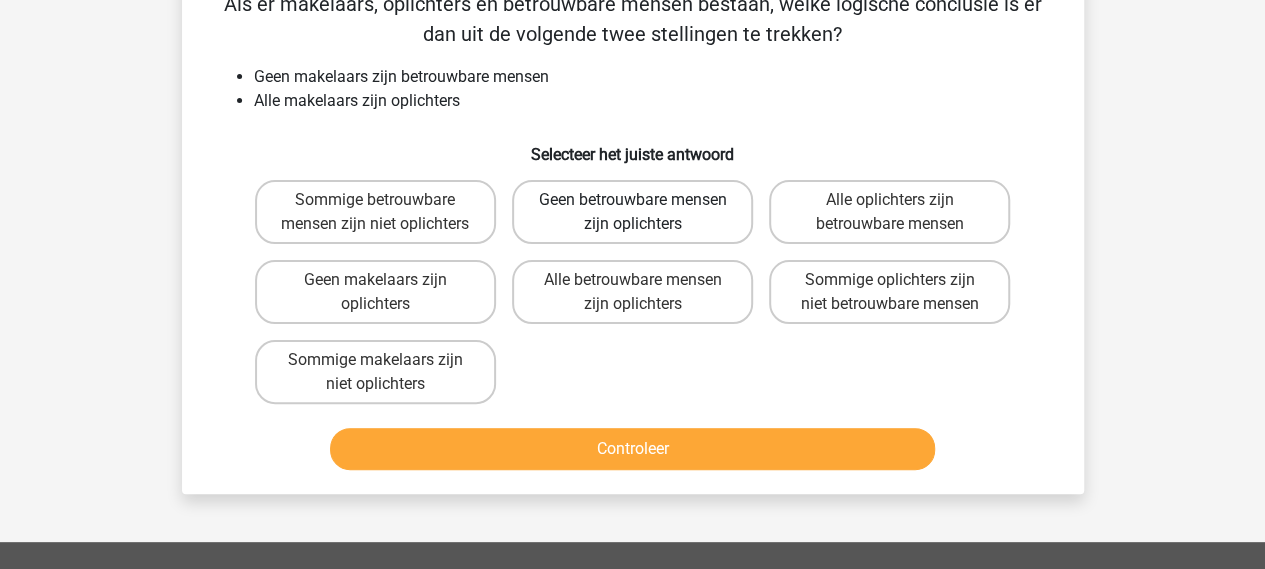 scroll, scrollTop: 92, scrollLeft: 0, axis: vertical 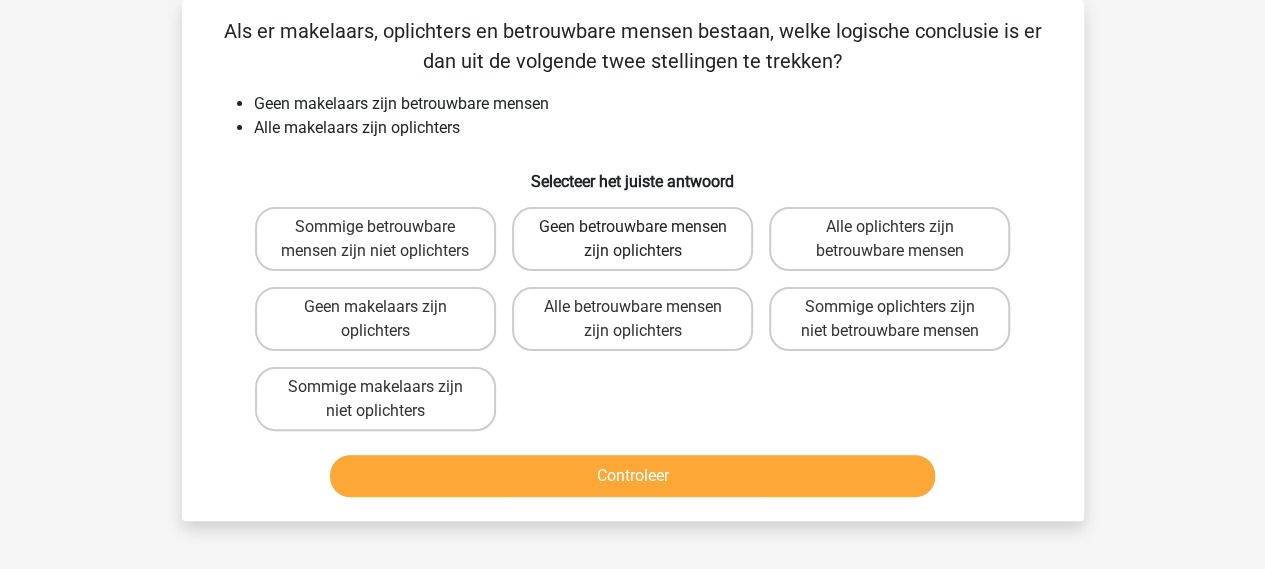 click on "Geen betrouwbare mensen zijn oplichters" at bounding box center [632, 239] 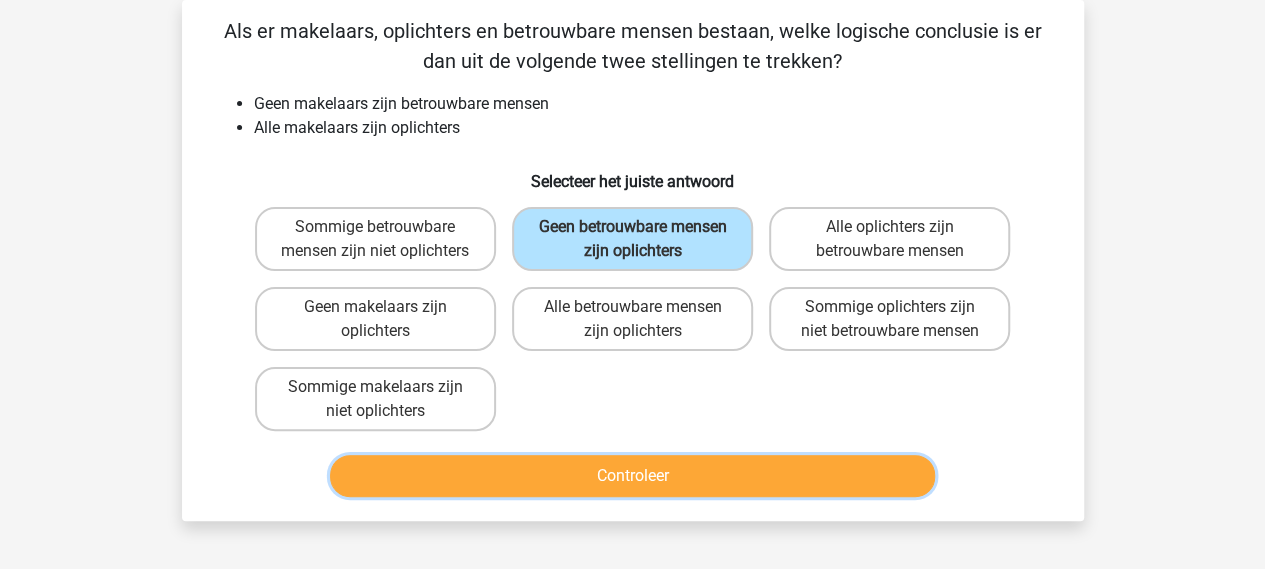 click on "Controleer" at bounding box center (632, 476) 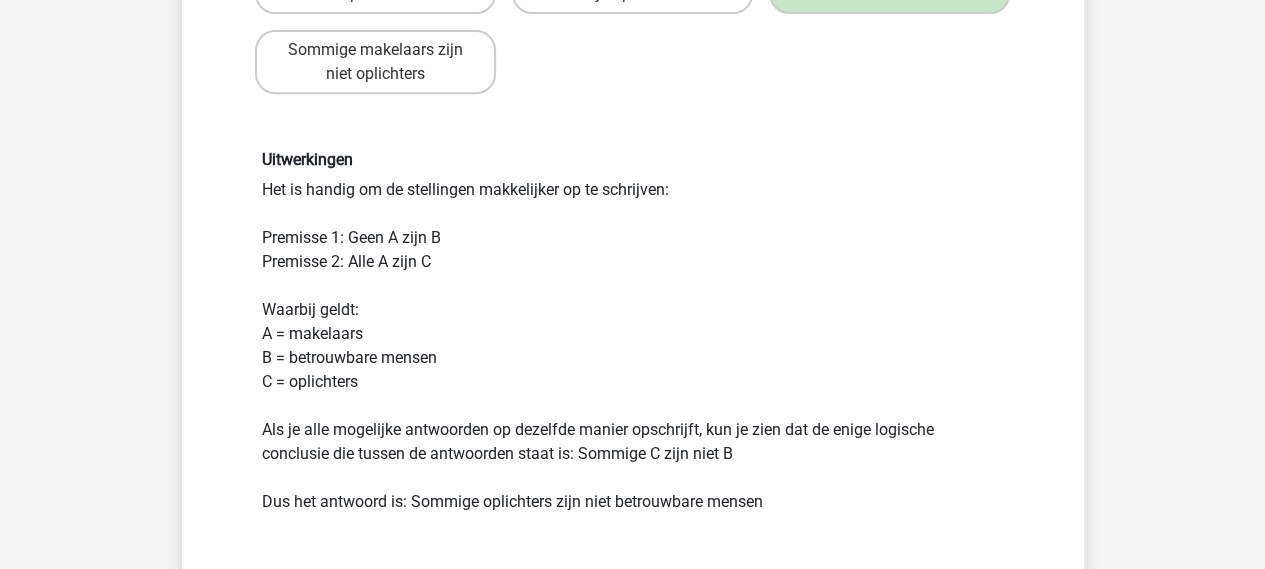 scroll, scrollTop: 500, scrollLeft: 0, axis: vertical 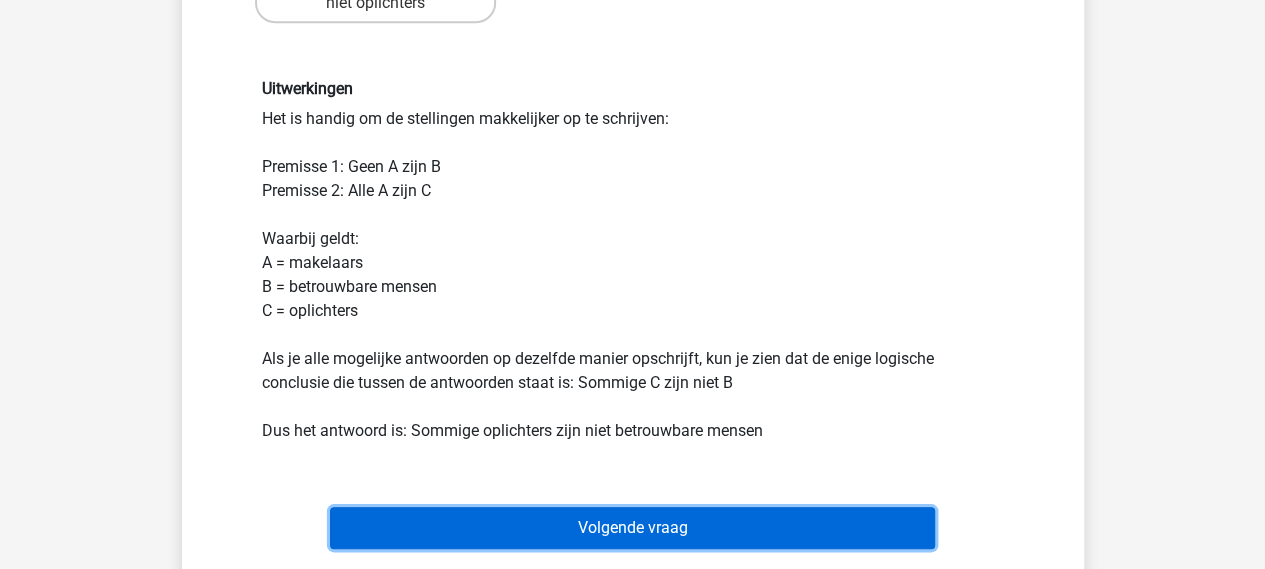 click on "Volgende vraag" at bounding box center [632, 528] 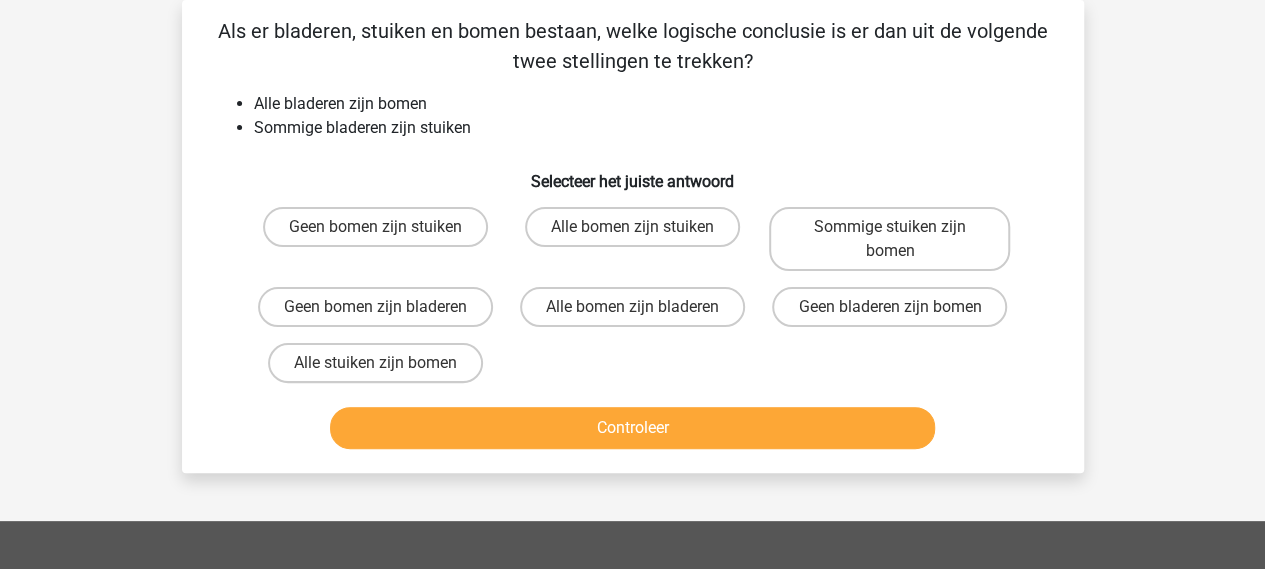 scroll, scrollTop: 0, scrollLeft: 0, axis: both 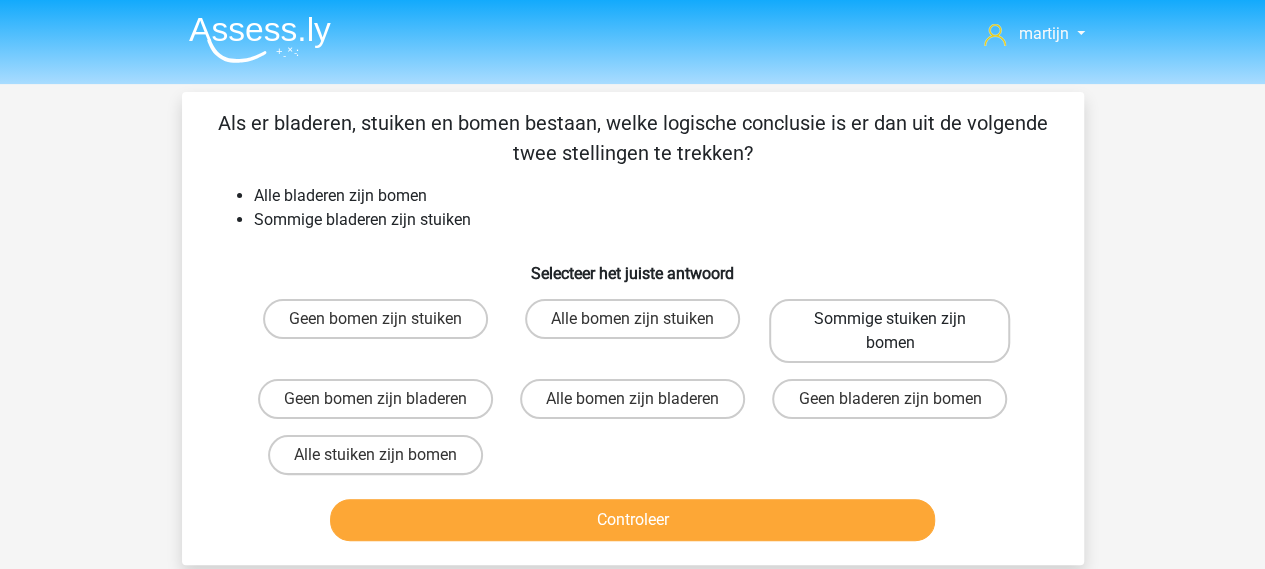 click on "Sommige stuiken zijn bomen" at bounding box center (889, 331) 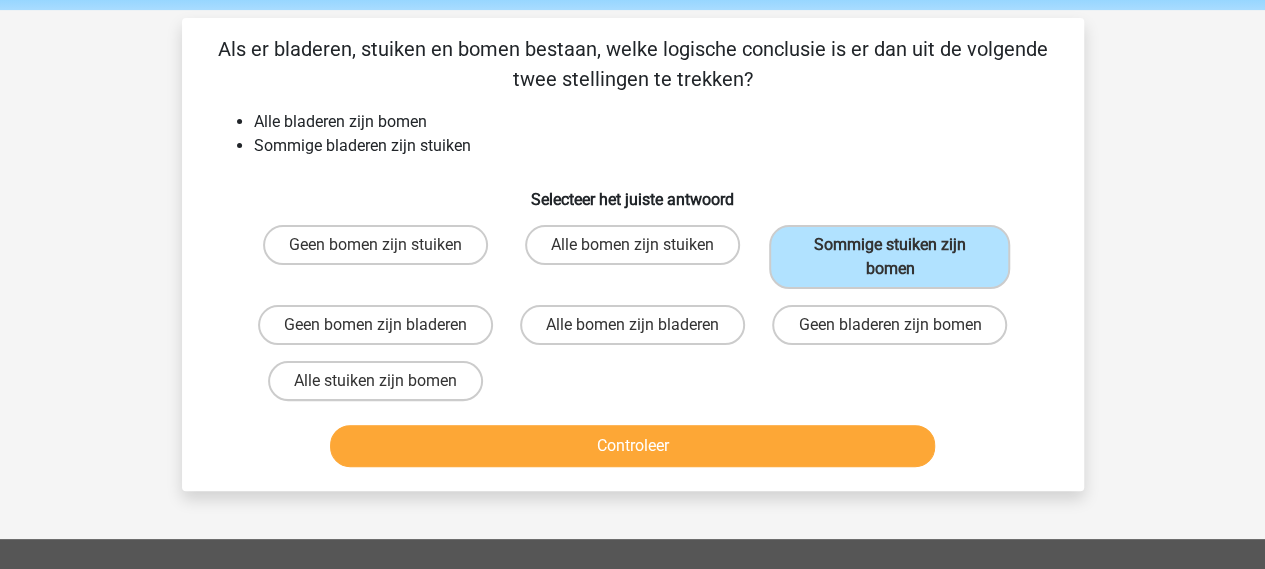 scroll, scrollTop: 100, scrollLeft: 0, axis: vertical 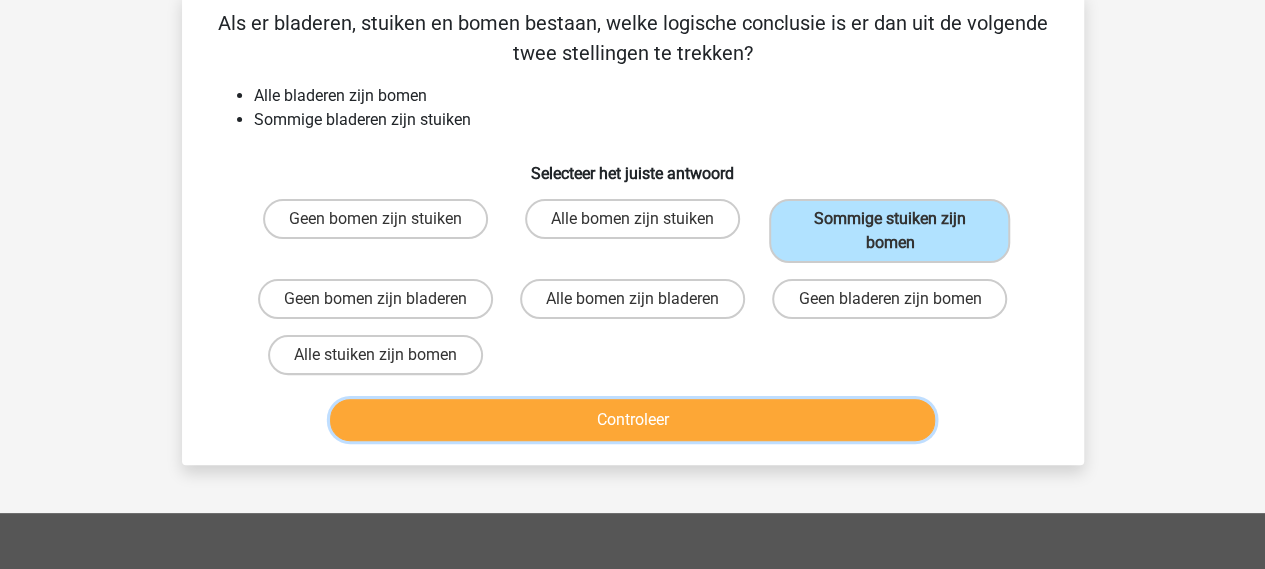 click on "Controleer" at bounding box center (632, 420) 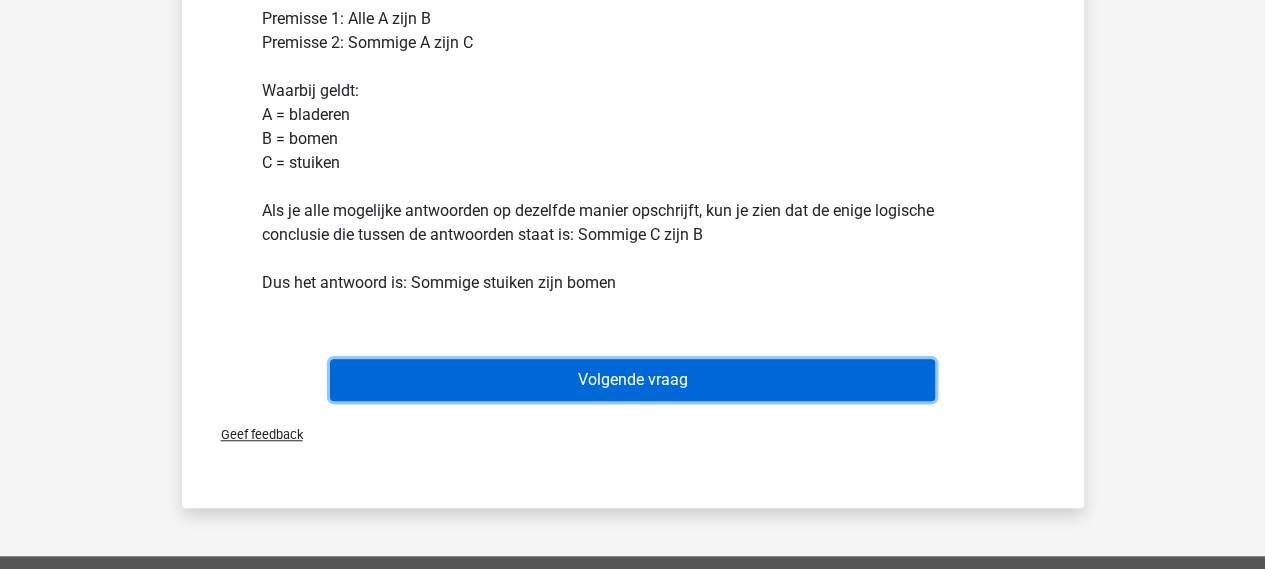 click on "Volgende vraag" at bounding box center [632, 380] 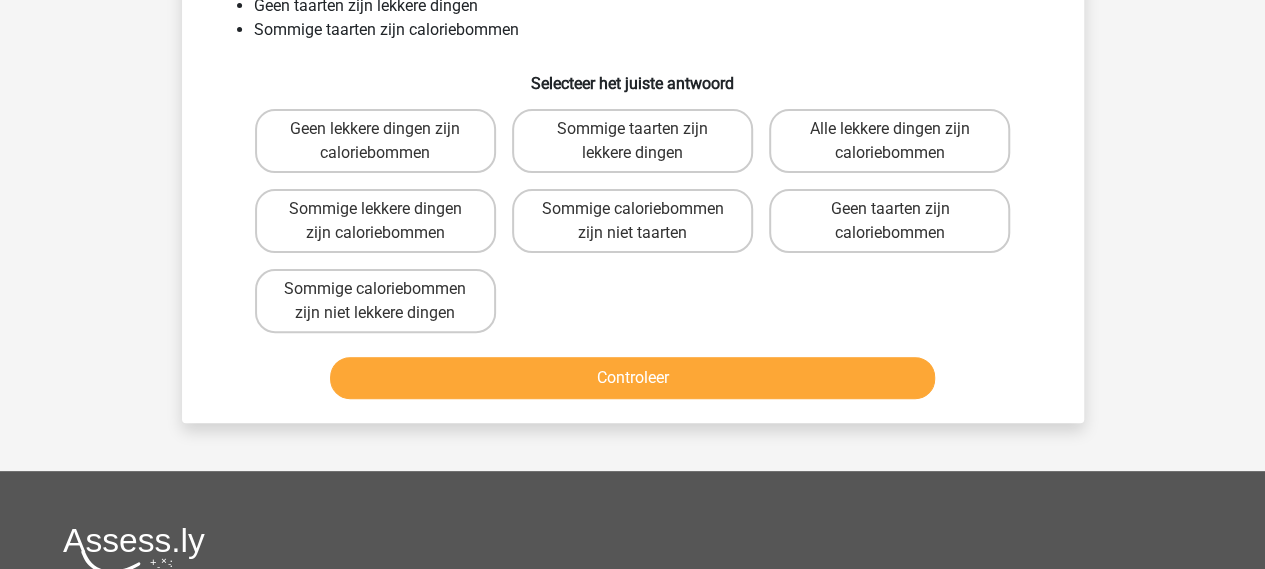 scroll, scrollTop: 139, scrollLeft: 0, axis: vertical 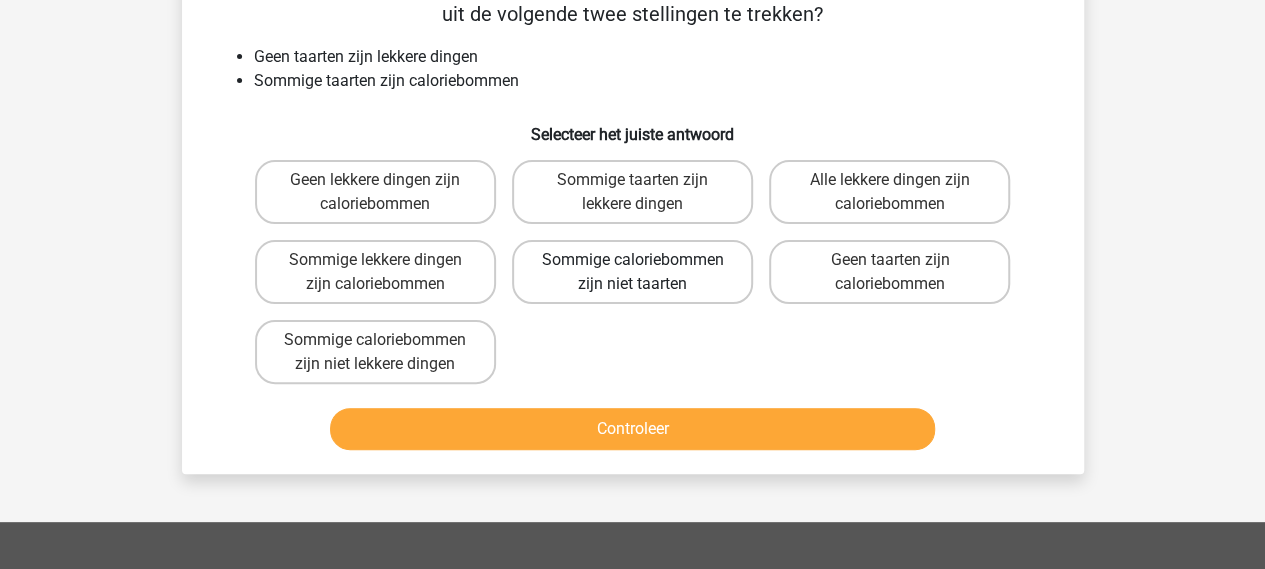 click on "Sommige caloriebommen zijn niet taarten" at bounding box center [632, 272] 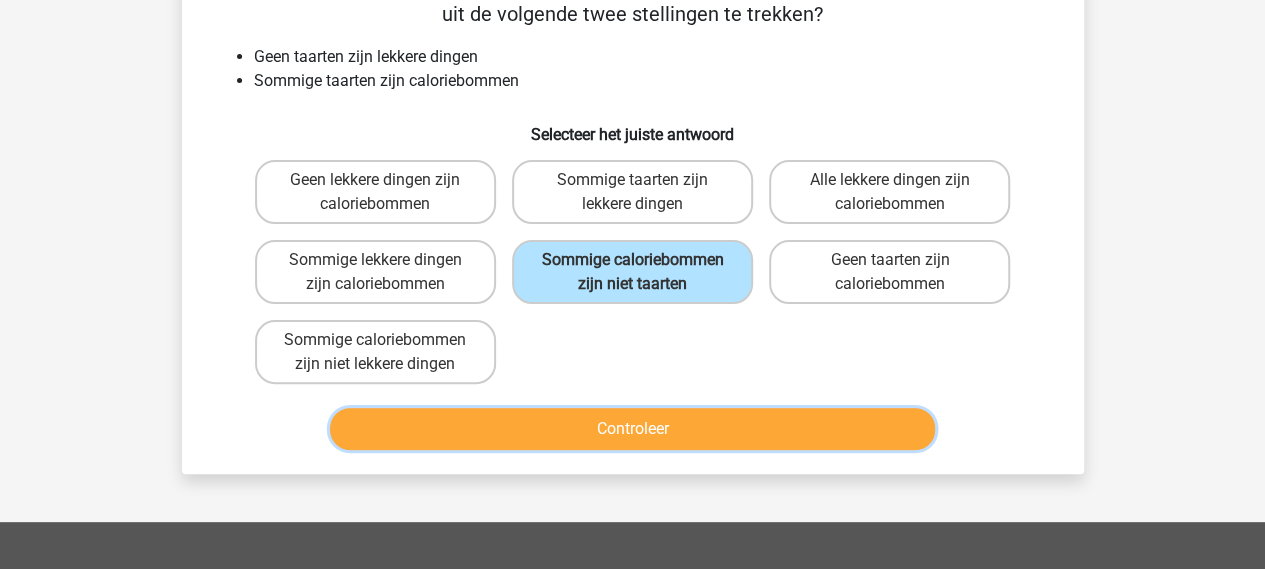click on "Controleer" at bounding box center (632, 429) 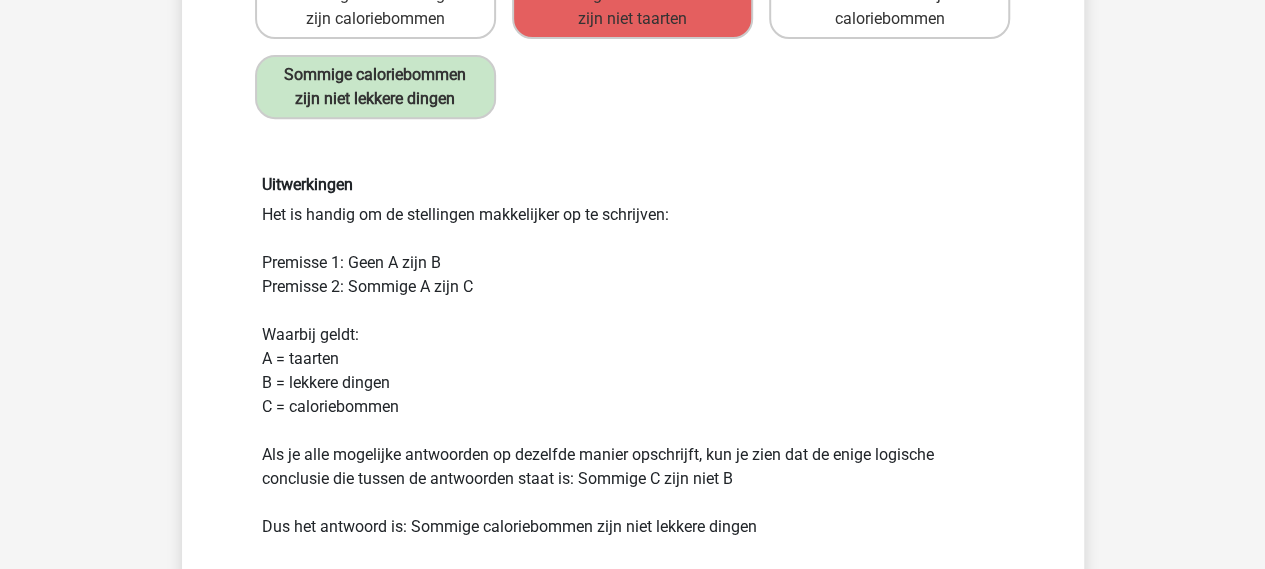 scroll, scrollTop: 539, scrollLeft: 0, axis: vertical 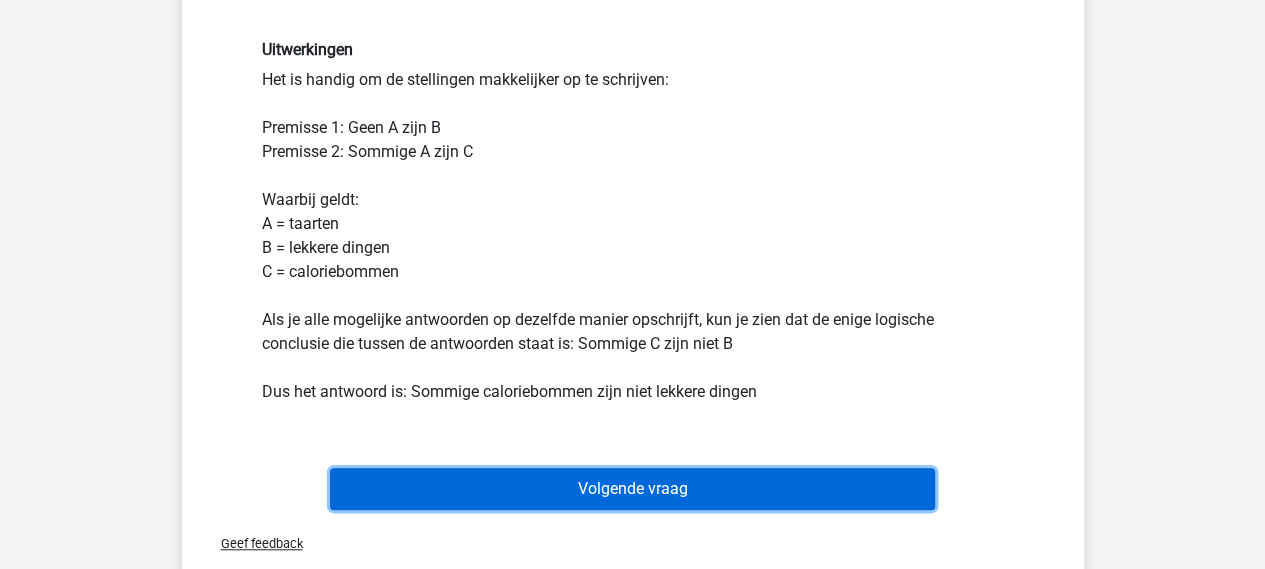 click on "Volgende vraag" at bounding box center (632, 489) 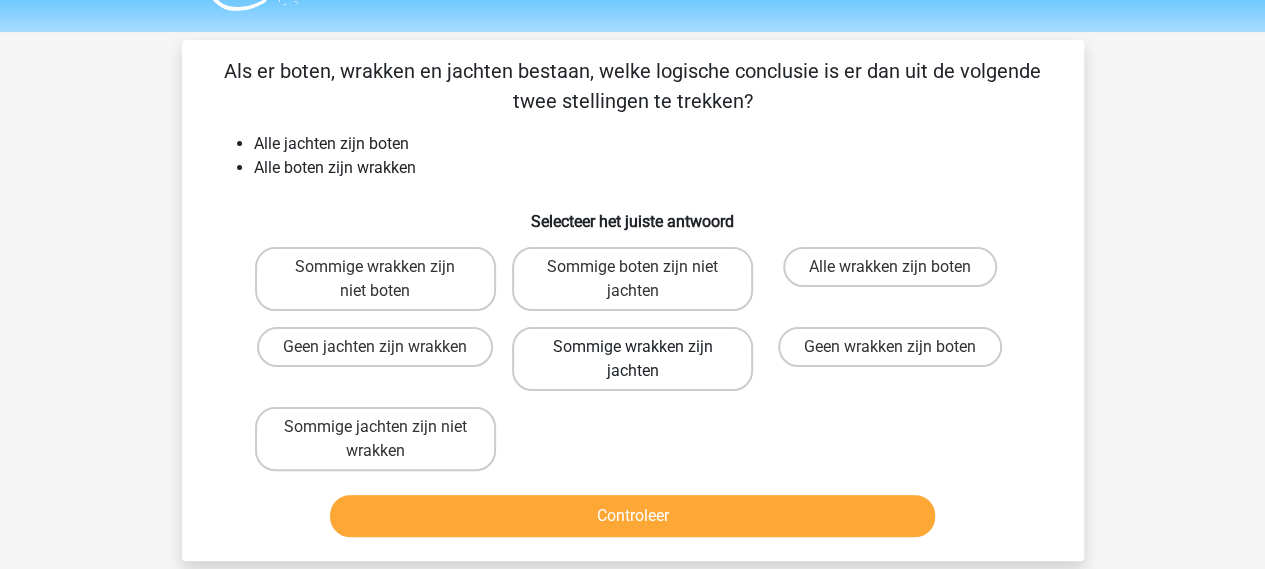 scroll, scrollTop: 0, scrollLeft: 0, axis: both 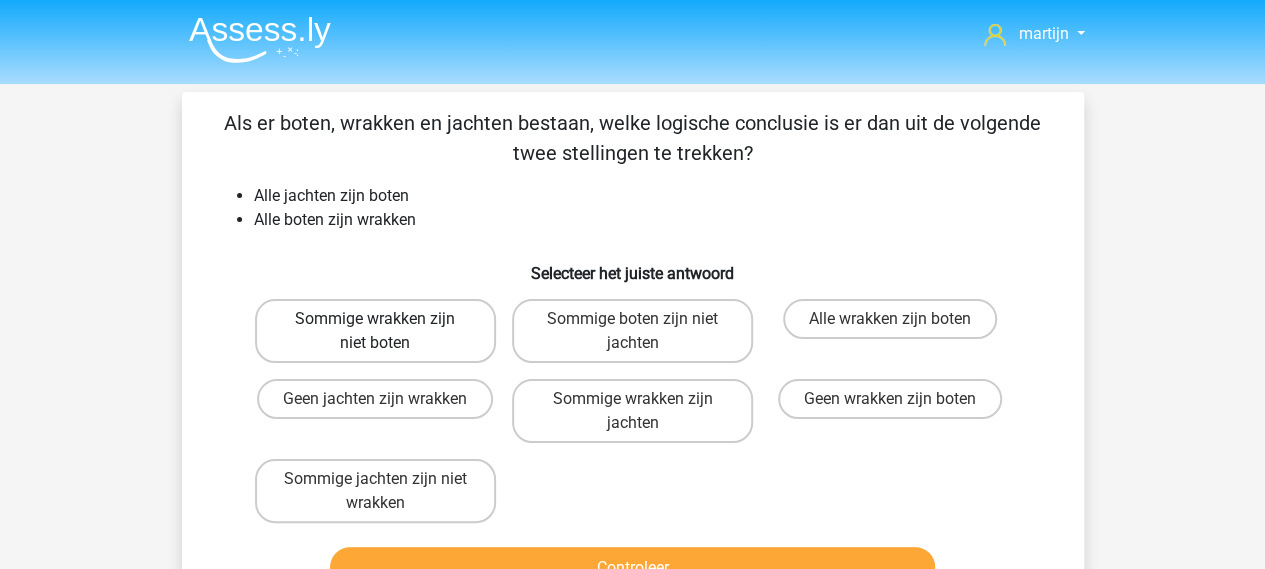 click on "Sommige wrakken zijn niet boten" at bounding box center (375, 331) 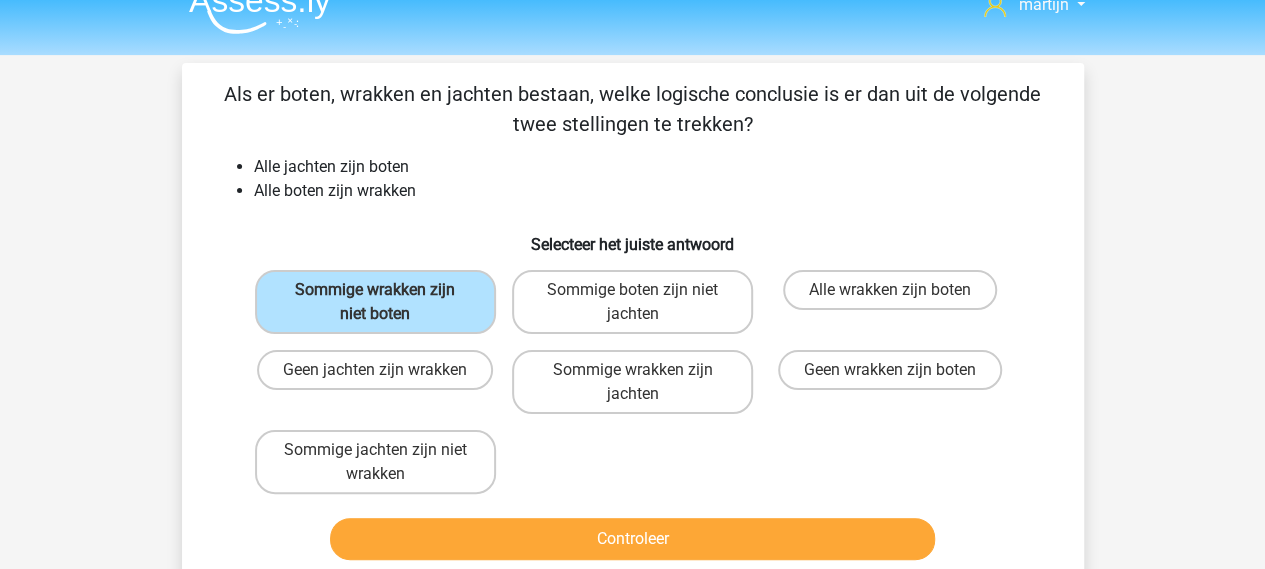 scroll, scrollTop: 100, scrollLeft: 0, axis: vertical 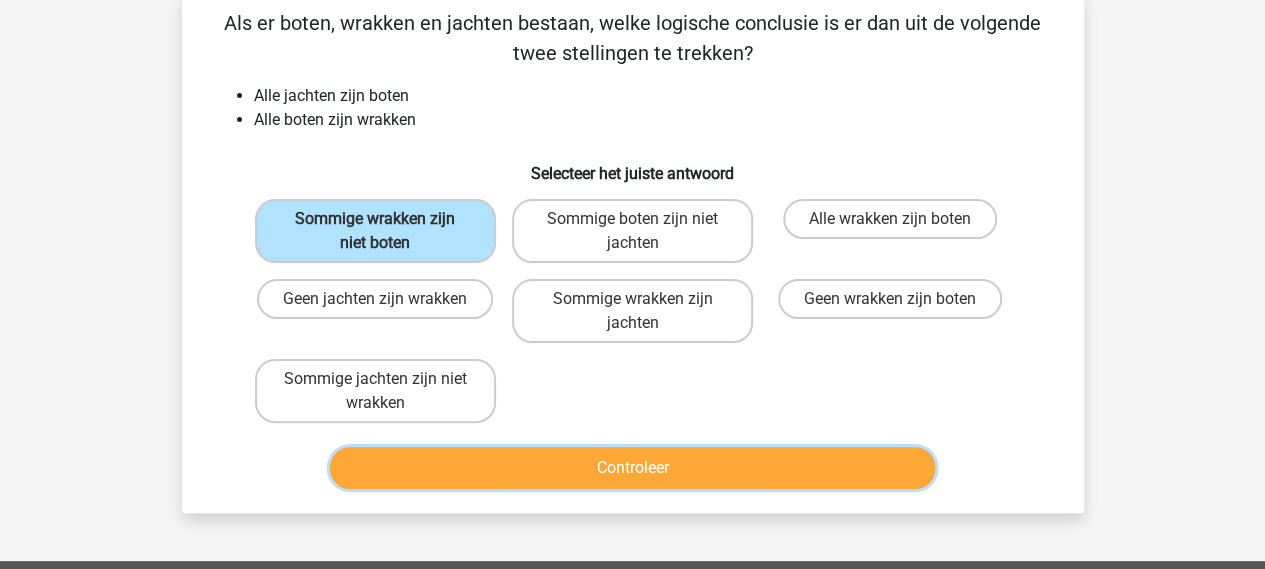 click on "Controleer" at bounding box center (632, 468) 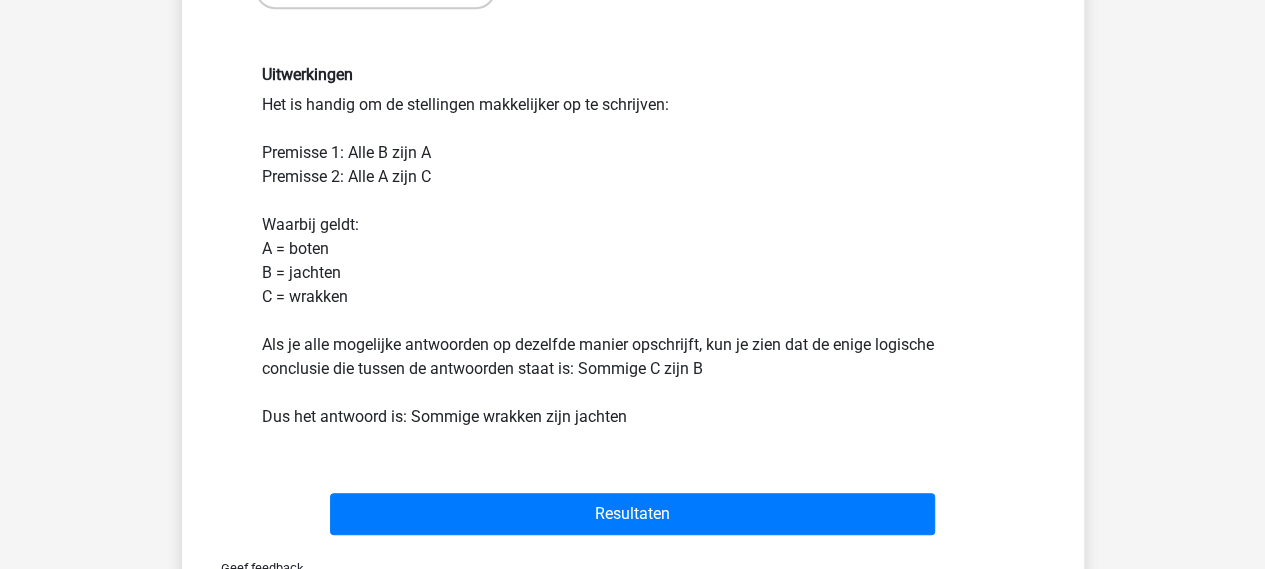 scroll, scrollTop: 600, scrollLeft: 0, axis: vertical 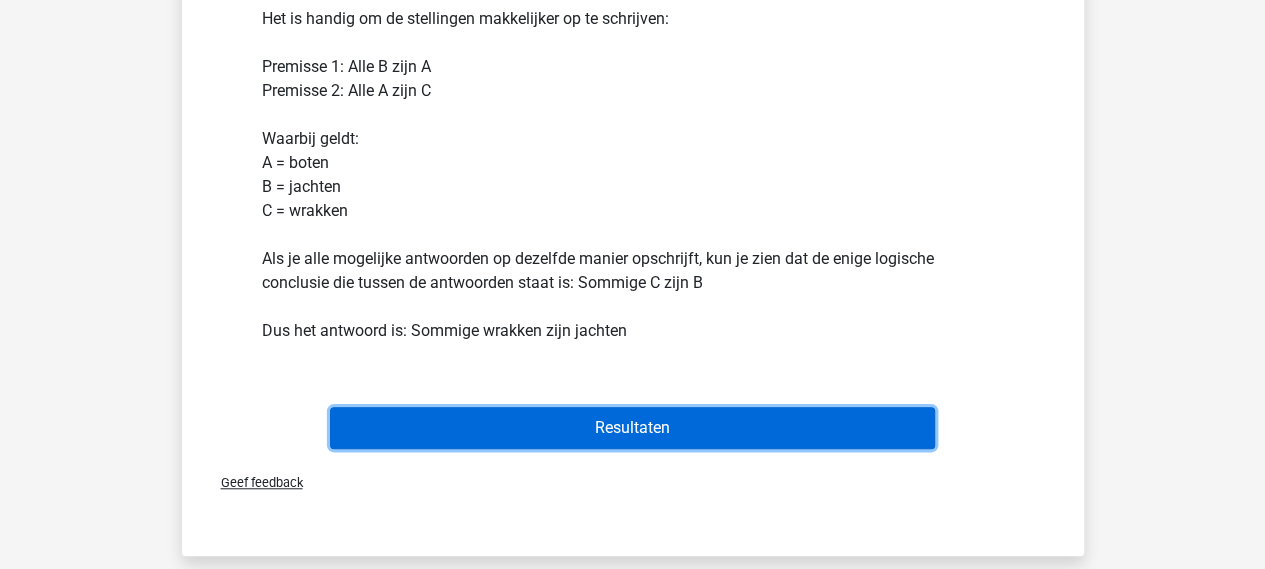 click on "Resultaten" at bounding box center (632, 428) 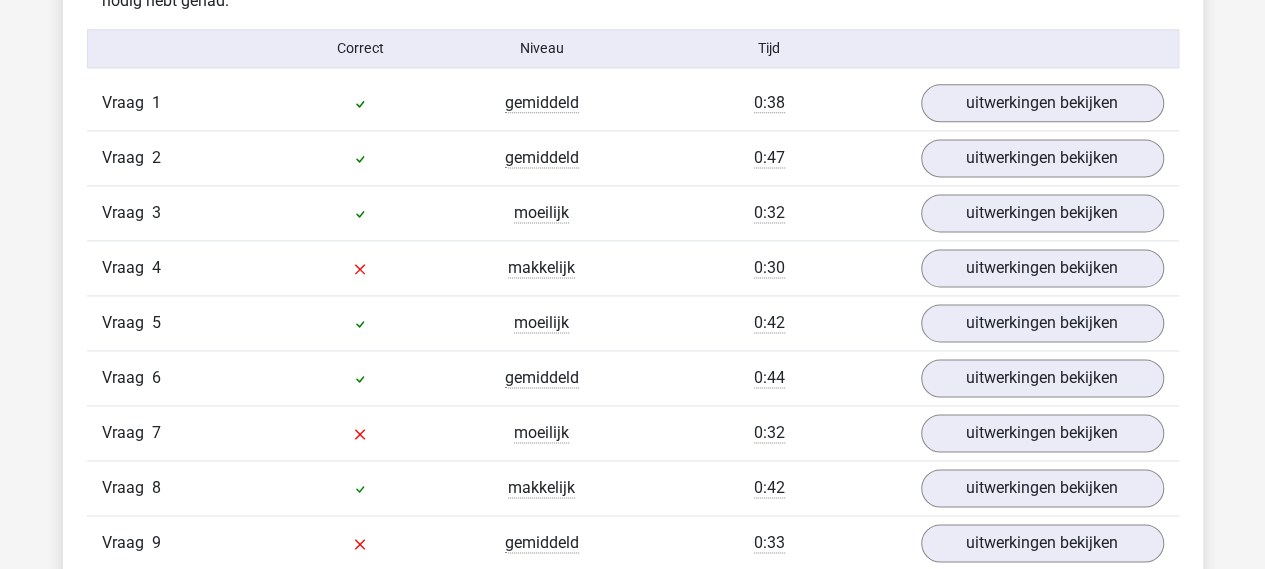 scroll, scrollTop: 700, scrollLeft: 0, axis: vertical 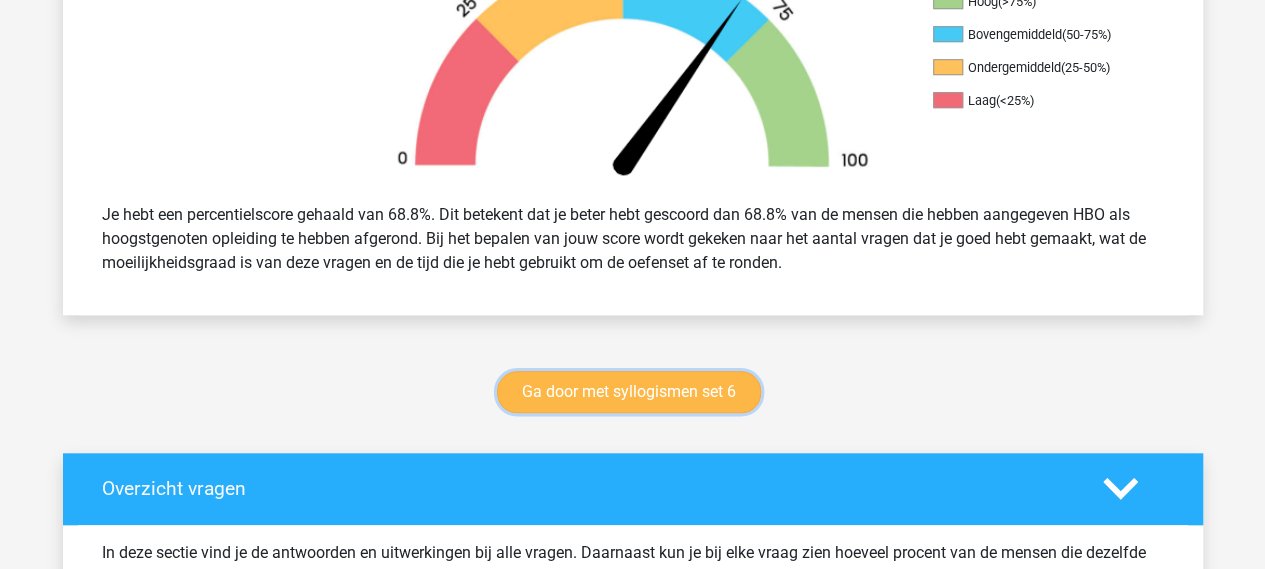click on "Ga door met syllogismen set 6" at bounding box center [629, 392] 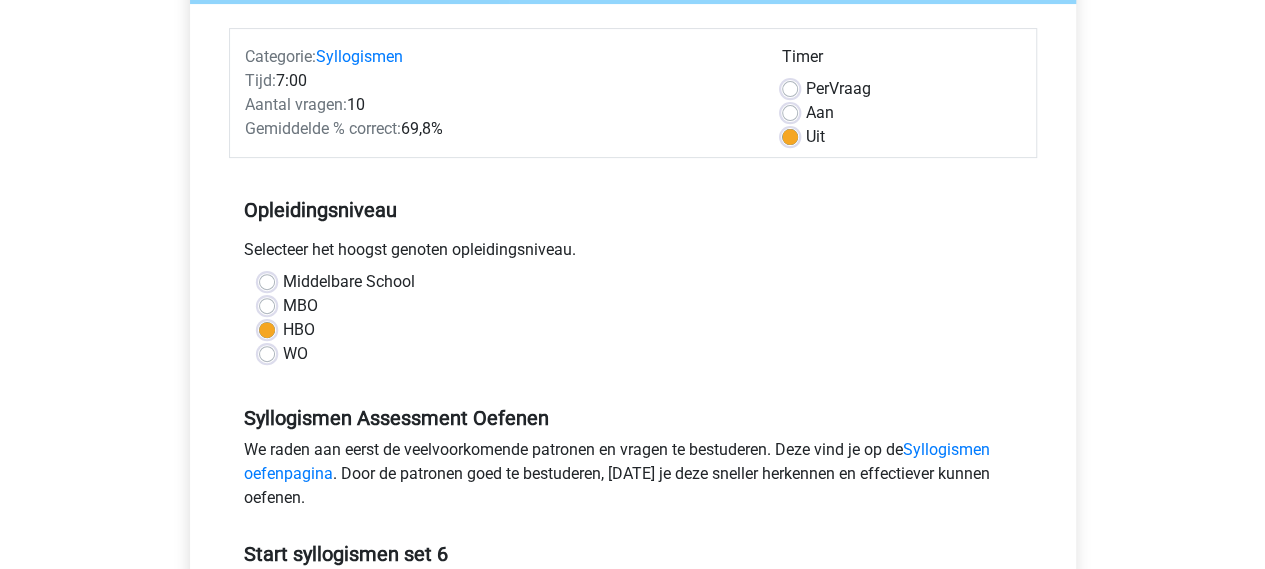 scroll, scrollTop: 600, scrollLeft: 0, axis: vertical 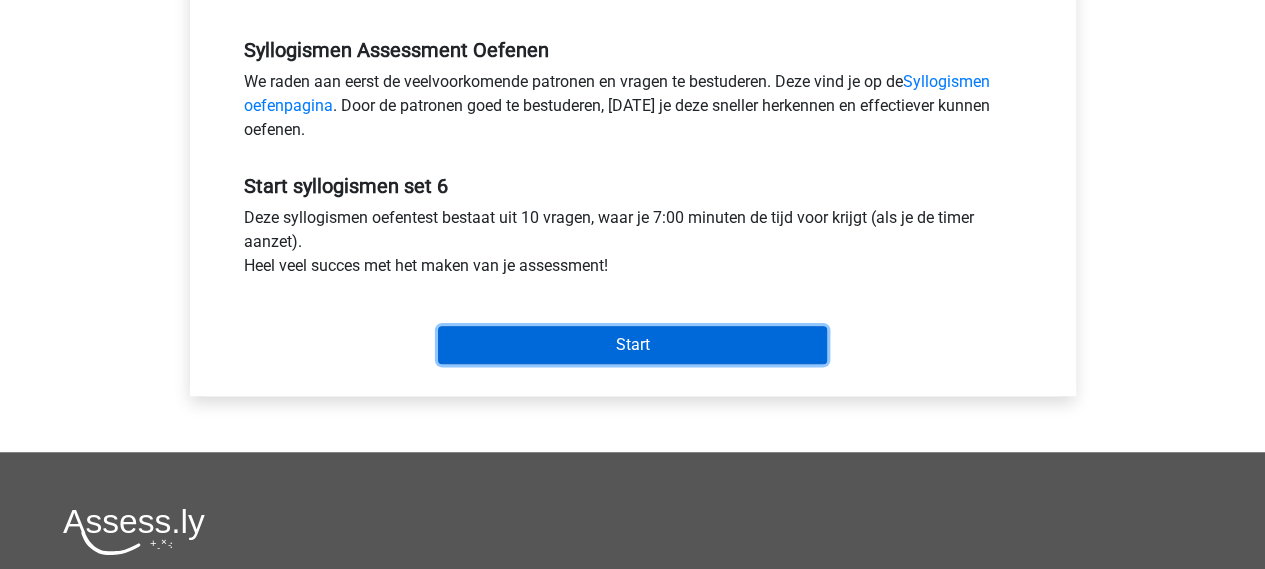 click on "Start" at bounding box center (632, 345) 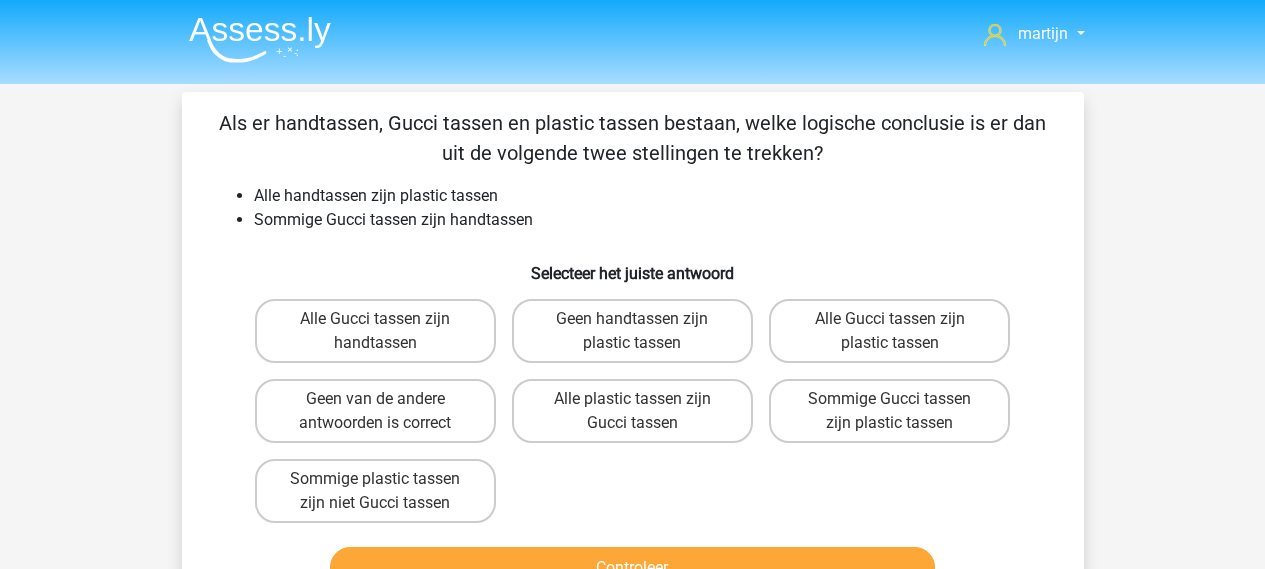 scroll, scrollTop: 0, scrollLeft: 0, axis: both 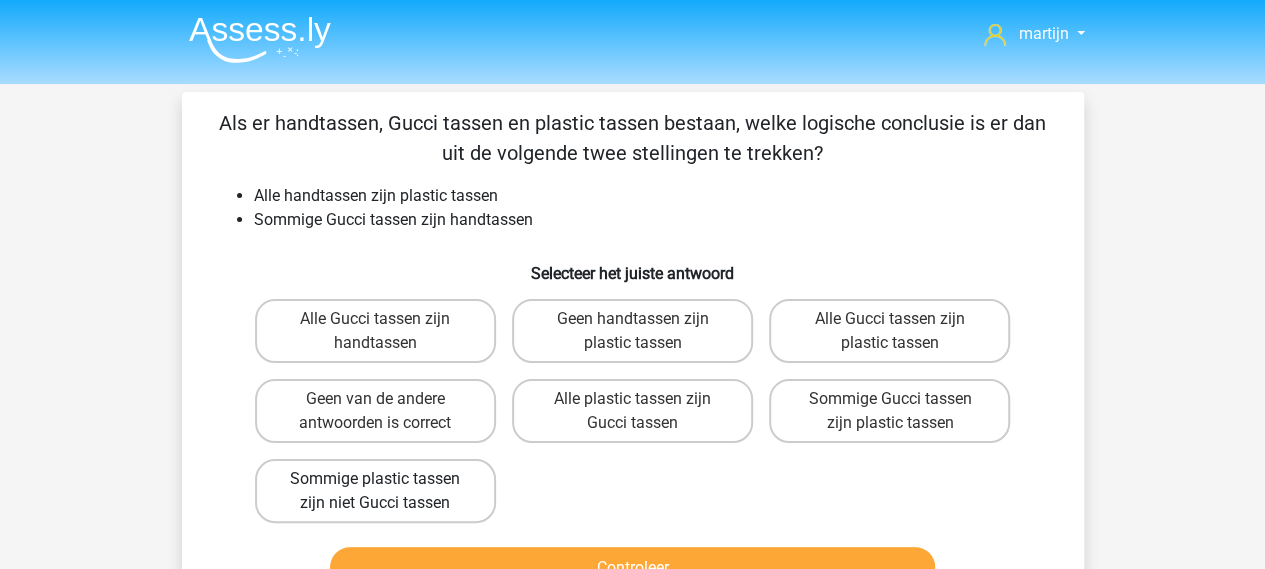 click on "Sommige plastic tassen zijn niet Gucci tassen" at bounding box center (375, 491) 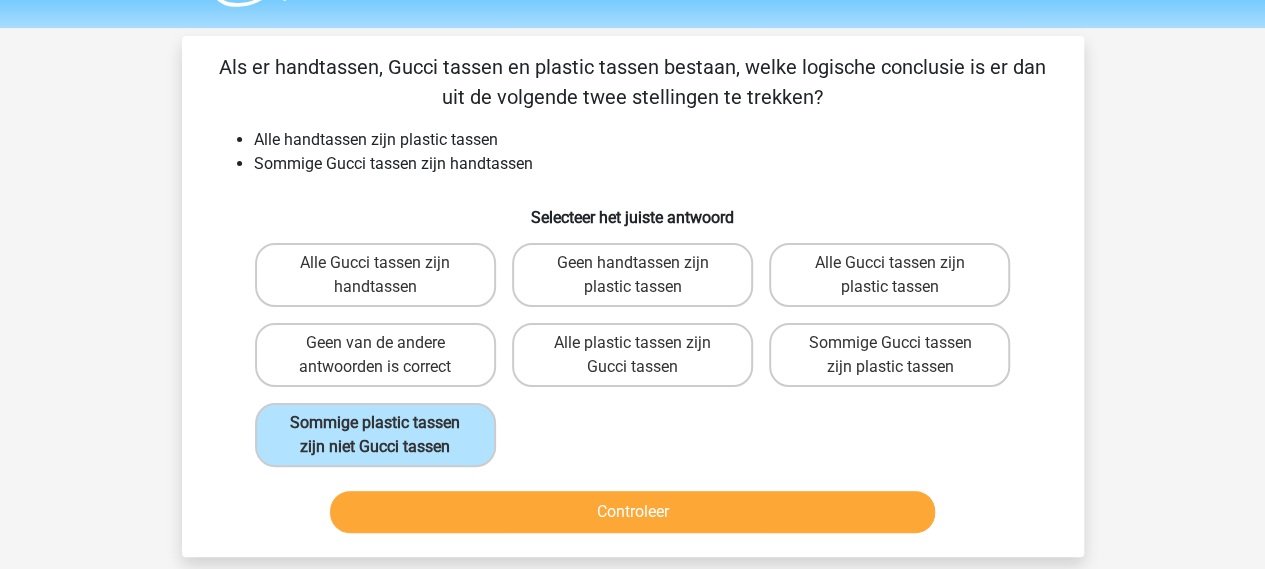 scroll, scrollTop: 100, scrollLeft: 0, axis: vertical 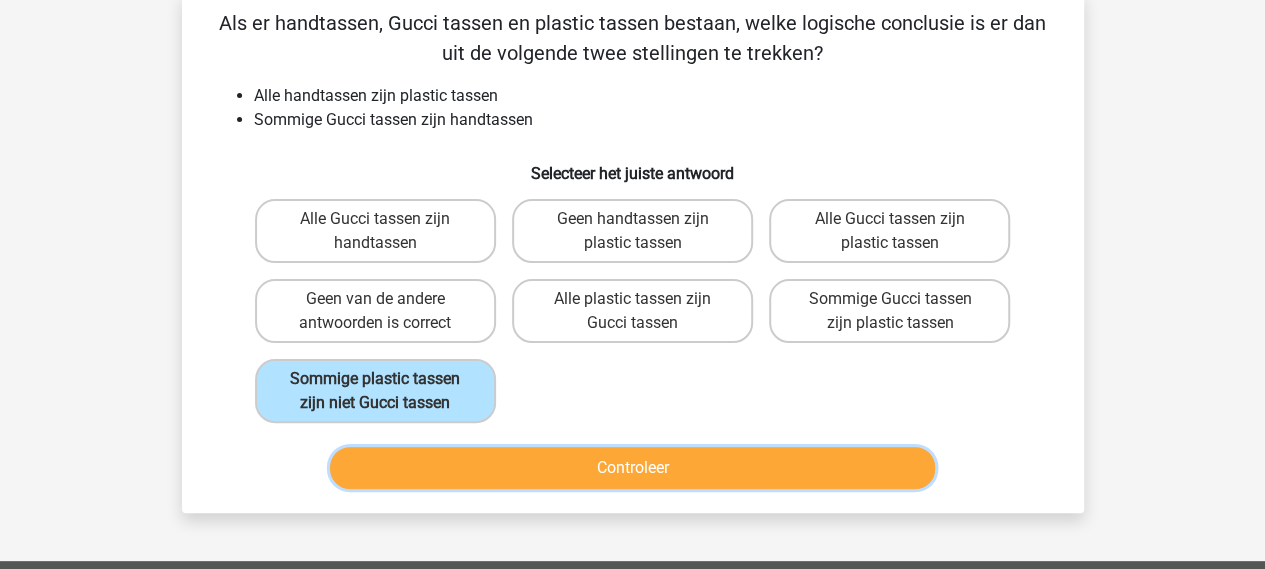 click on "Controleer" at bounding box center [632, 468] 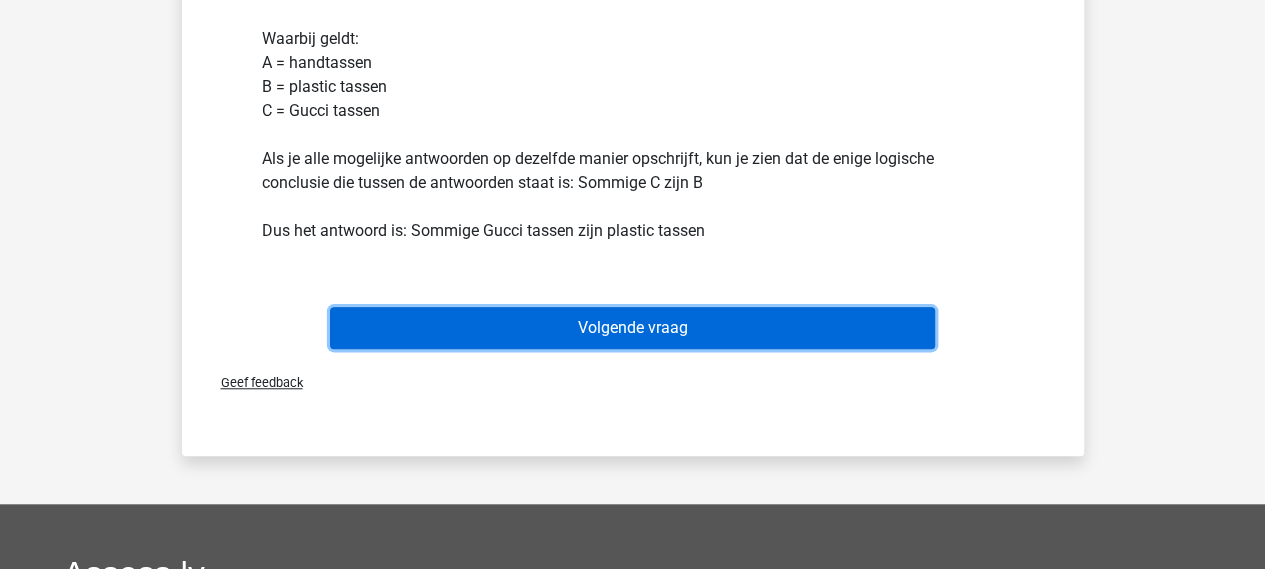 click on "Volgende vraag" at bounding box center [632, 328] 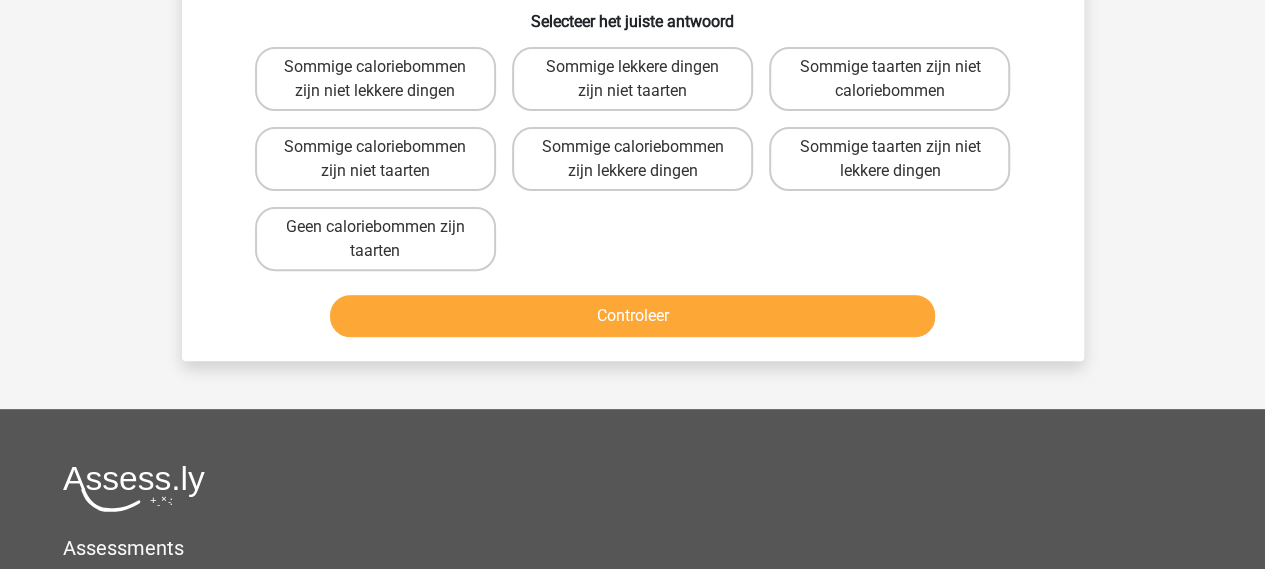 scroll, scrollTop: 92, scrollLeft: 0, axis: vertical 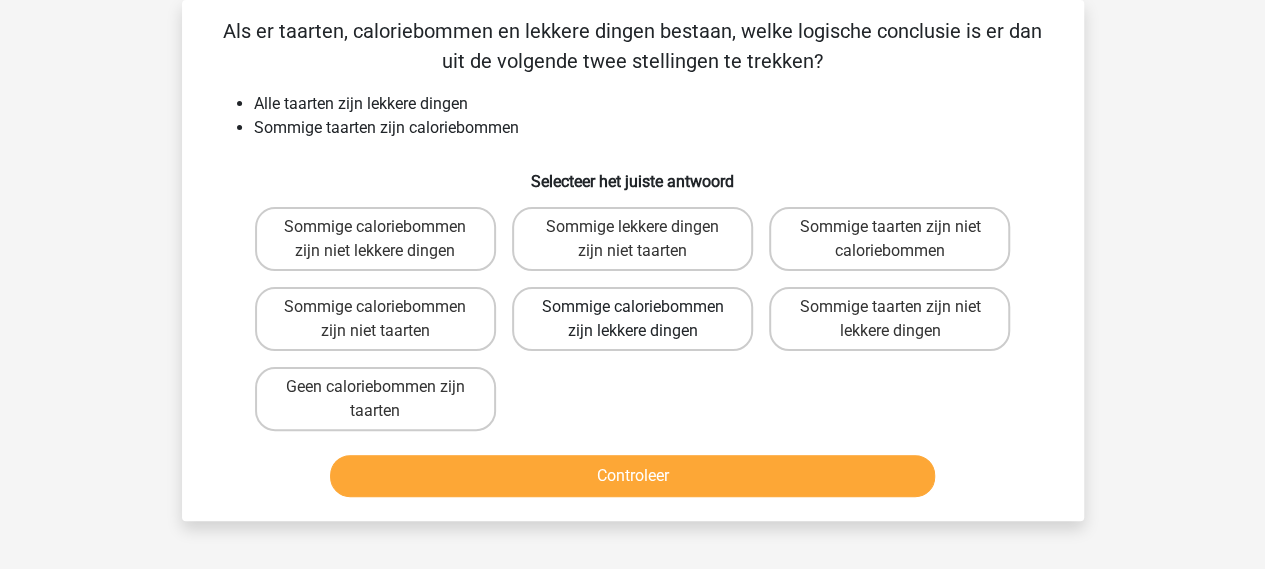 click on "Sommige caloriebommen zijn lekkere dingen" at bounding box center [632, 319] 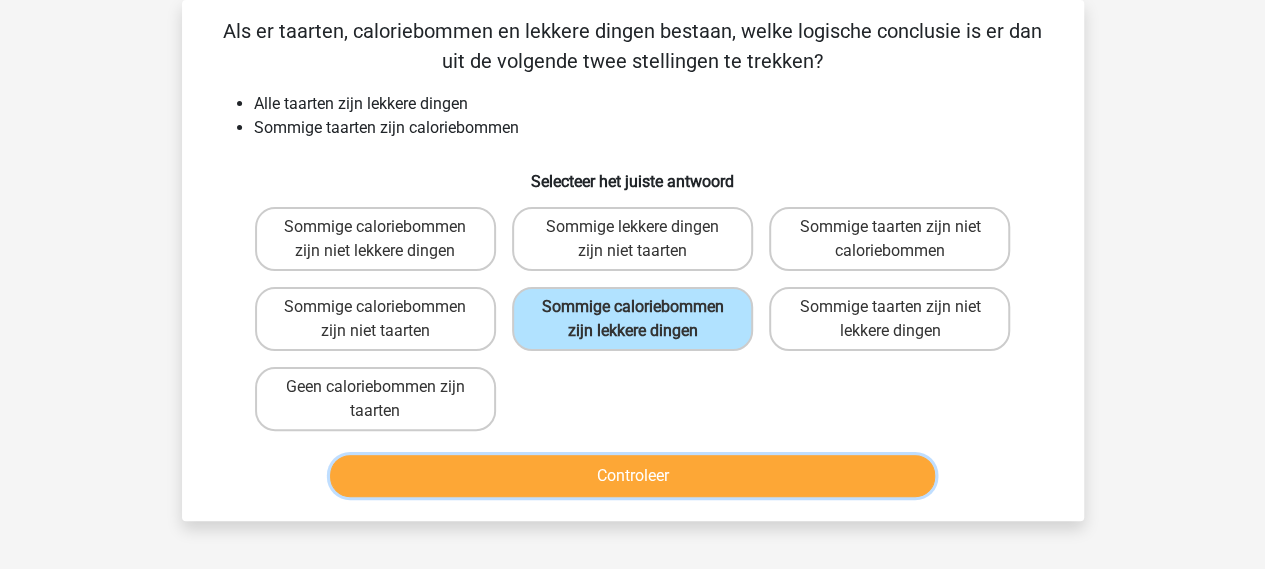 click on "Controleer" at bounding box center (632, 476) 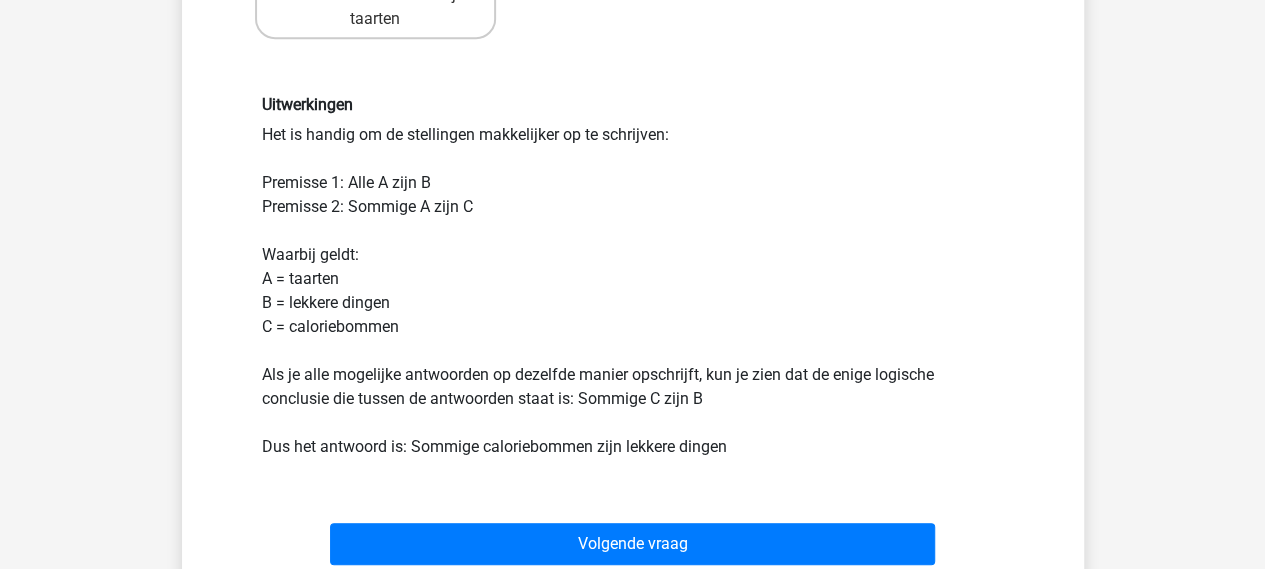 scroll, scrollTop: 492, scrollLeft: 0, axis: vertical 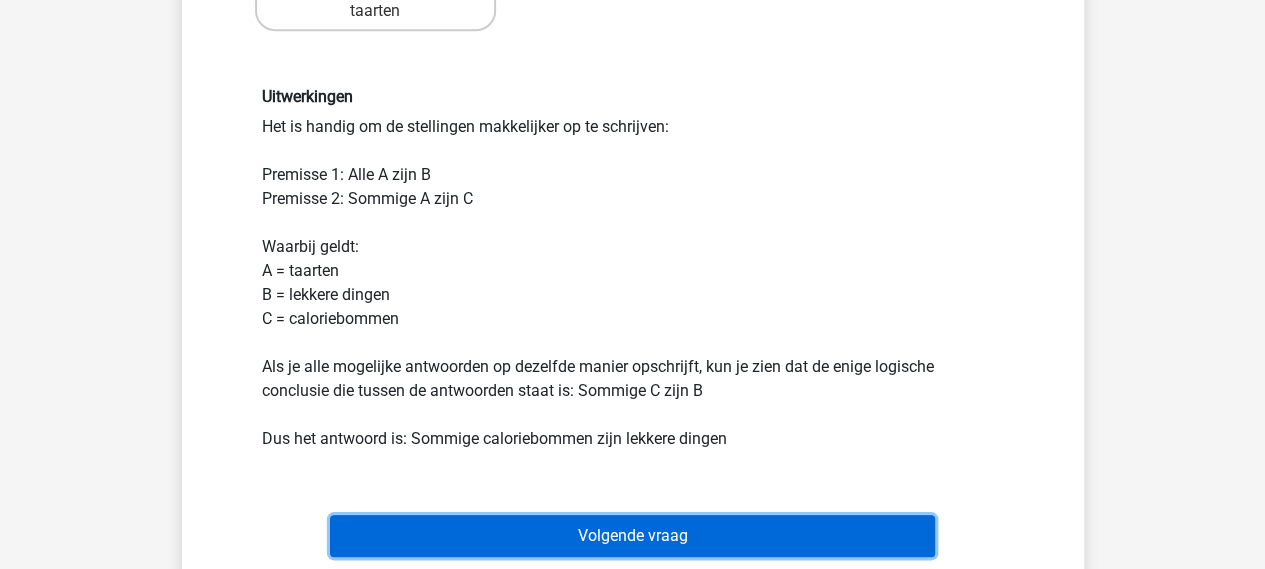 drag, startPoint x: 652, startPoint y: 545, endPoint x: 627, endPoint y: 503, distance: 48.8774 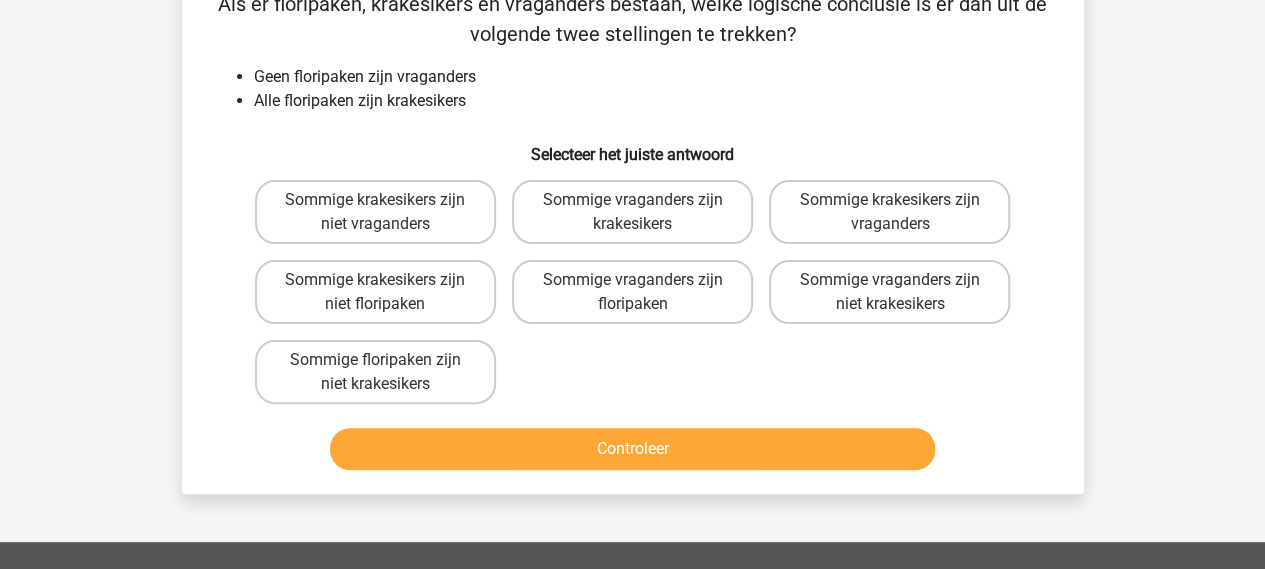 scroll, scrollTop: 92, scrollLeft: 0, axis: vertical 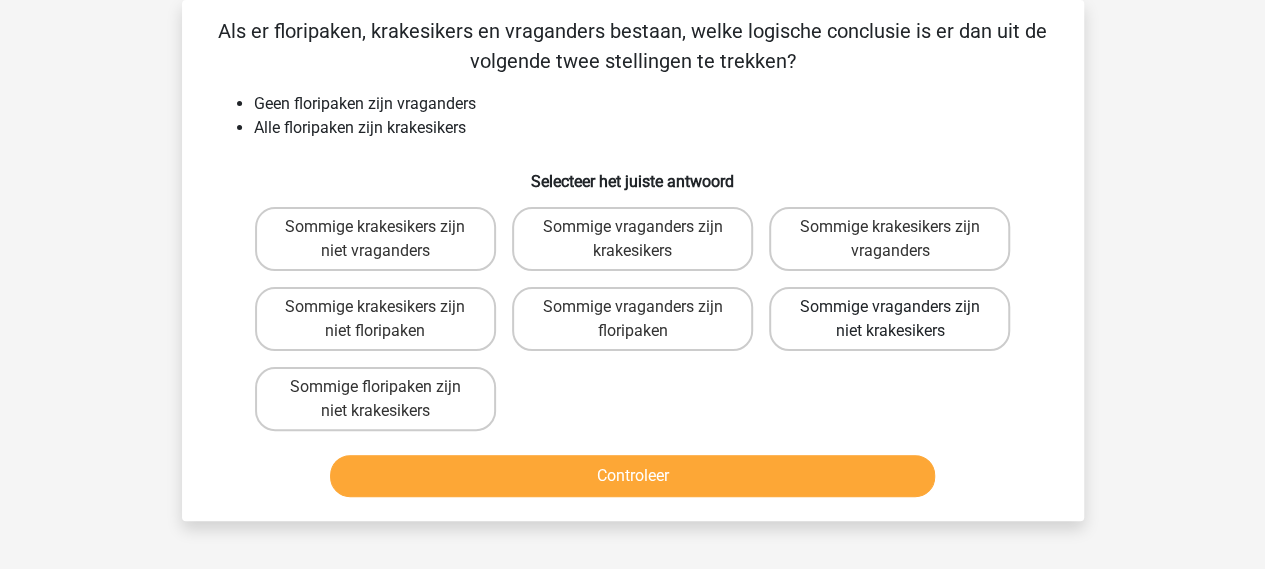 click on "Sommige vraganders zijn niet krakesikers" at bounding box center (889, 319) 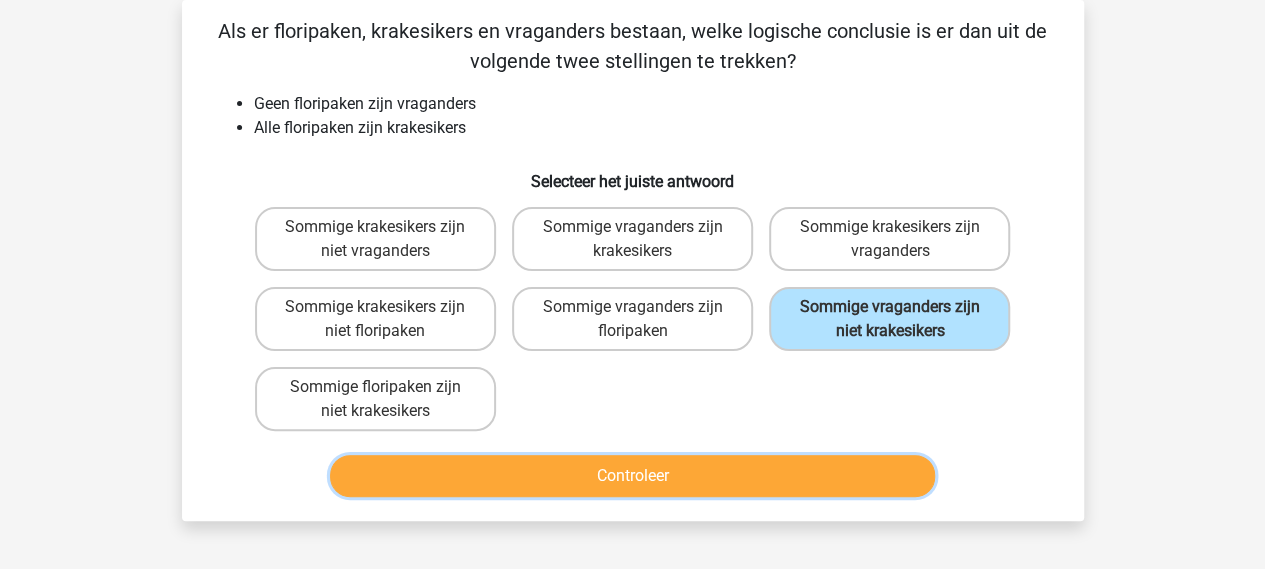 click on "Controleer" at bounding box center [632, 476] 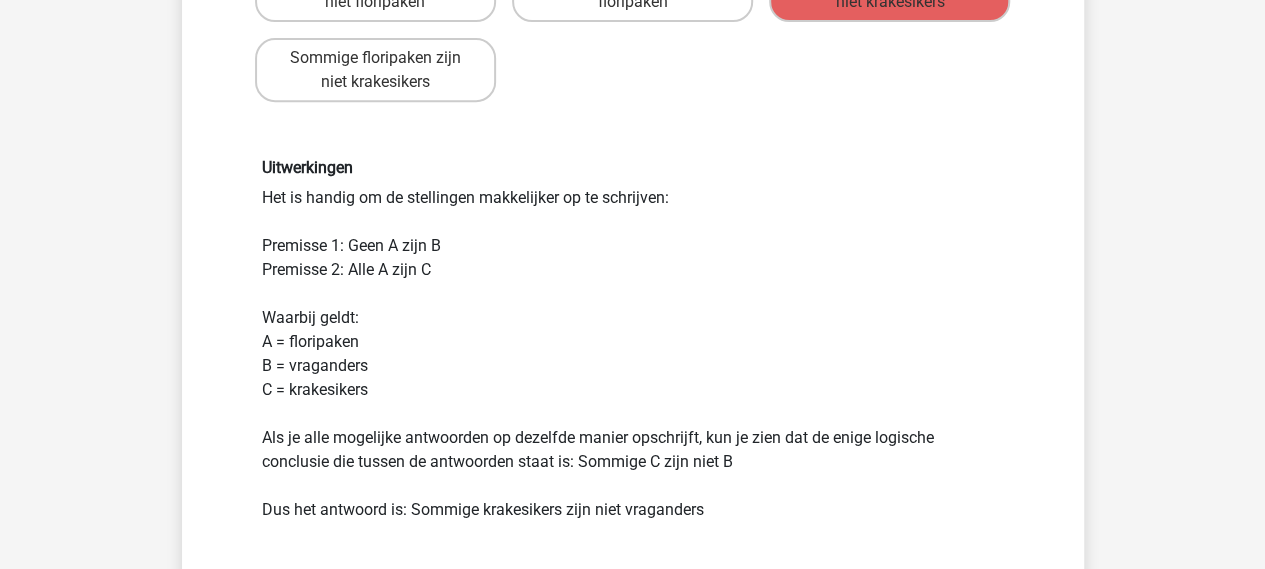 scroll, scrollTop: 492, scrollLeft: 0, axis: vertical 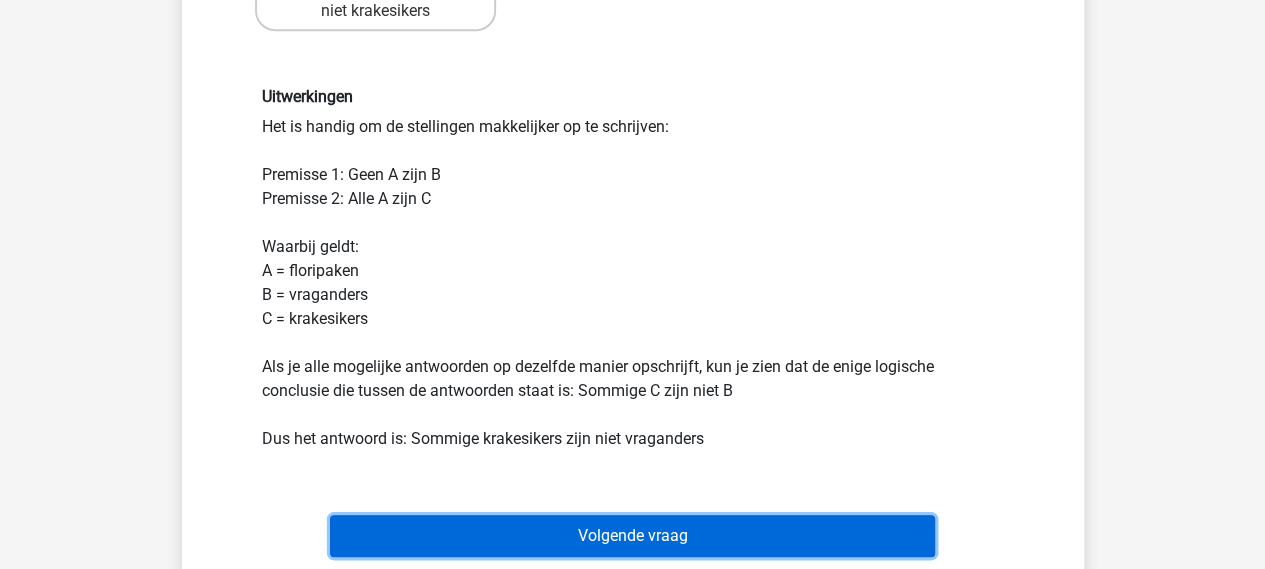 click on "Volgende vraag" at bounding box center [632, 536] 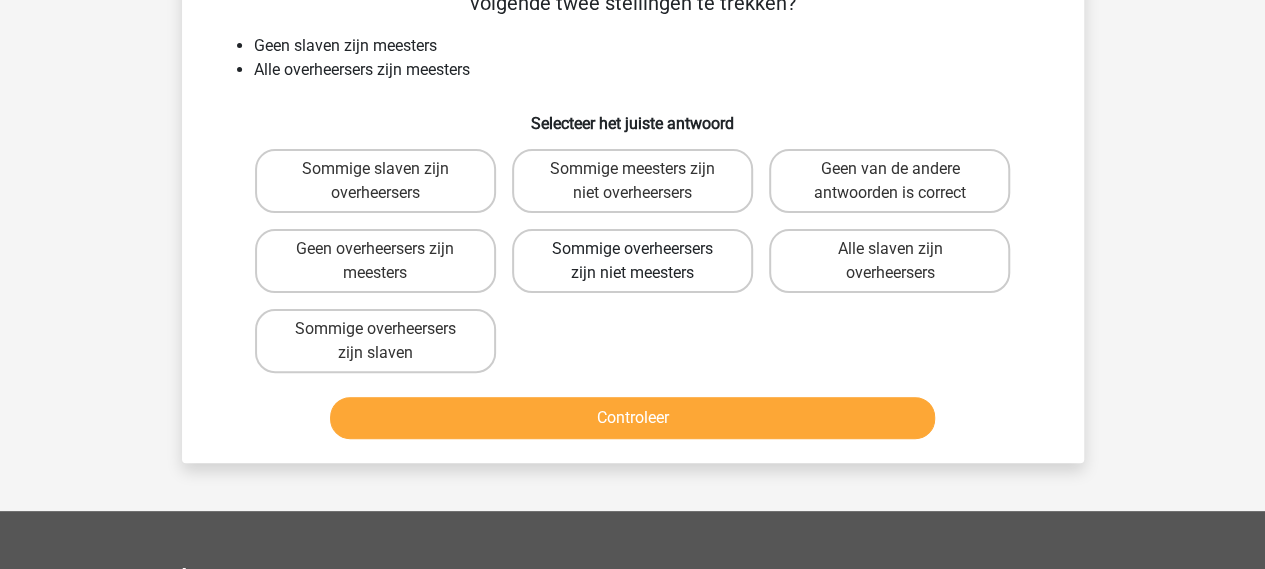 scroll, scrollTop: 92, scrollLeft: 0, axis: vertical 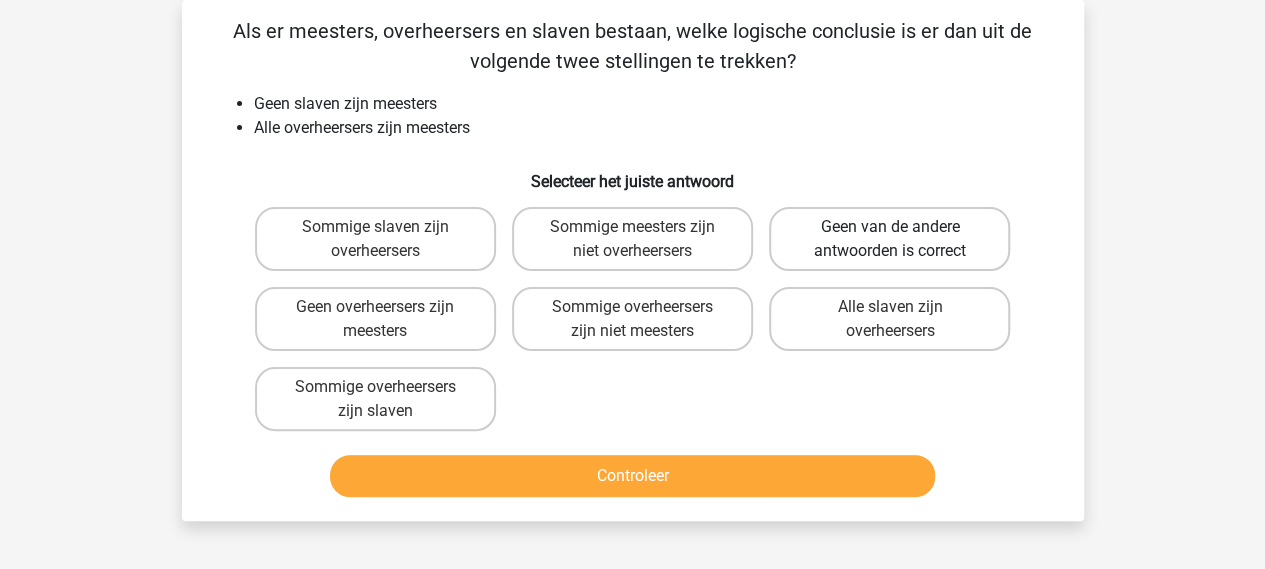 click on "Geen van de andere antwoorden is correct" at bounding box center (889, 239) 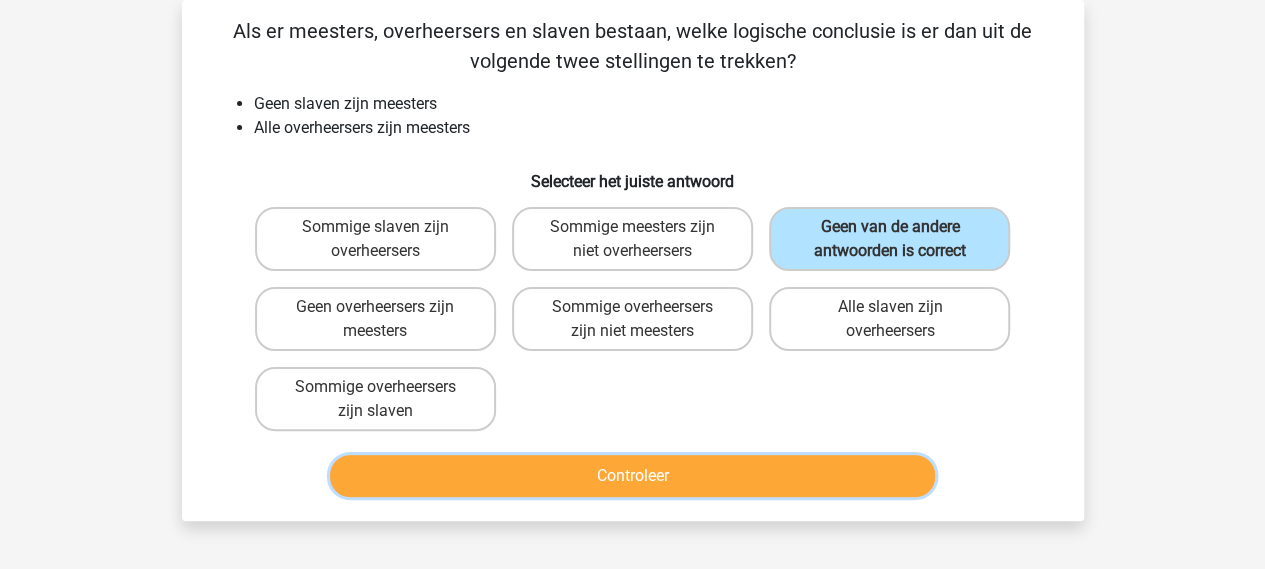 click on "Controleer" at bounding box center (632, 476) 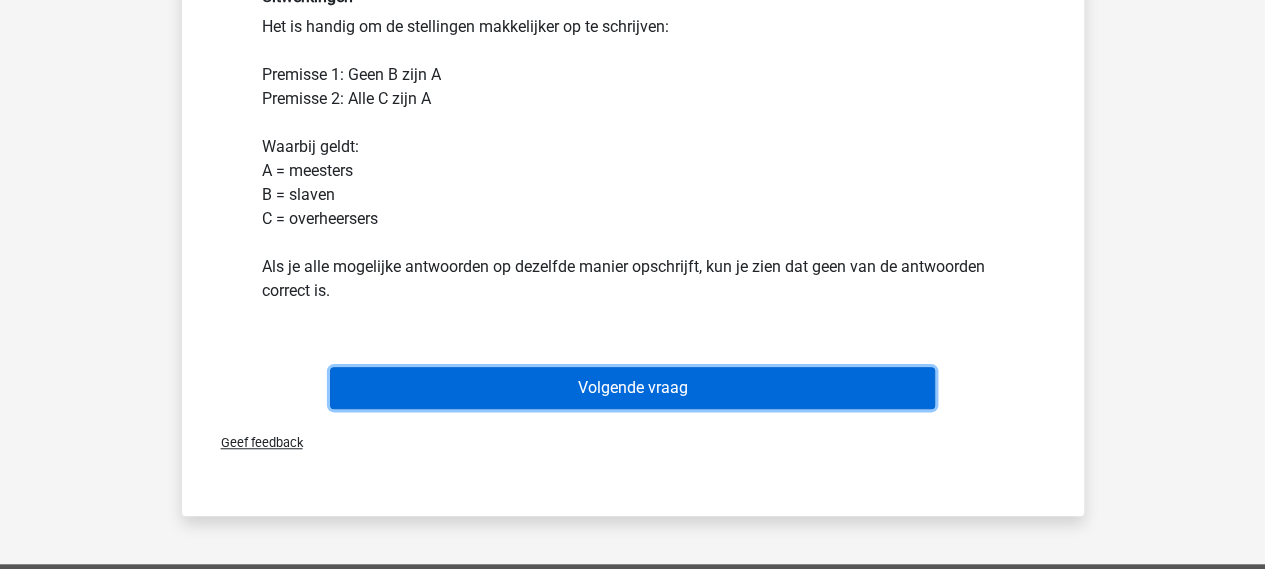 click on "Volgende vraag" at bounding box center [632, 388] 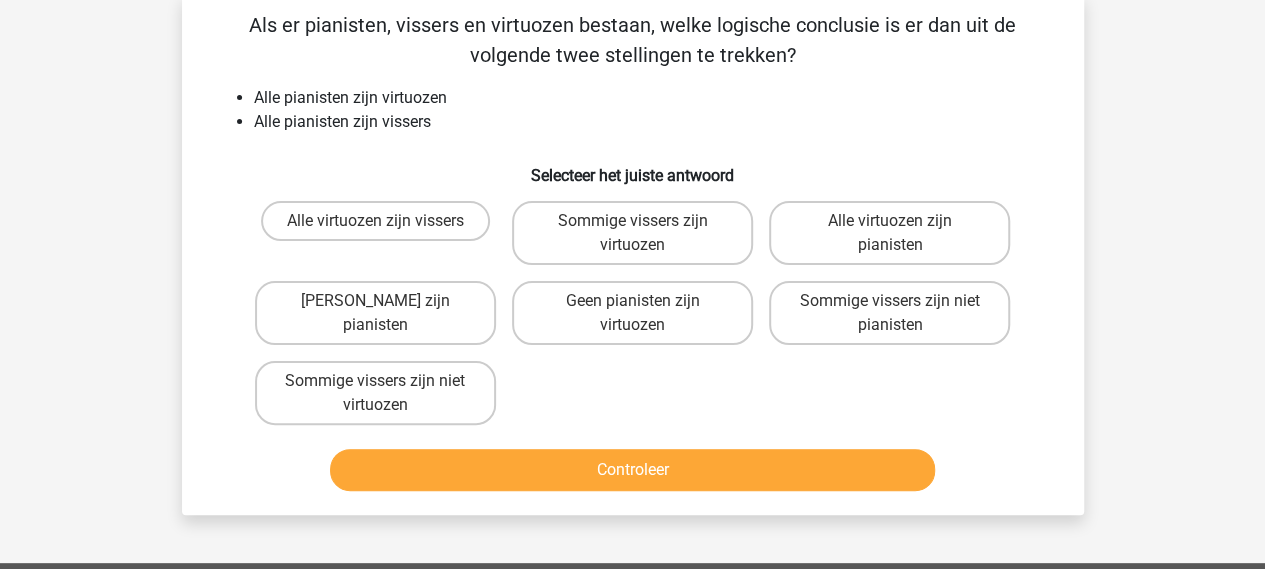 scroll, scrollTop: 94, scrollLeft: 0, axis: vertical 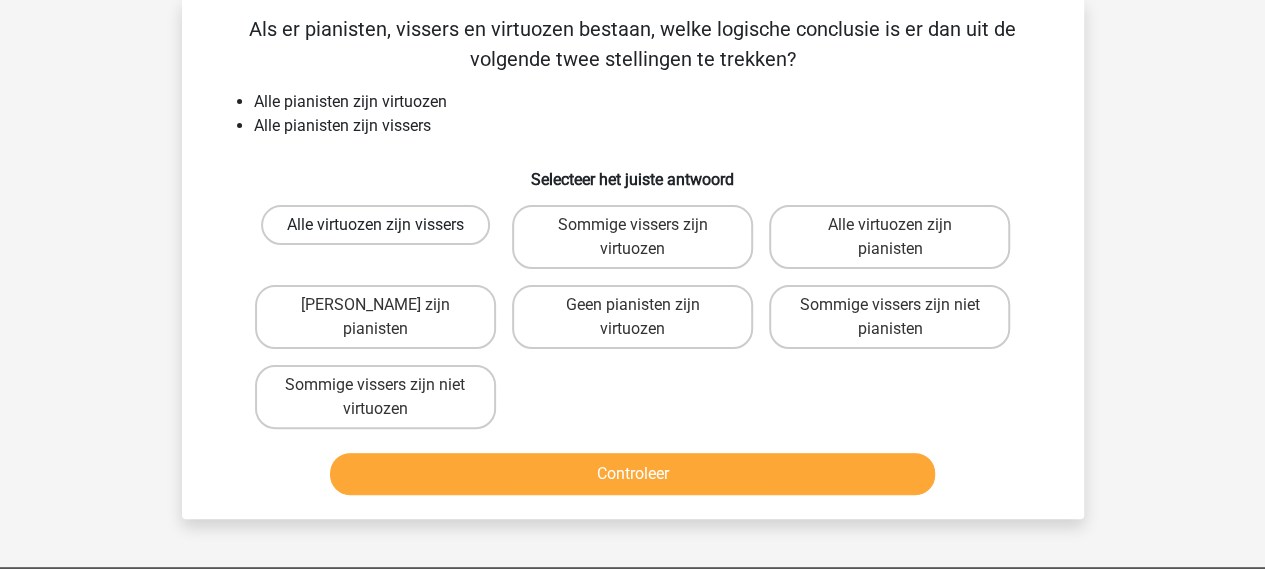 click on "Alle virtuozen zijn vissers" at bounding box center [375, 225] 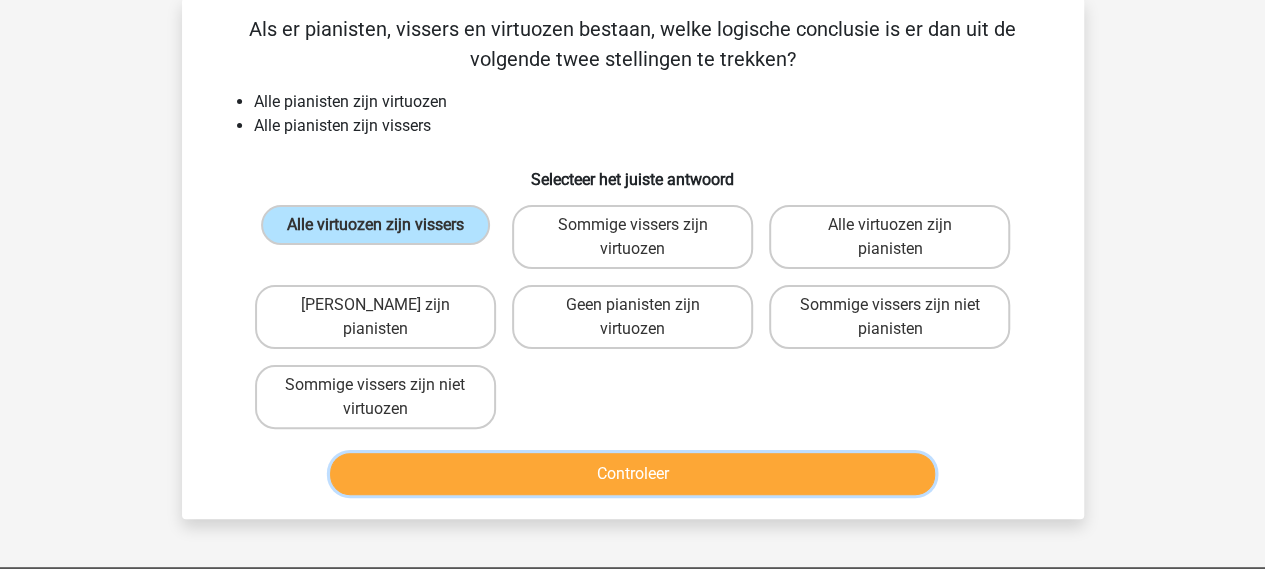 click on "Controleer" at bounding box center (632, 474) 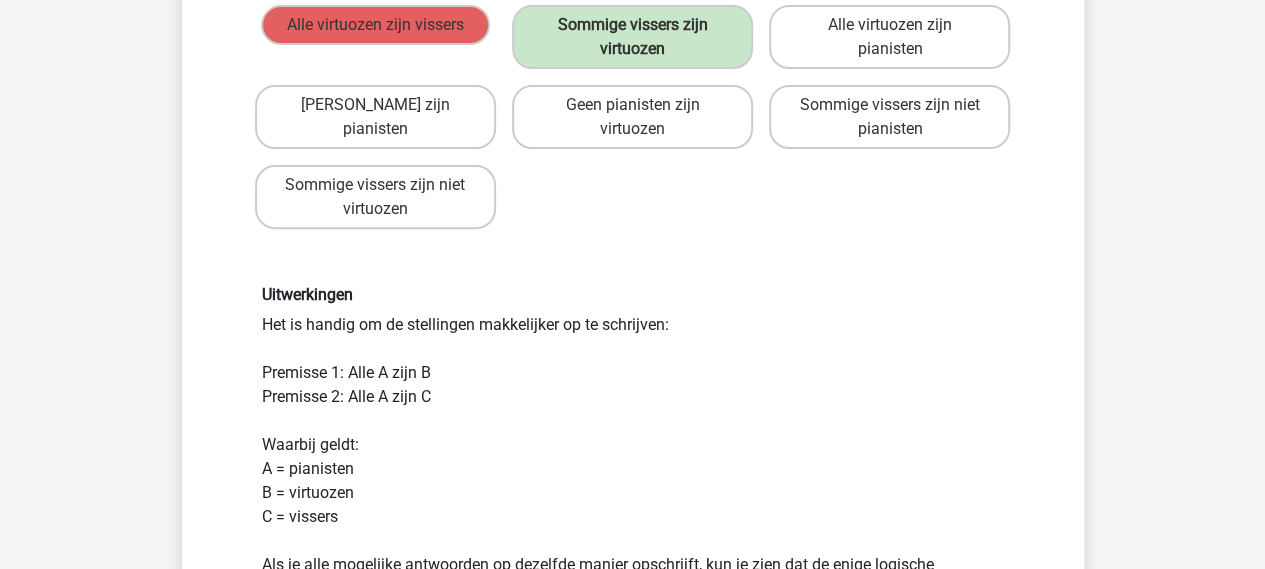 scroll, scrollTop: 494, scrollLeft: 0, axis: vertical 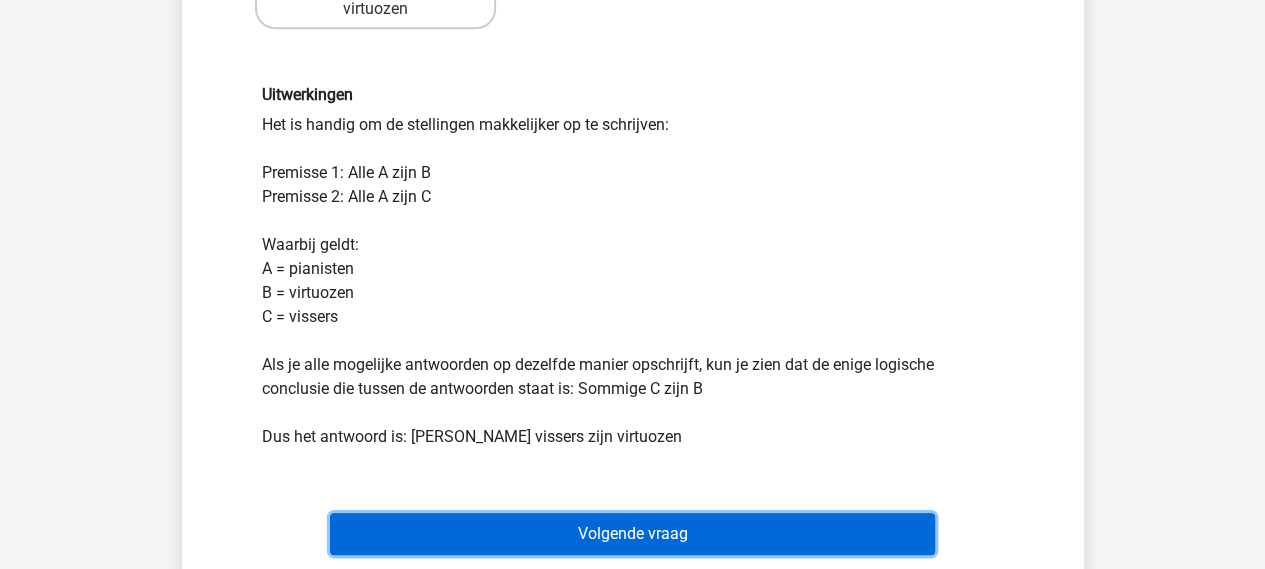 click on "Volgende vraag" at bounding box center [632, 534] 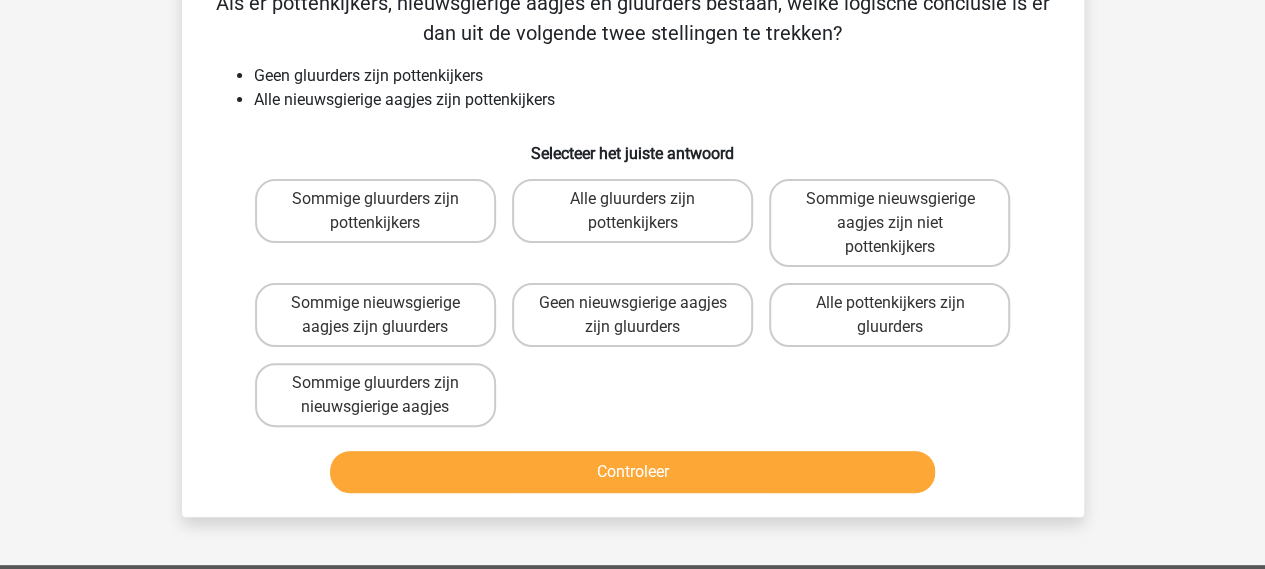 scroll, scrollTop: 92, scrollLeft: 0, axis: vertical 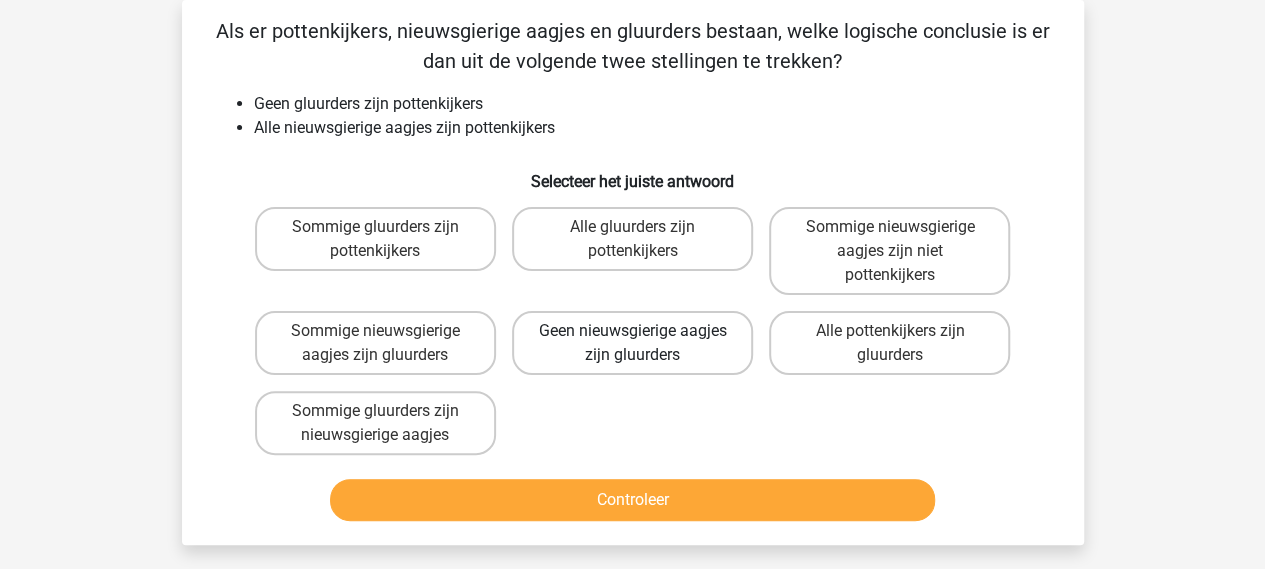 click on "Geen nieuwsgierige aagjes zijn gluurders" at bounding box center (632, 343) 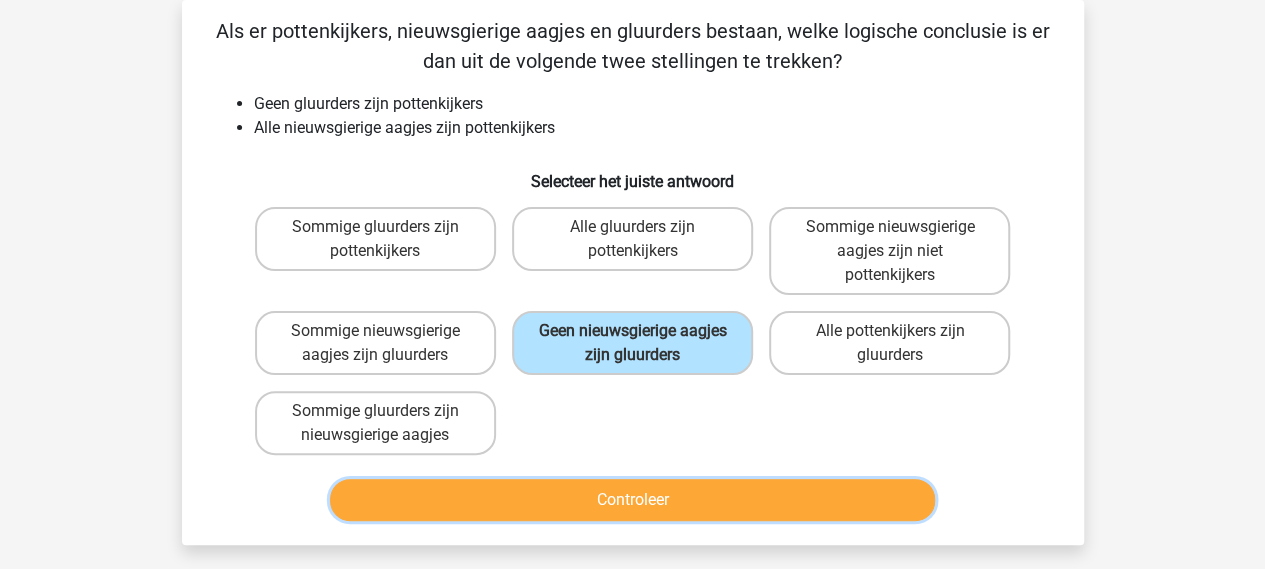 click on "Controleer" at bounding box center (632, 500) 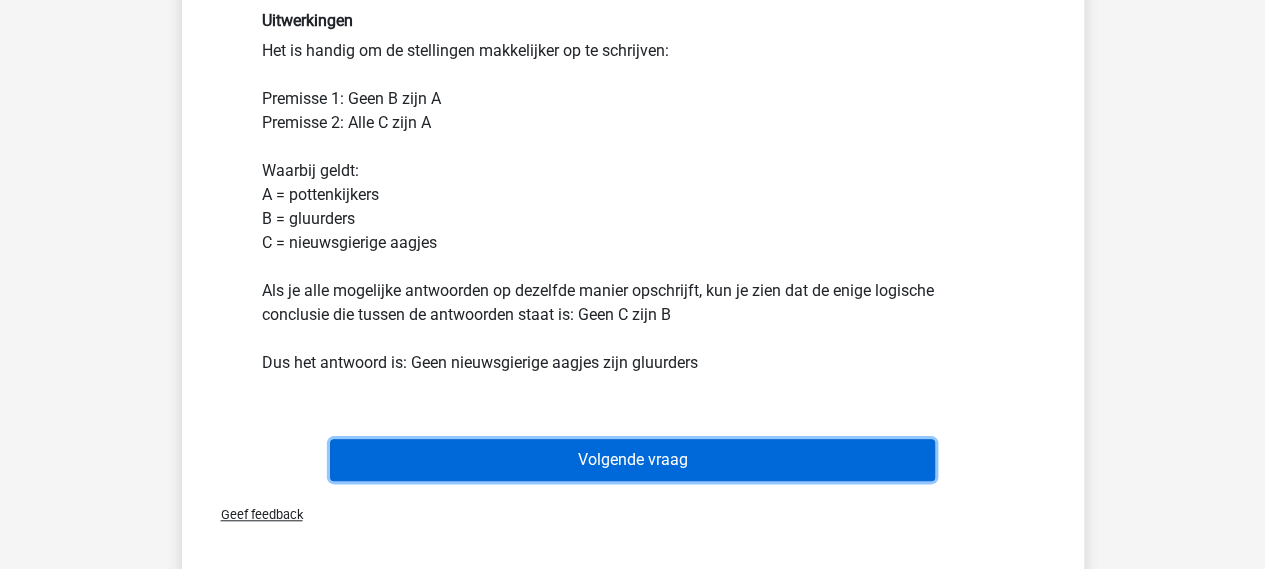click on "Volgende vraag" at bounding box center [632, 460] 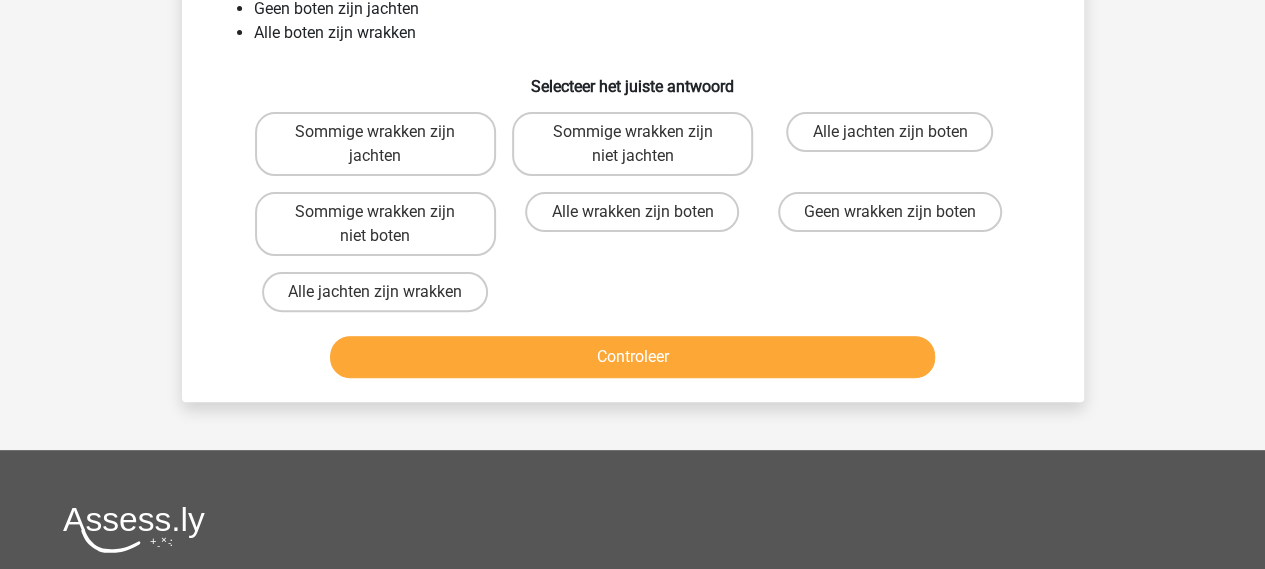scroll, scrollTop: 92, scrollLeft: 0, axis: vertical 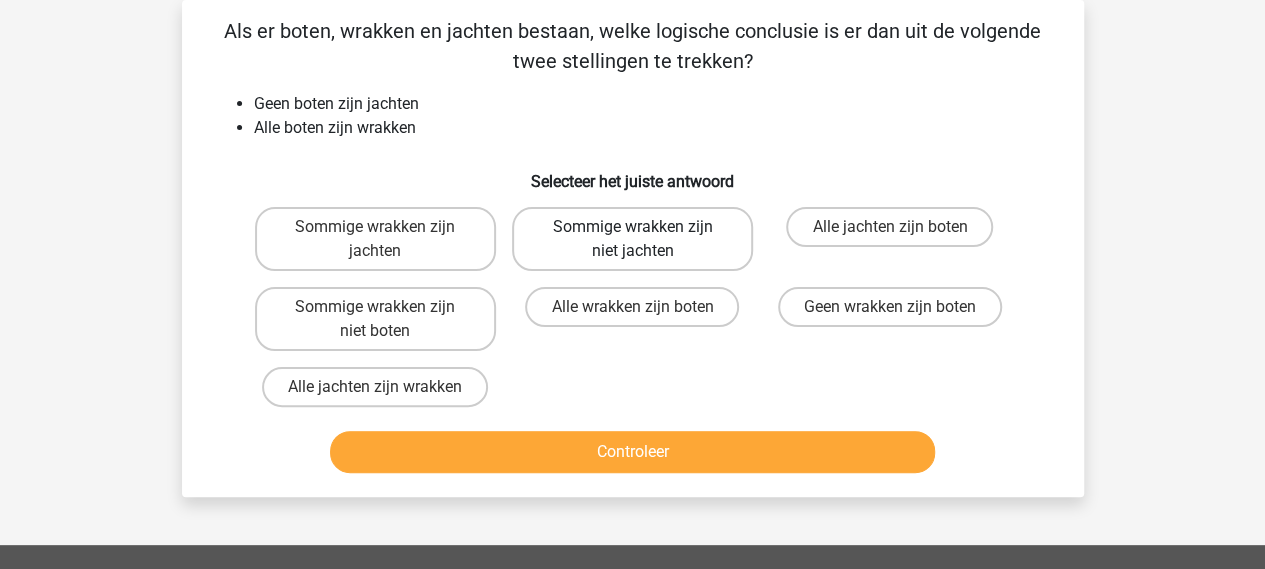 click on "Sommige wrakken zijn niet jachten" at bounding box center [632, 239] 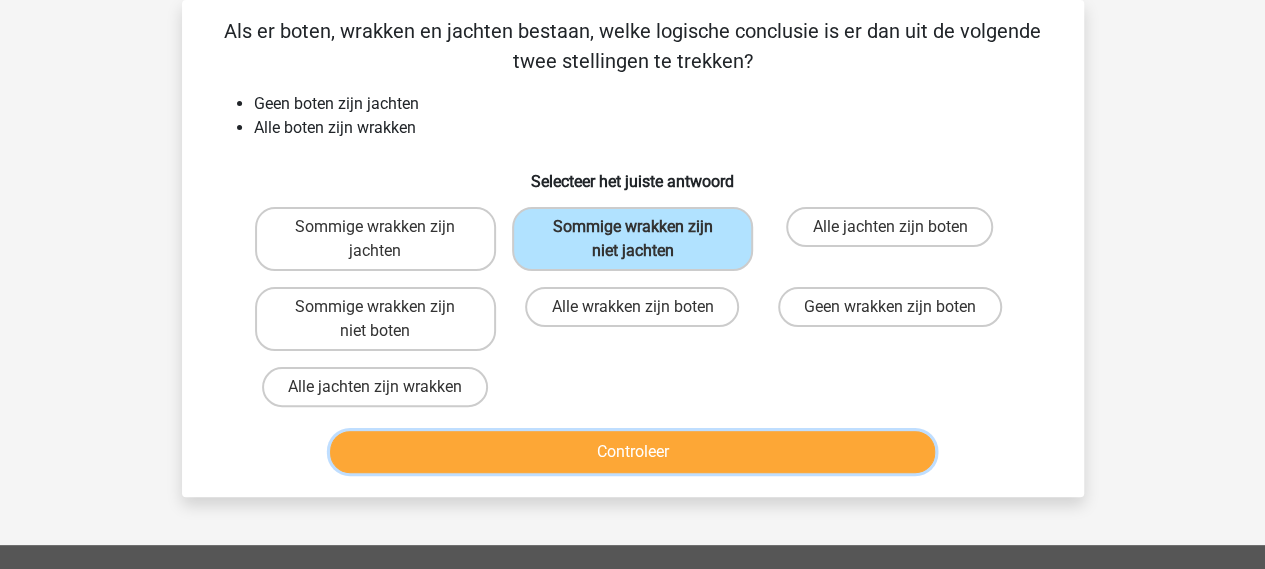 click on "Controleer" at bounding box center [632, 452] 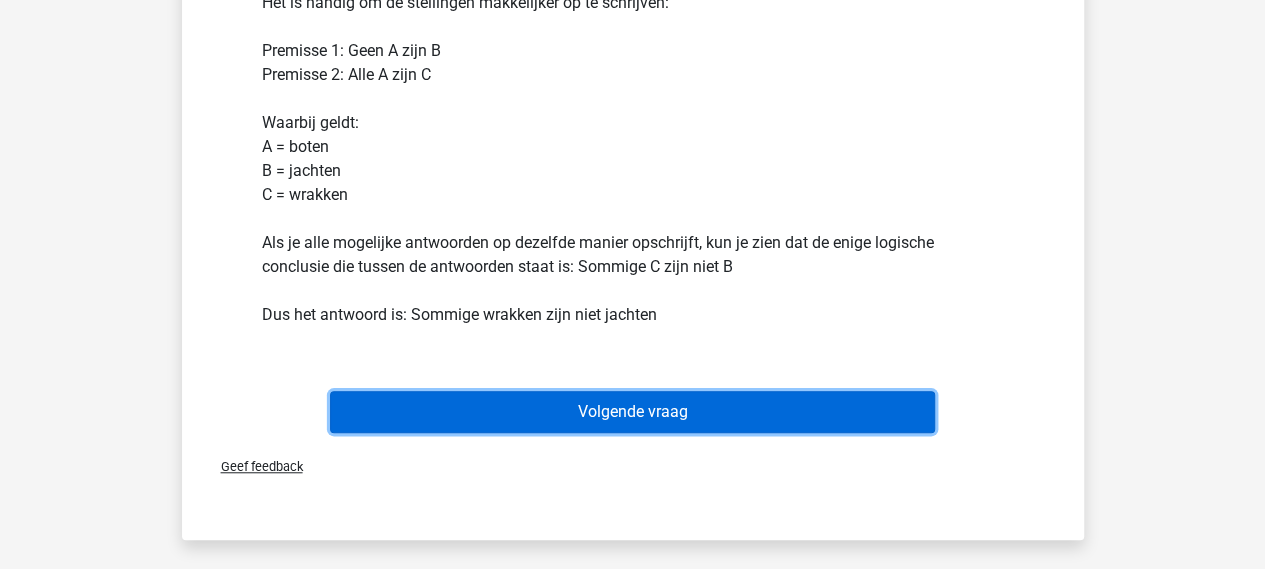 click on "Volgende vraag" at bounding box center [632, 412] 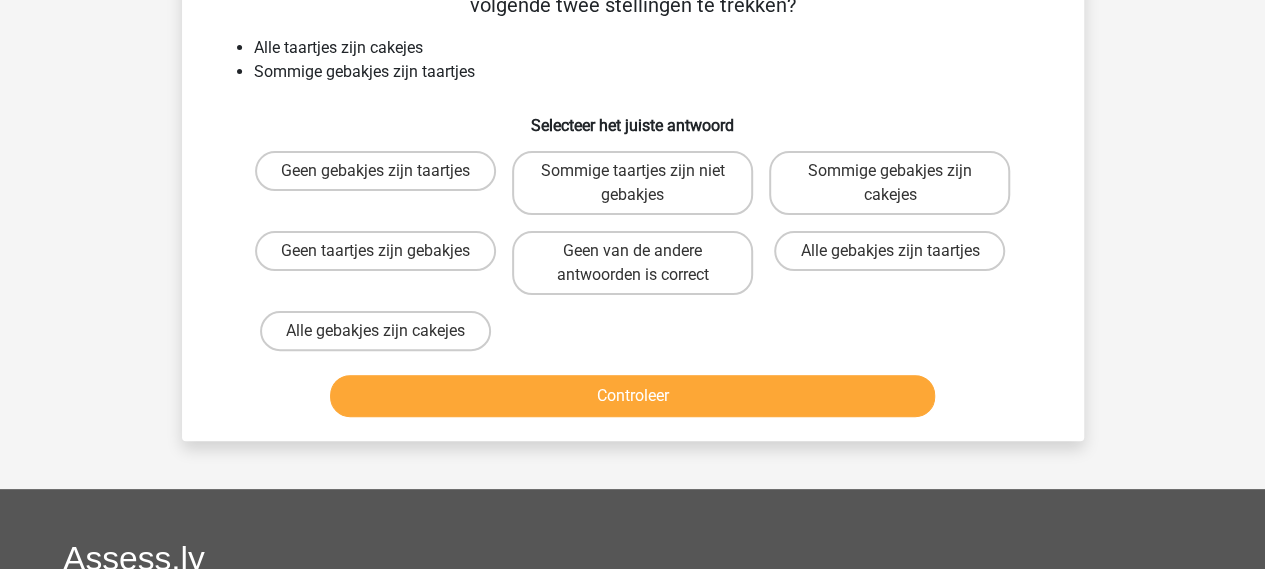 scroll, scrollTop: 92, scrollLeft: 0, axis: vertical 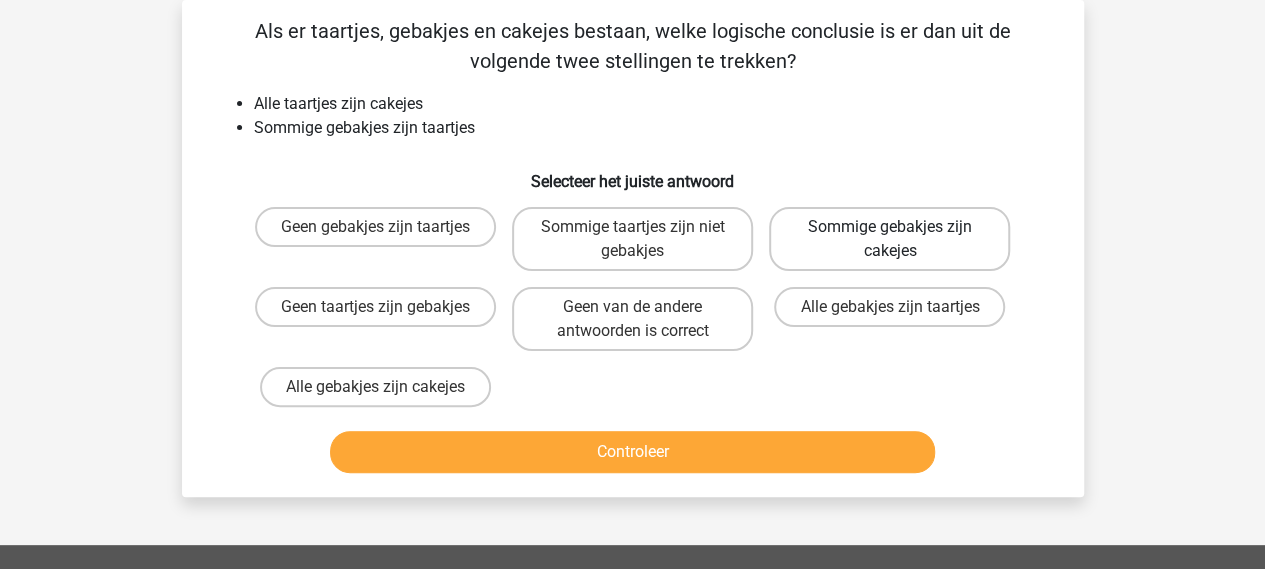 click on "Sommige gebakjes zijn cakejes" at bounding box center (889, 239) 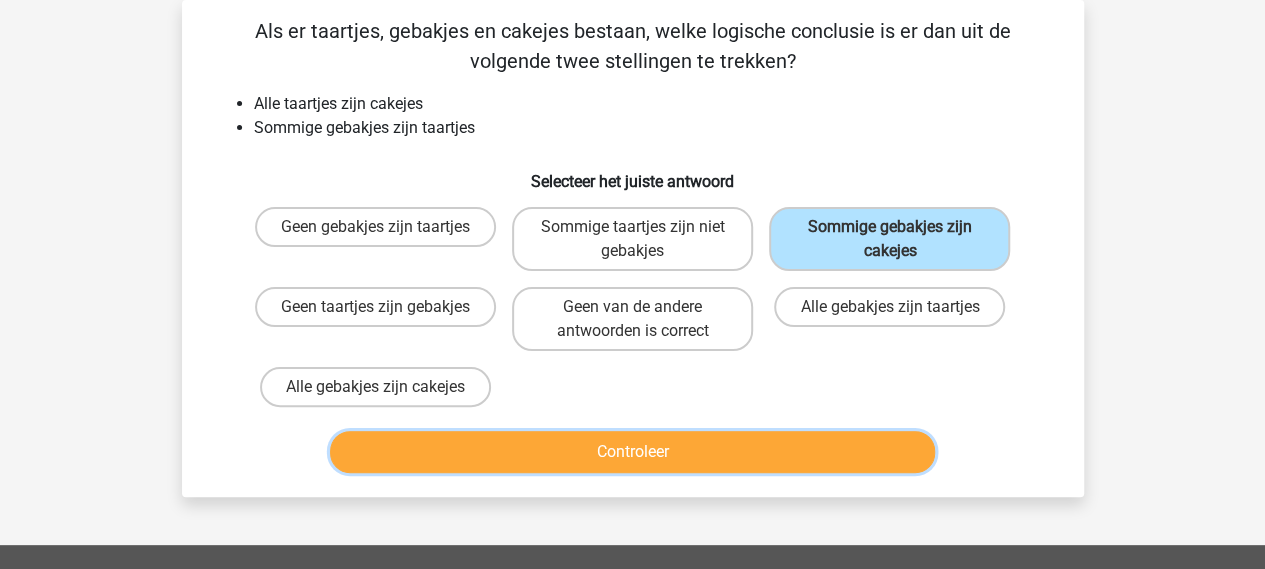 click on "Controleer" at bounding box center (632, 452) 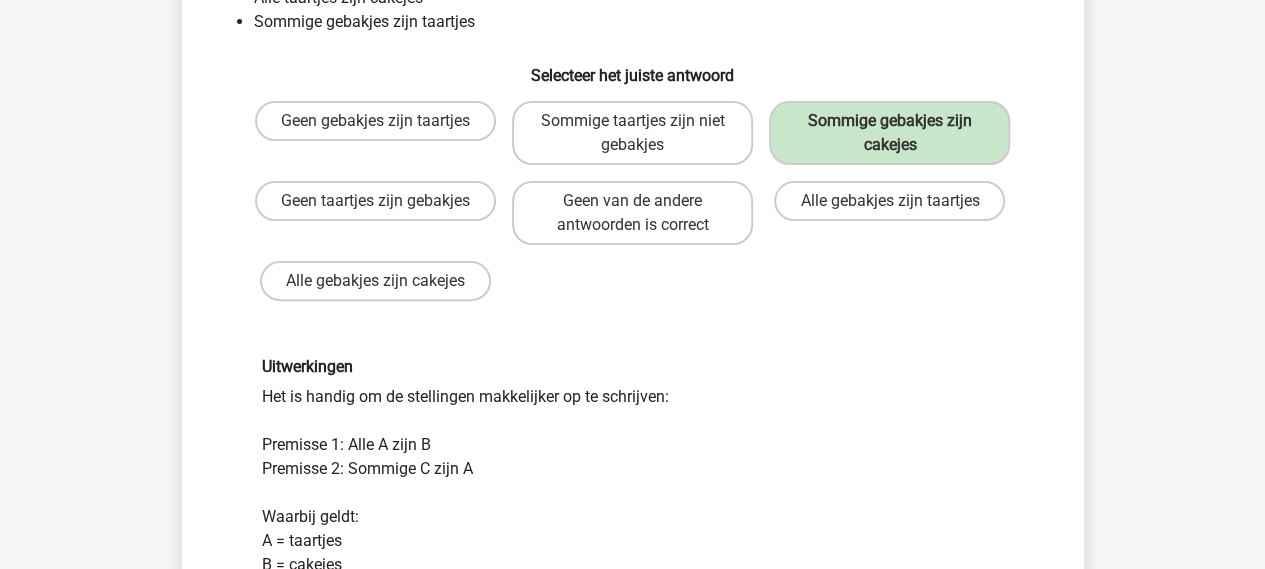 scroll, scrollTop: 492, scrollLeft: 0, axis: vertical 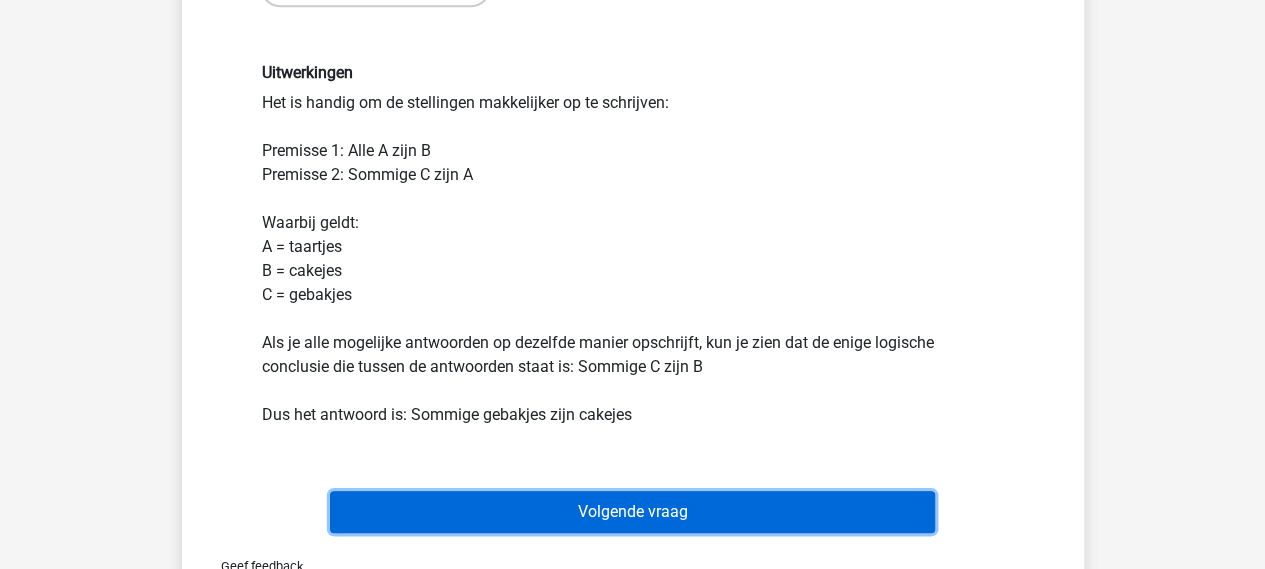 click on "Volgende vraag" at bounding box center (632, 512) 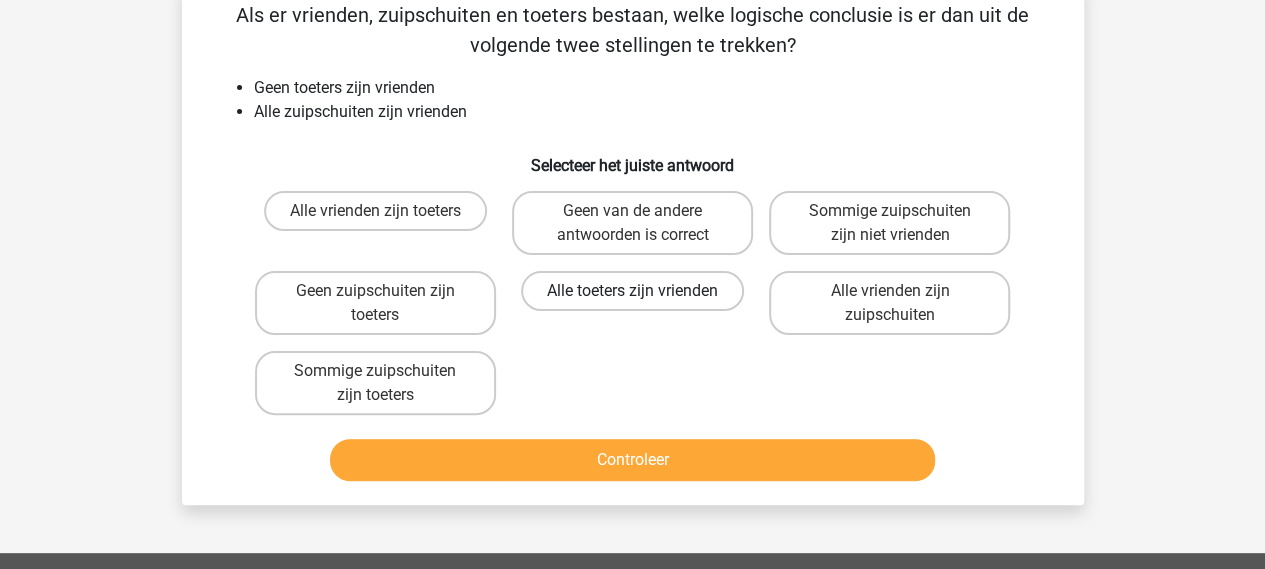 scroll, scrollTop: 92, scrollLeft: 0, axis: vertical 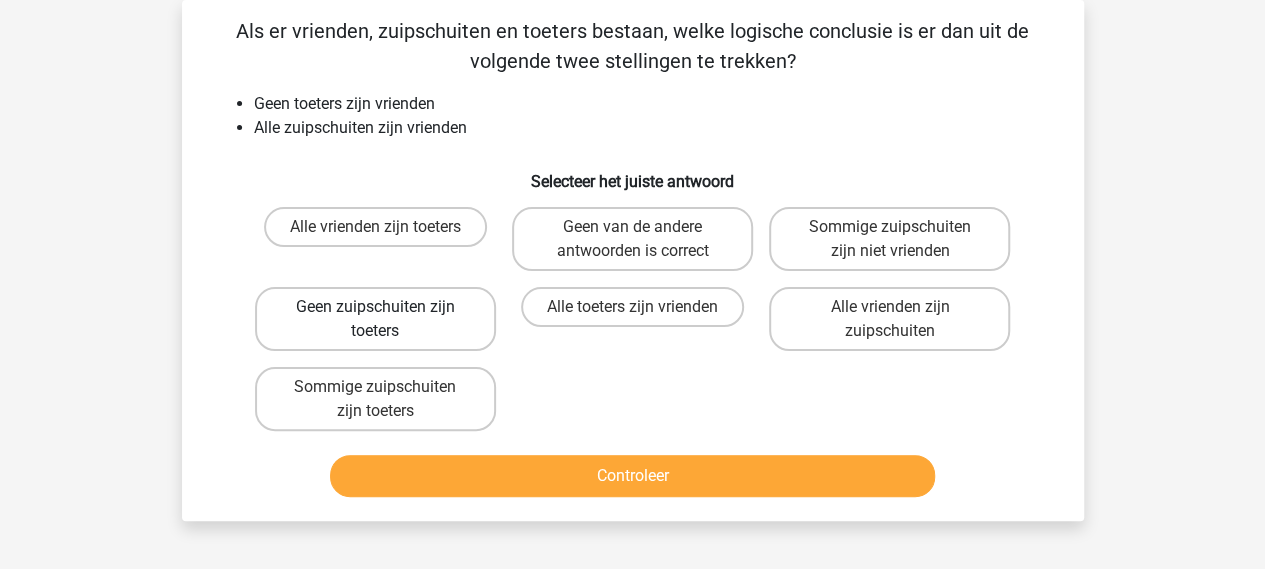 click on "Geen zuipschuiten zijn toeters" at bounding box center [375, 319] 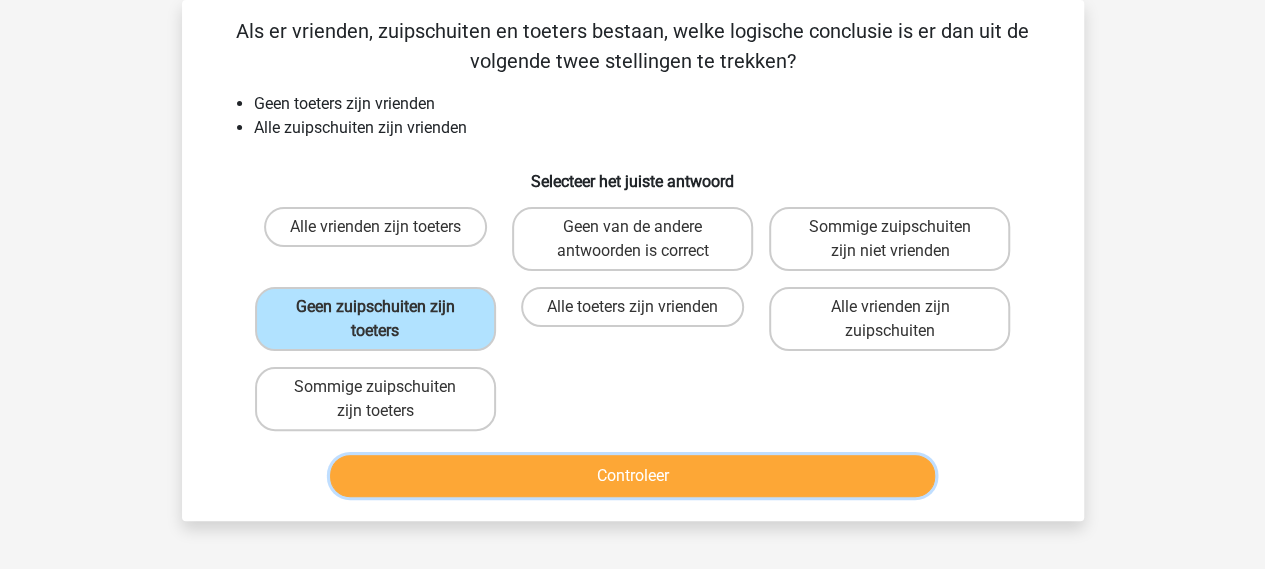 click on "Controleer" at bounding box center [632, 476] 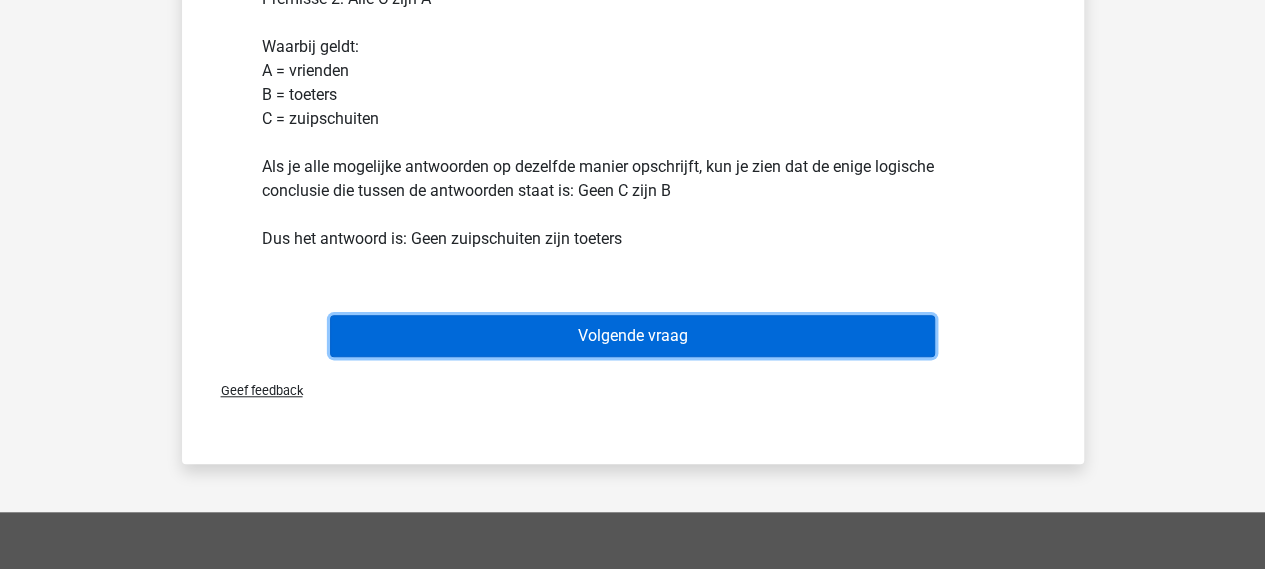 click on "Volgende vraag" at bounding box center (632, 336) 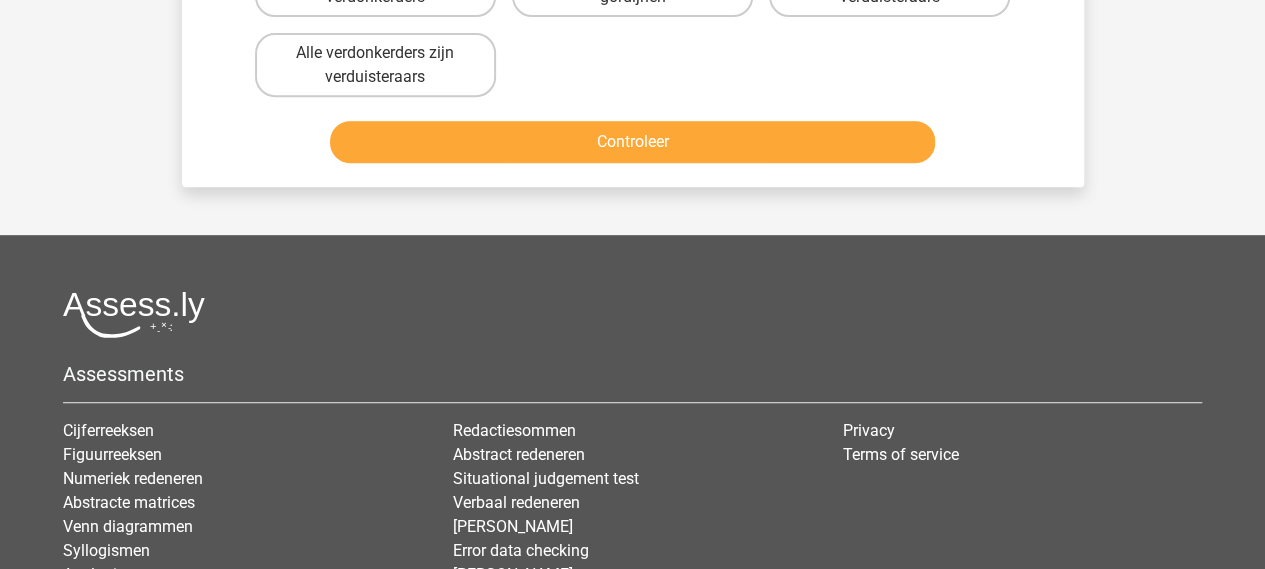 scroll, scrollTop: 92, scrollLeft: 0, axis: vertical 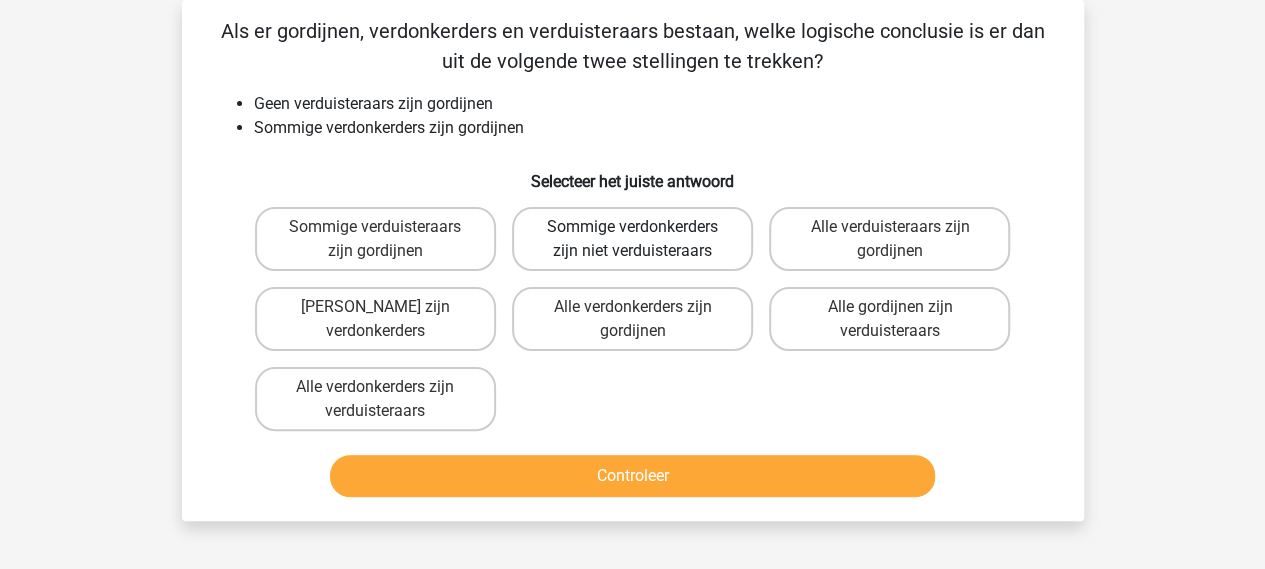 click on "Sommige verdonkerders zijn niet verduisteraars" at bounding box center (632, 239) 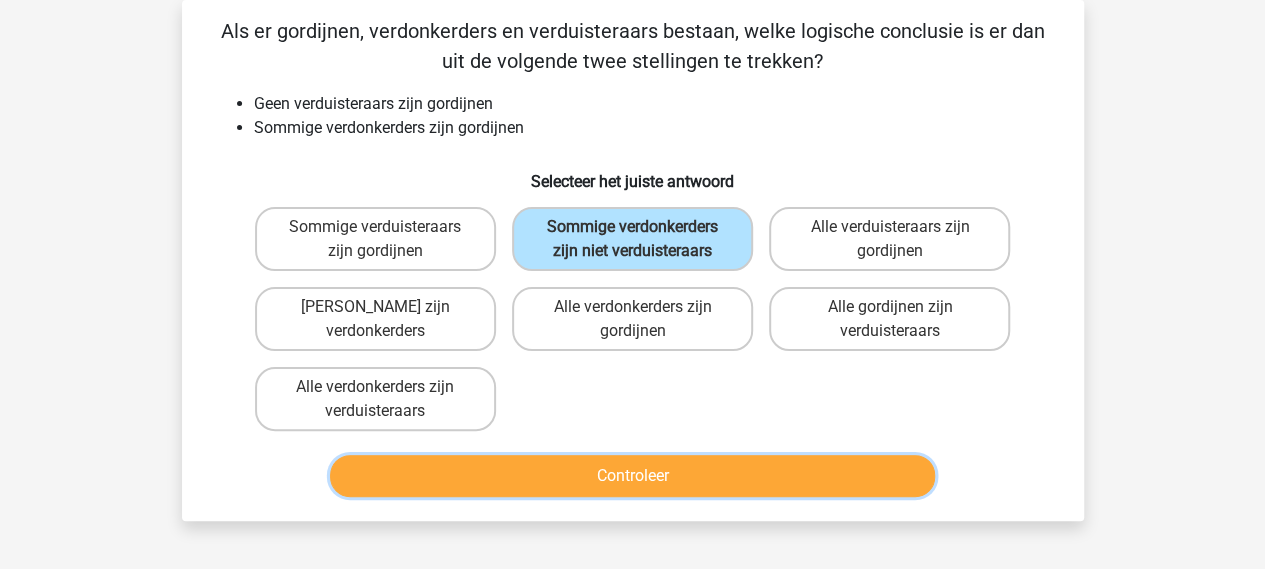 click on "Controleer" at bounding box center (632, 476) 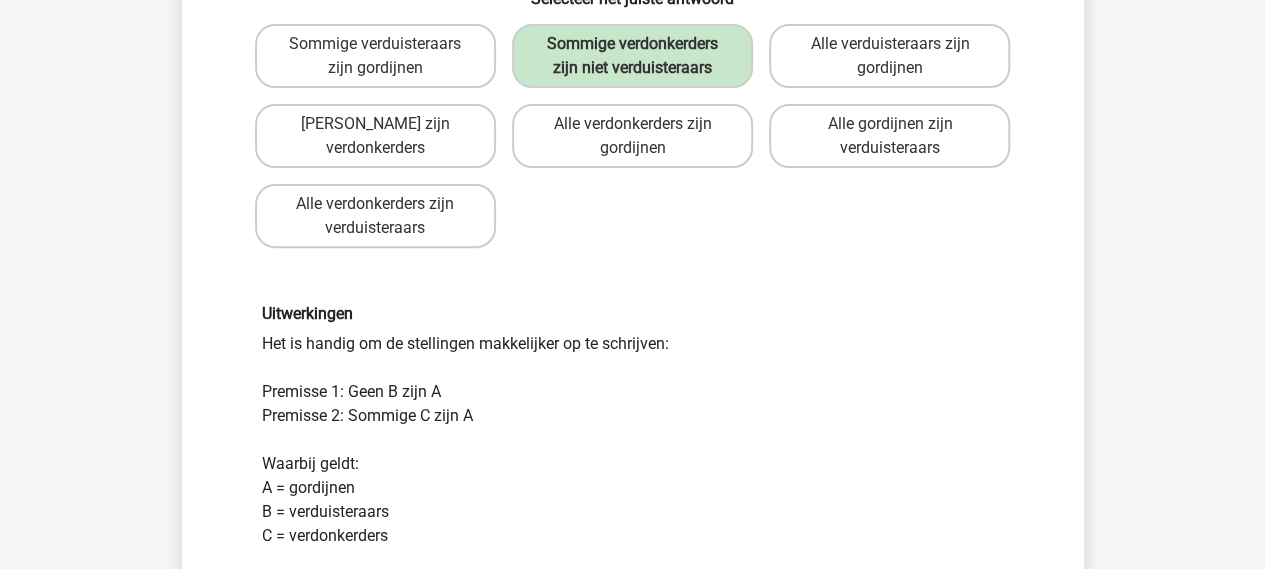 scroll, scrollTop: 492, scrollLeft: 0, axis: vertical 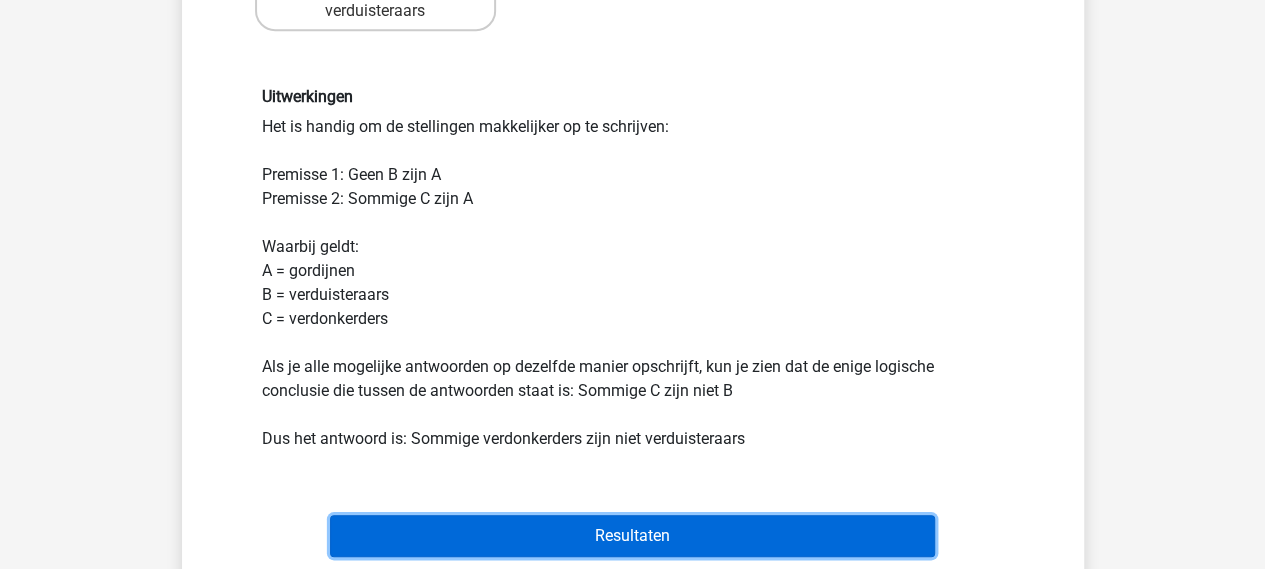 click on "Resultaten" at bounding box center [632, 536] 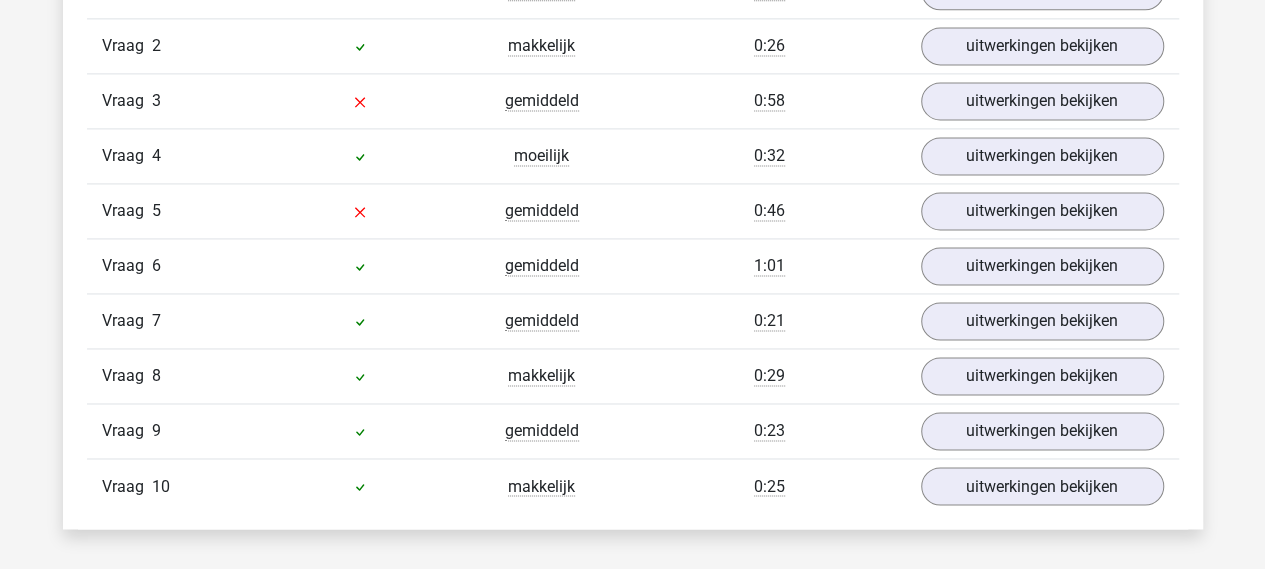 scroll, scrollTop: 1300, scrollLeft: 0, axis: vertical 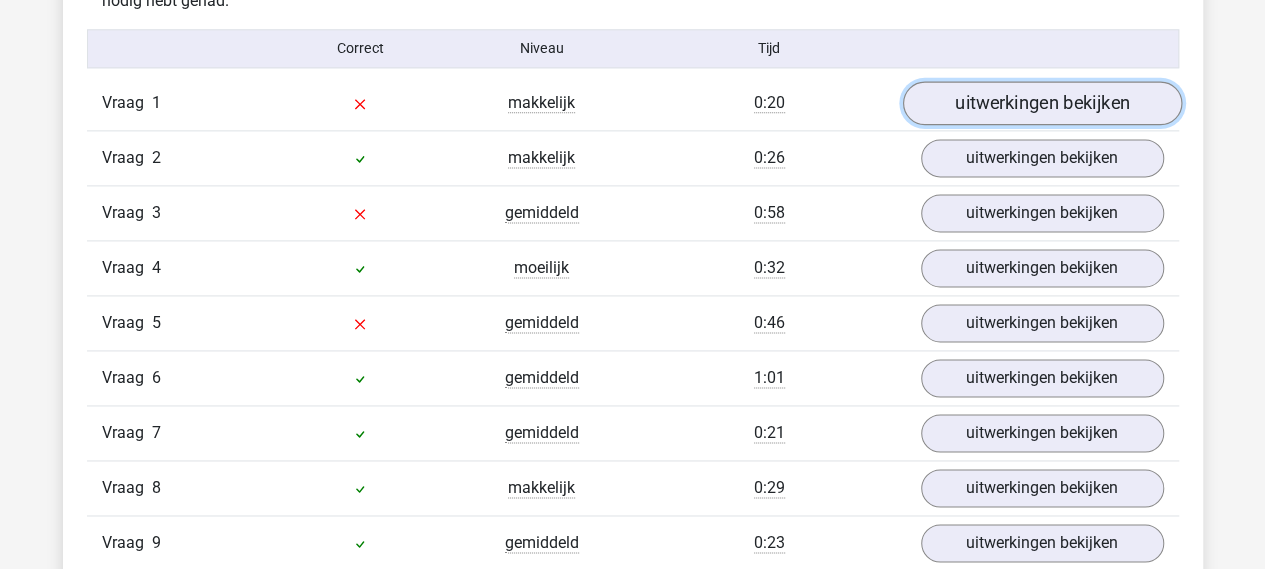 click on "uitwerkingen bekijken" at bounding box center (1041, 103) 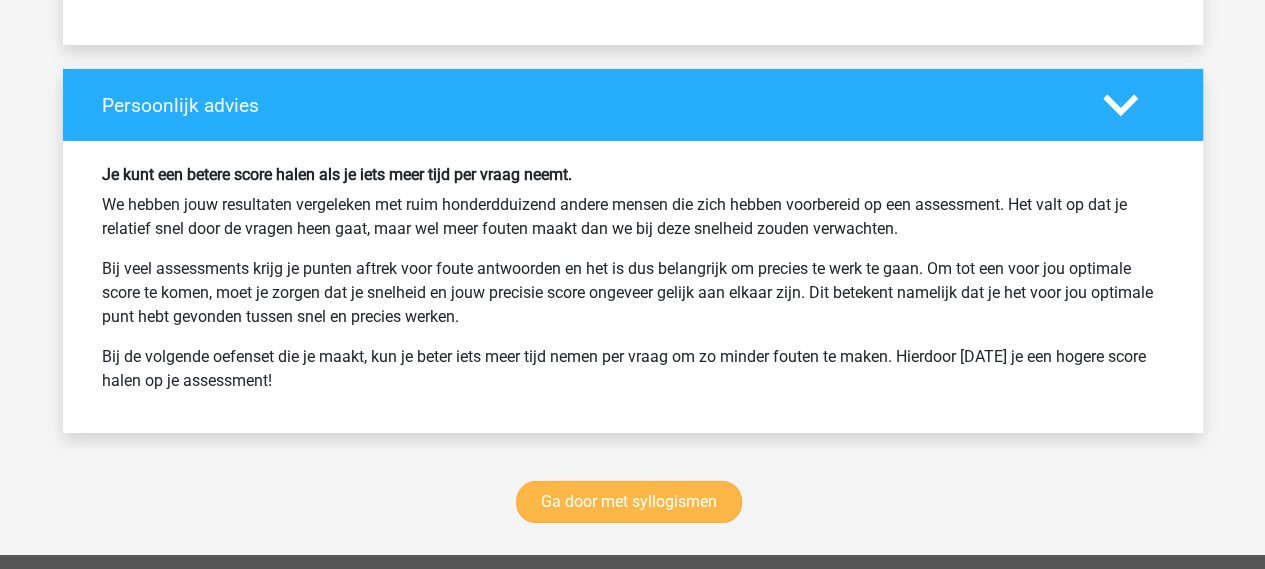 scroll, scrollTop: 3600, scrollLeft: 0, axis: vertical 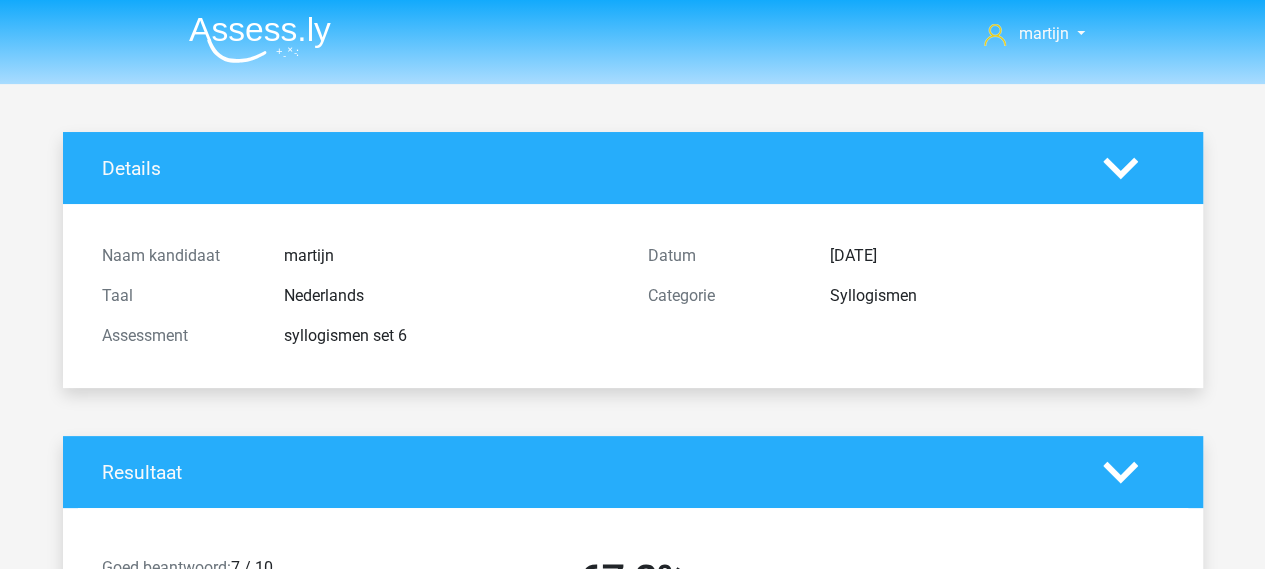 click at bounding box center [260, 39] 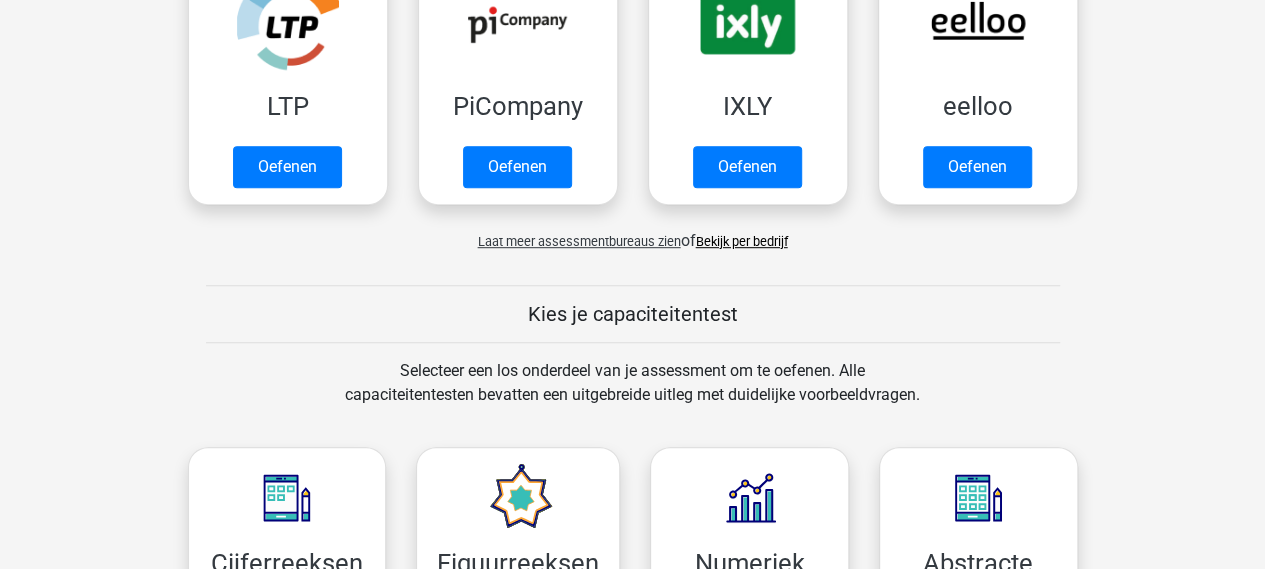 scroll, scrollTop: 500, scrollLeft: 0, axis: vertical 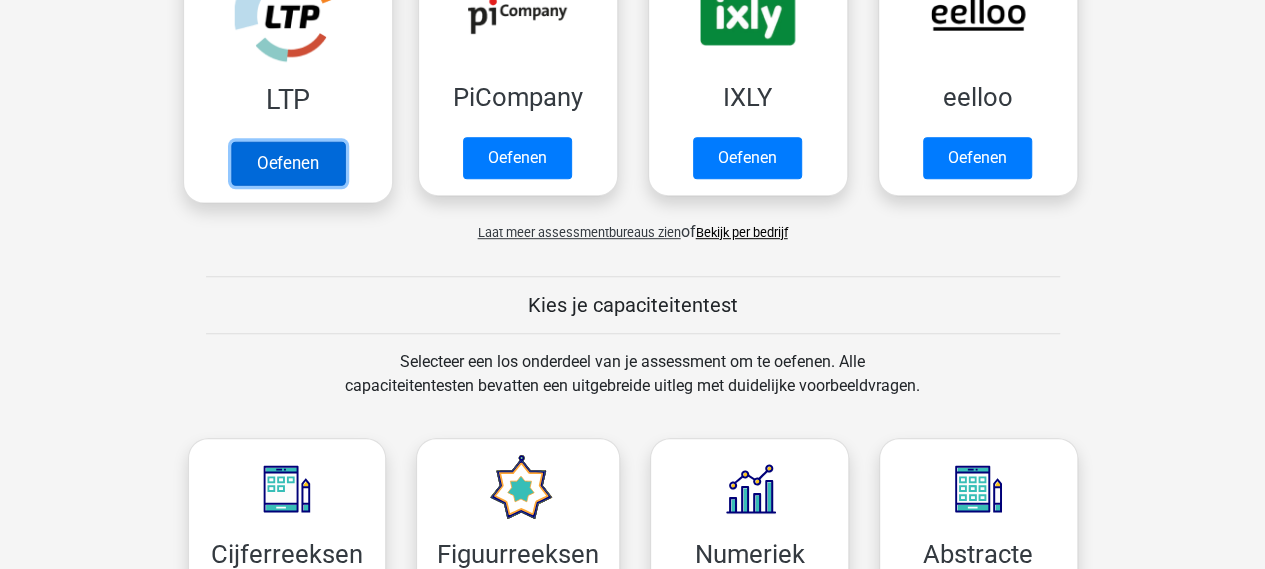 click on "Oefenen" at bounding box center (287, 163) 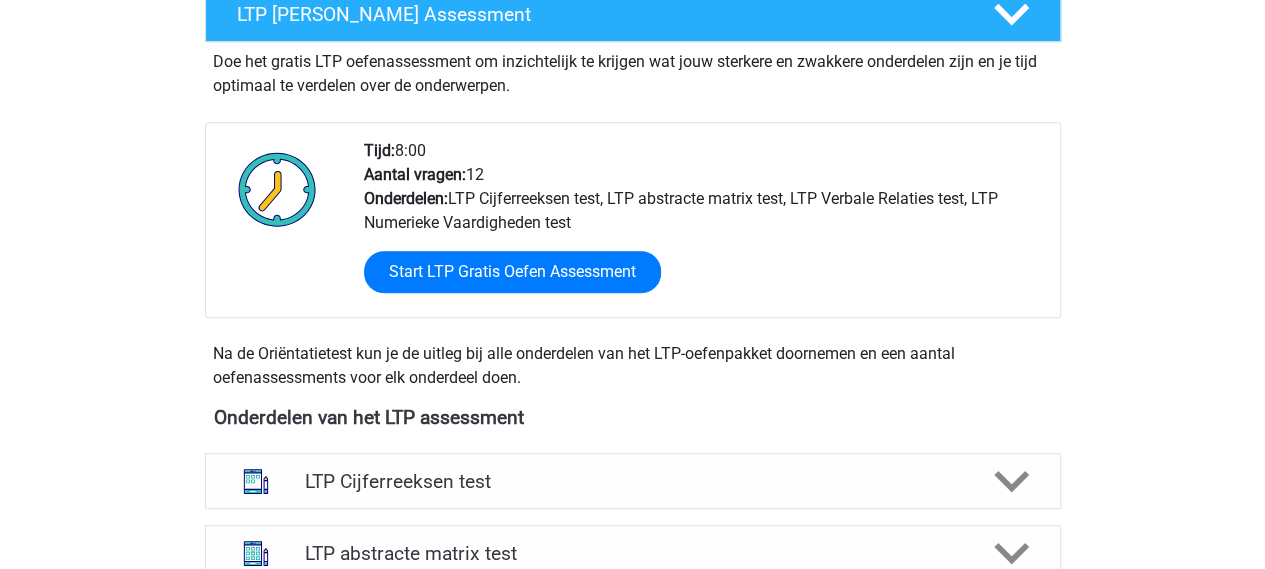 scroll, scrollTop: 0, scrollLeft: 0, axis: both 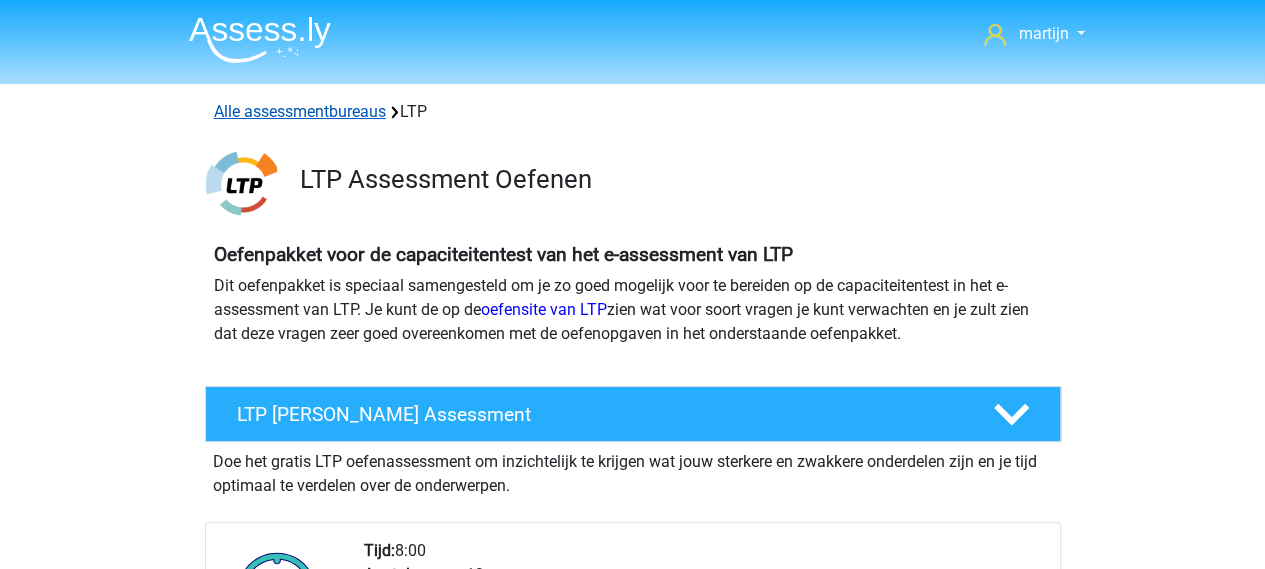 click on "Alle assessmentbureaus" at bounding box center (300, 111) 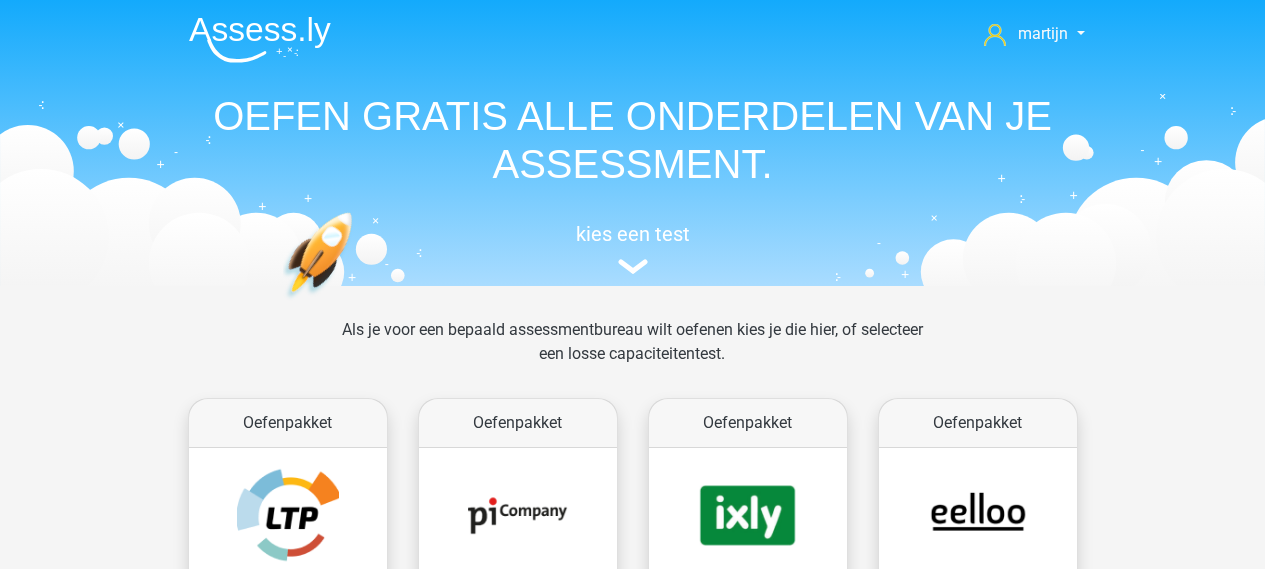 scroll, scrollTop: 318, scrollLeft: 0, axis: vertical 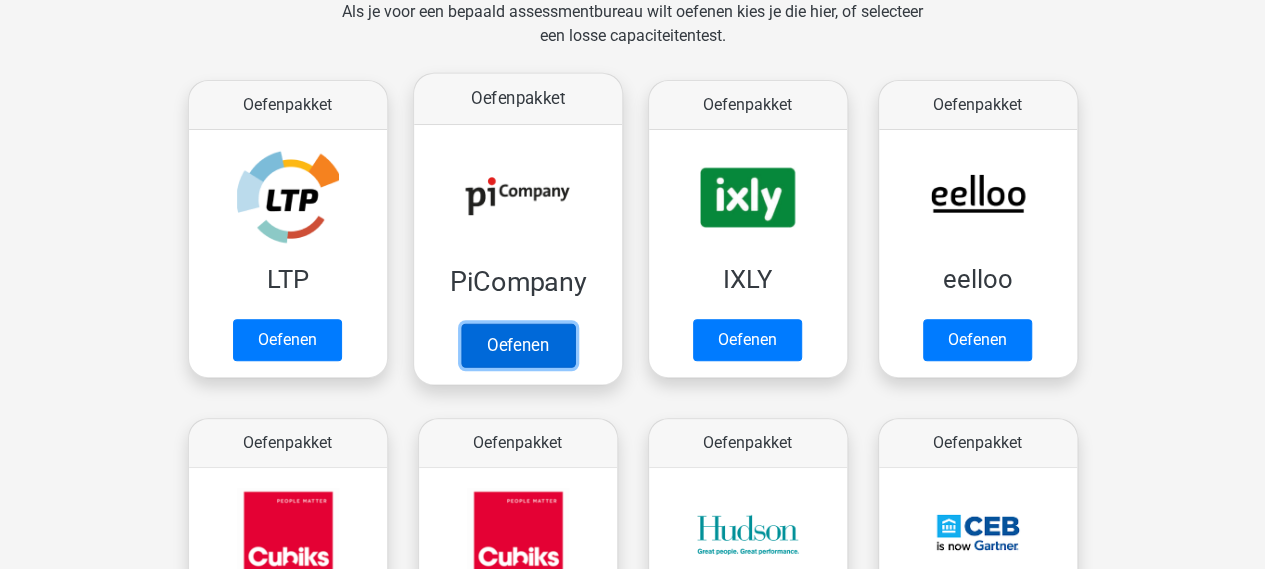 click on "Oefenen" at bounding box center (517, 345) 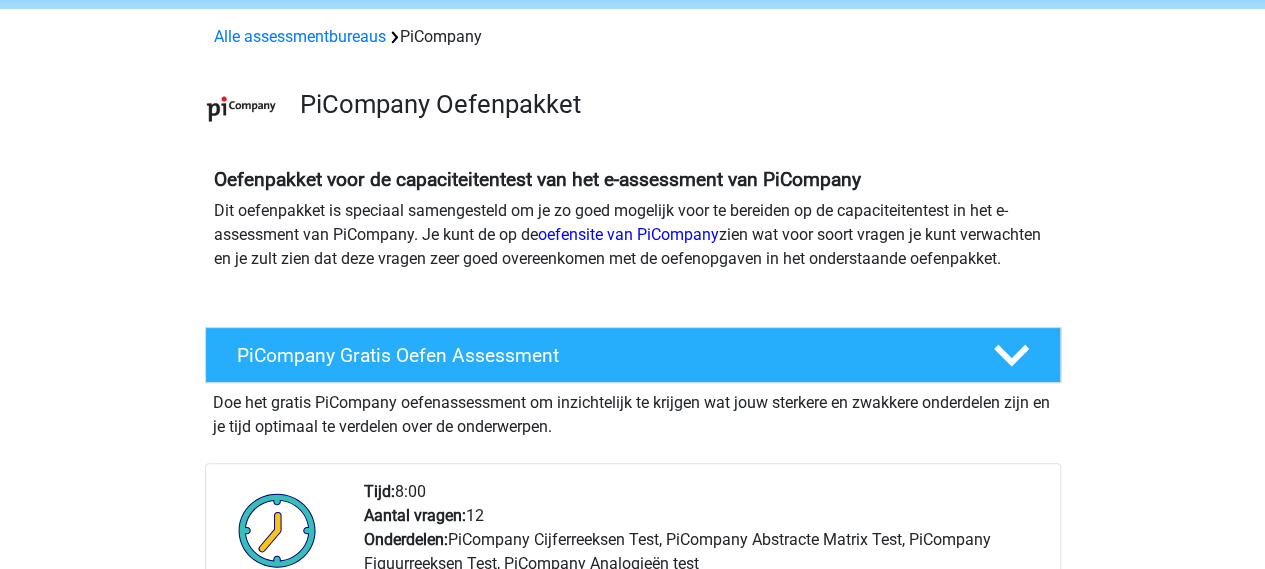 scroll, scrollTop: 0, scrollLeft: 0, axis: both 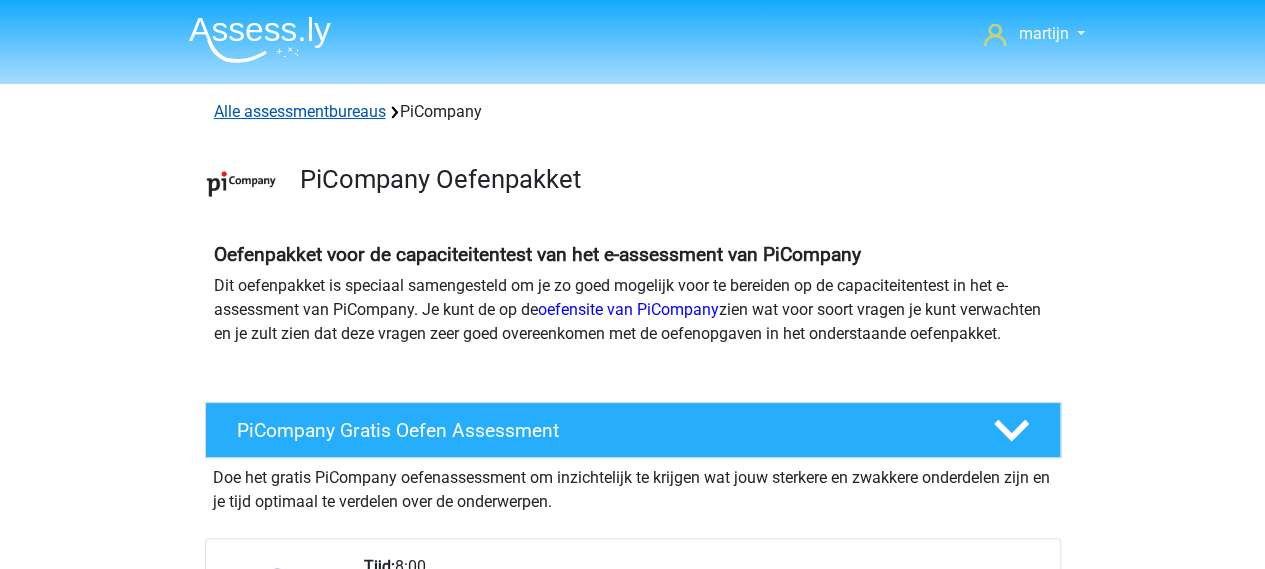 click on "Alle assessmentbureaus" at bounding box center [300, 111] 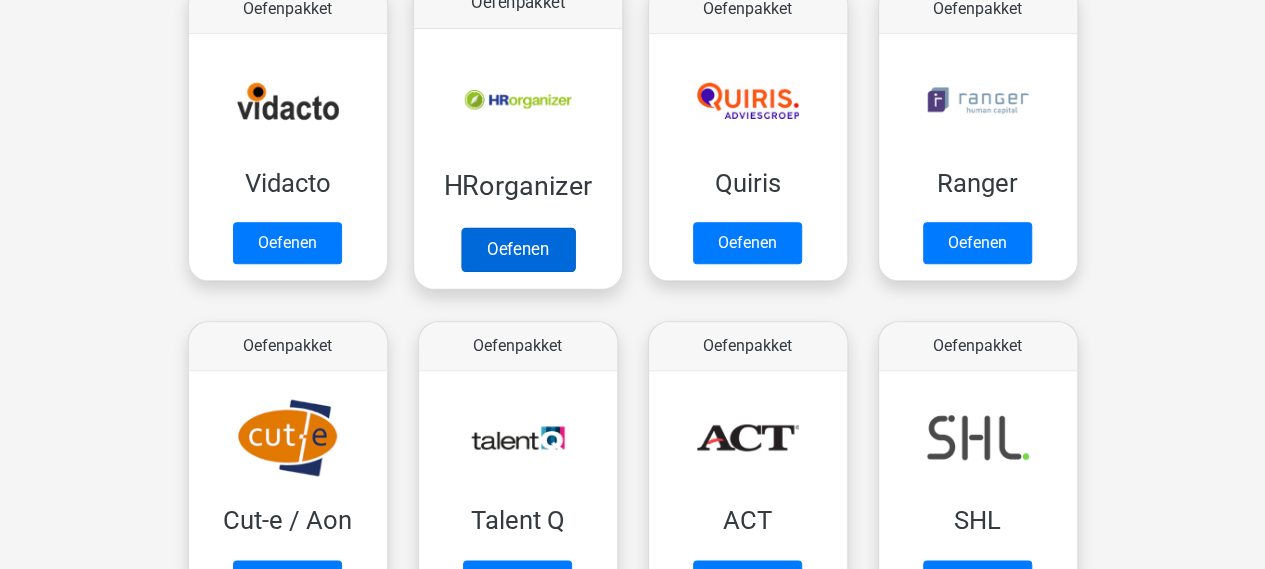 scroll, scrollTop: 1318, scrollLeft: 0, axis: vertical 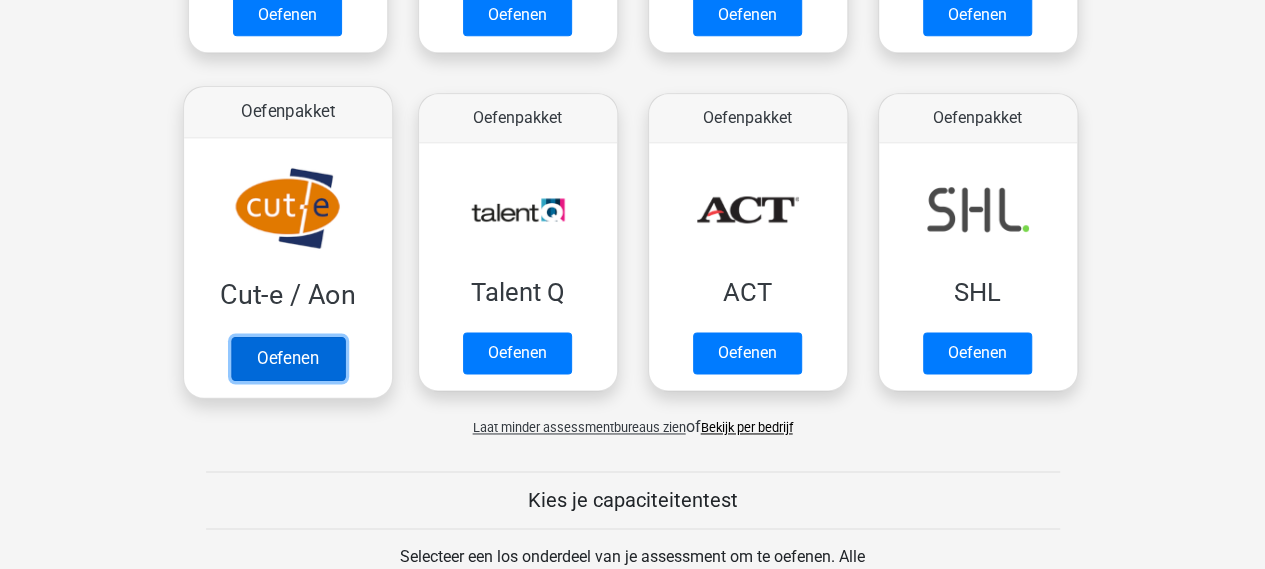 click on "Oefenen" at bounding box center (287, 358) 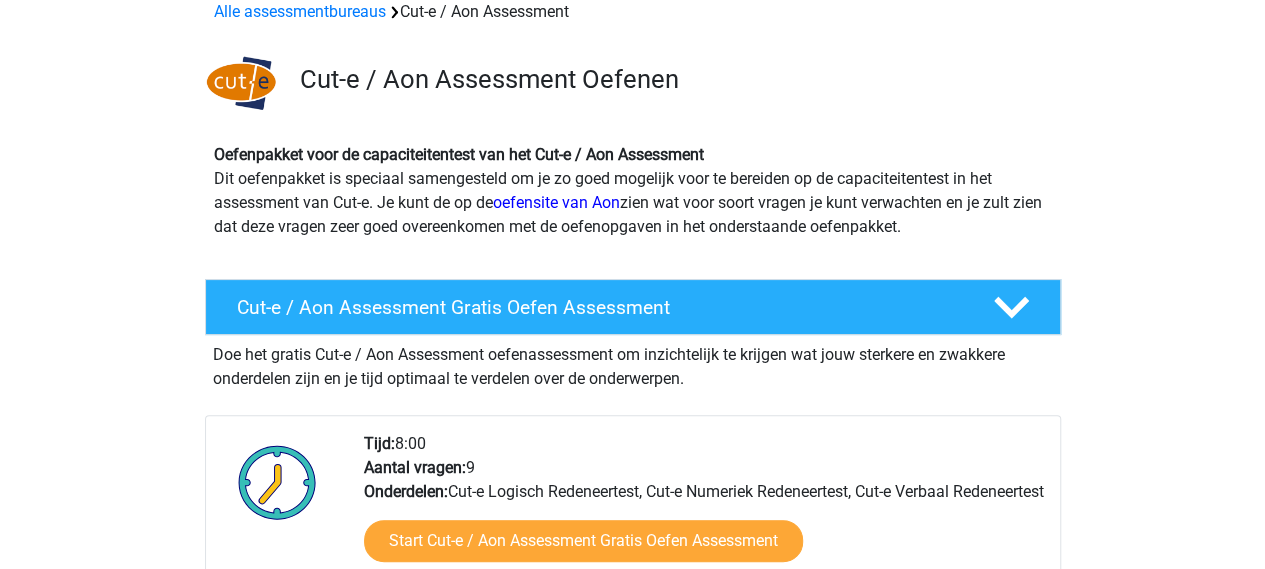 scroll, scrollTop: 0, scrollLeft: 0, axis: both 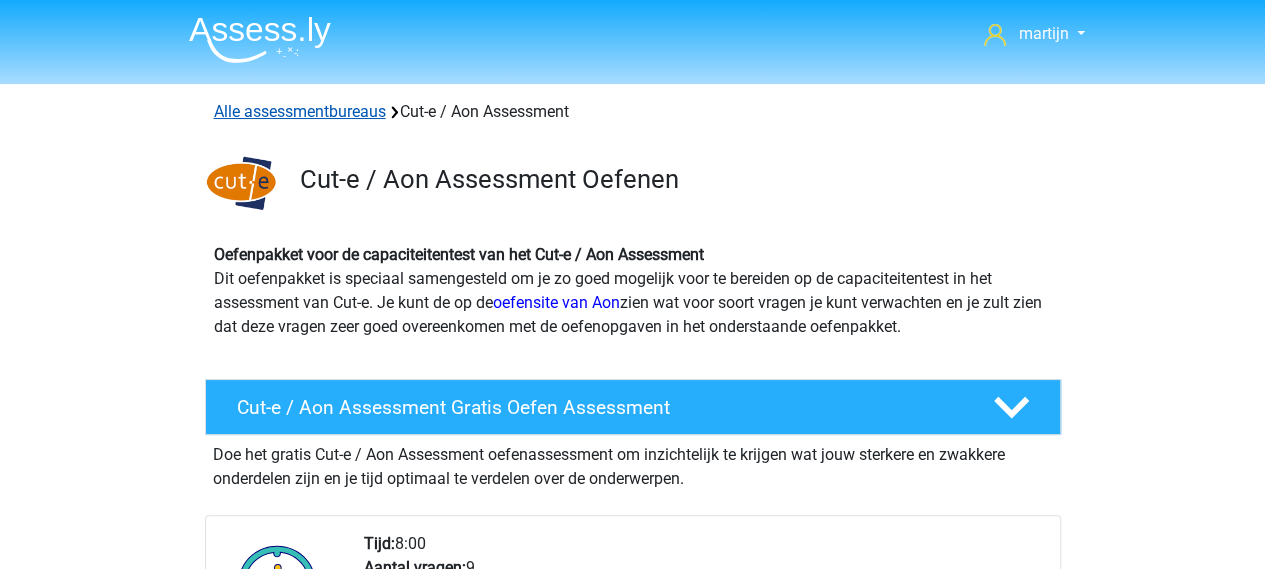 click on "Alle assessmentbureaus" at bounding box center [300, 111] 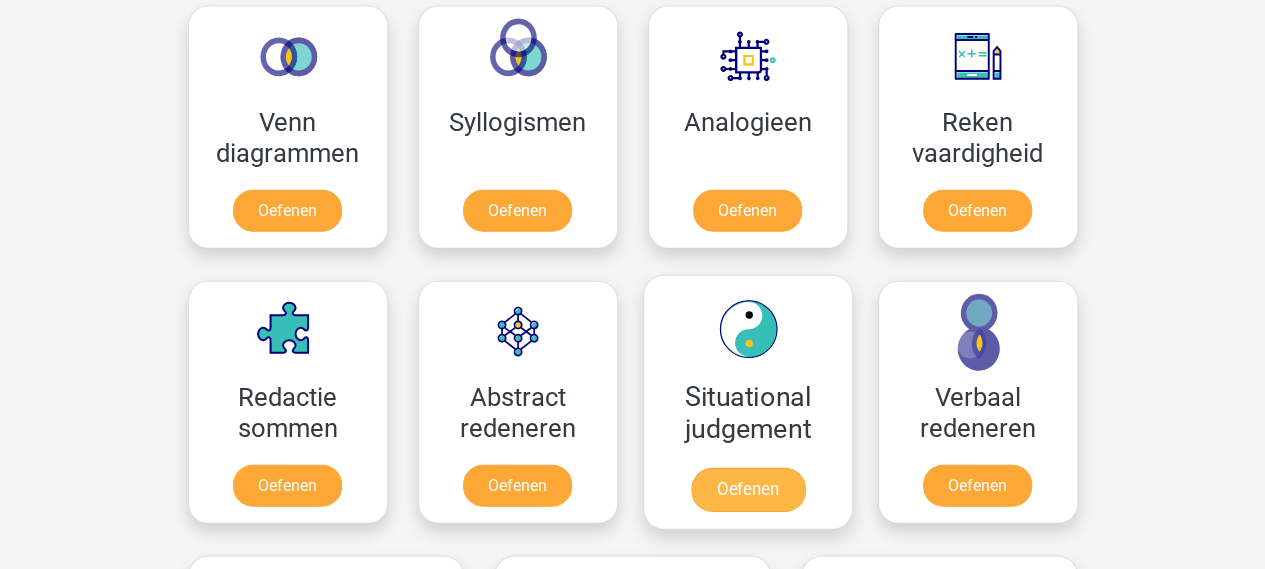 scroll, scrollTop: 2218, scrollLeft: 0, axis: vertical 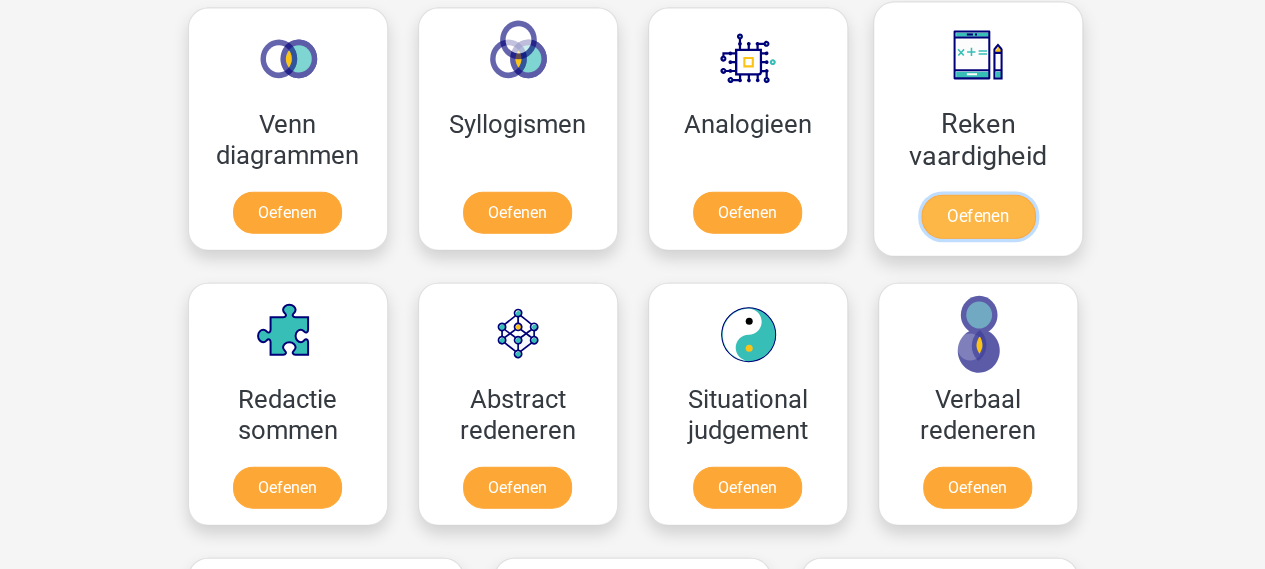 click on "Oefenen" at bounding box center (977, 217) 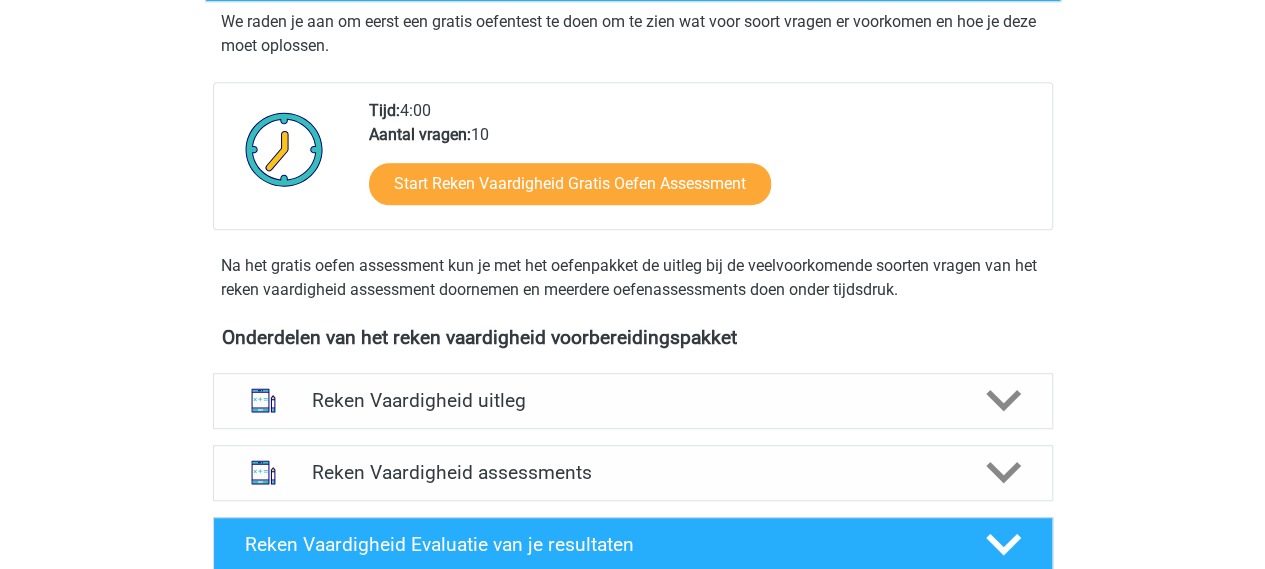 scroll, scrollTop: 500, scrollLeft: 0, axis: vertical 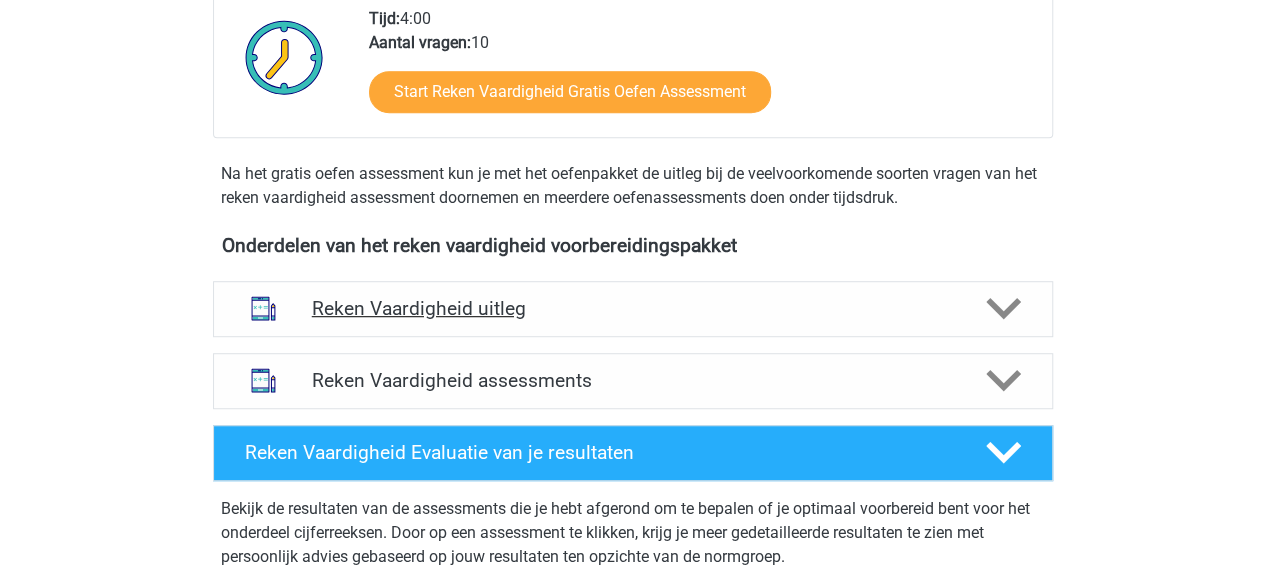 click on "Reken Vaardigheid uitleg" at bounding box center (633, 308) 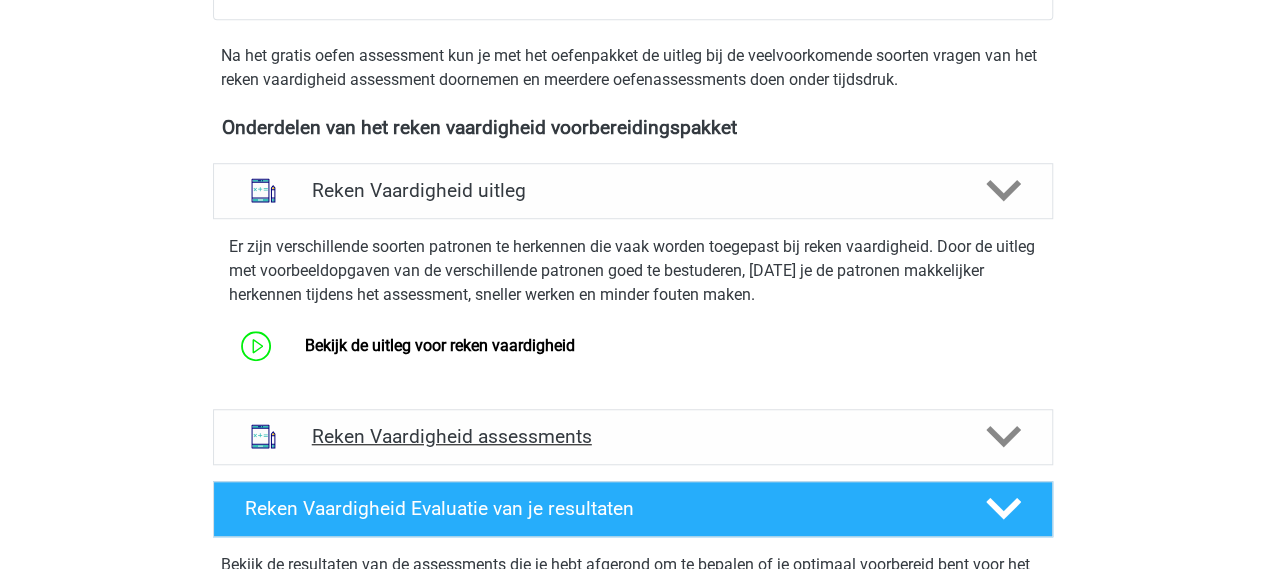 scroll, scrollTop: 700, scrollLeft: 0, axis: vertical 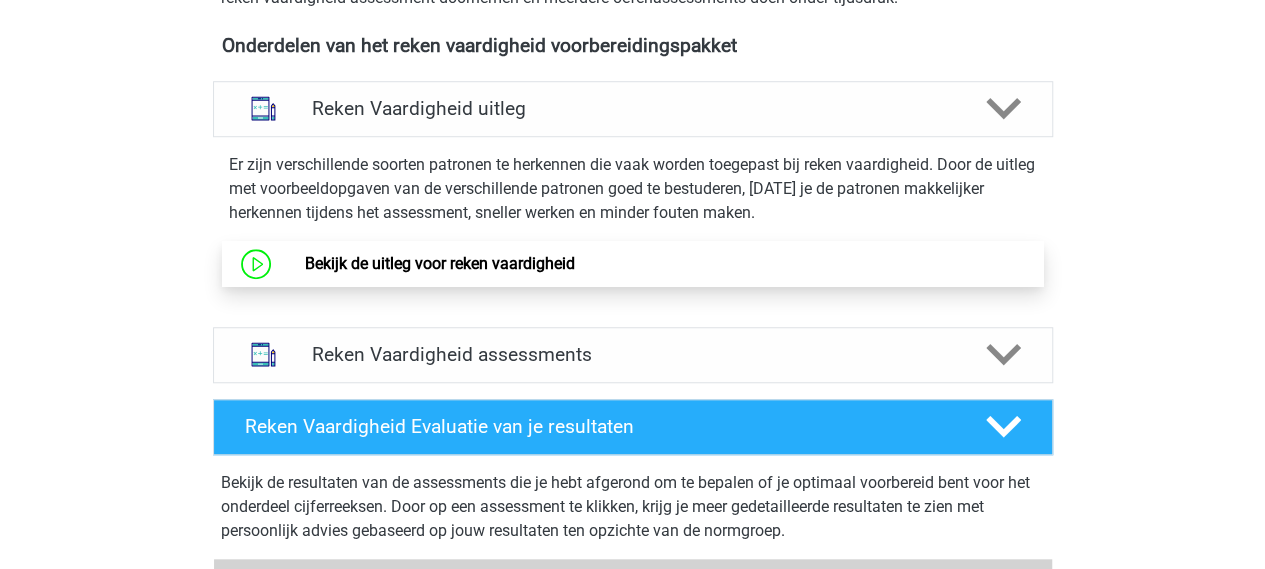 click on "Bekijk de uitleg voor
reken vaardigheid" at bounding box center [440, 263] 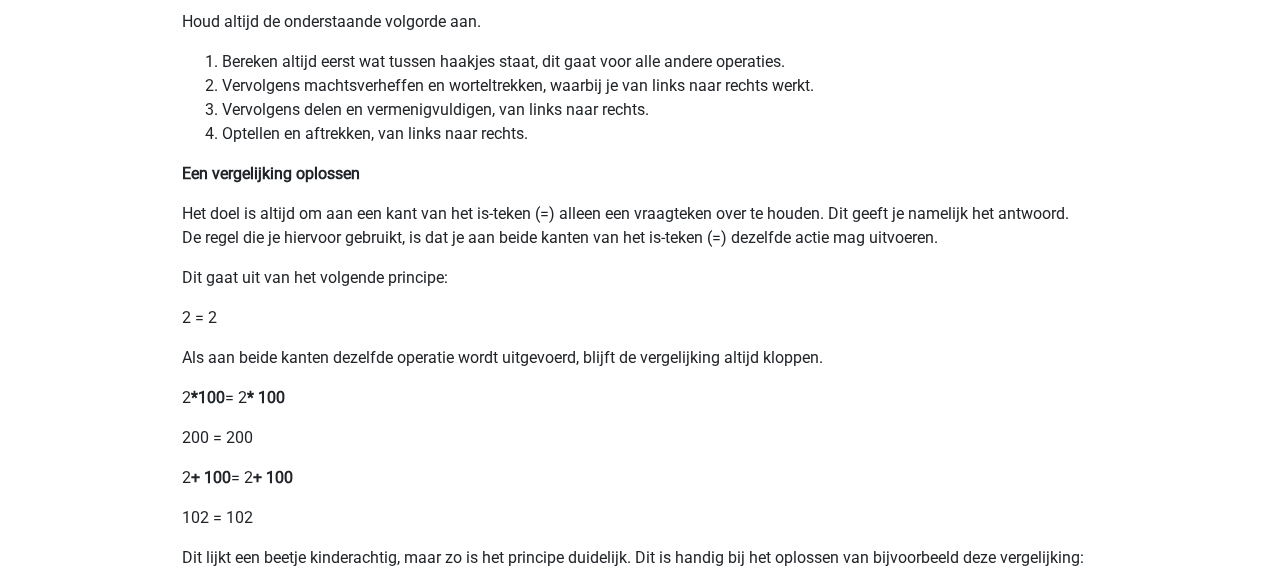 scroll, scrollTop: 600, scrollLeft: 0, axis: vertical 